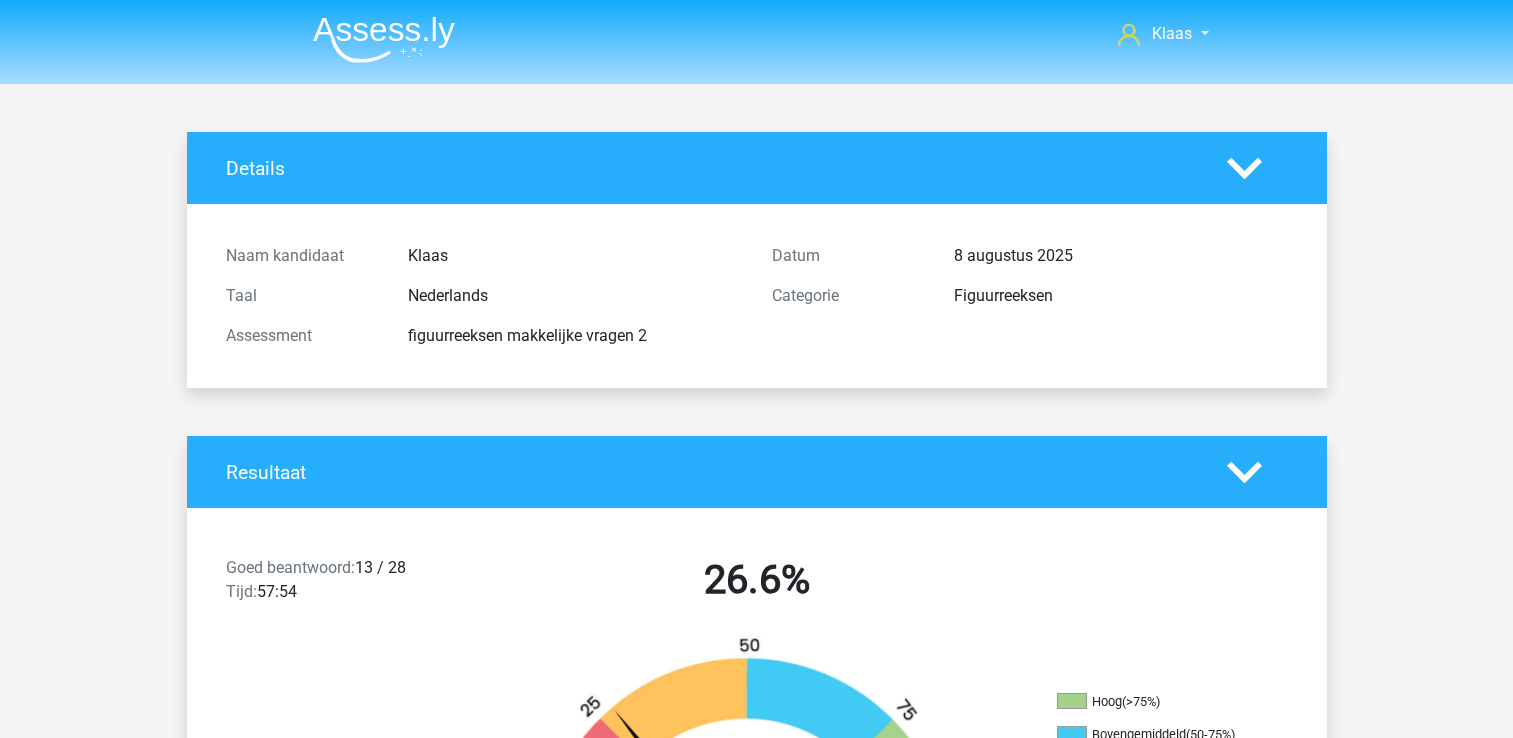 scroll, scrollTop: 0, scrollLeft: 0, axis: both 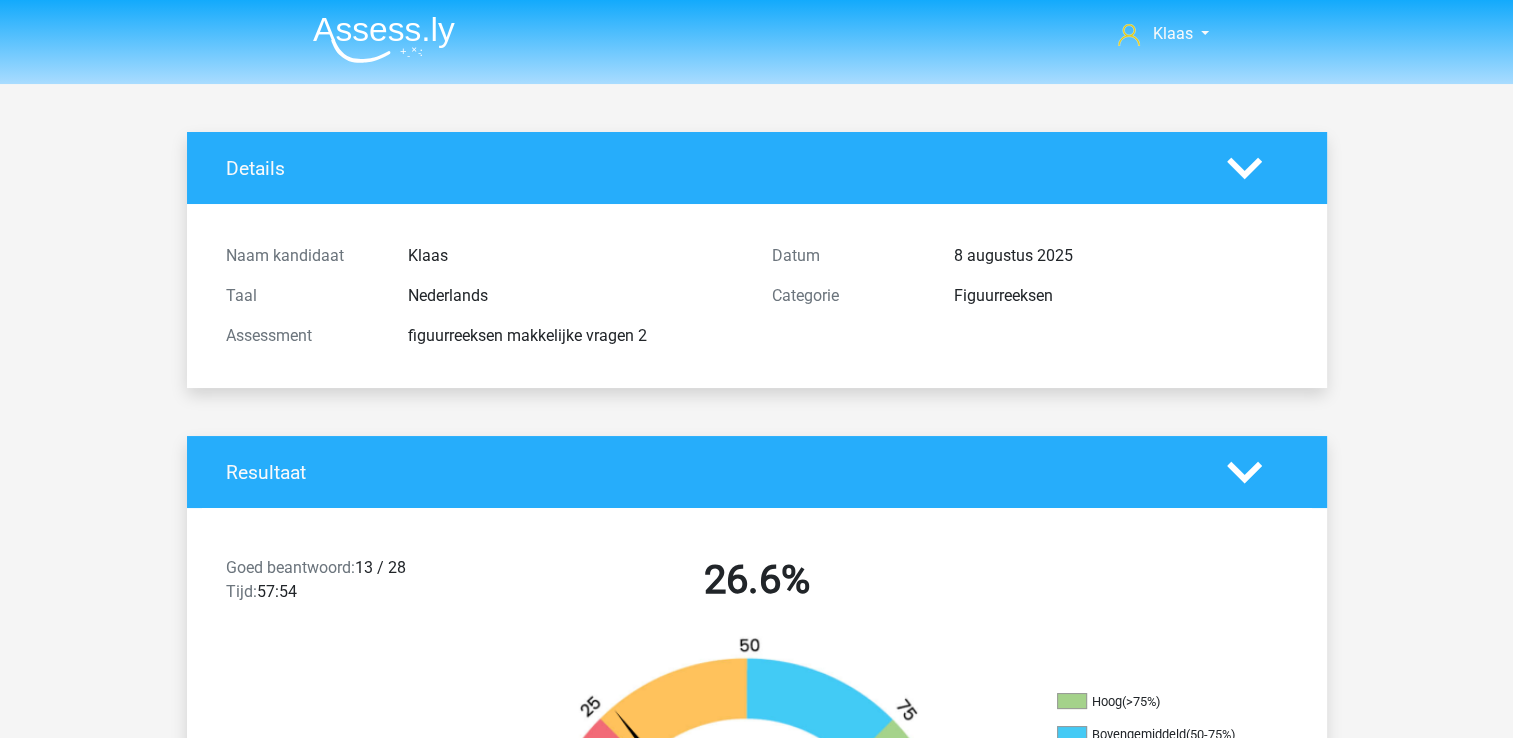 click at bounding box center [384, 39] 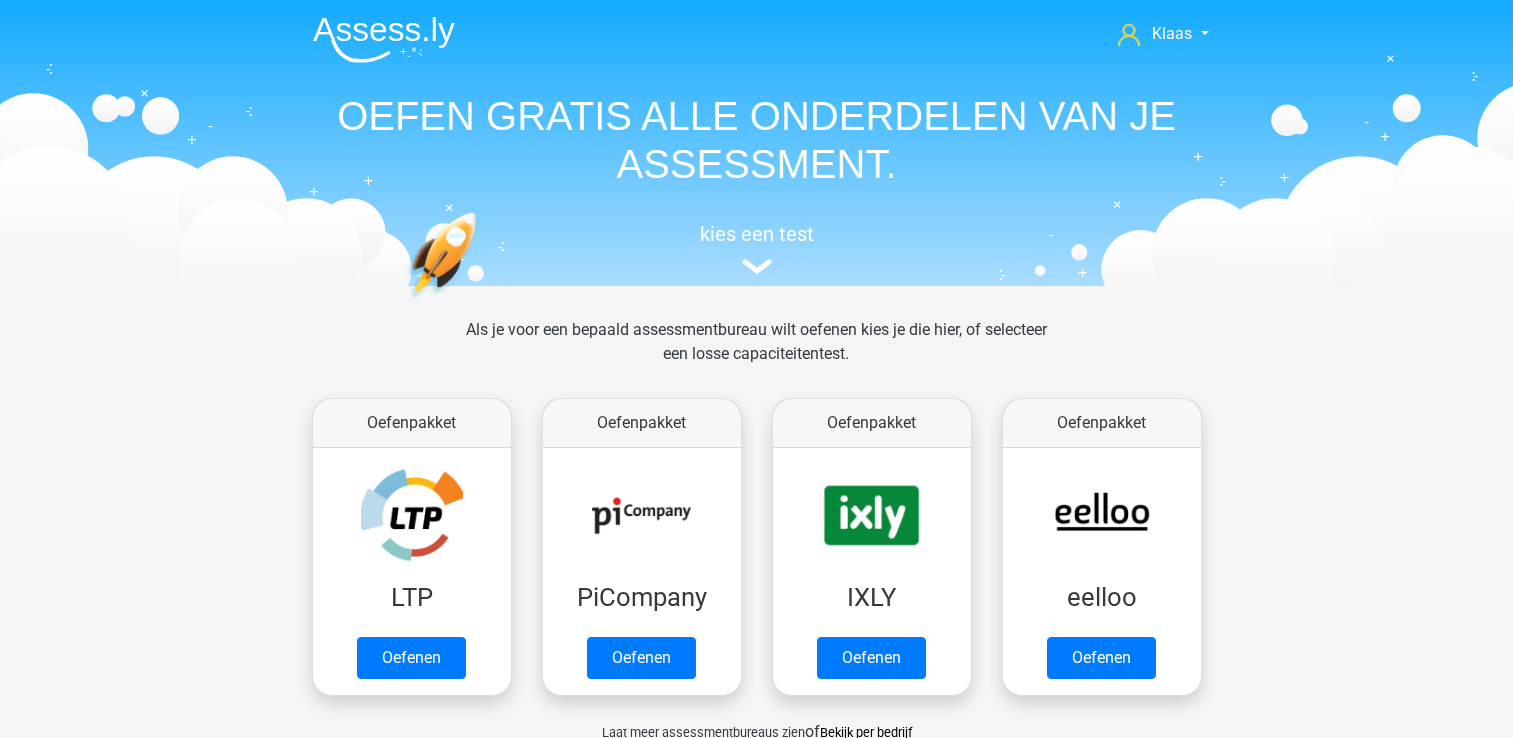 scroll, scrollTop: 0, scrollLeft: 0, axis: both 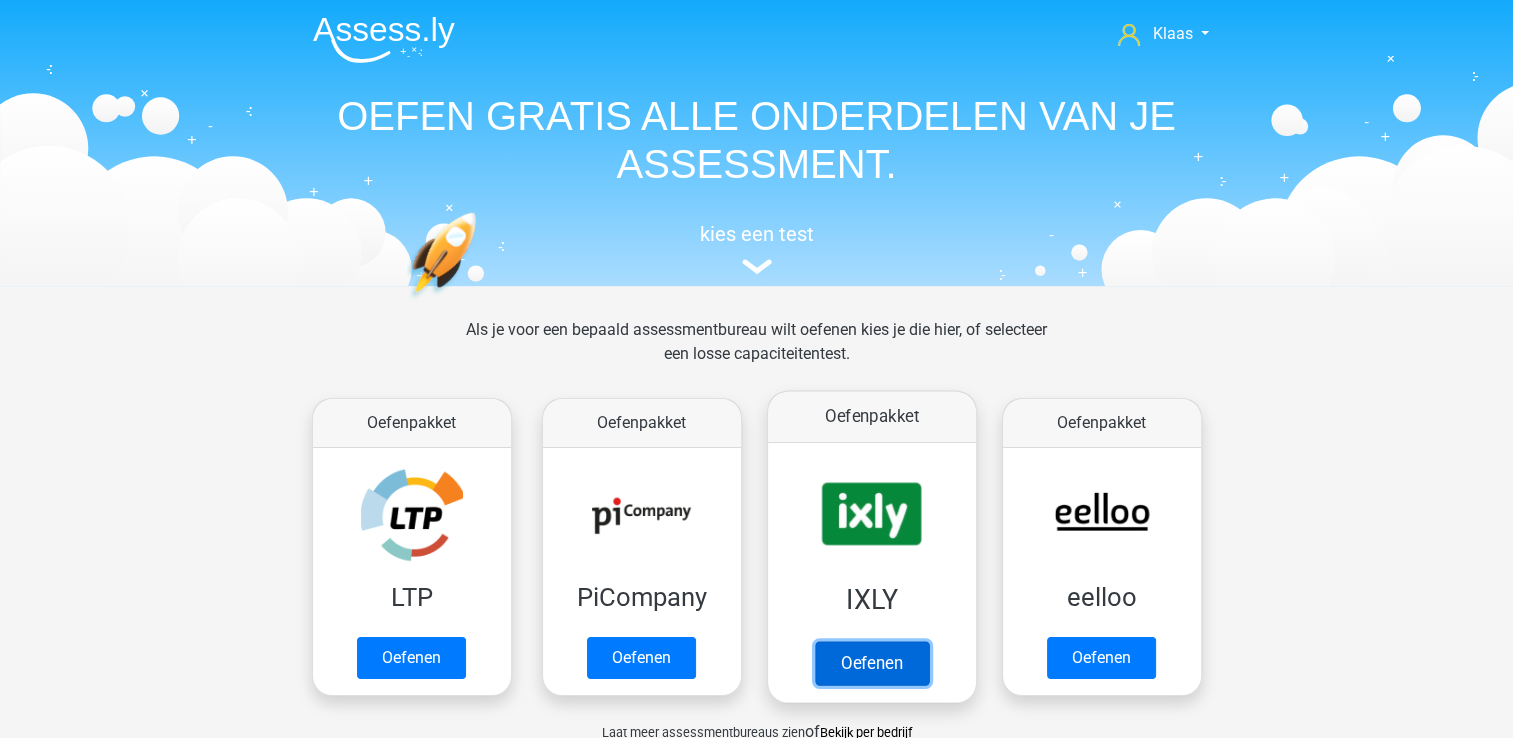 click on "Oefenen" at bounding box center [871, 663] 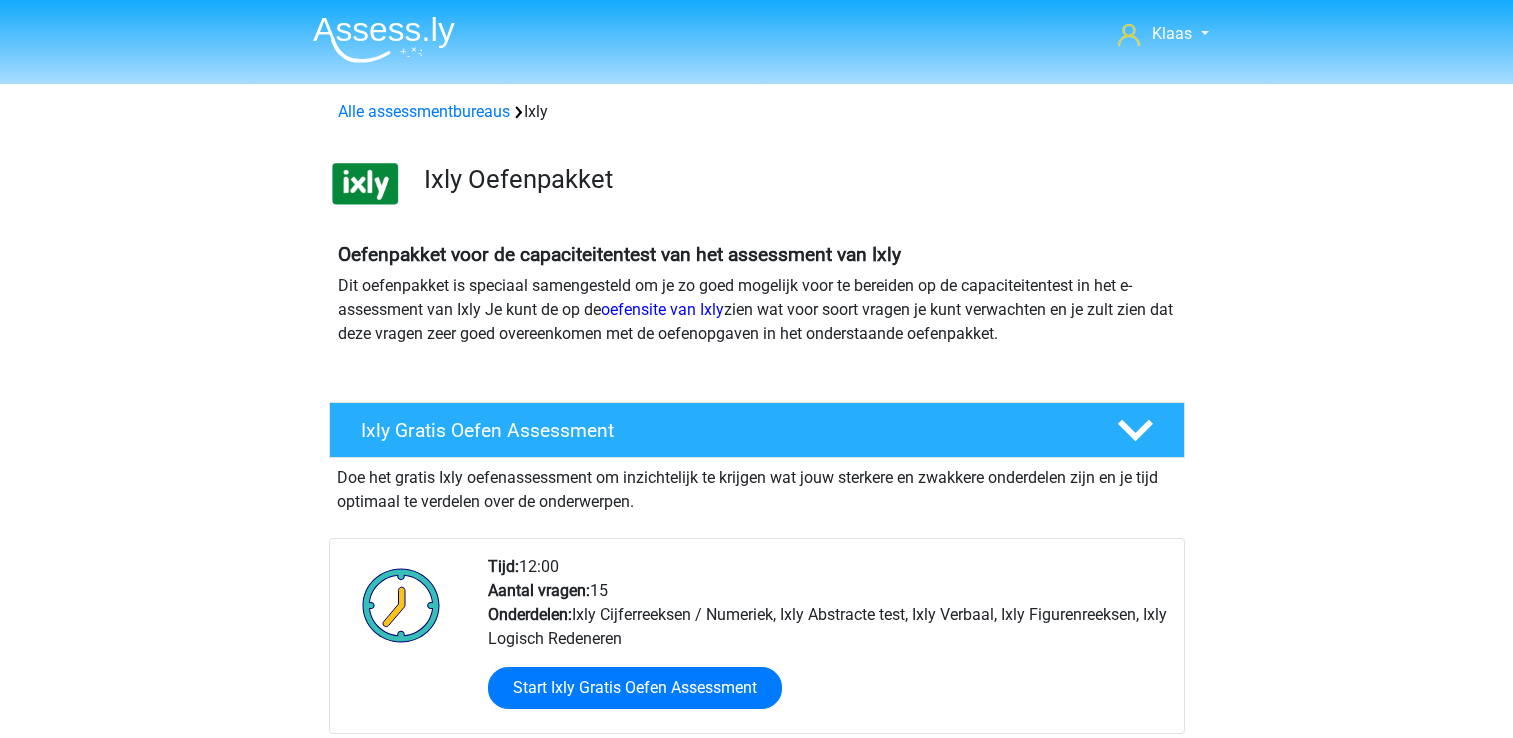 scroll, scrollTop: 0, scrollLeft: 0, axis: both 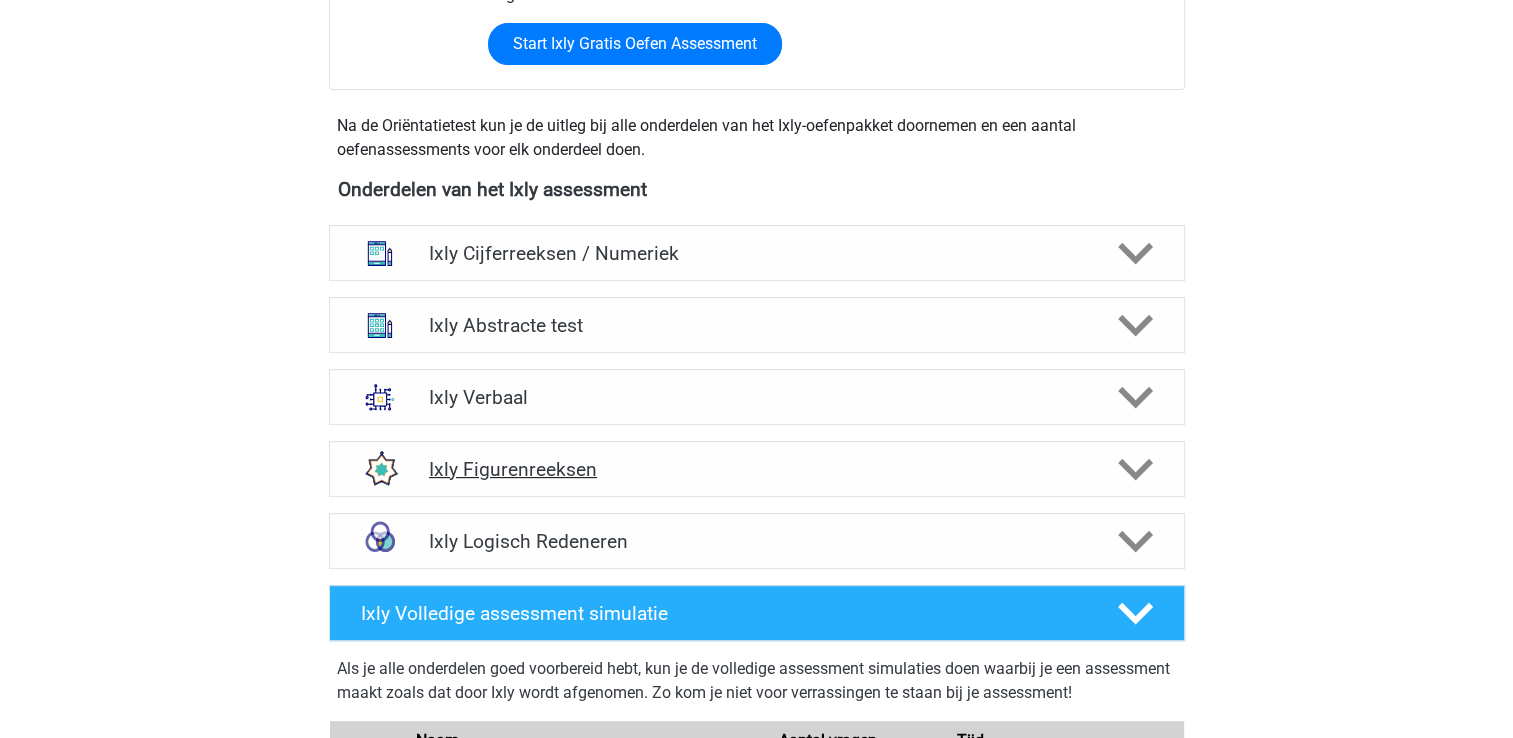 click on "Ixly Figurenreeksen" at bounding box center [756, 469] 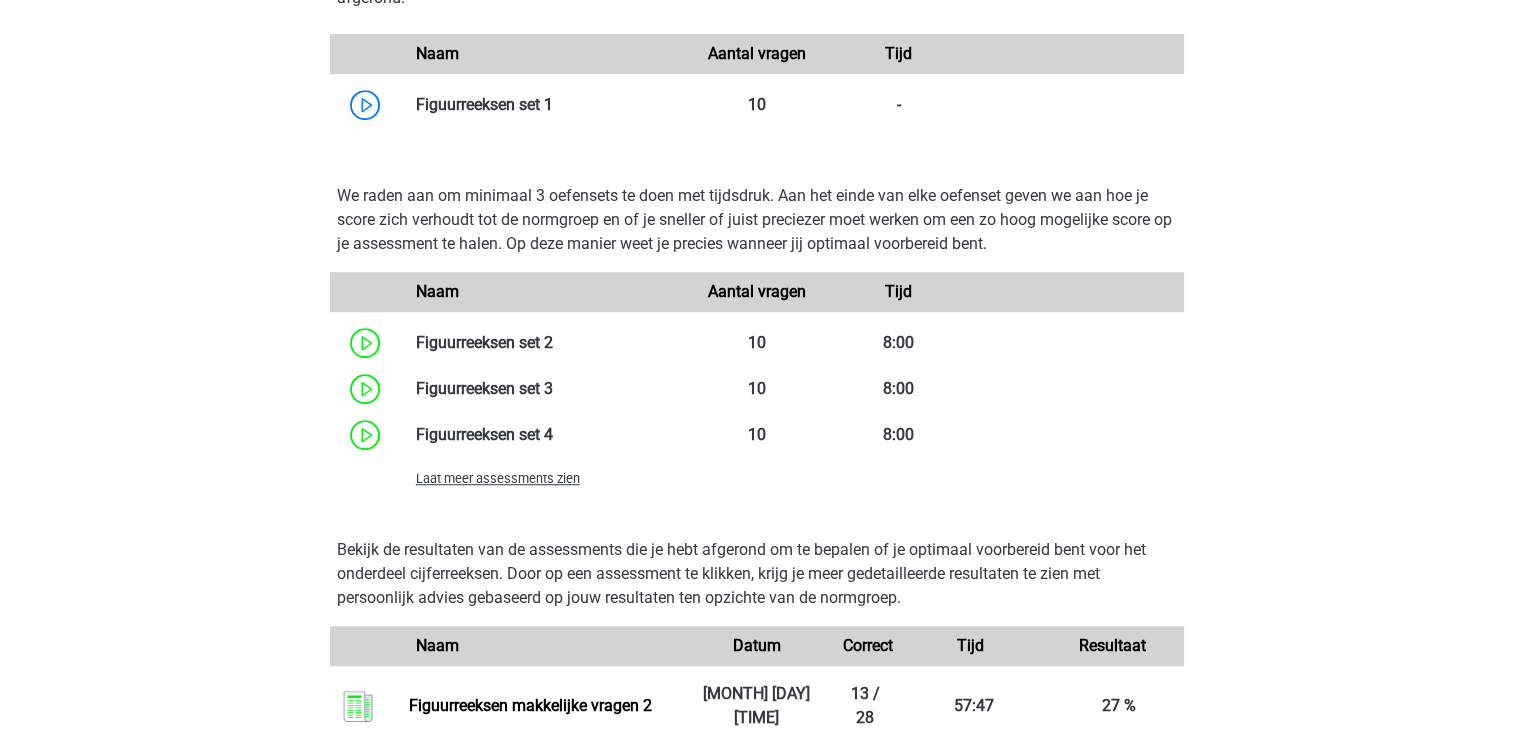 scroll, scrollTop: 1344, scrollLeft: 0, axis: vertical 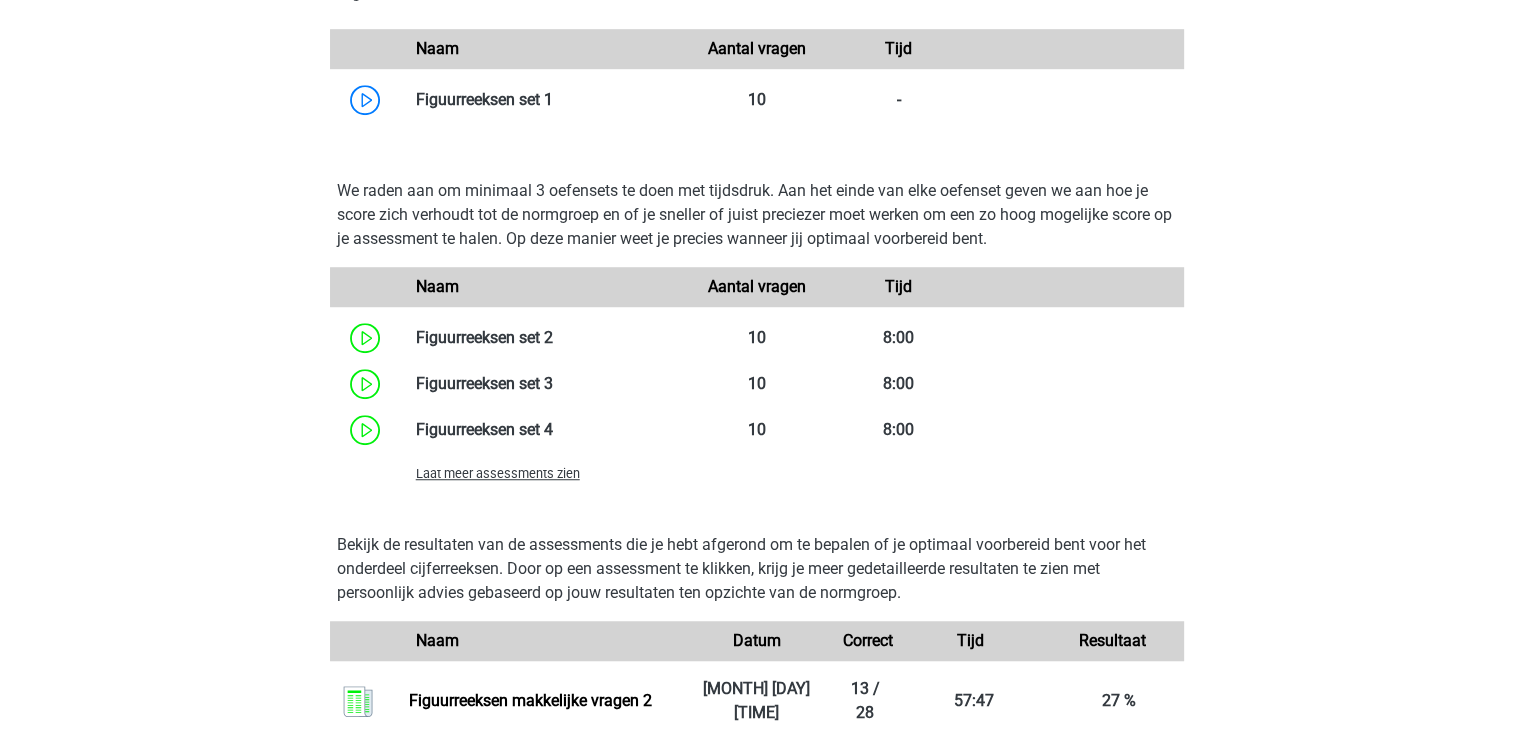 click on "Laat meer assessments zien" at bounding box center [498, 473] 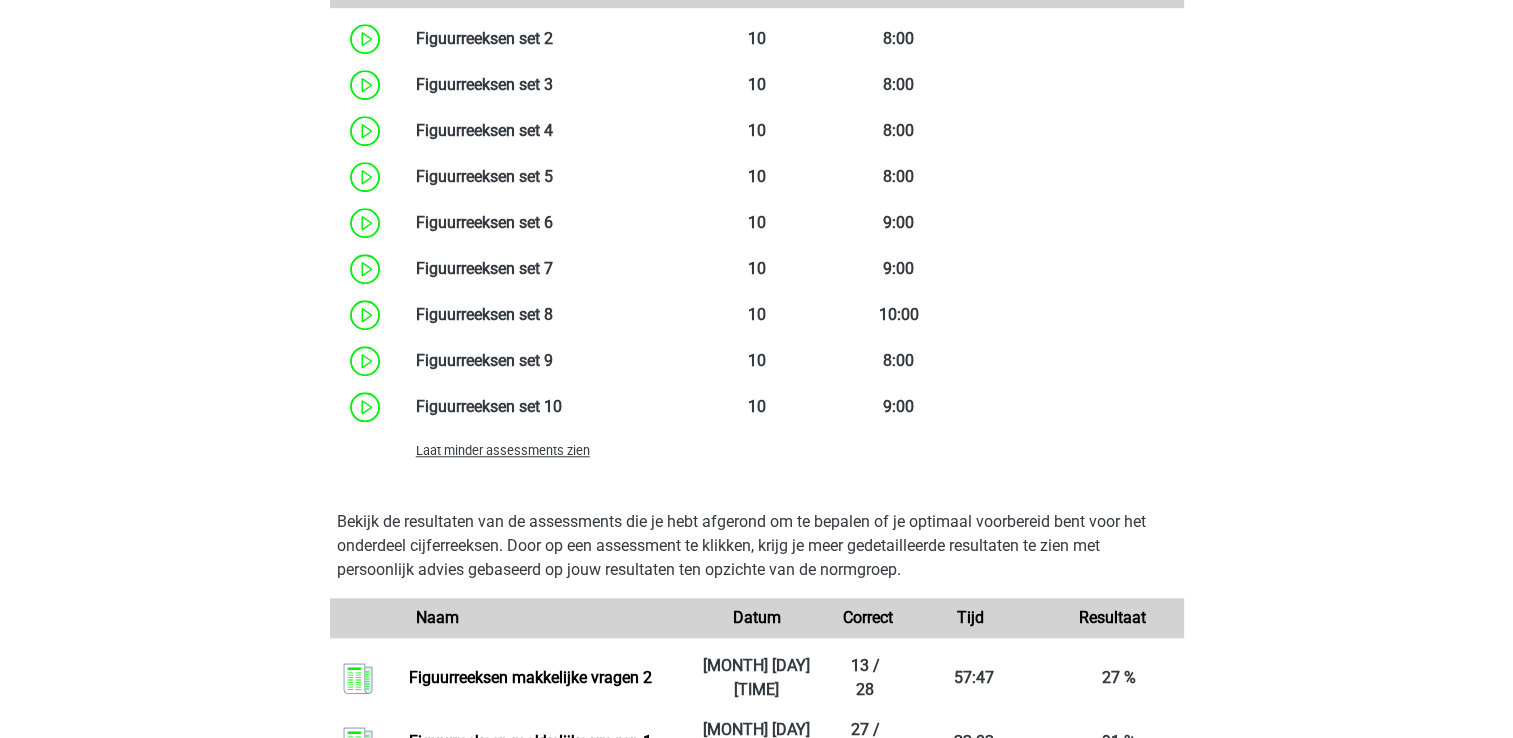 scroll, scrollTop: 1644, scrollLeft: 0, axis: vertical 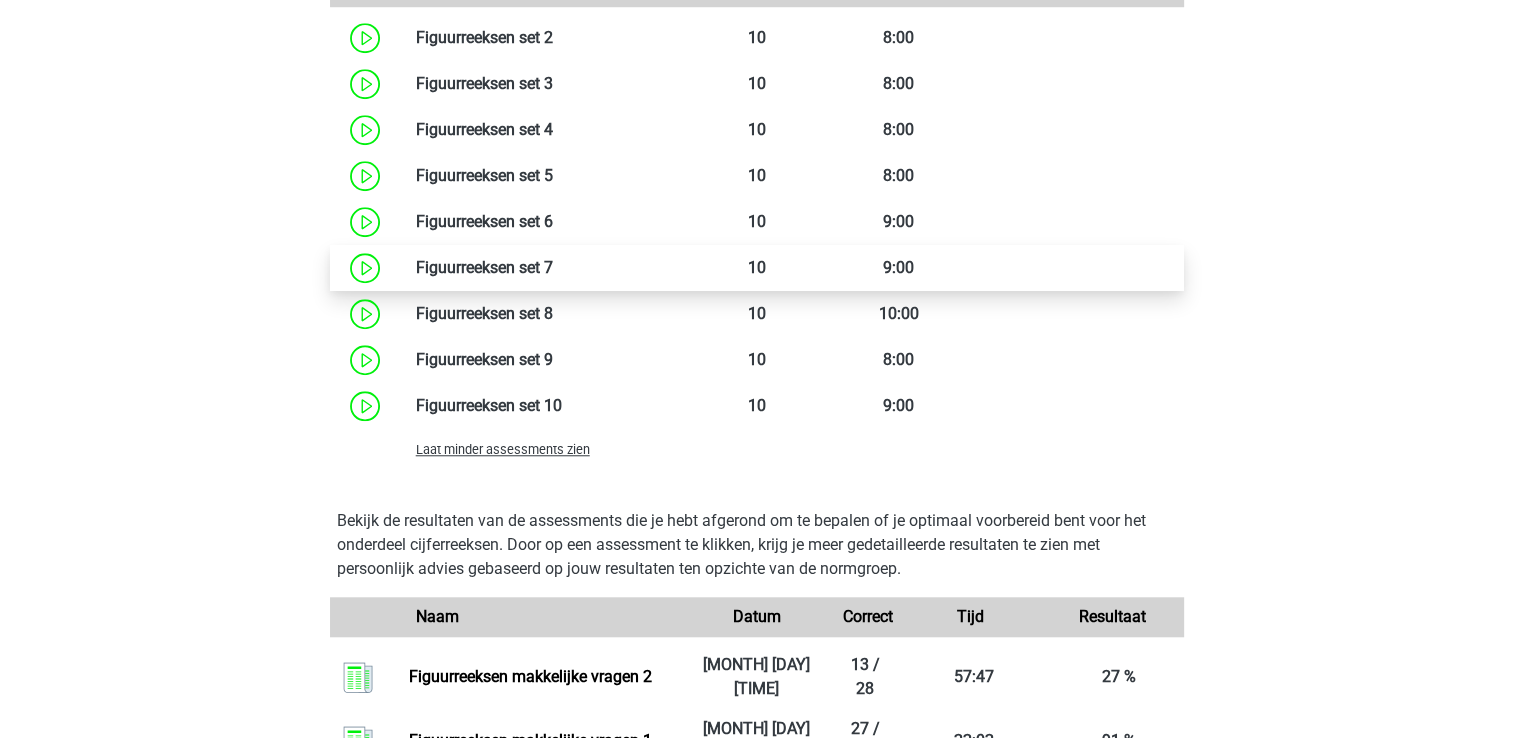 click at bounding box center (553, 267) 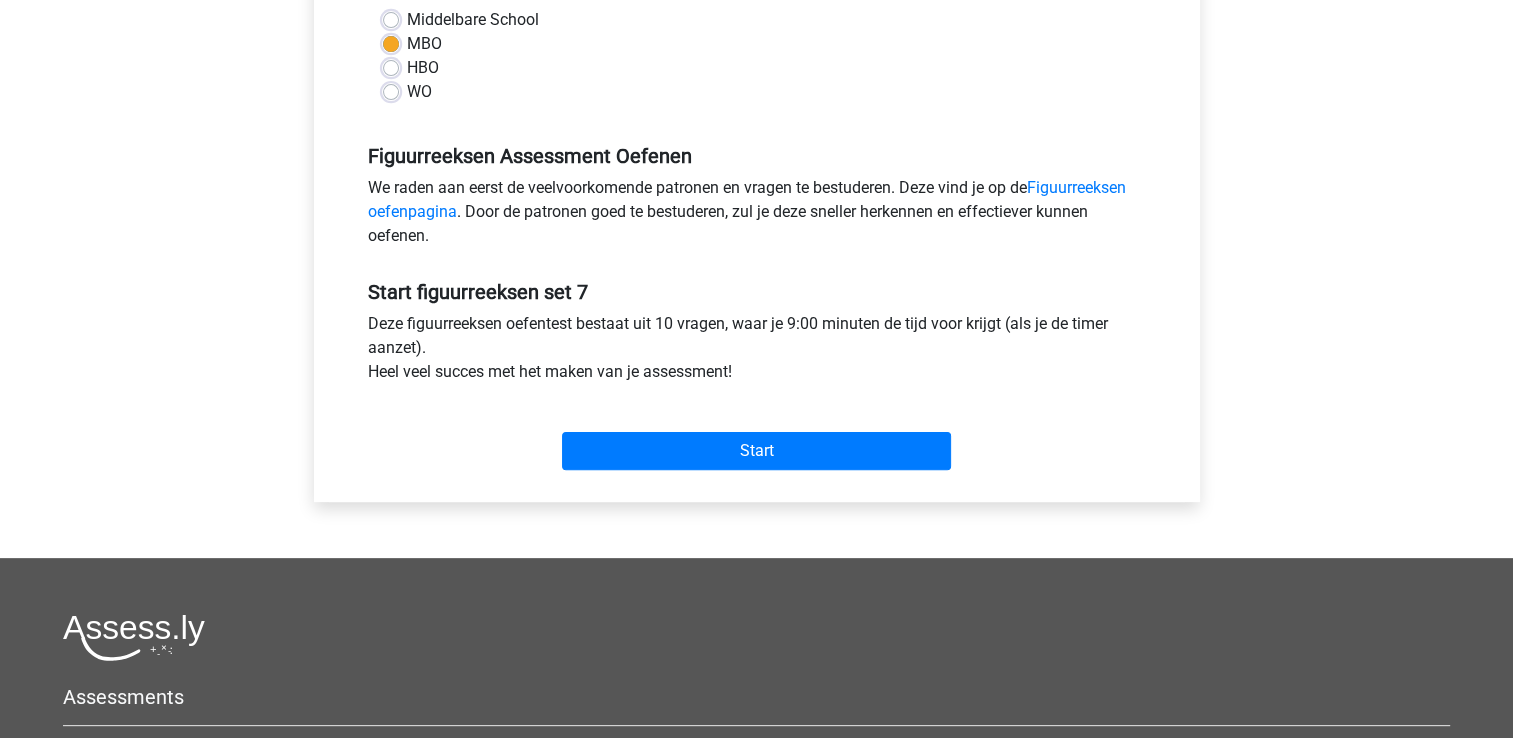 scroll, scrollTop: 500, scrollLeft: 0, axis: vertical 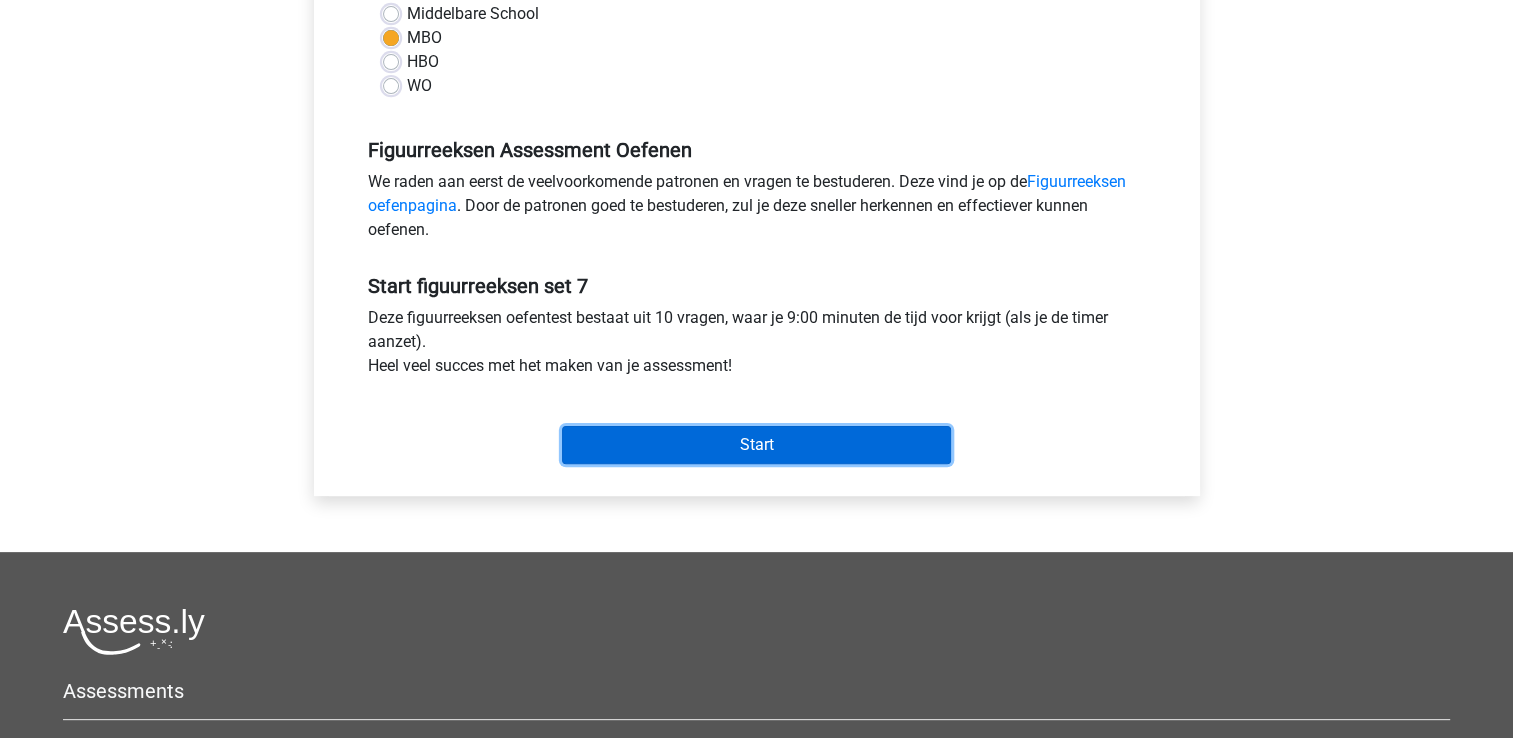 click on "Start" at bounding box center [756, 445] 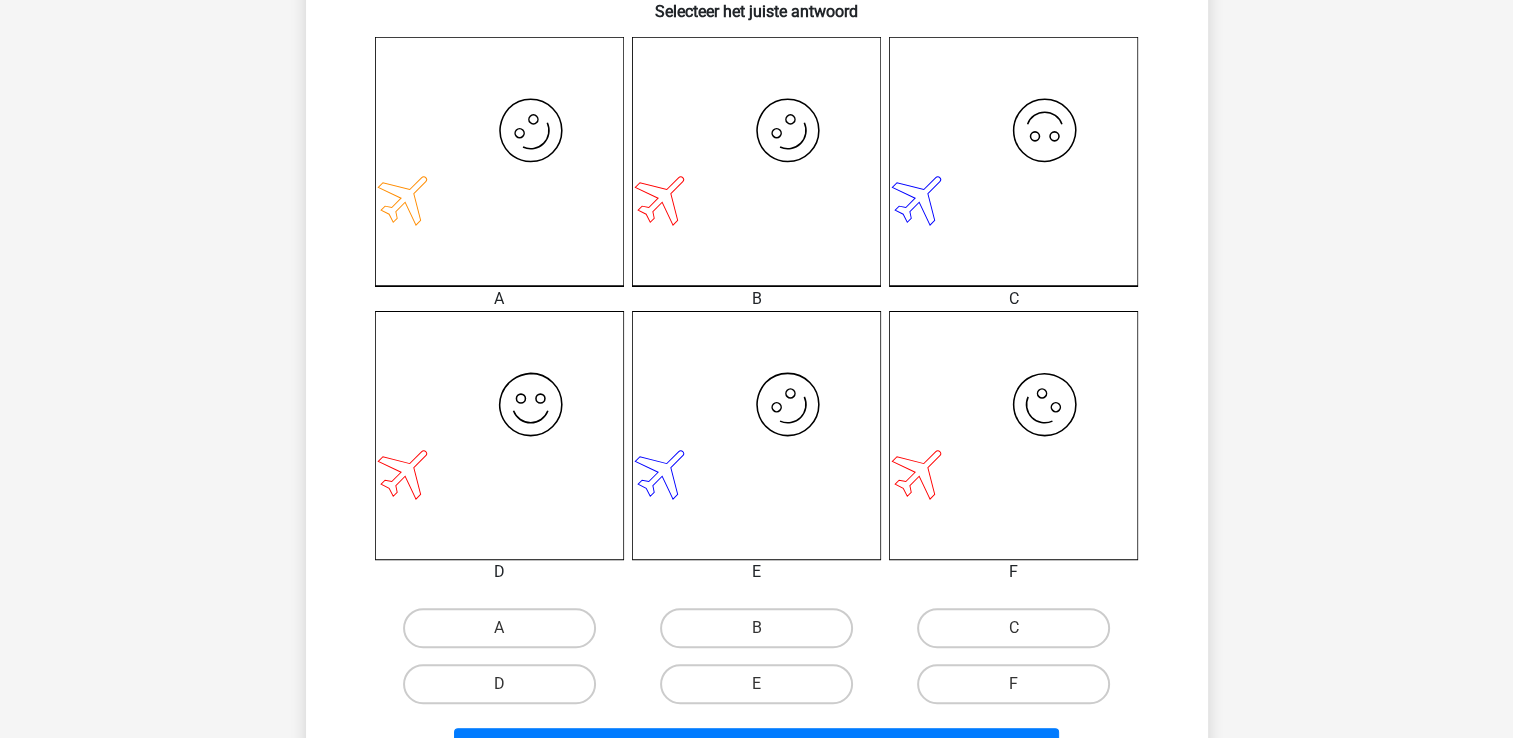 scroll, scrollTop: 600, scrollLeft: 0, axis: vertical 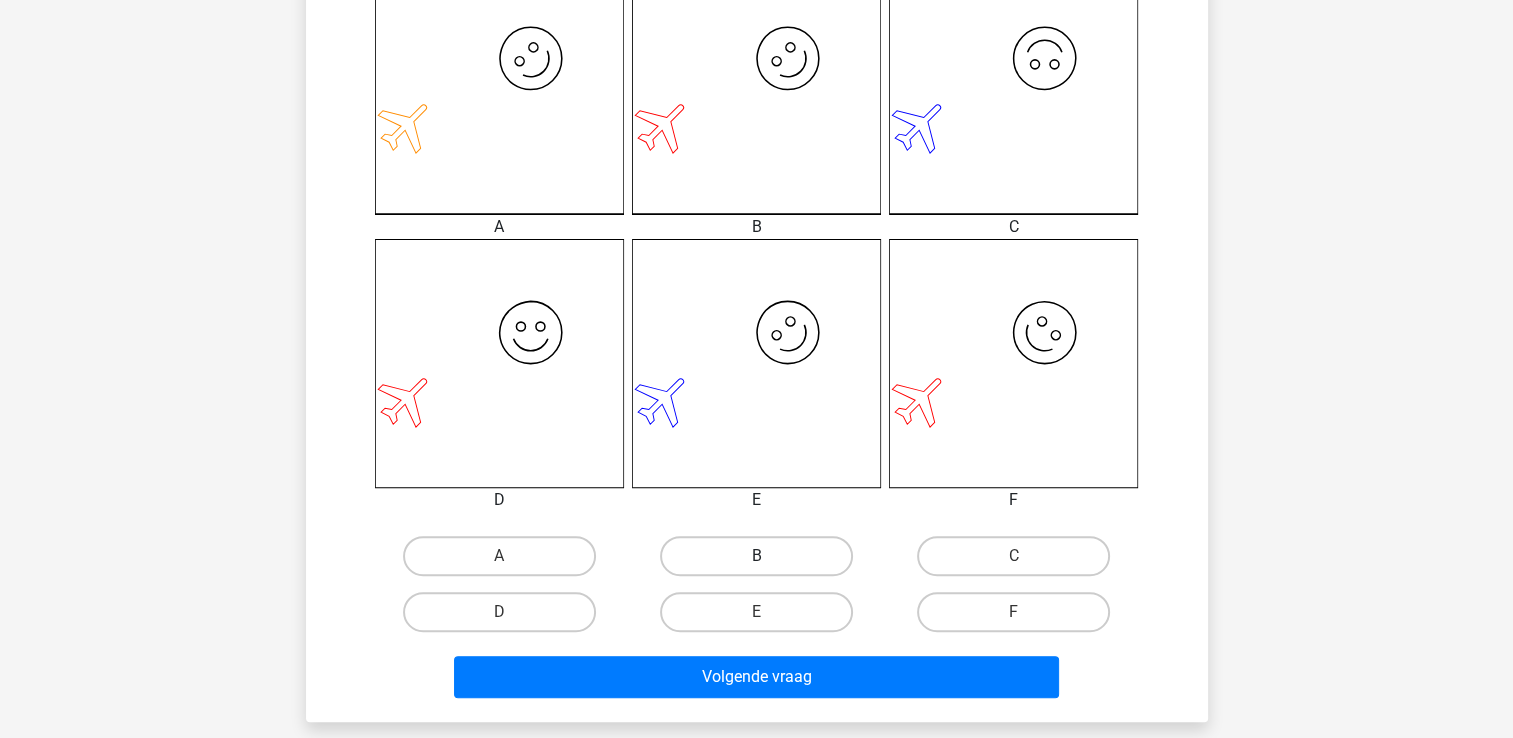 click on "B" at bounding box center [756, 556] 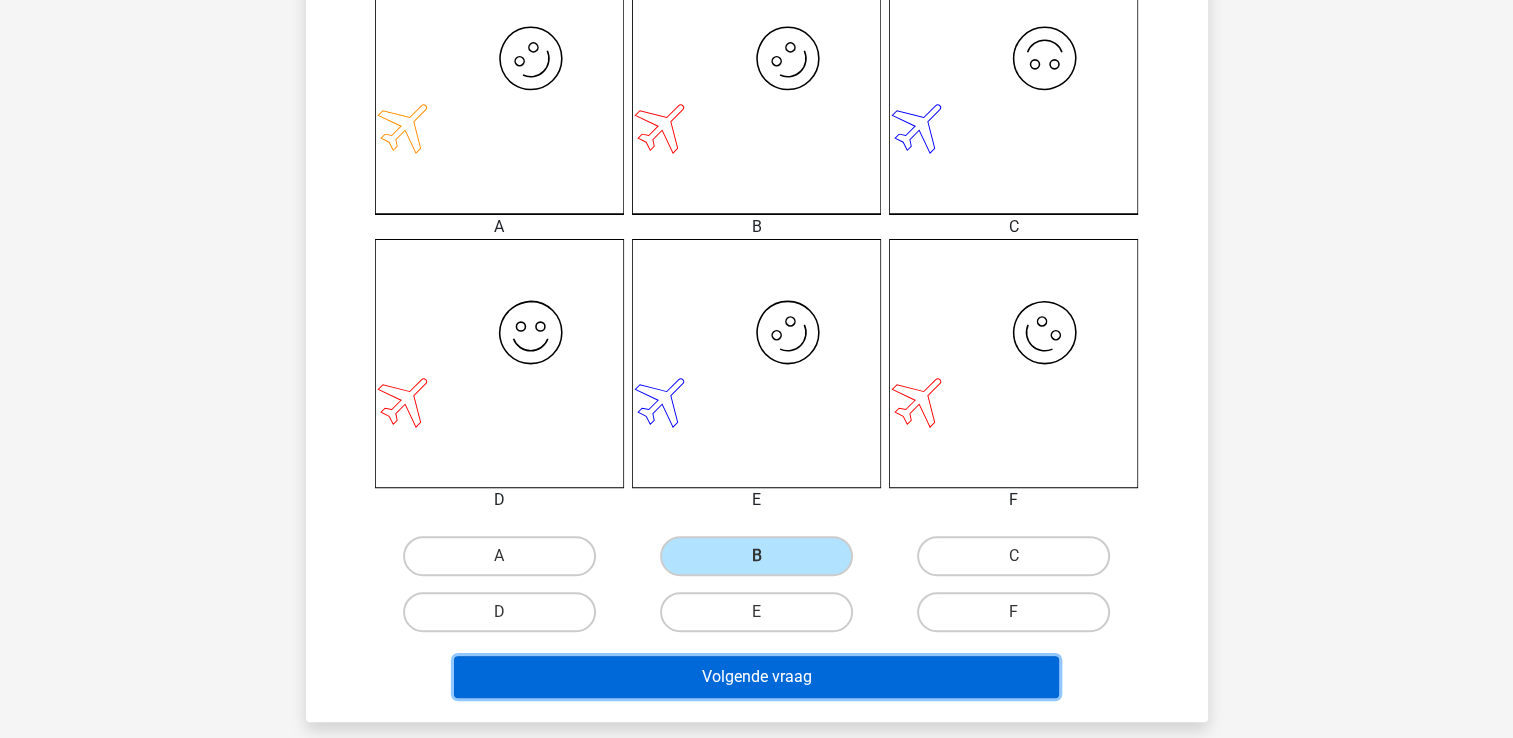 click on "Volgende vraag" at bounding box center (756, 677) 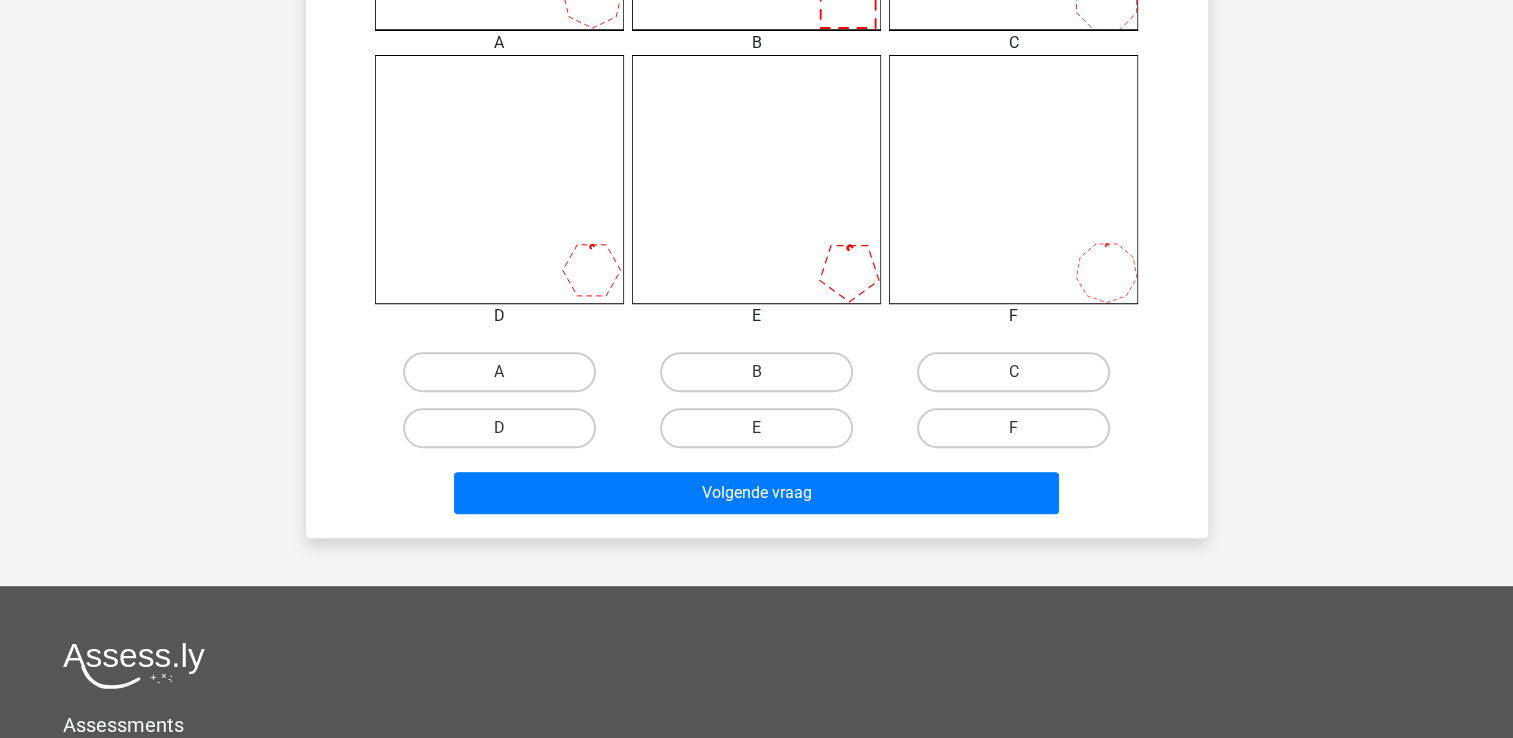 scroll, scrollTop: 792, scrollLeft: 0, axis: vertical 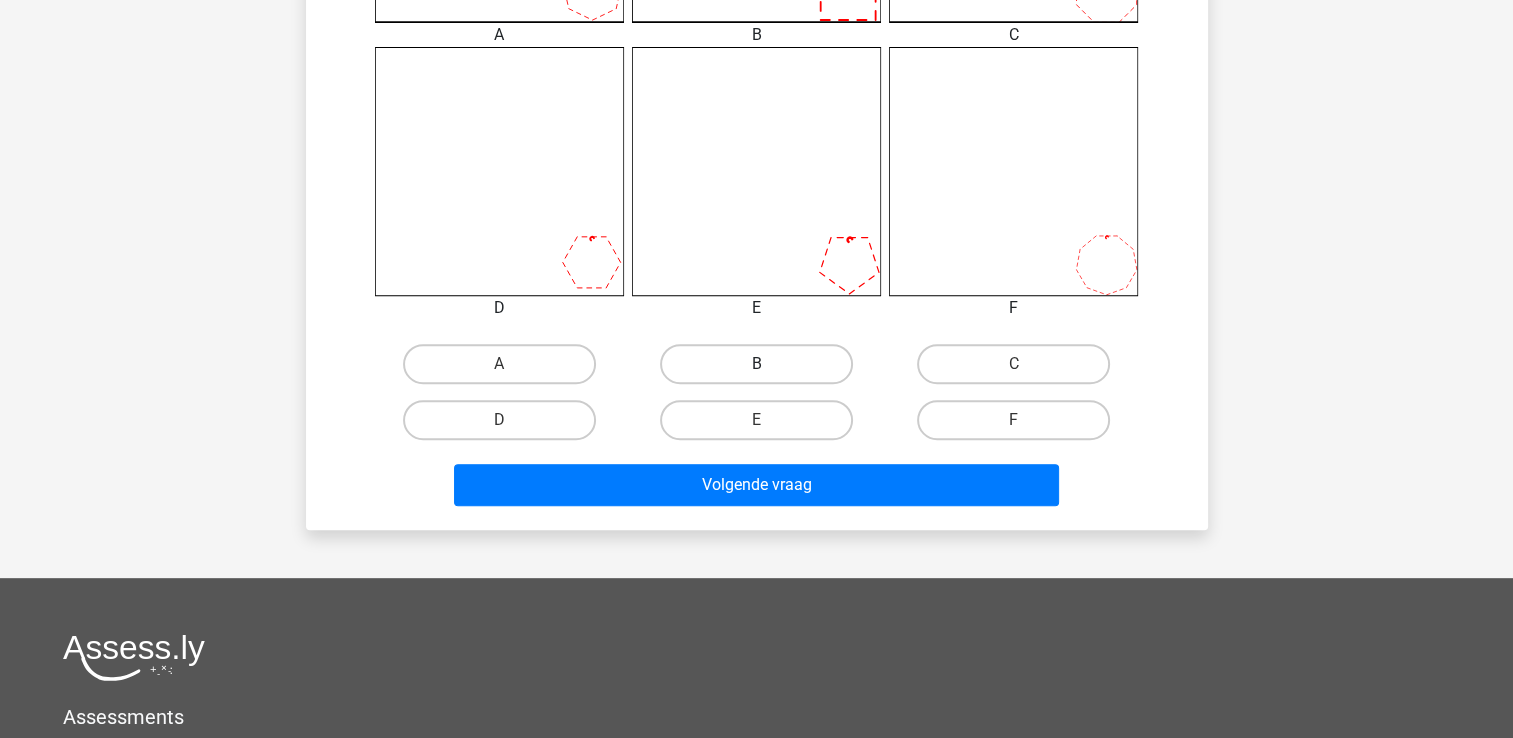 click on "B" at bounding box center (756, 364) 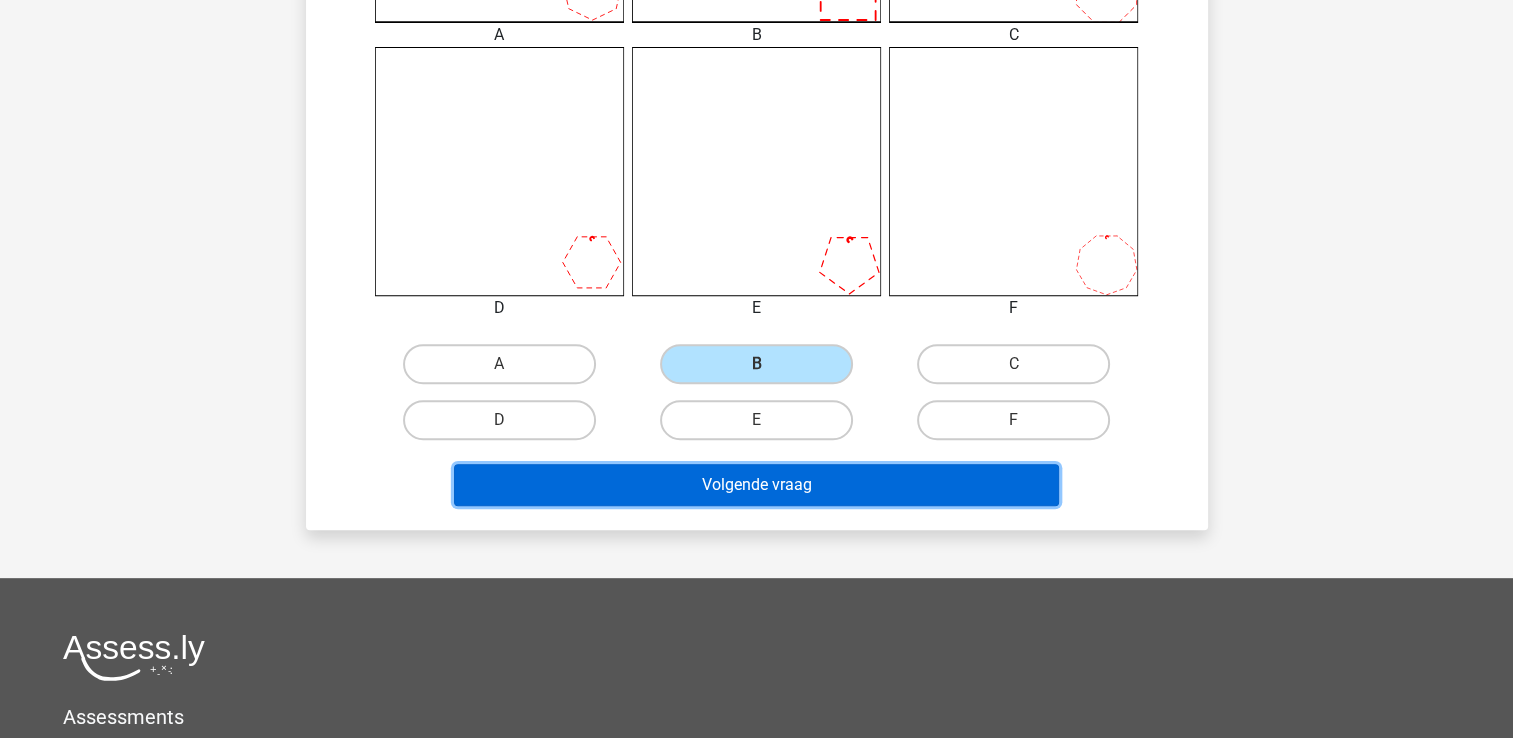 click on "Volgende vraag" at bounding box center (756, 485) 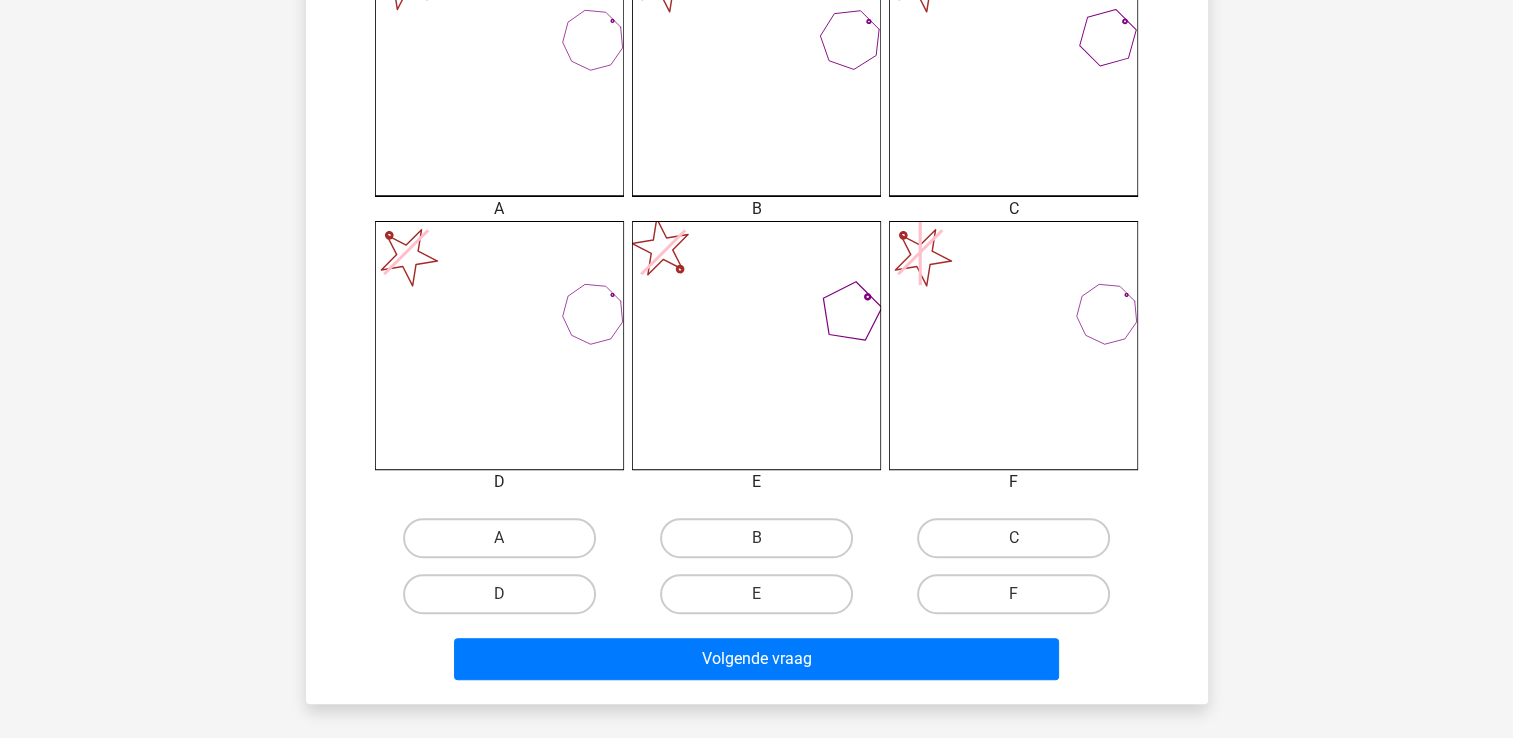 scroll, scrollTop: 692, scrollLeft: 0, axis: vertical 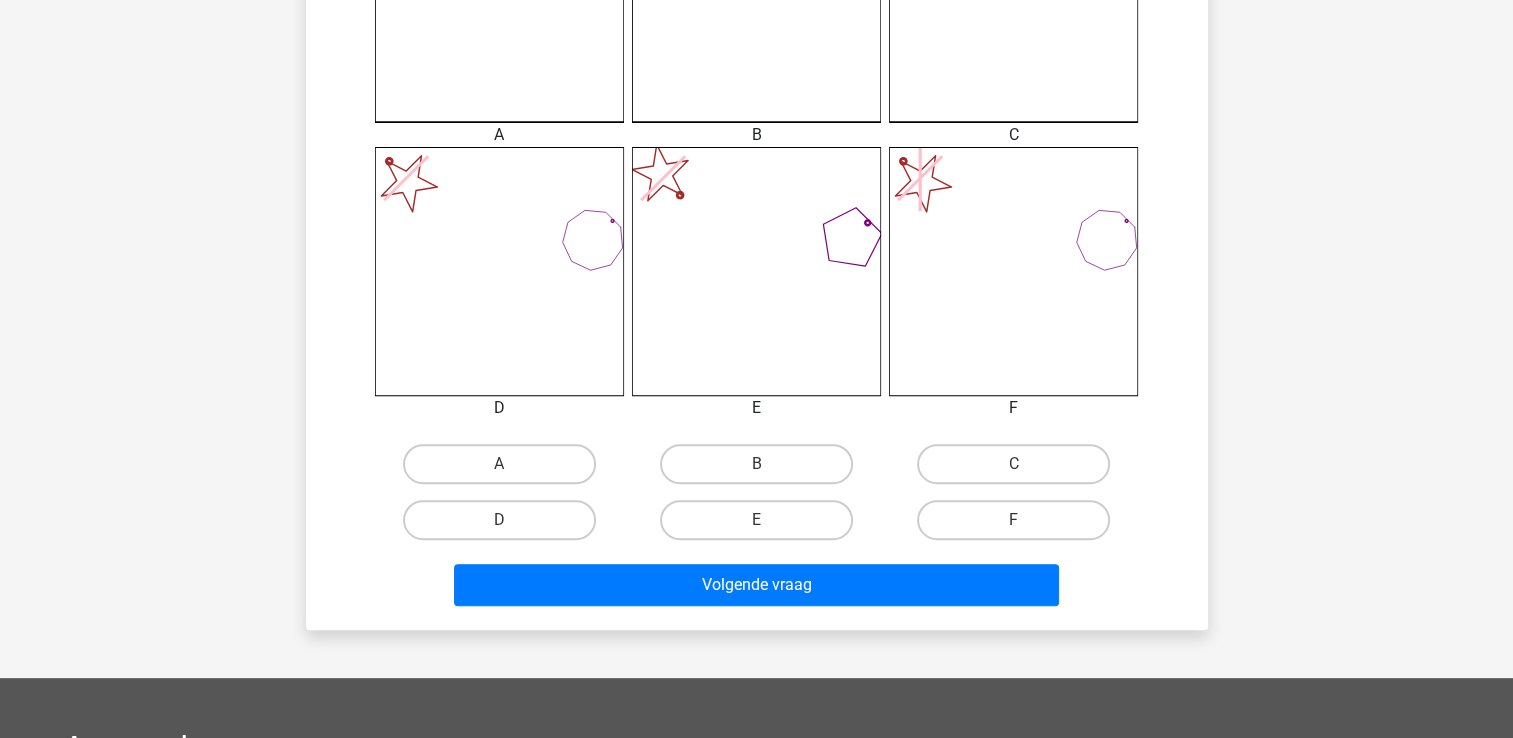 click on "D" at bounding box center (505, 526) 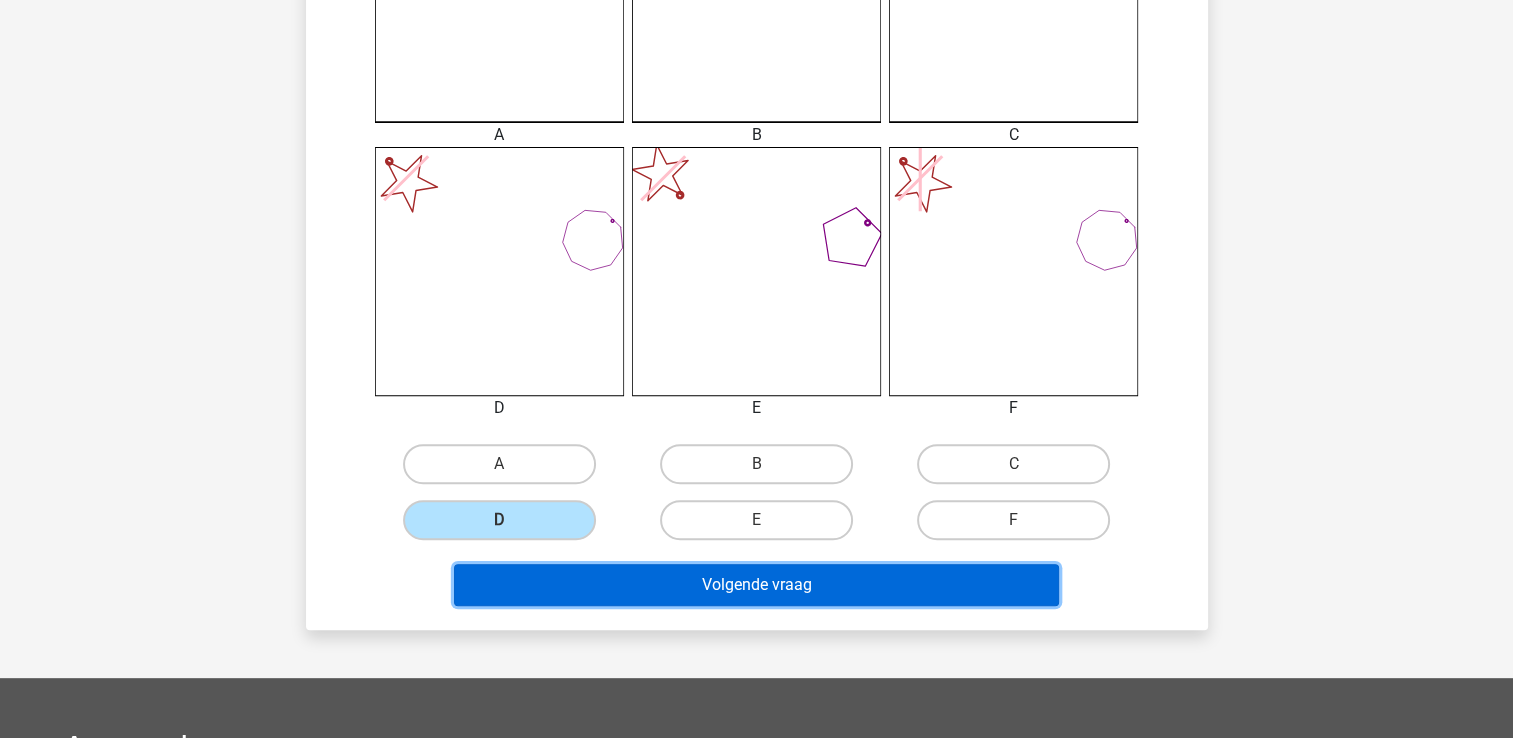 click on "Volgende vraag" at bounding box center [756, 585] 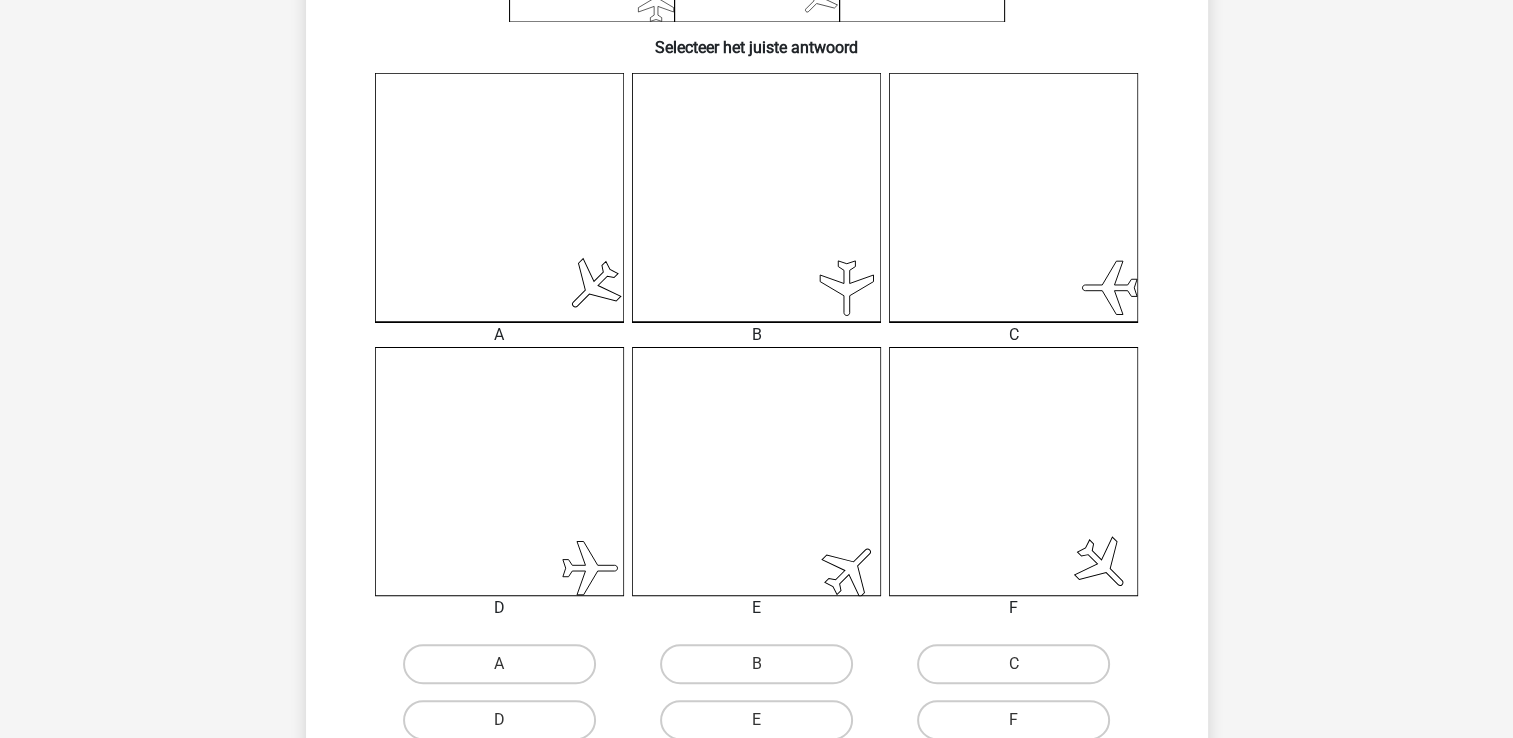 scroll, scrollTop: 592, scrollLeft: 0, axis: vertical 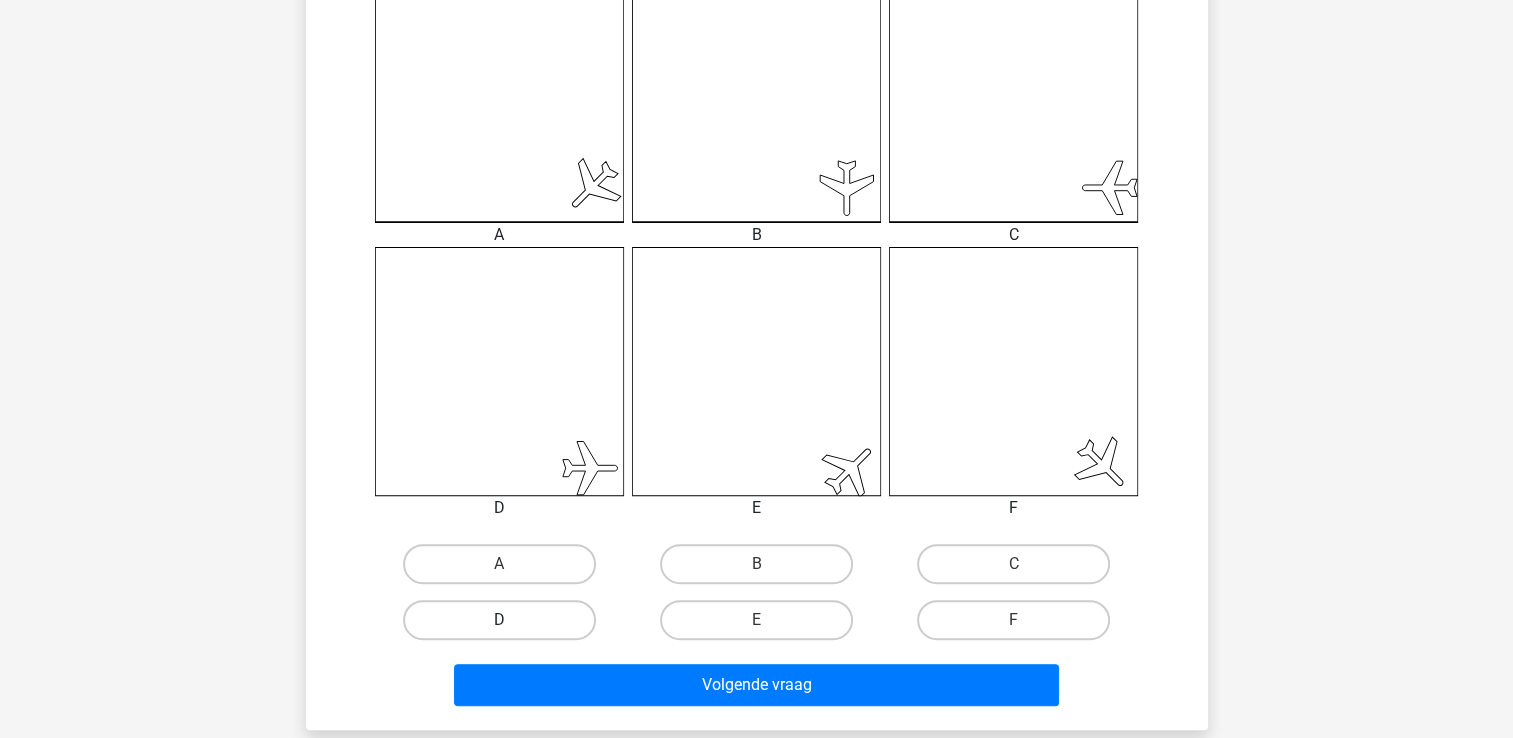 click on "D" at bounding box center [499, 620] 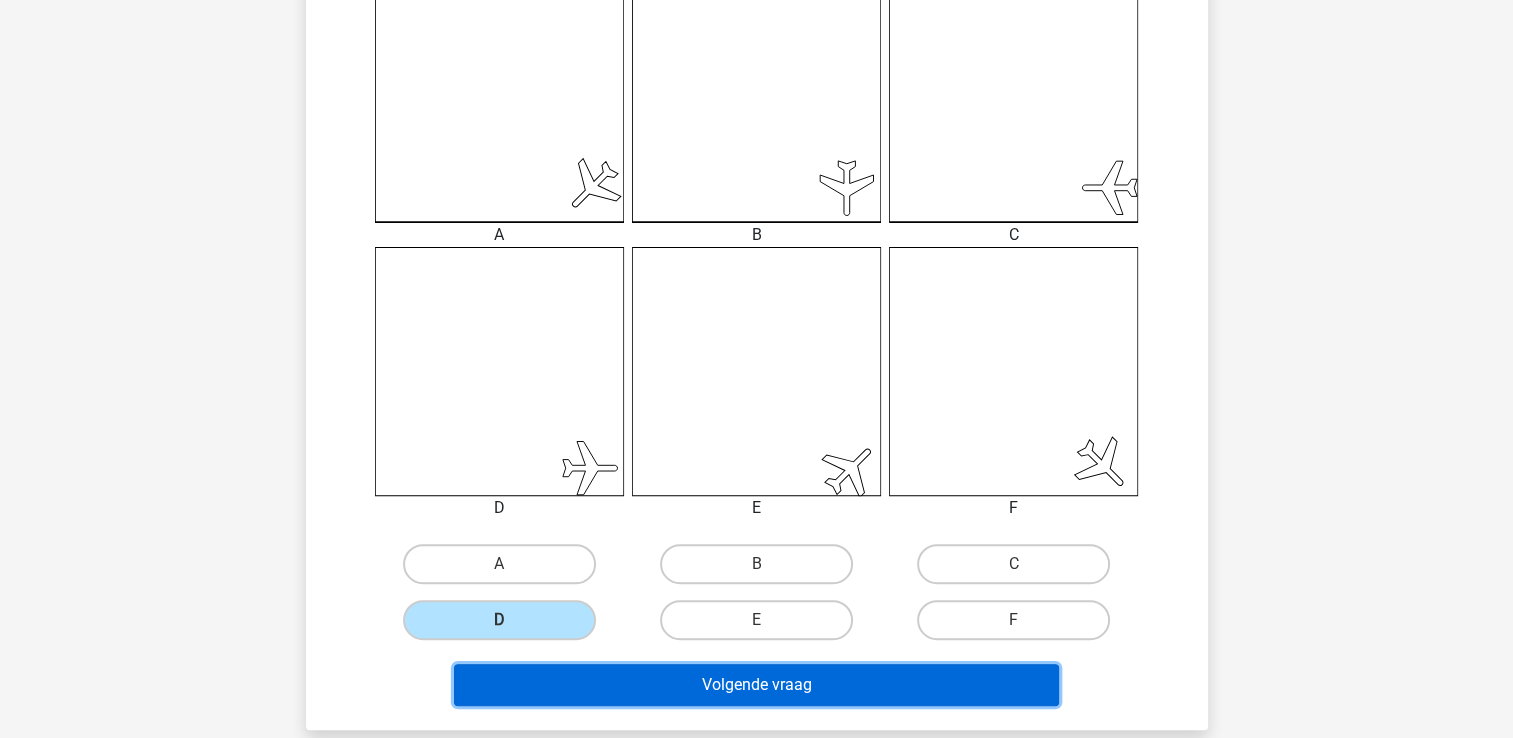 click on "Volgende vraag" at bounding box center (756, 685) 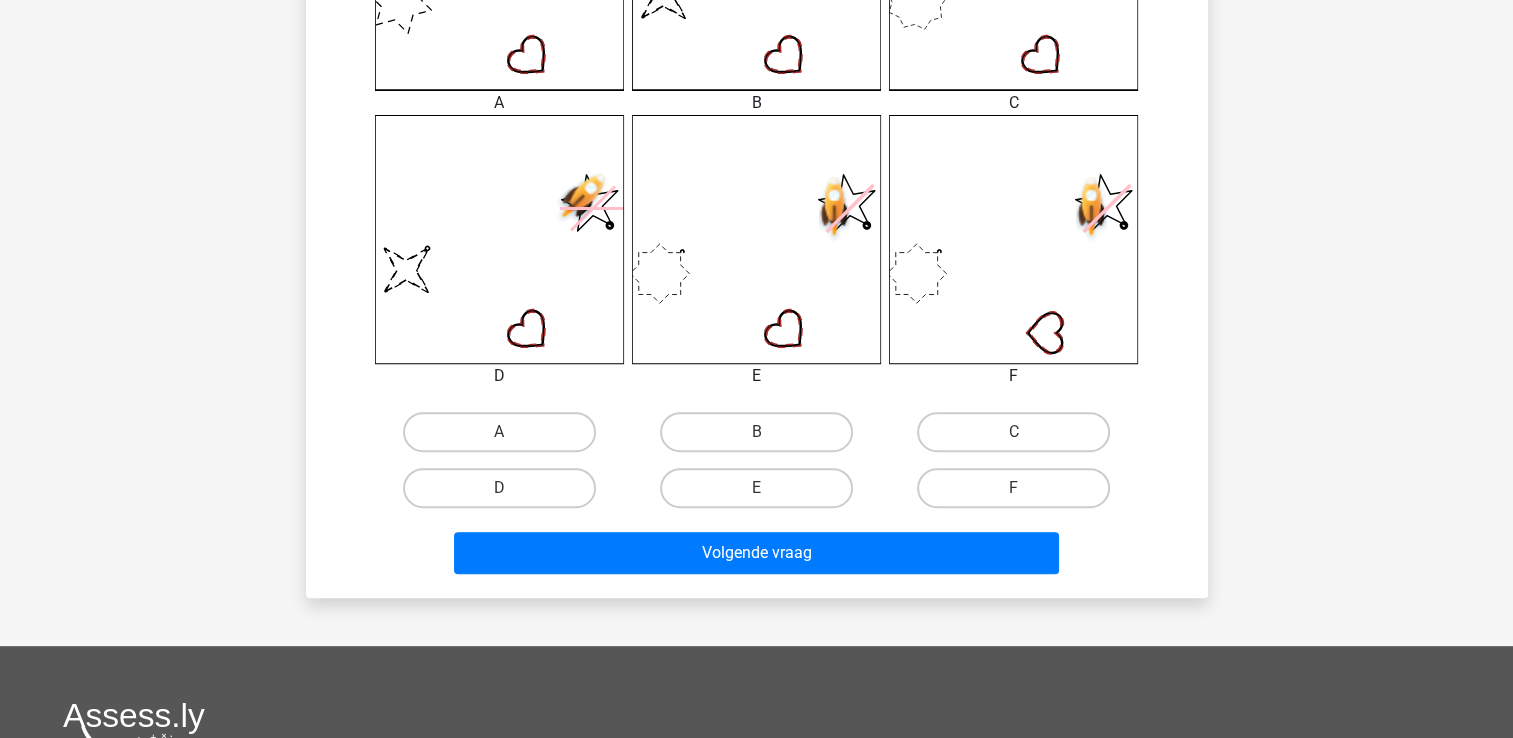 scroll, scrollTop: 792, scrollLeft: 0, axis: vertical 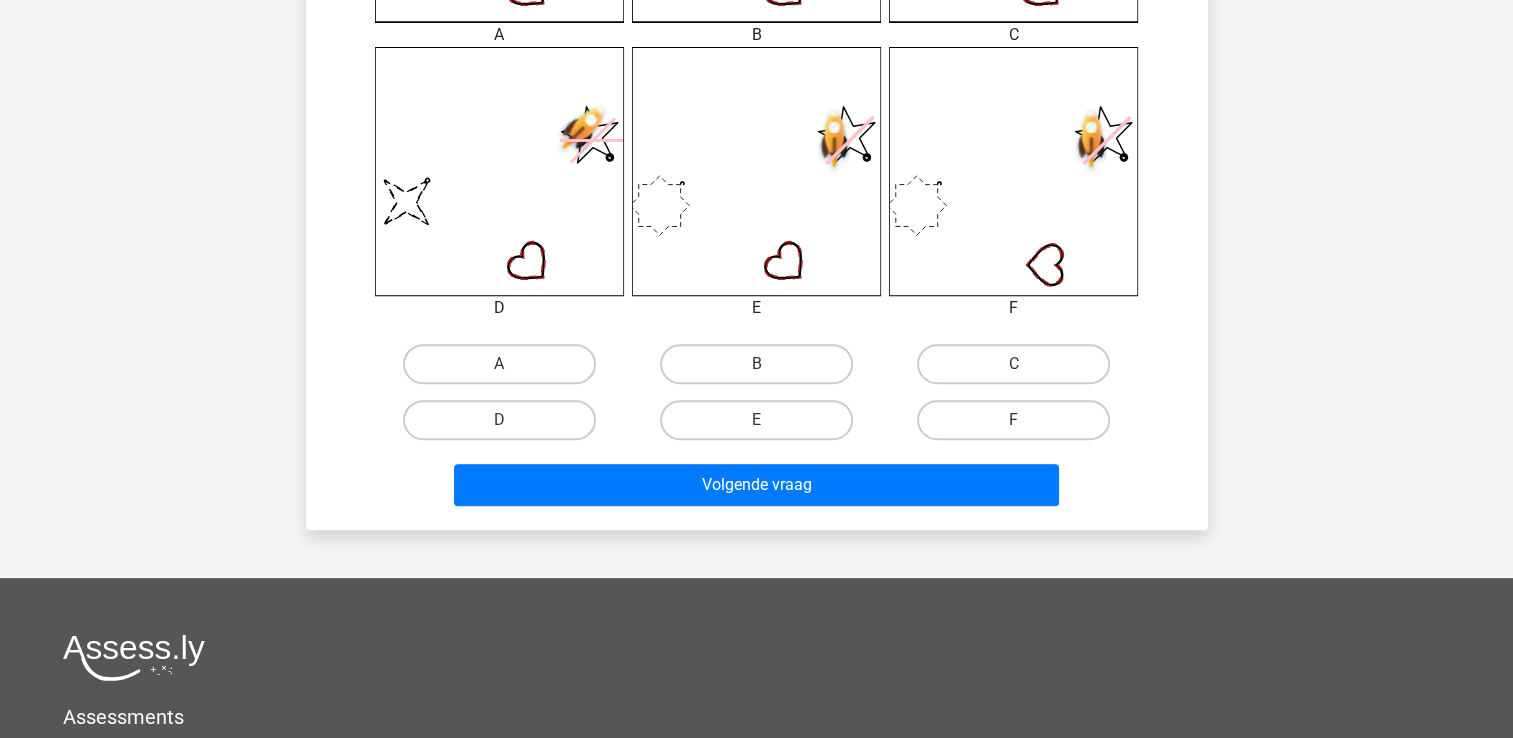 click on "B" at bounding box center [756, 364] 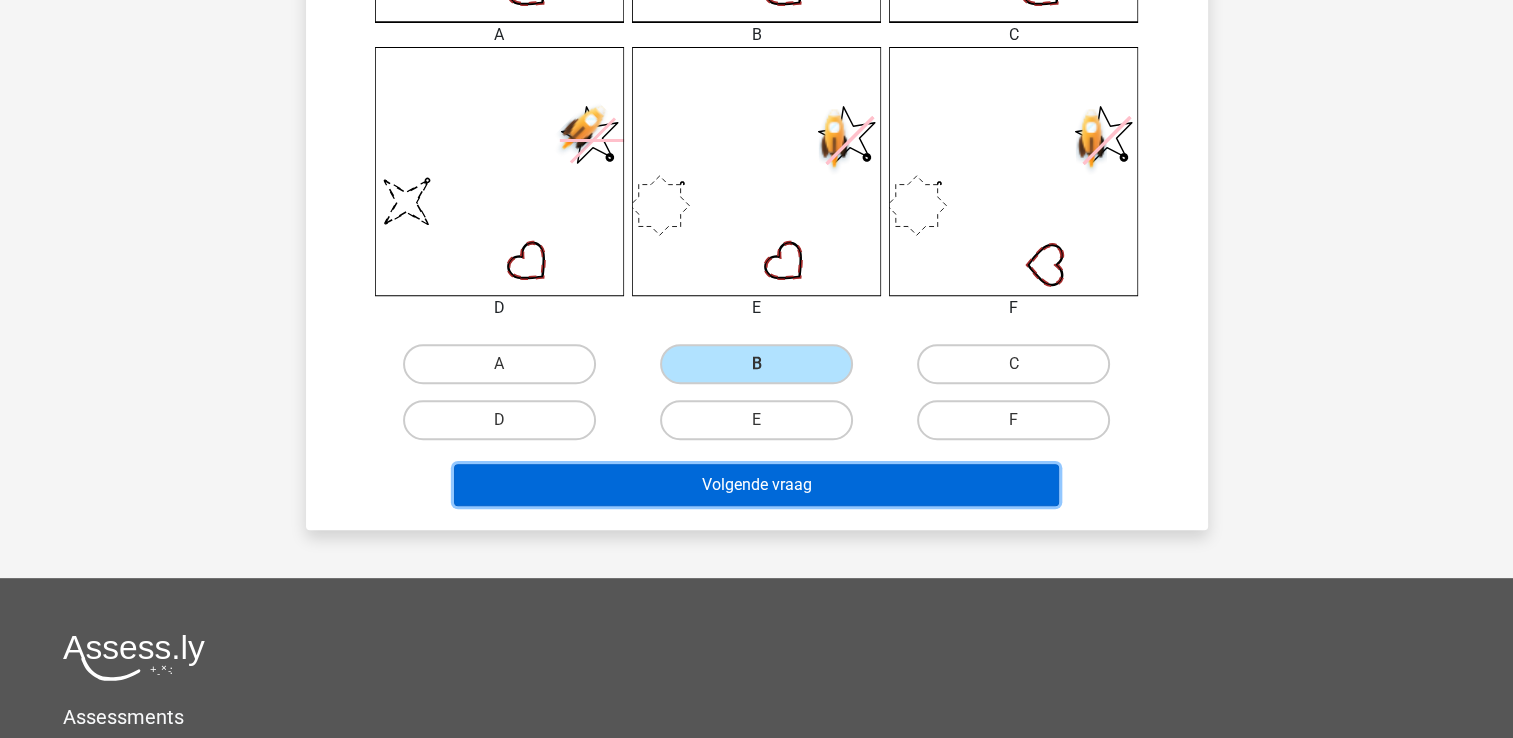 click on "Volgende vraag" at bounding box center [756, 485] 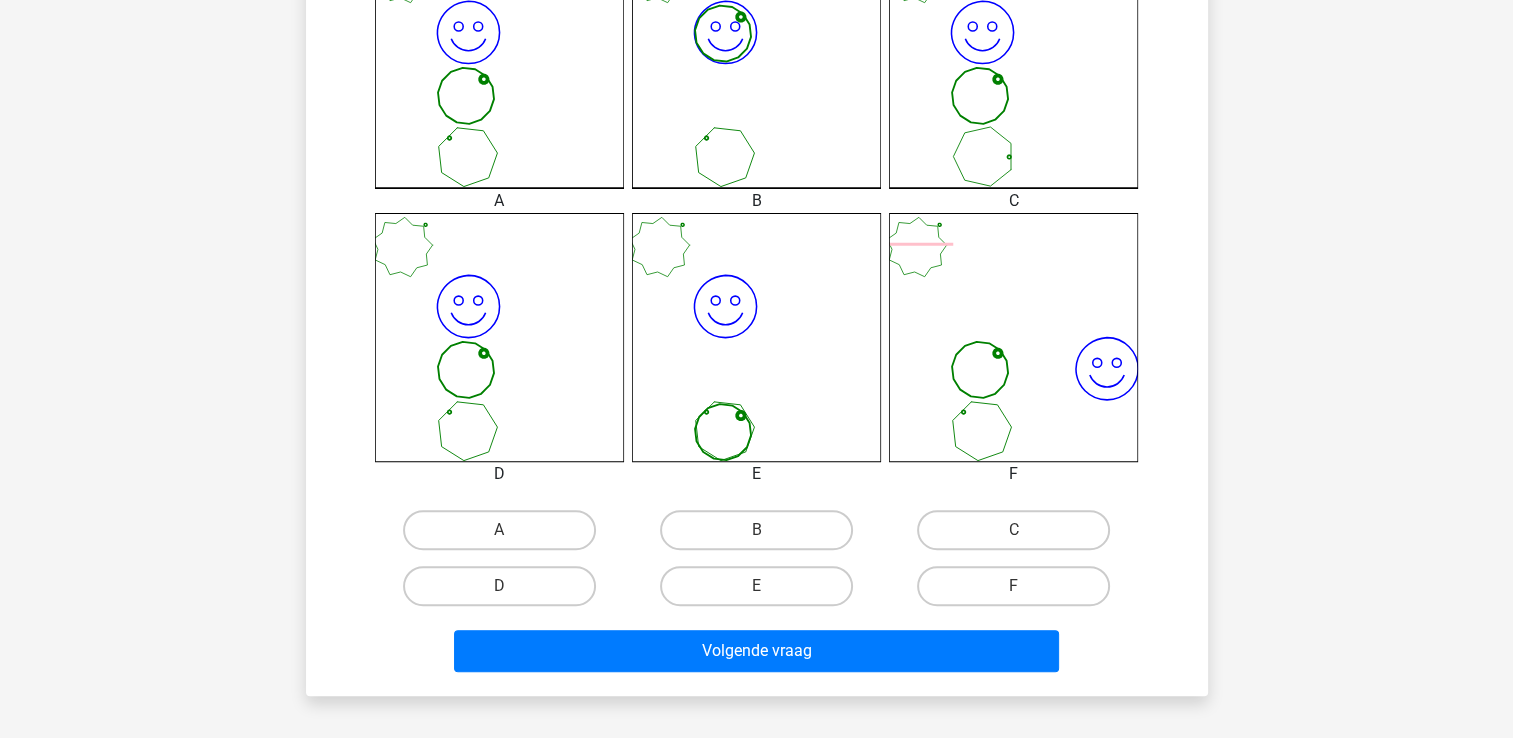 scroll, scrollTop: 792, scrollLeft: 0, axis: vertical 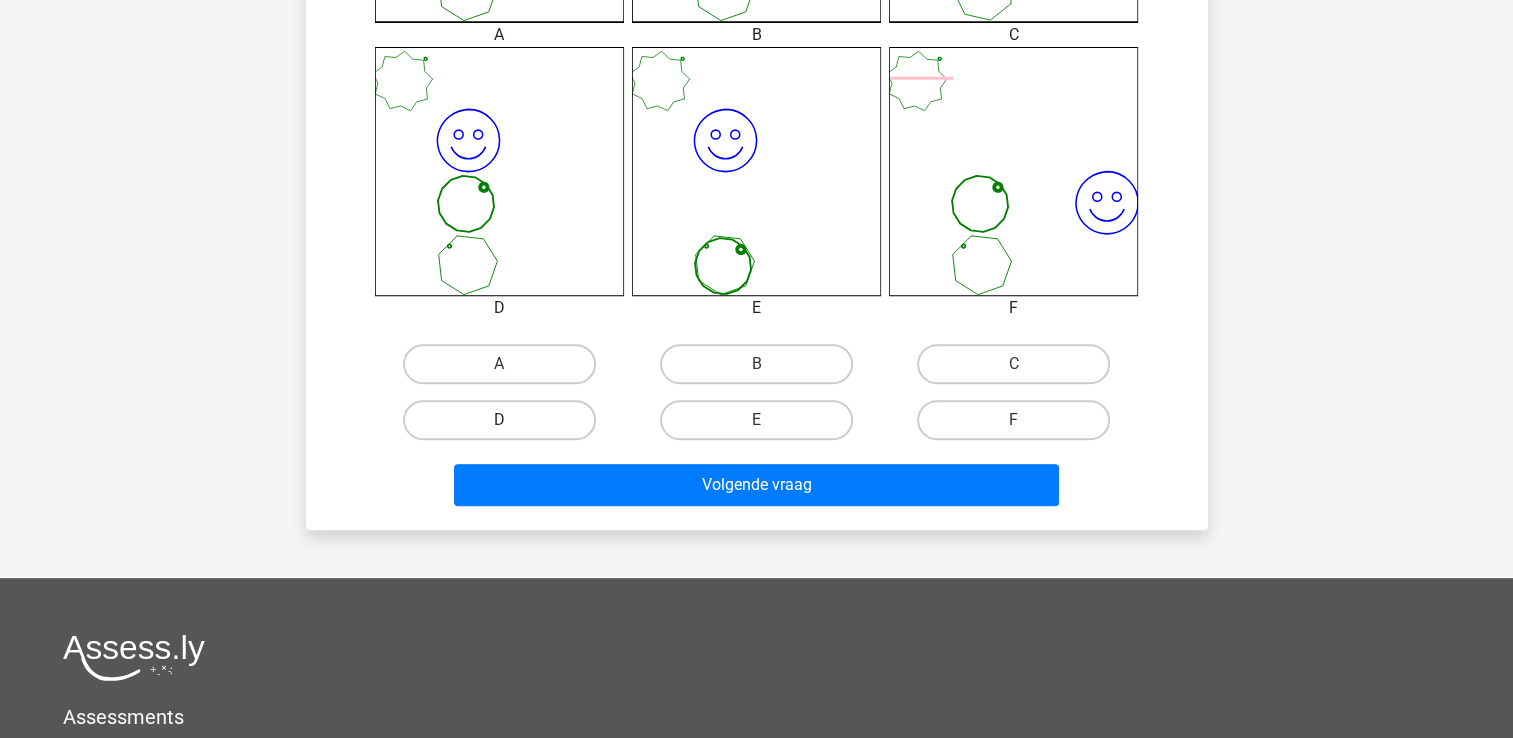click on "D" at bounding box center (499, 420) 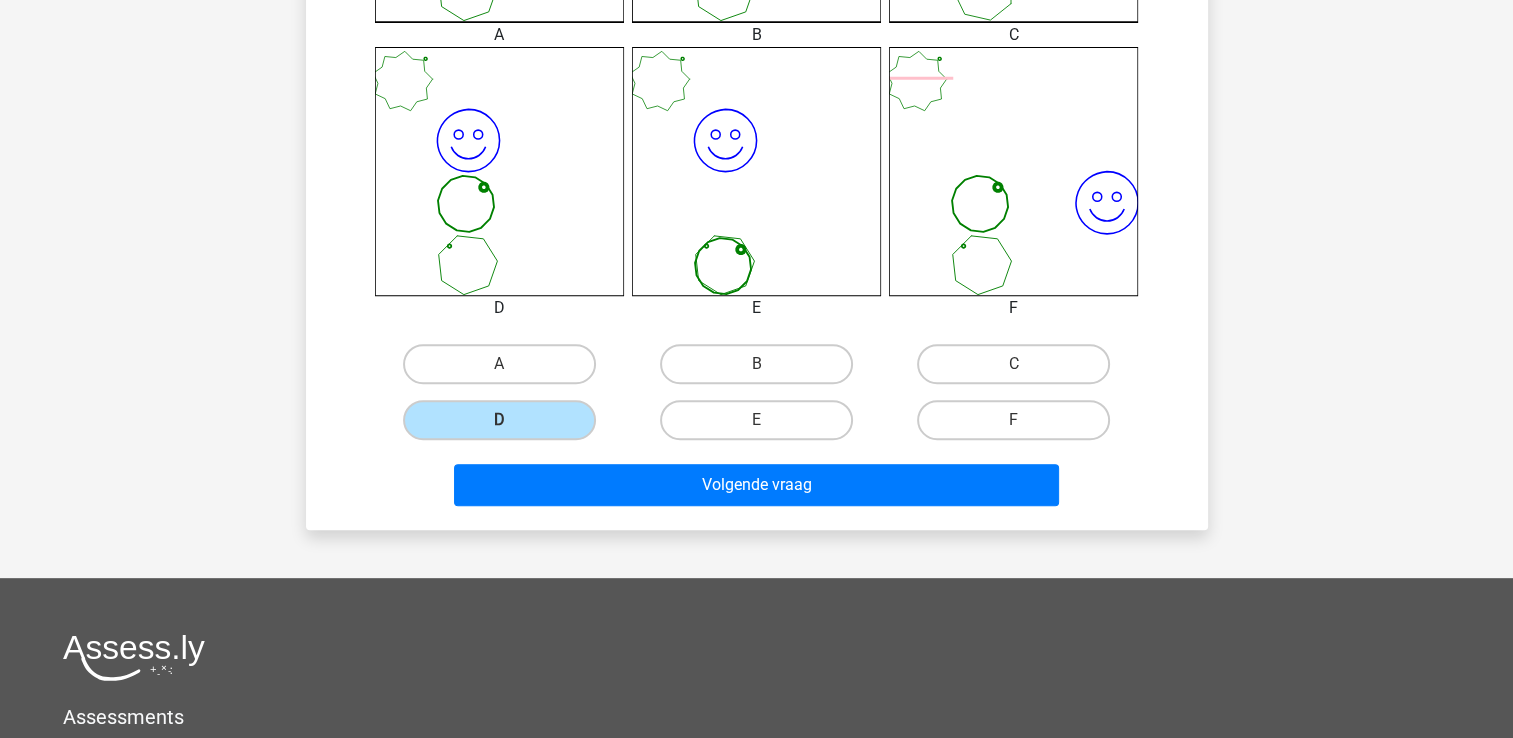 click on "Wat is de meest logische volgende figuur in de reeks?
image/svg+xml
1
image/svg+xml
2
image/svg+xml
3
image/svg+xml" at bounding box center (757, -85) 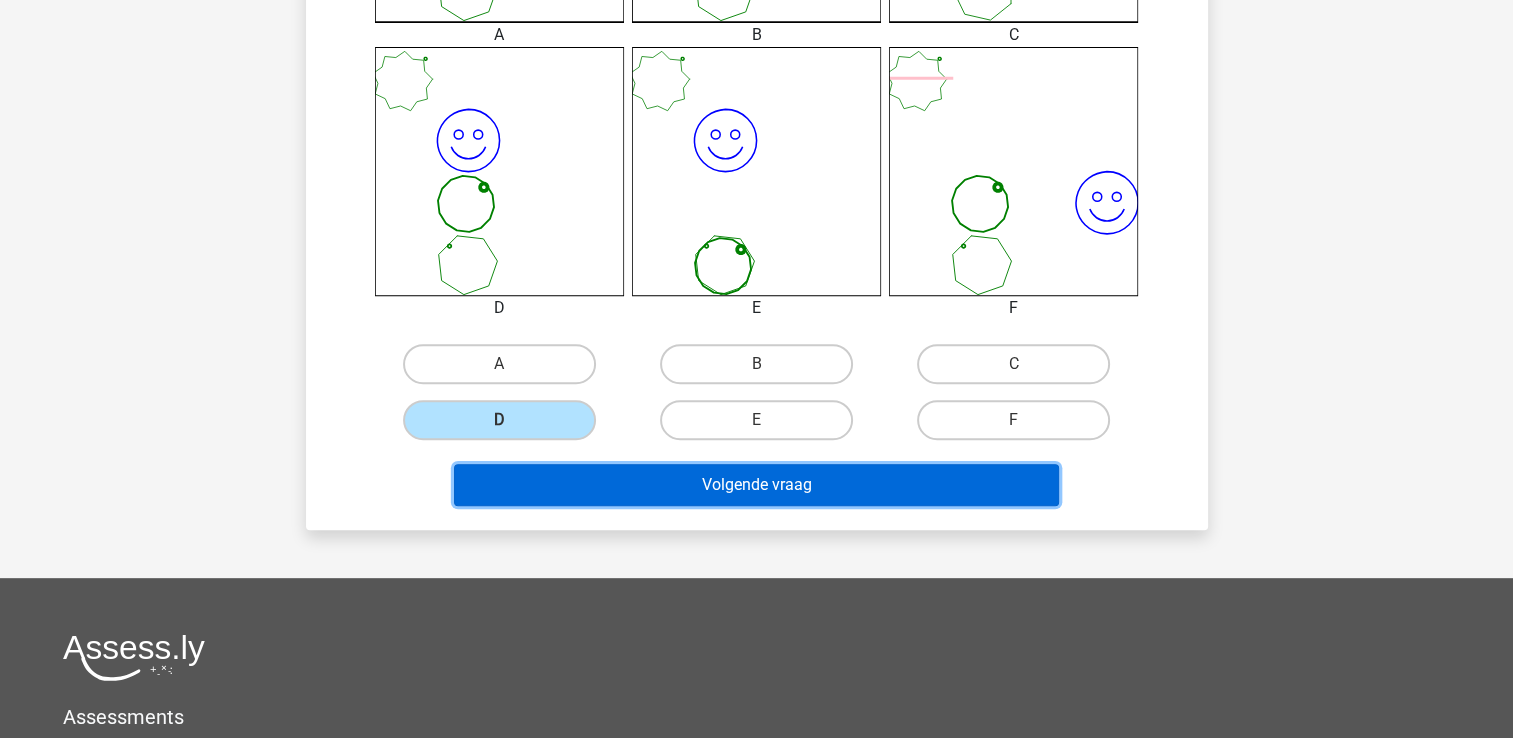 click on "Volgende vraag" at bounding box center (756, 485) 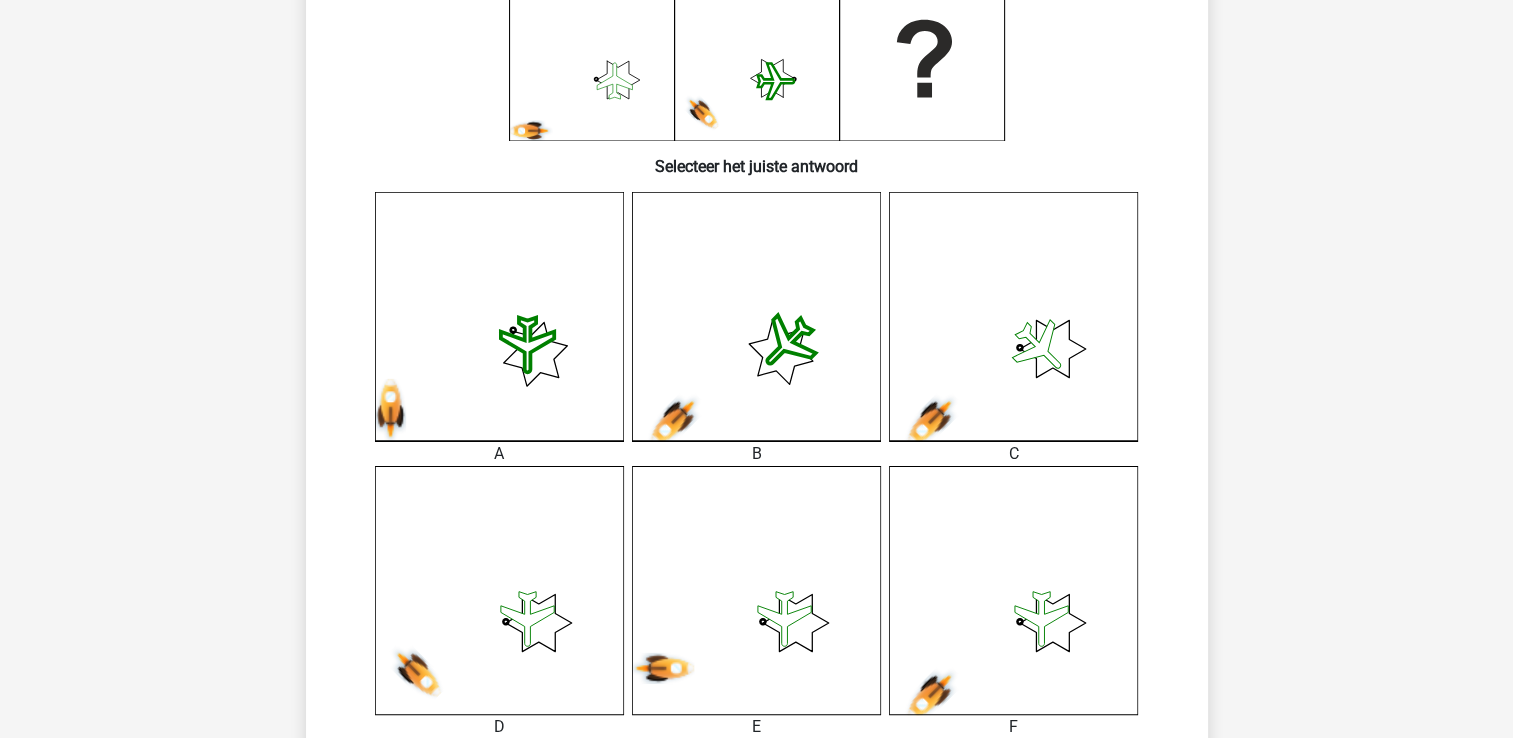 scroll, scrollTop: 500, scrollLeft: 0, axis: vertical 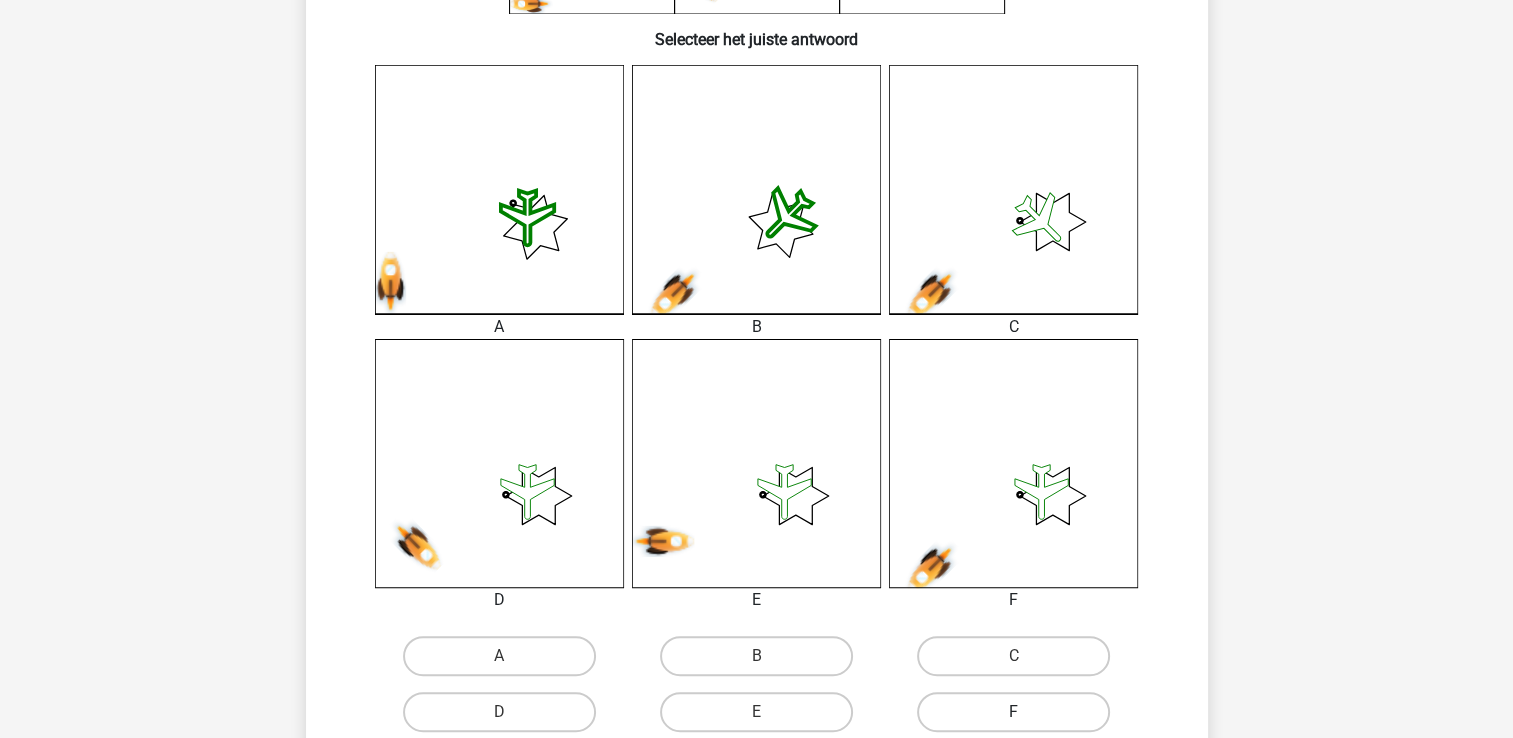 click on "F" at bounding box center [1013, 712] 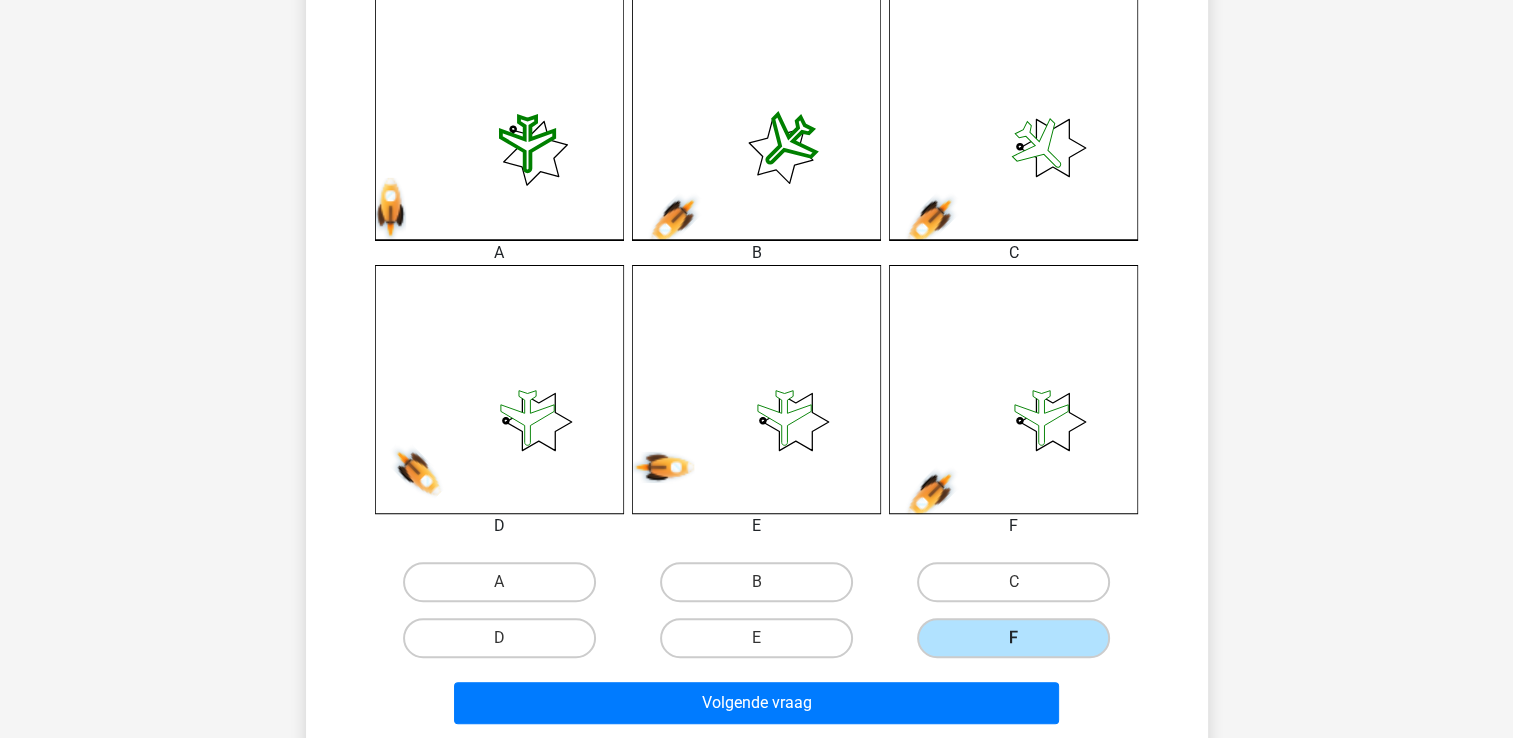scroll, scrollTop: 700, scrollLeft: 0, axis: vertical 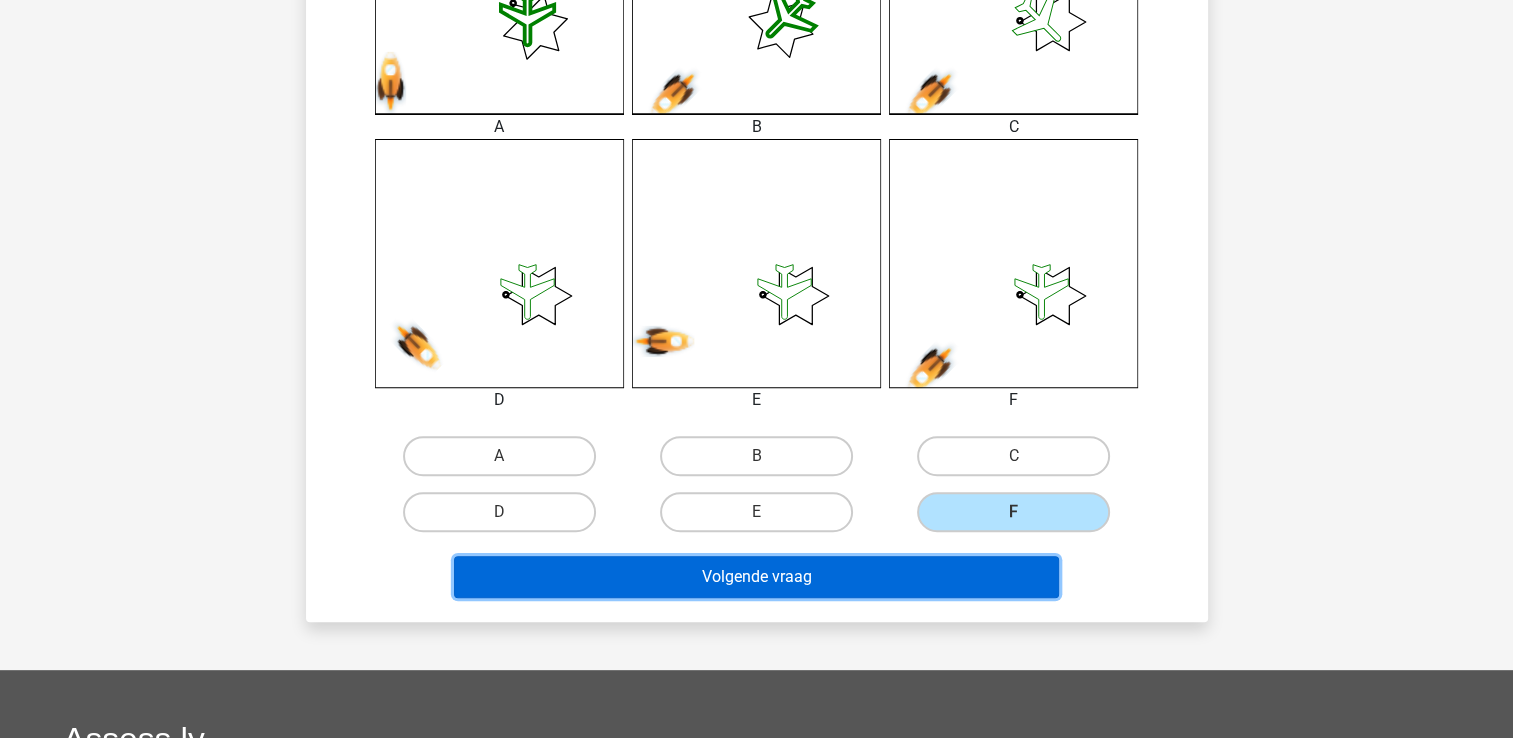 click on "Volgende vraag" at bounding box center (756, 577) 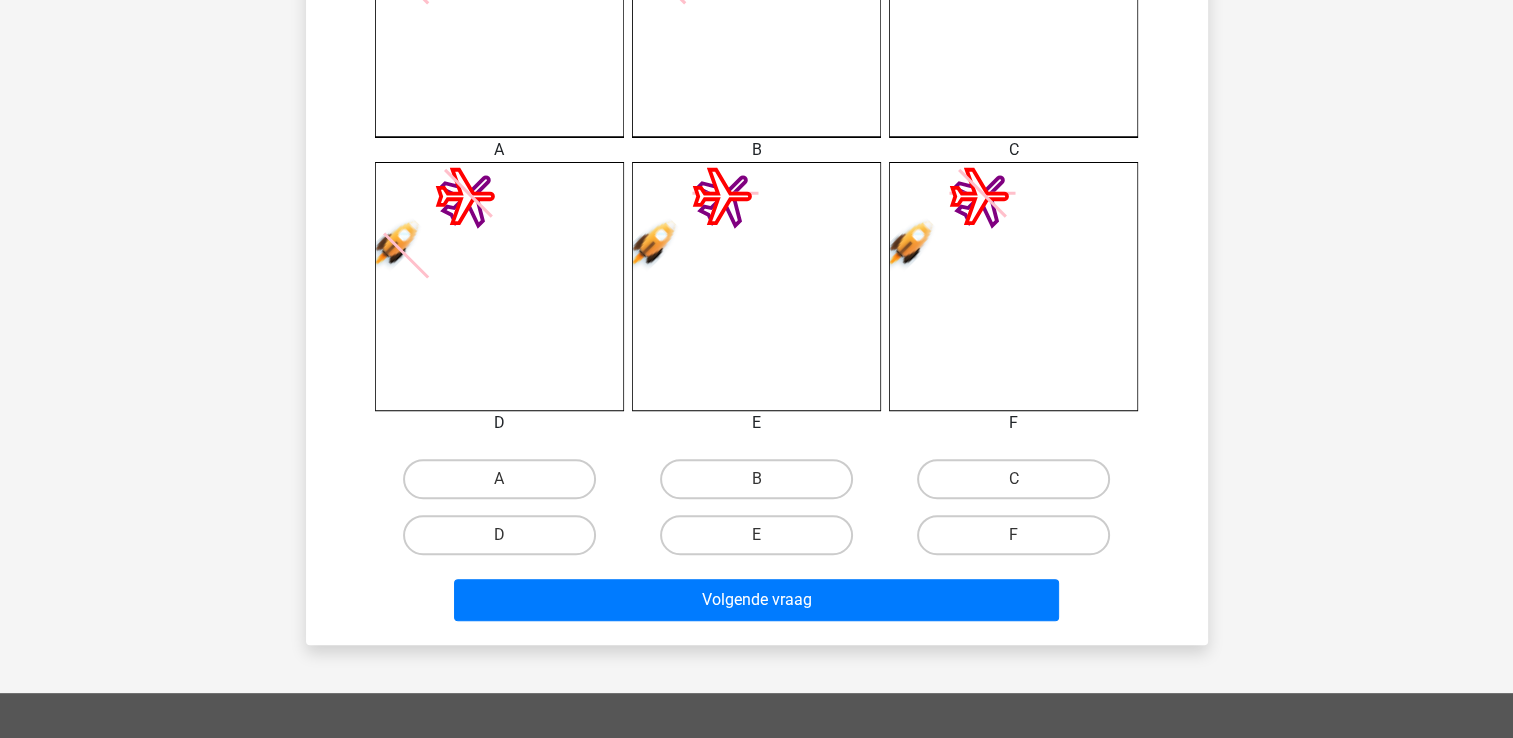 scroll, scrollTop: 700, scrollLeft: 0, axis: vertical 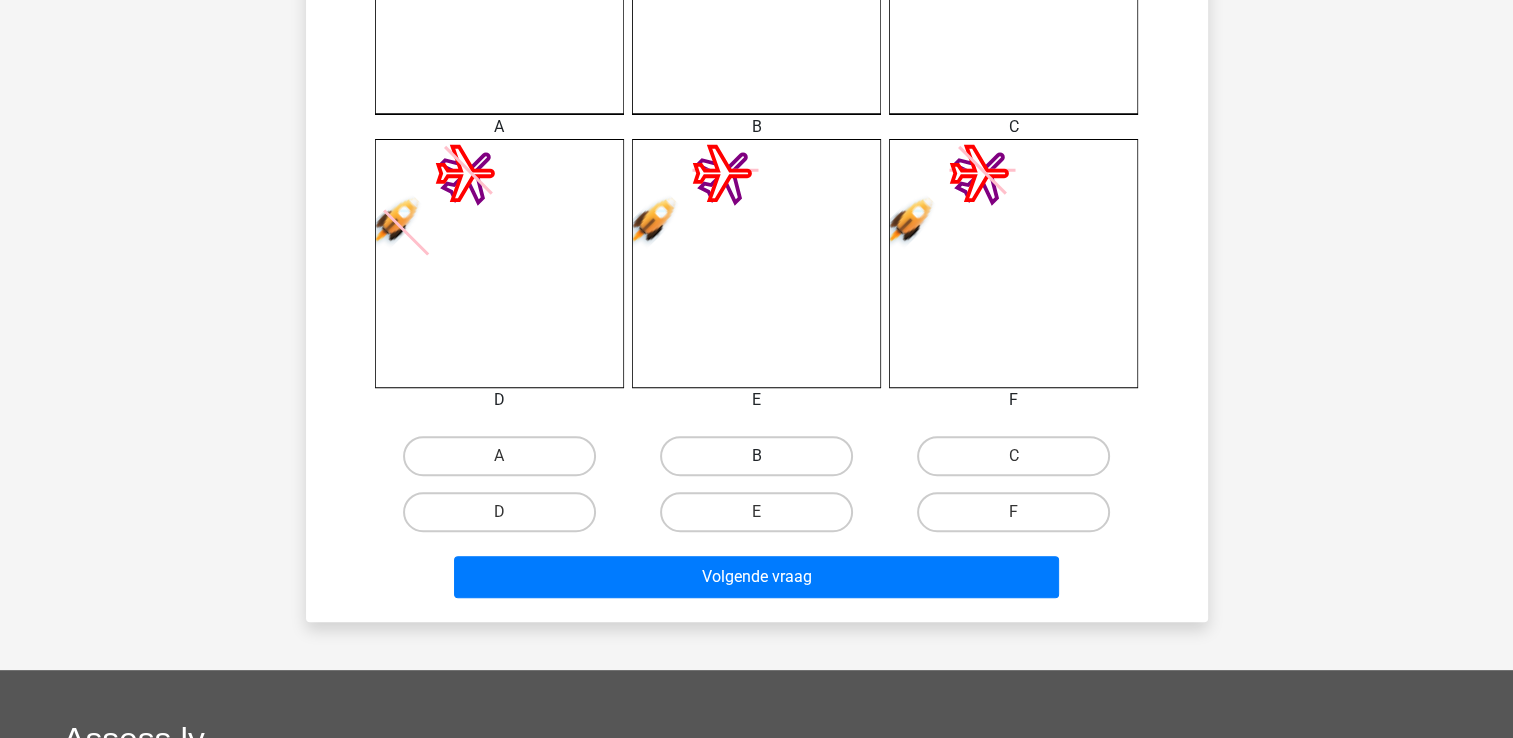 click on "B" at bounding box center [756, 456] 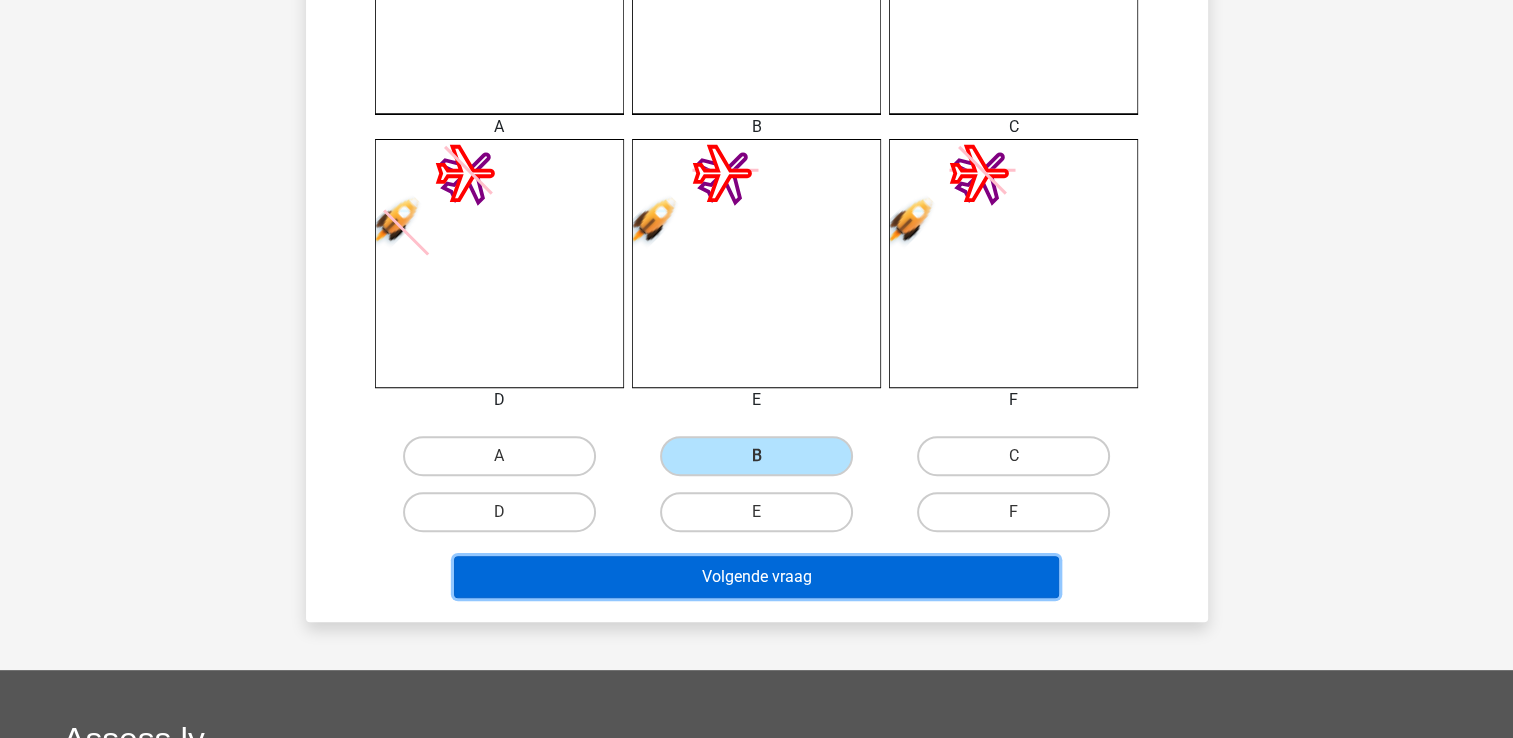 click on "Volgende vraag" at bounding box center (756, 577) 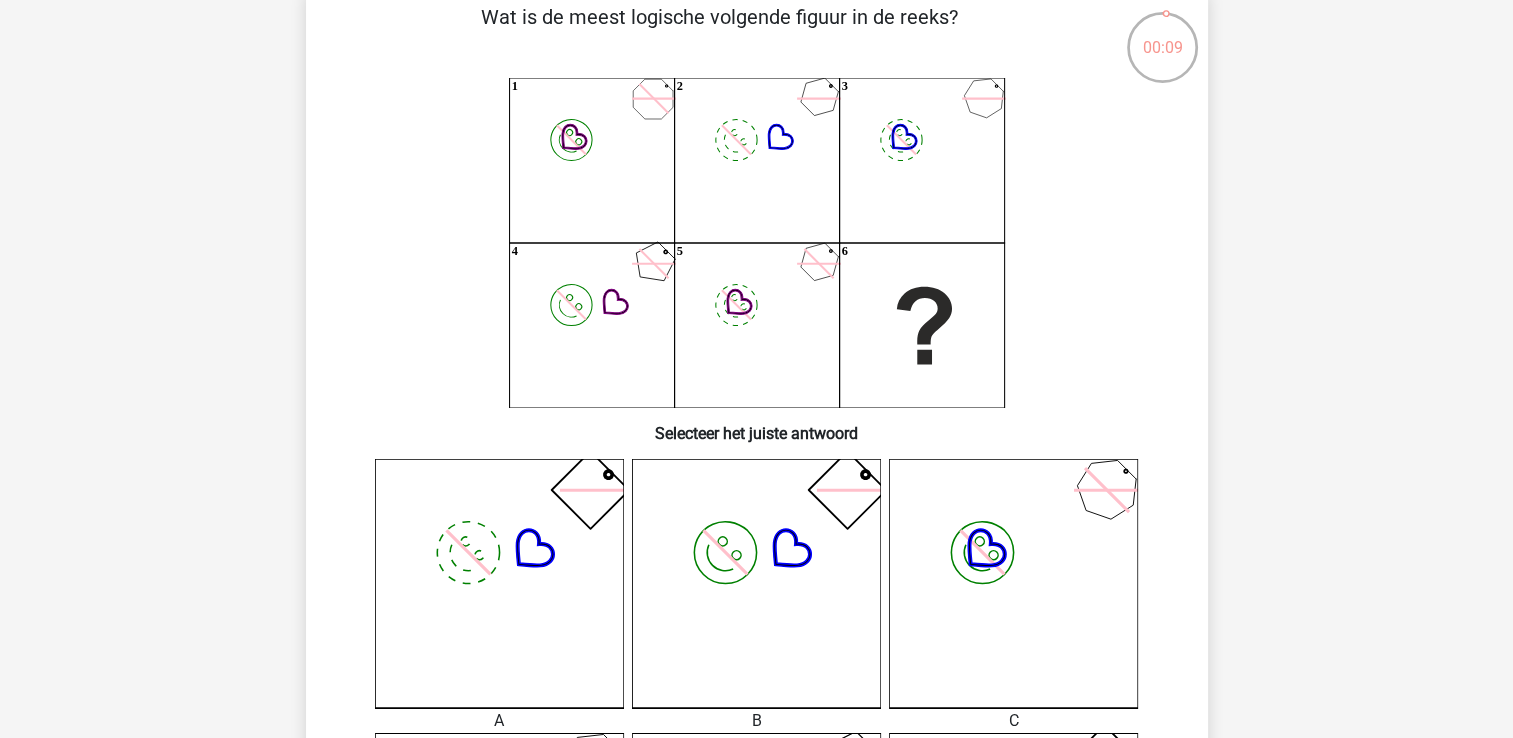 scroll, scrollTop: 200, scrollLeft: 0, axis: vertical 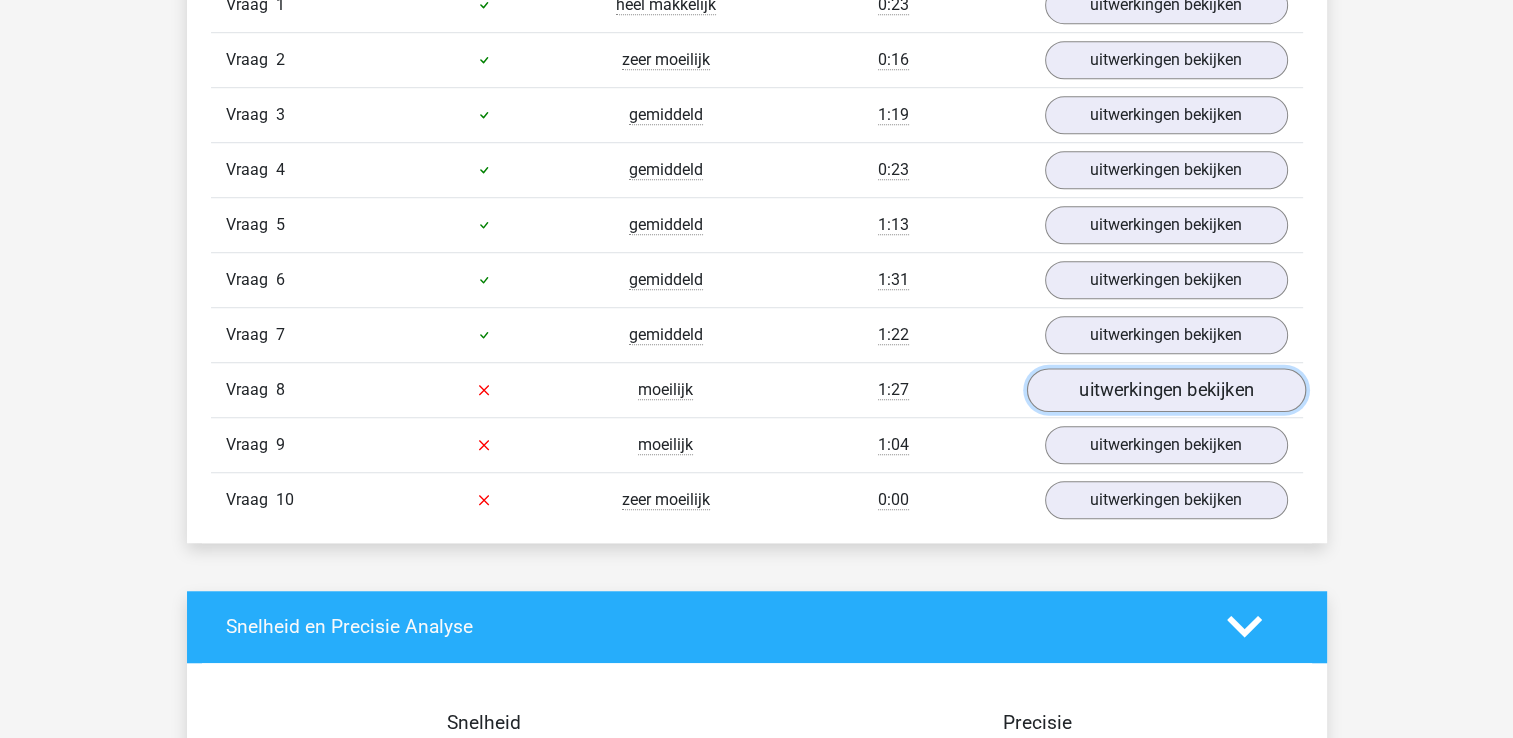 click on "uitwerkingen bekijken" at bounding box center (1165, 390) 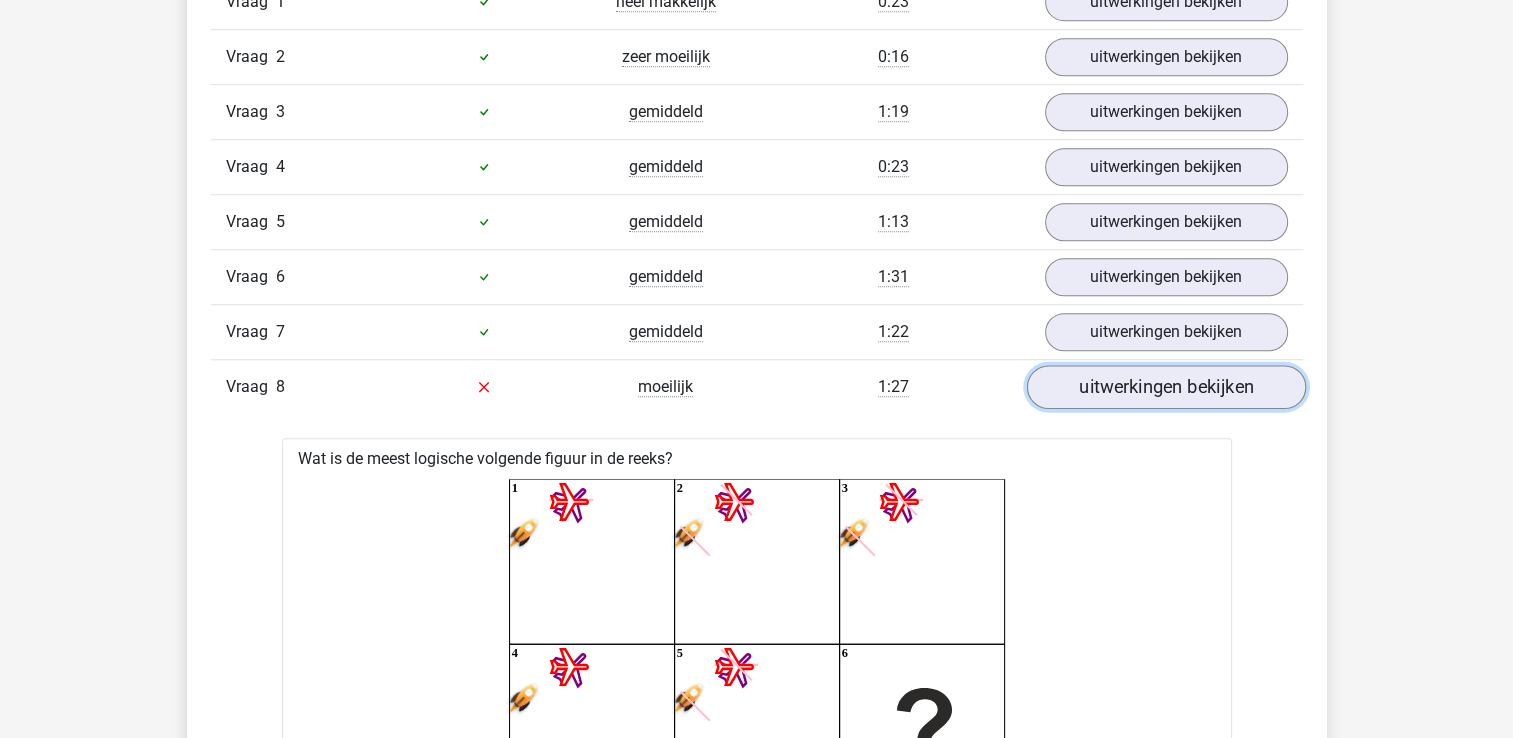 scroll, scrollTop: 1400, scrollLeft: 0, axis: vertical 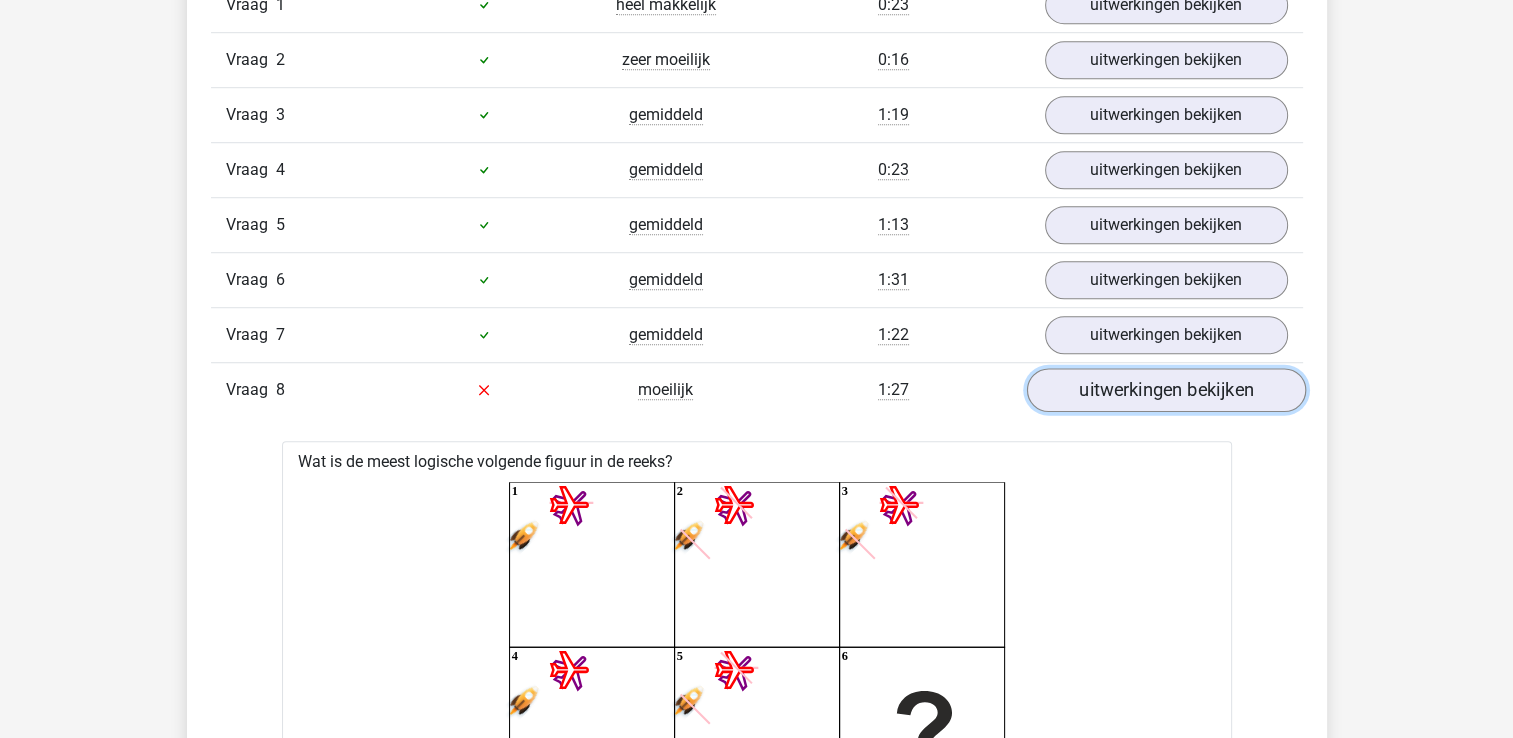 click on "uitwerkingen bekijken" at bounding box center (1165, 390) 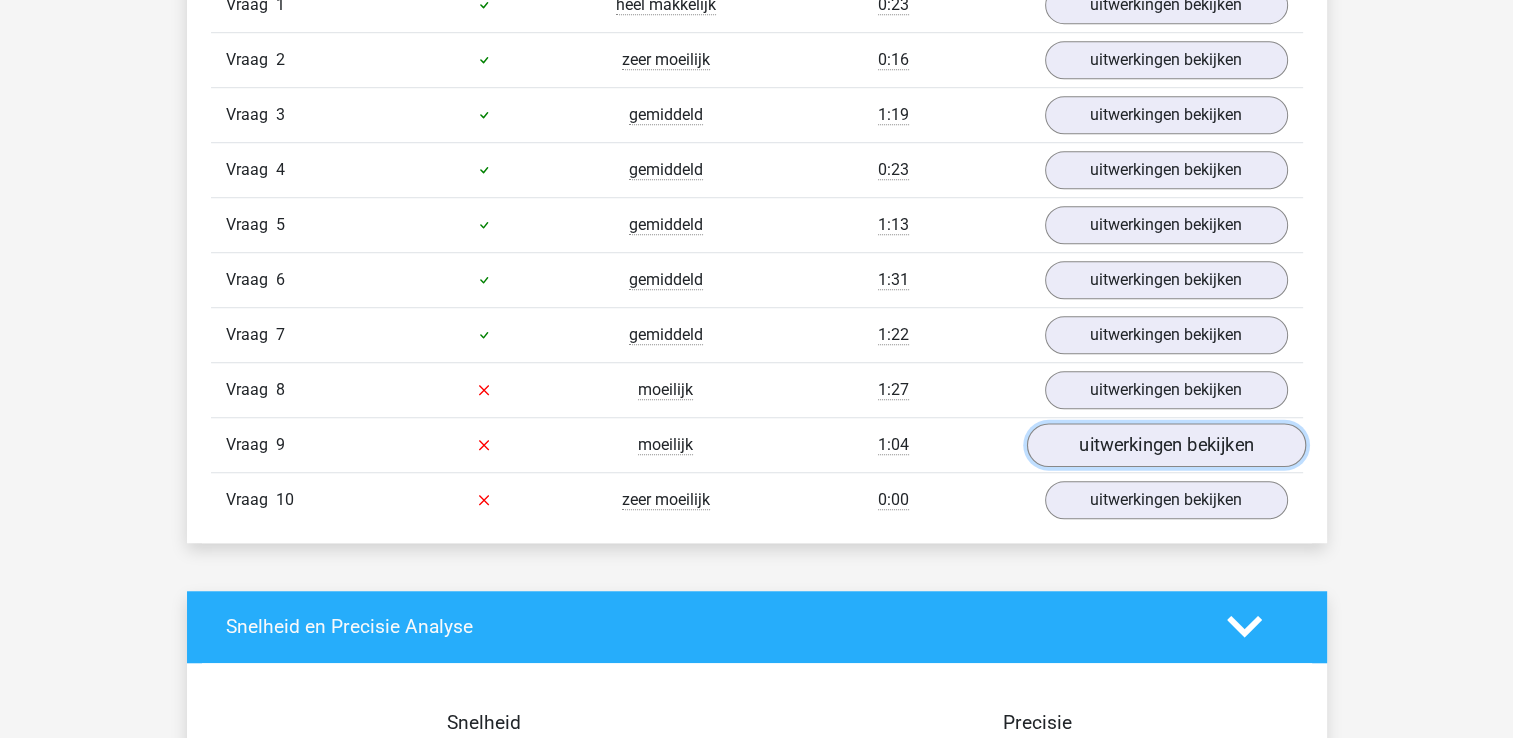 click on "uitwerkingen bekijken" at bounding box center (1165, 445) 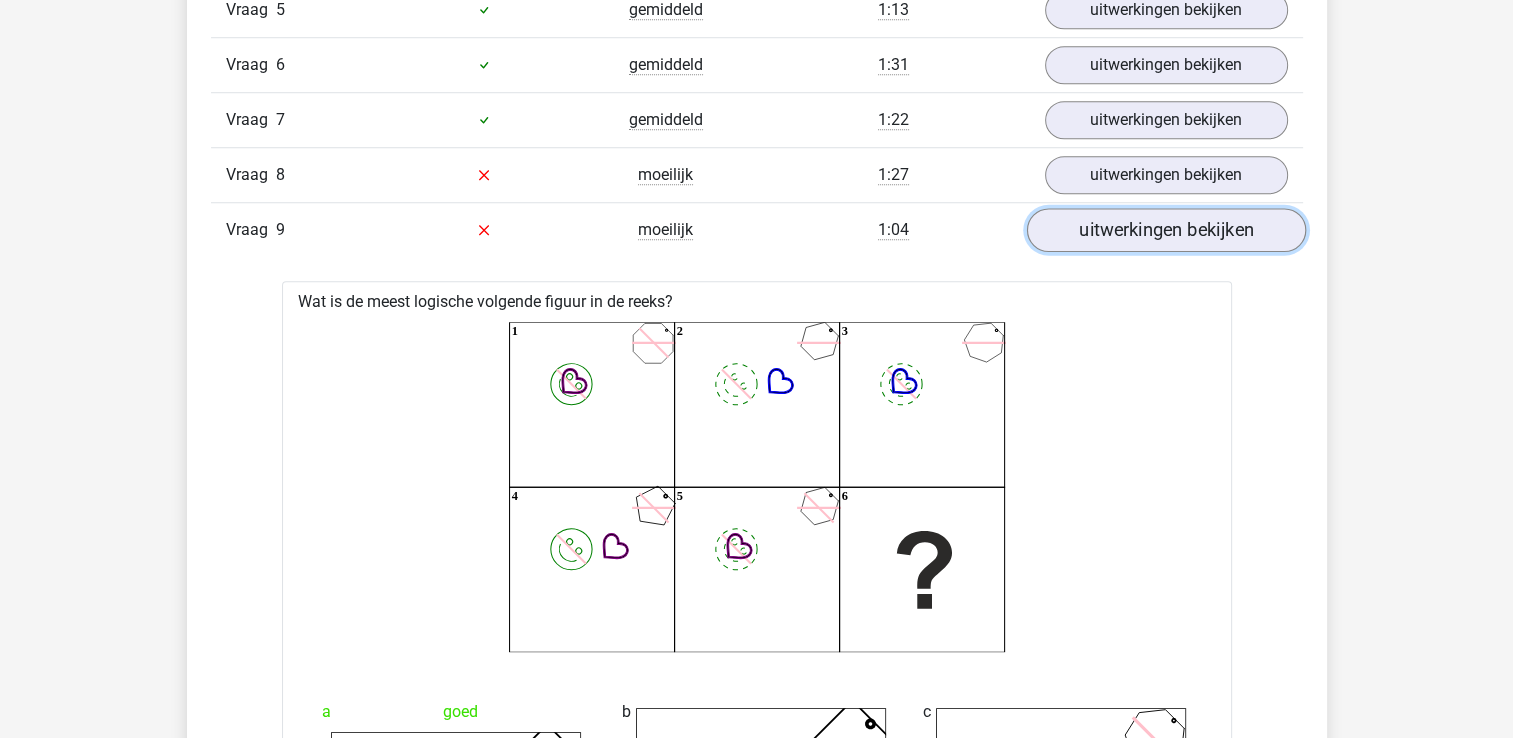 scroll, scrollTop: 1600, scrollLeft: 0, axis: vertical 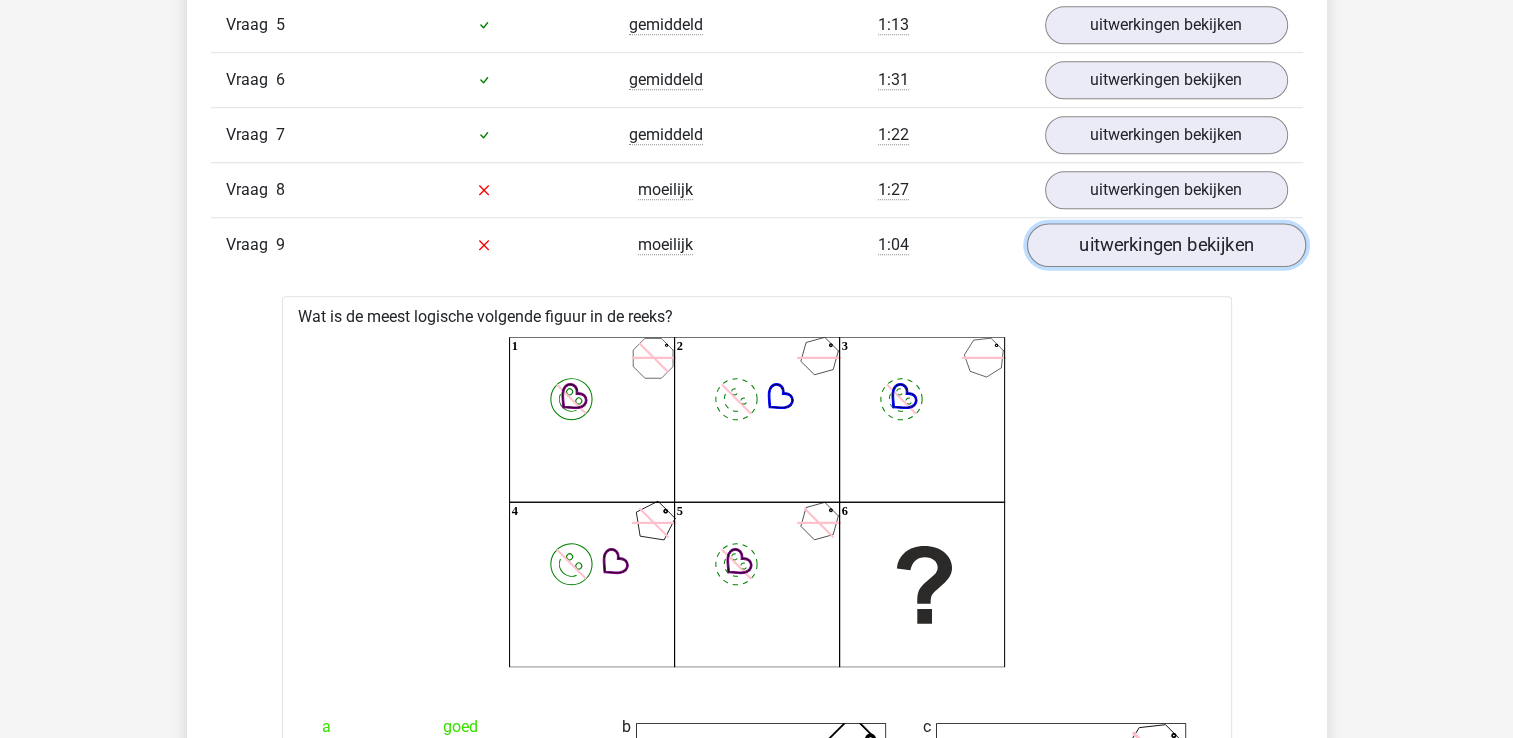 click on "uitwerkingen bekijken" at bounding box center [1165, 245] 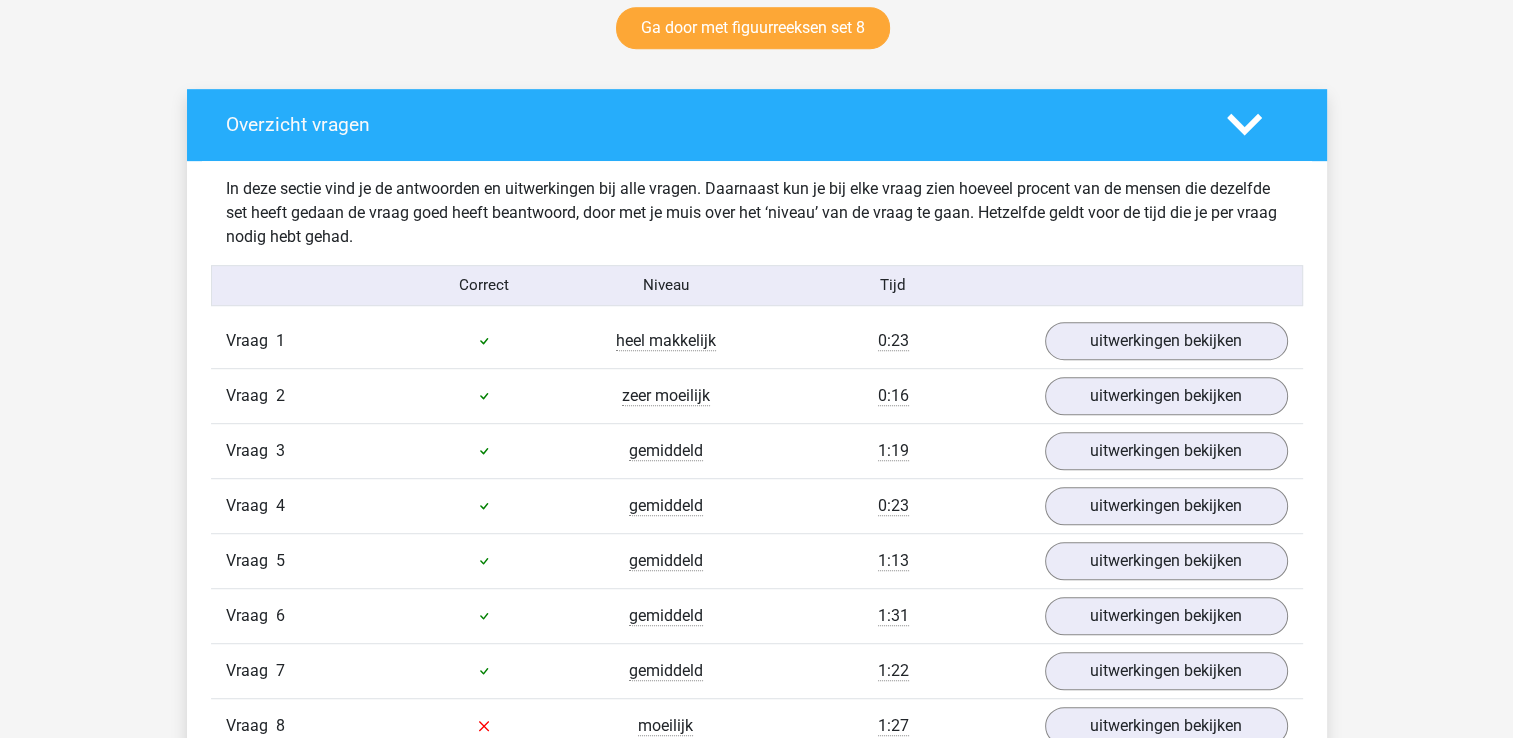 scroll, scrollTop: 900, scrollLeft: 0, axis: vertical 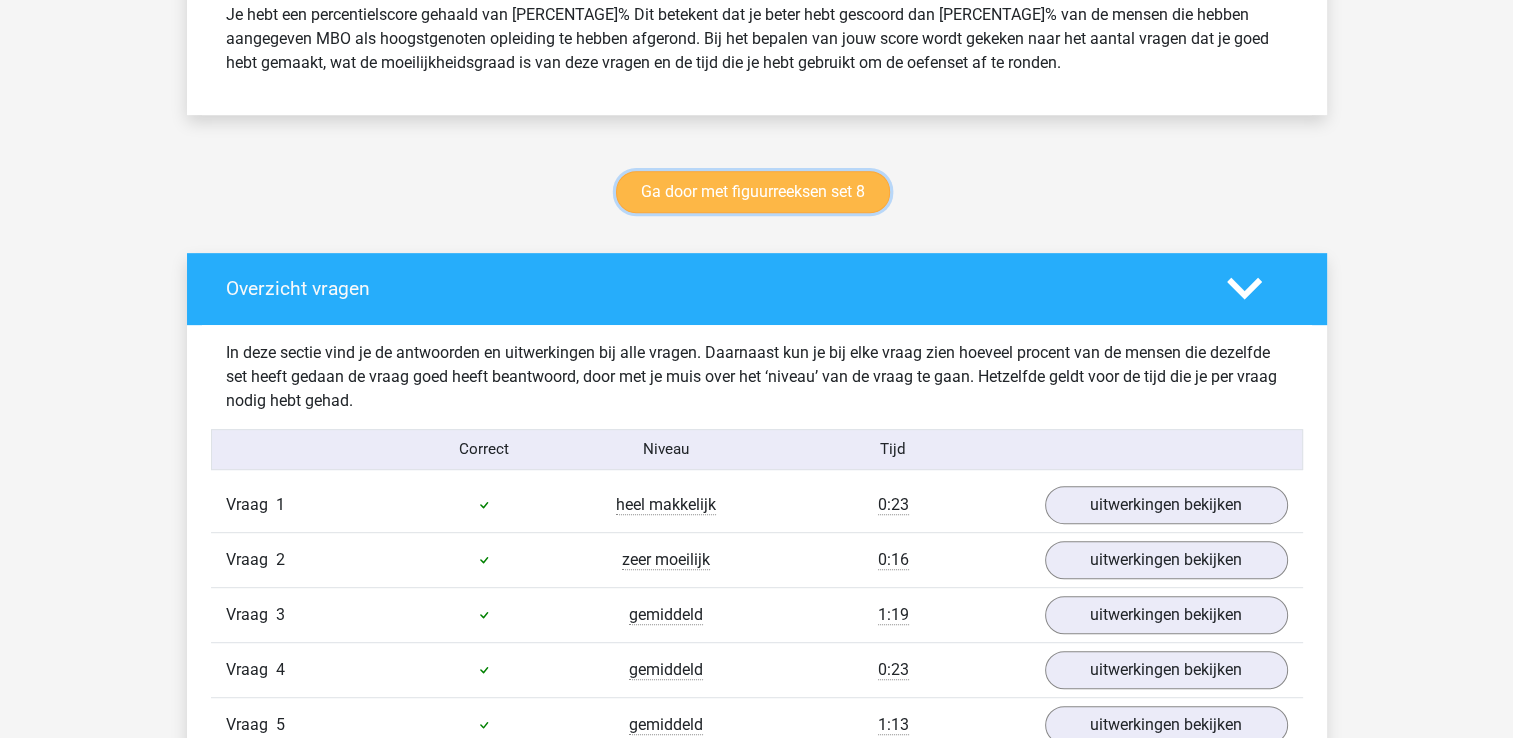 click on "Ga door met figuurreeksen set 8" at bounding box center [753, 192] 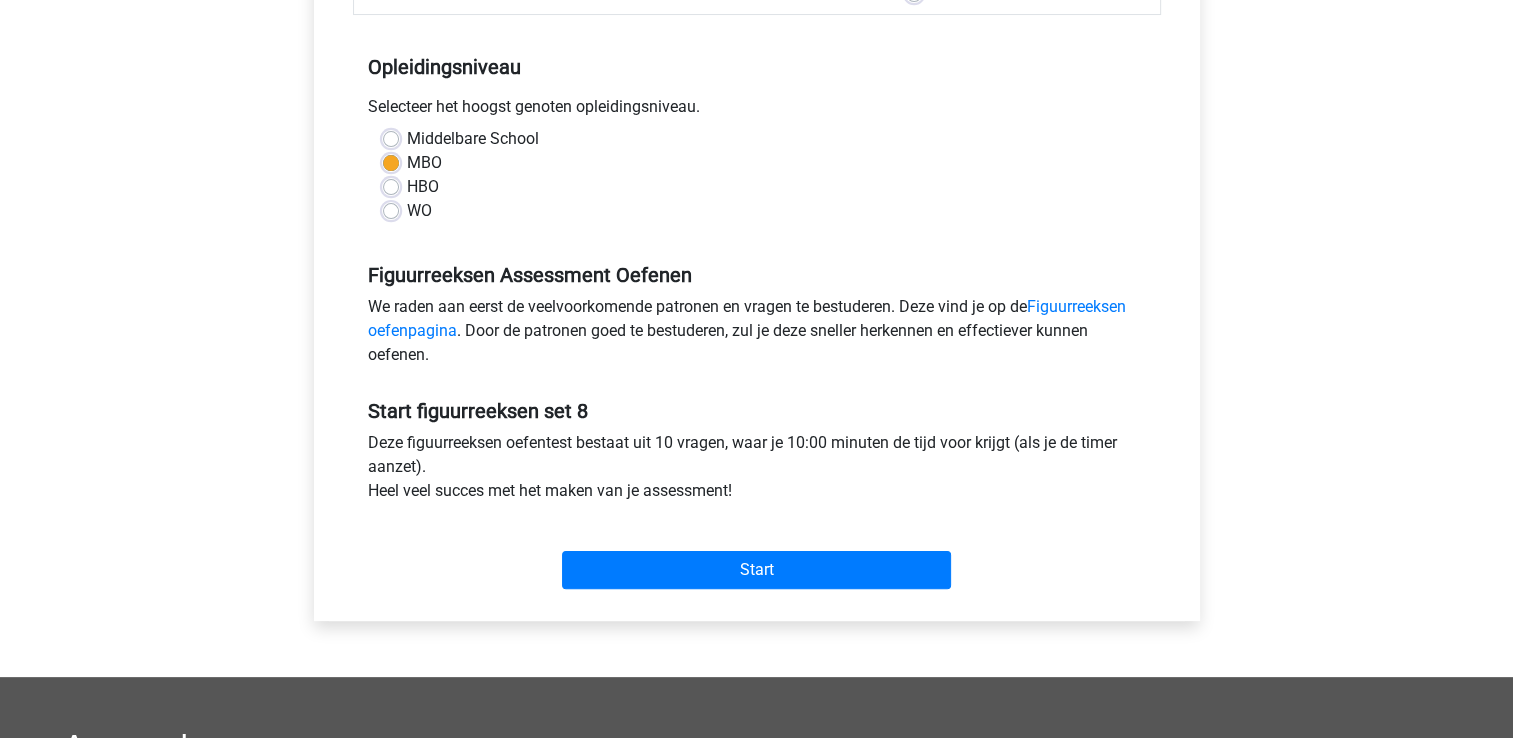 scroll, scrollTop: 600, scrollLeft: 0, axis: vertical 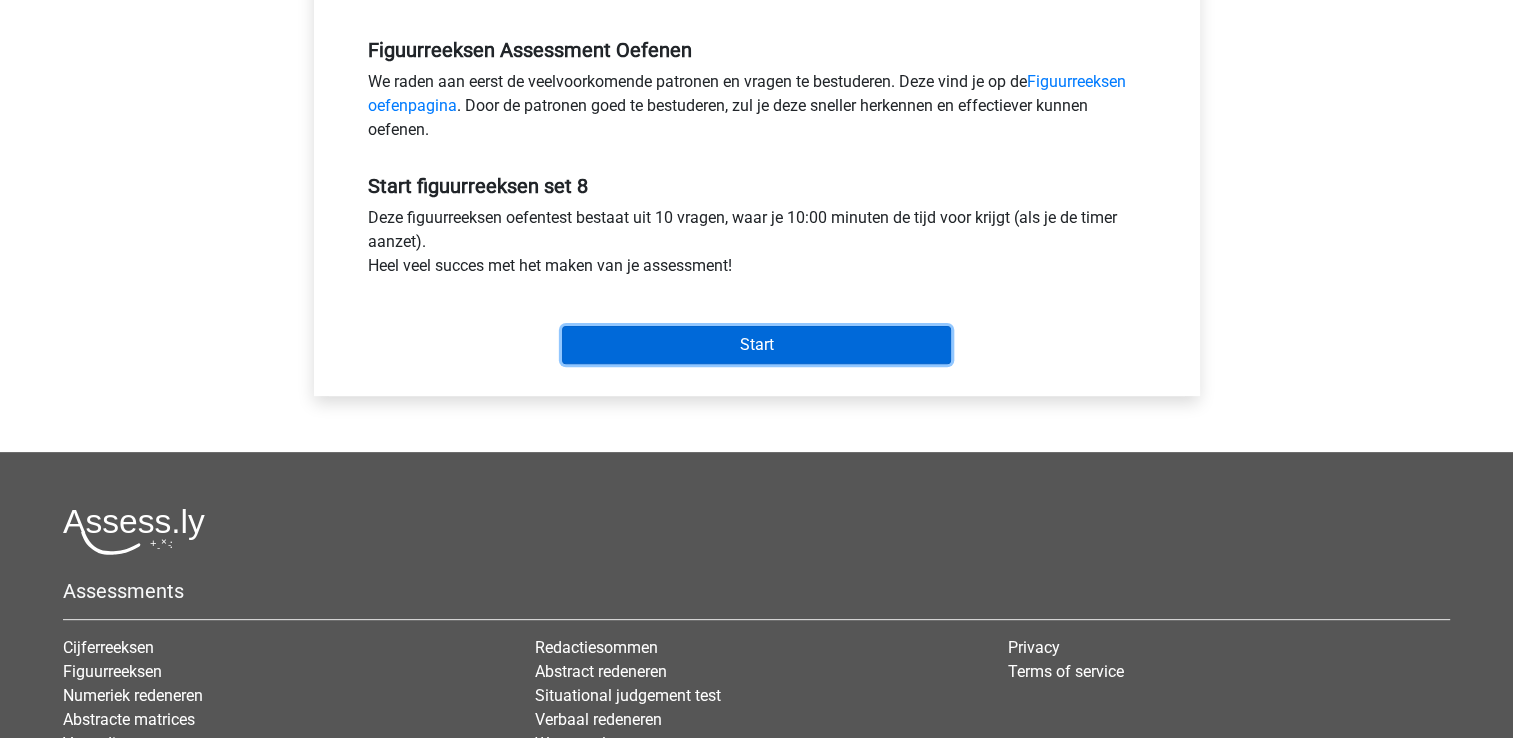 click on "Start" at bounding box center [756, 345] 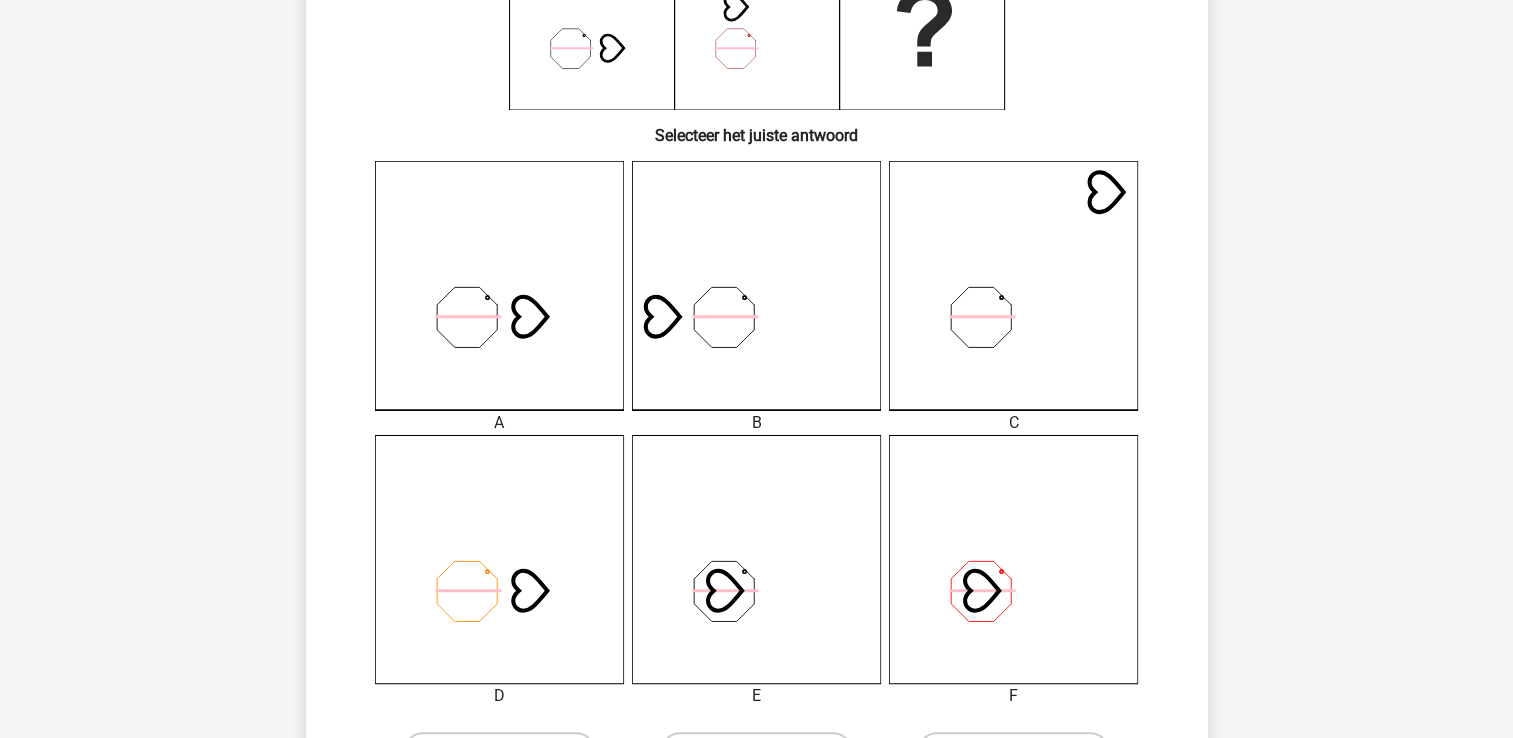 scroll, scrollTop: 500, scrollLeft: 0, axis: vertical 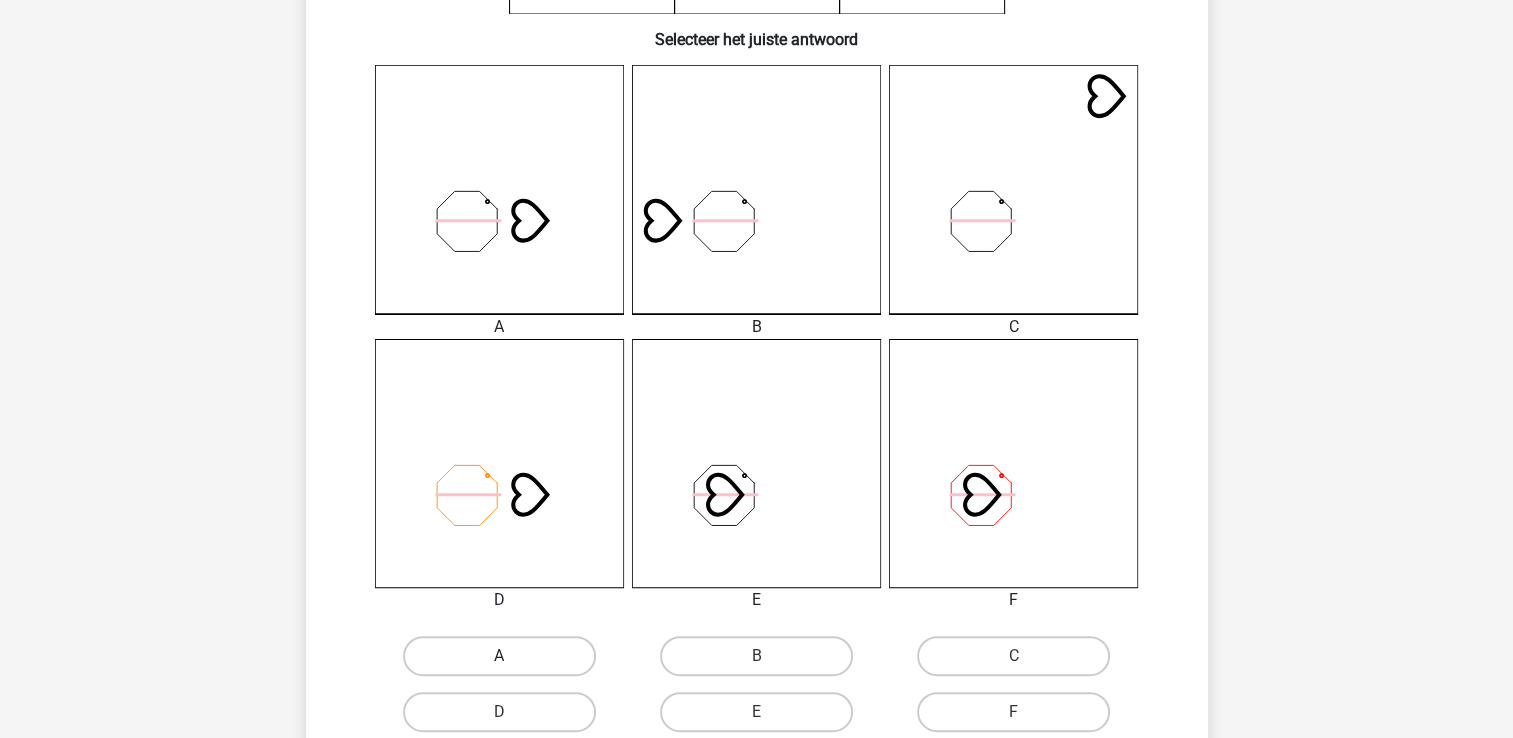click on "A" at bounding box center (499, 656) 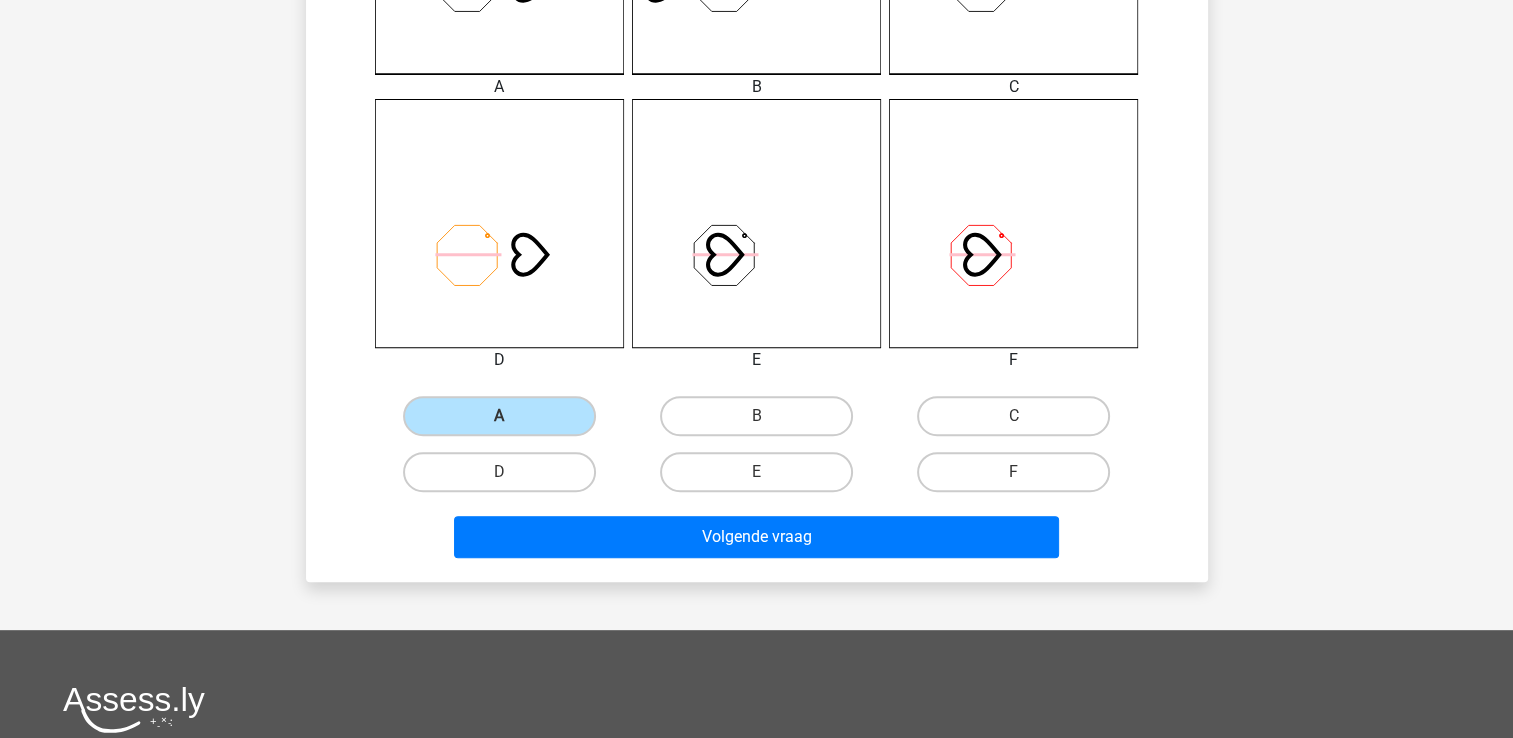 scroll, scrollTop: 800, scrollLeft: 0, axis: vertical 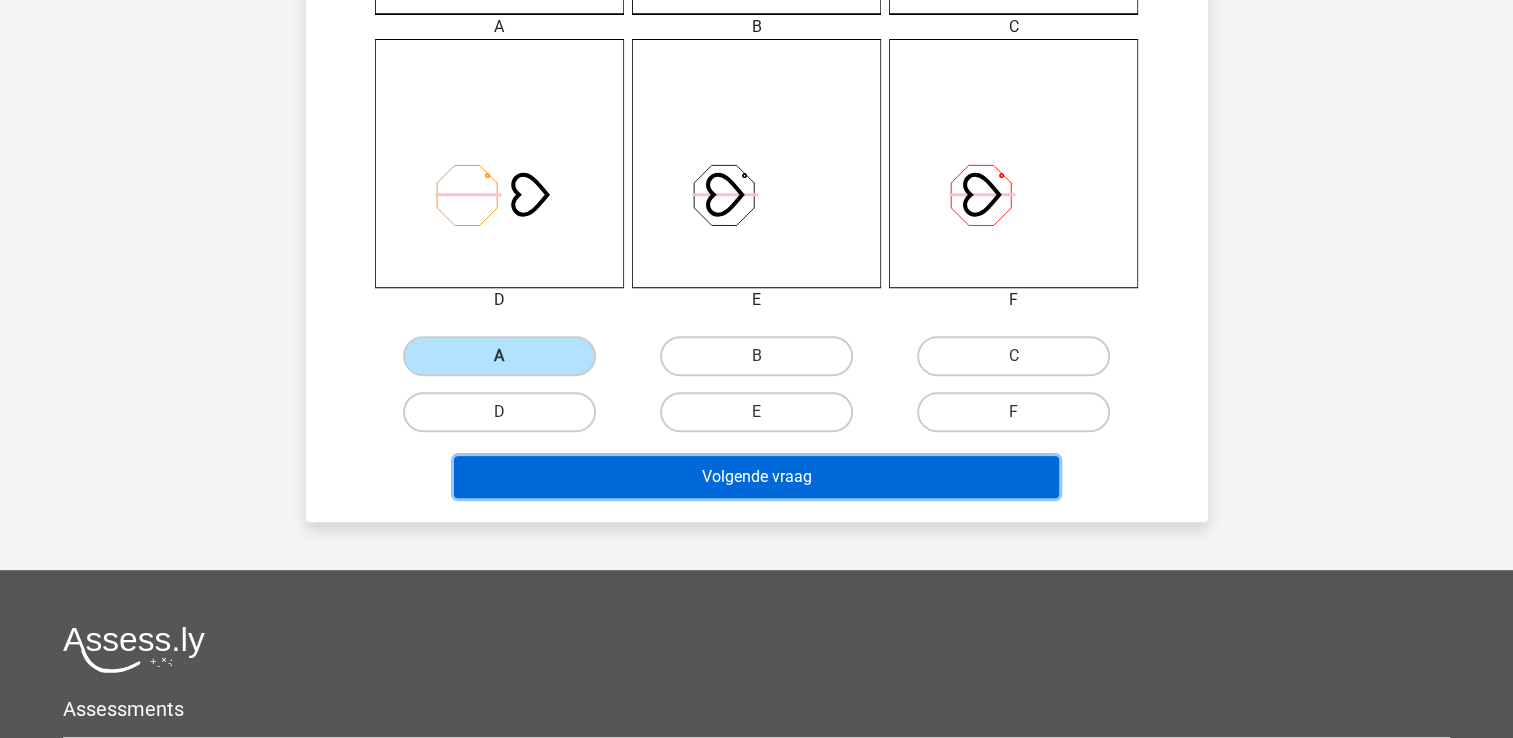 click on "Volgende vraag" at bounding box center [756, 477] 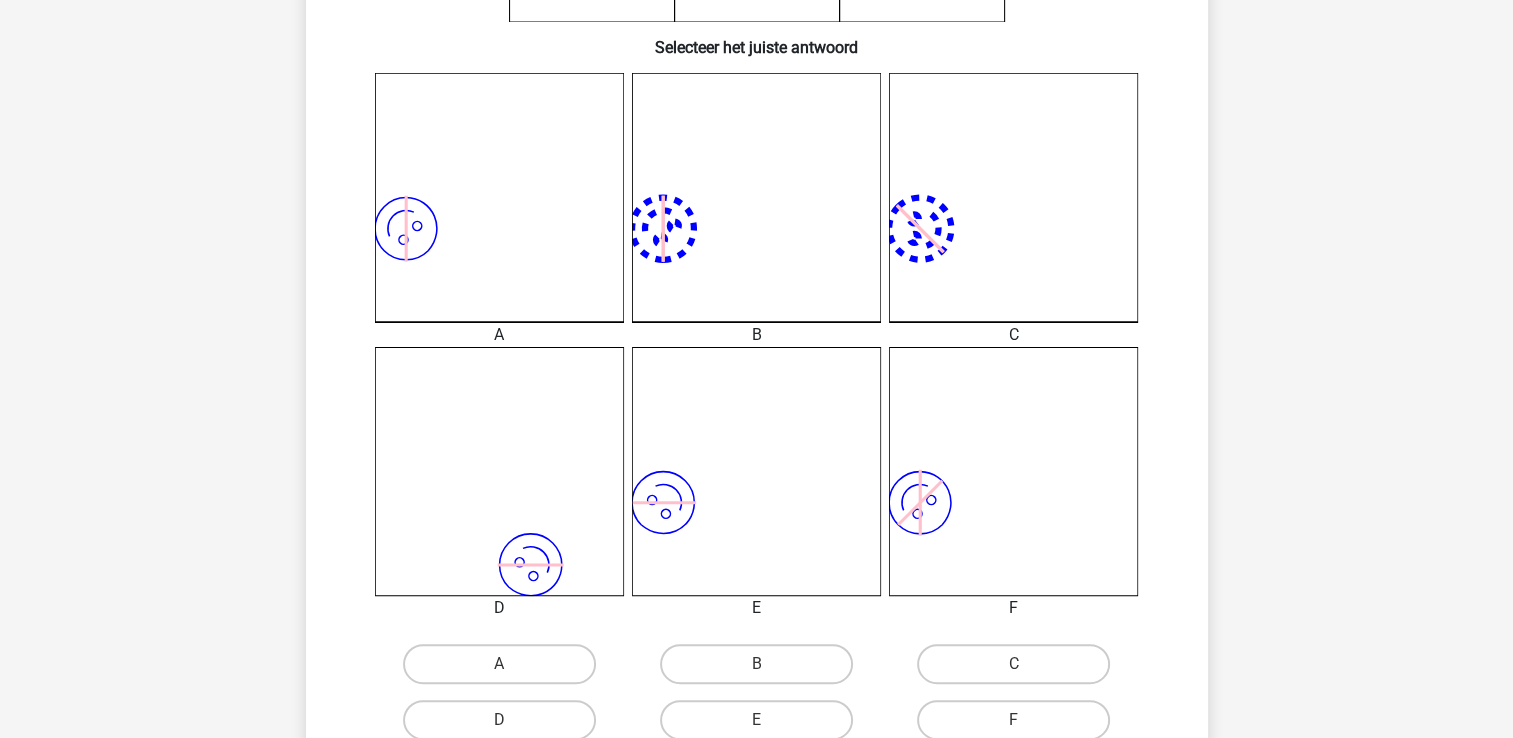 scroll, scrollTop: 692, scrollLeft: 0, axis: vertical 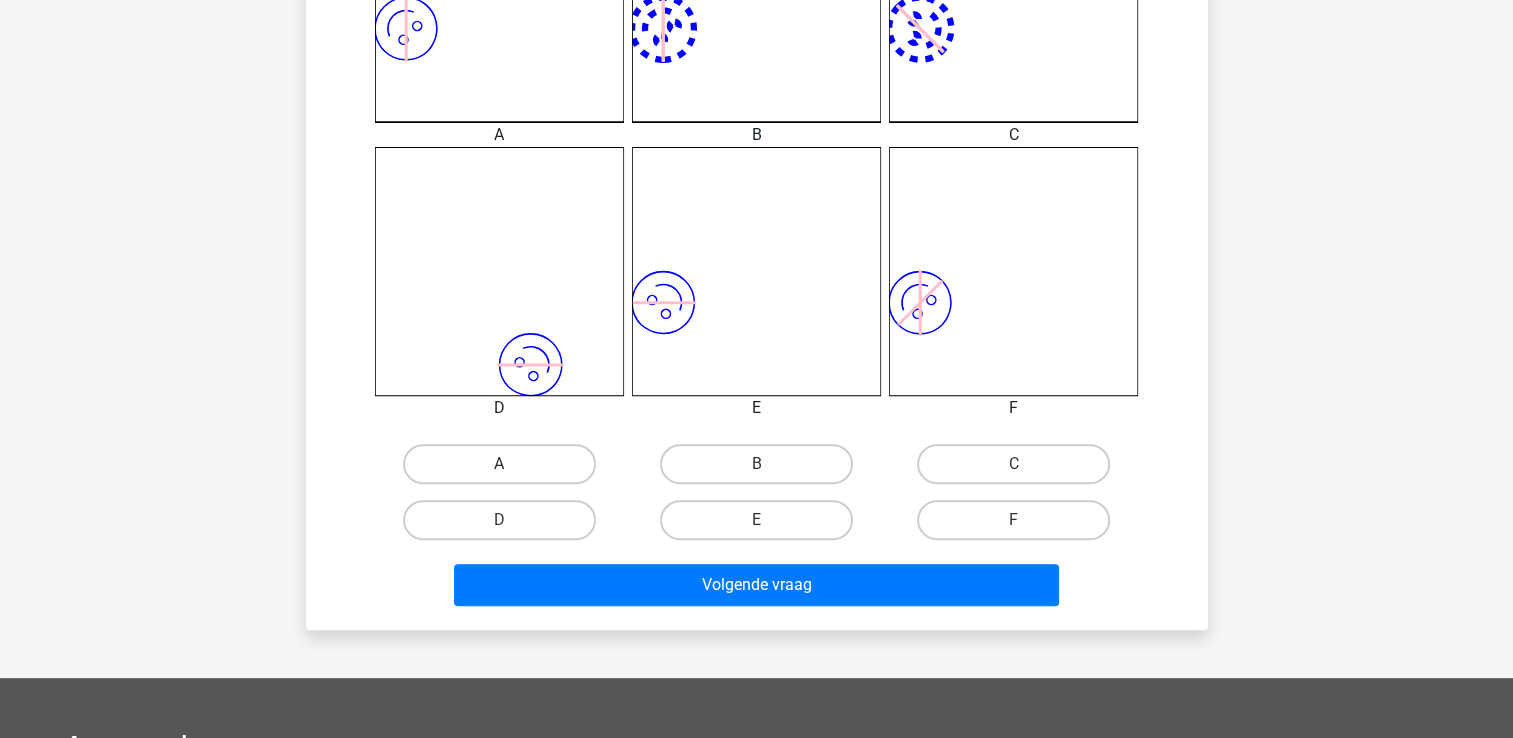 click on "A" at bounding box center [499, 464] 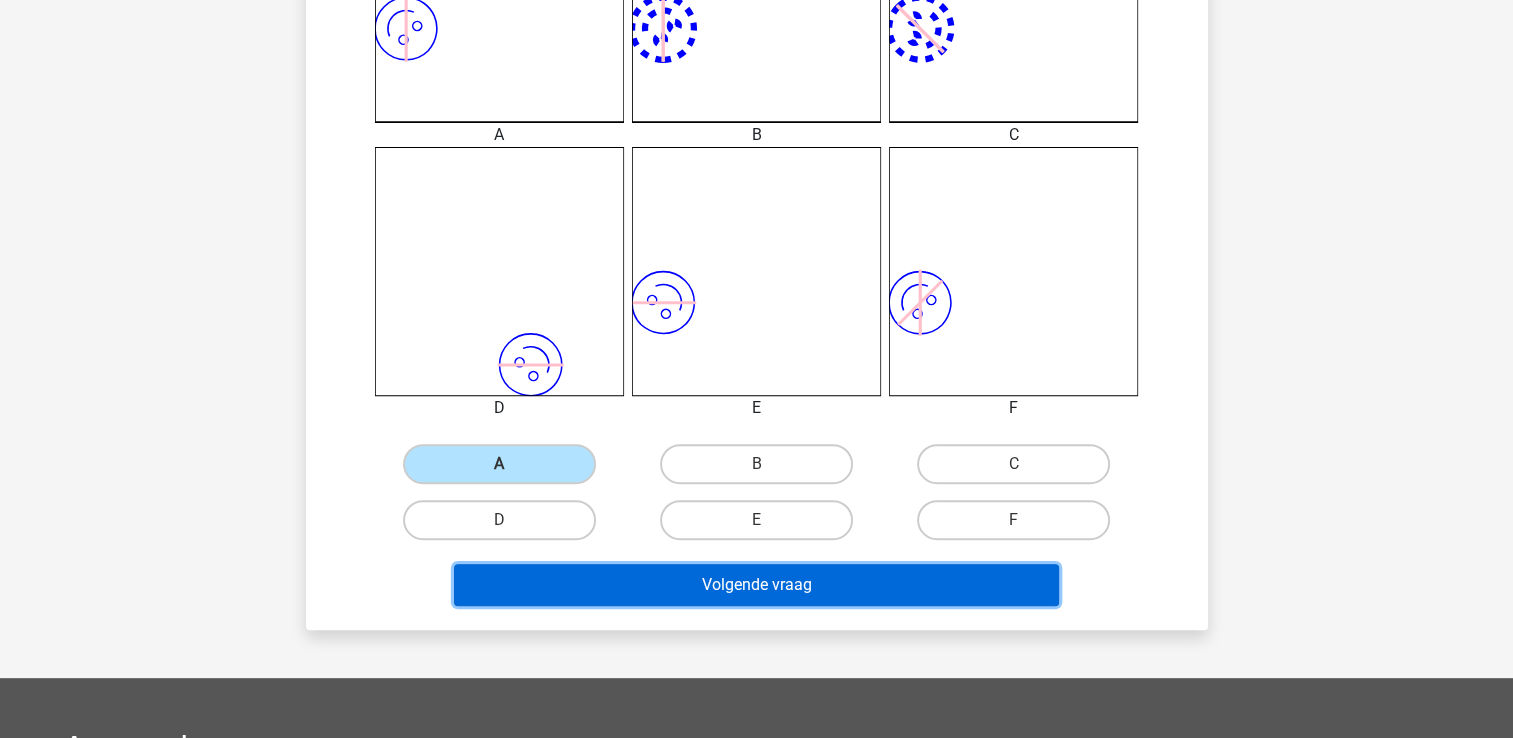 click on "Volgende vraag" at bounding box center (756, 585) 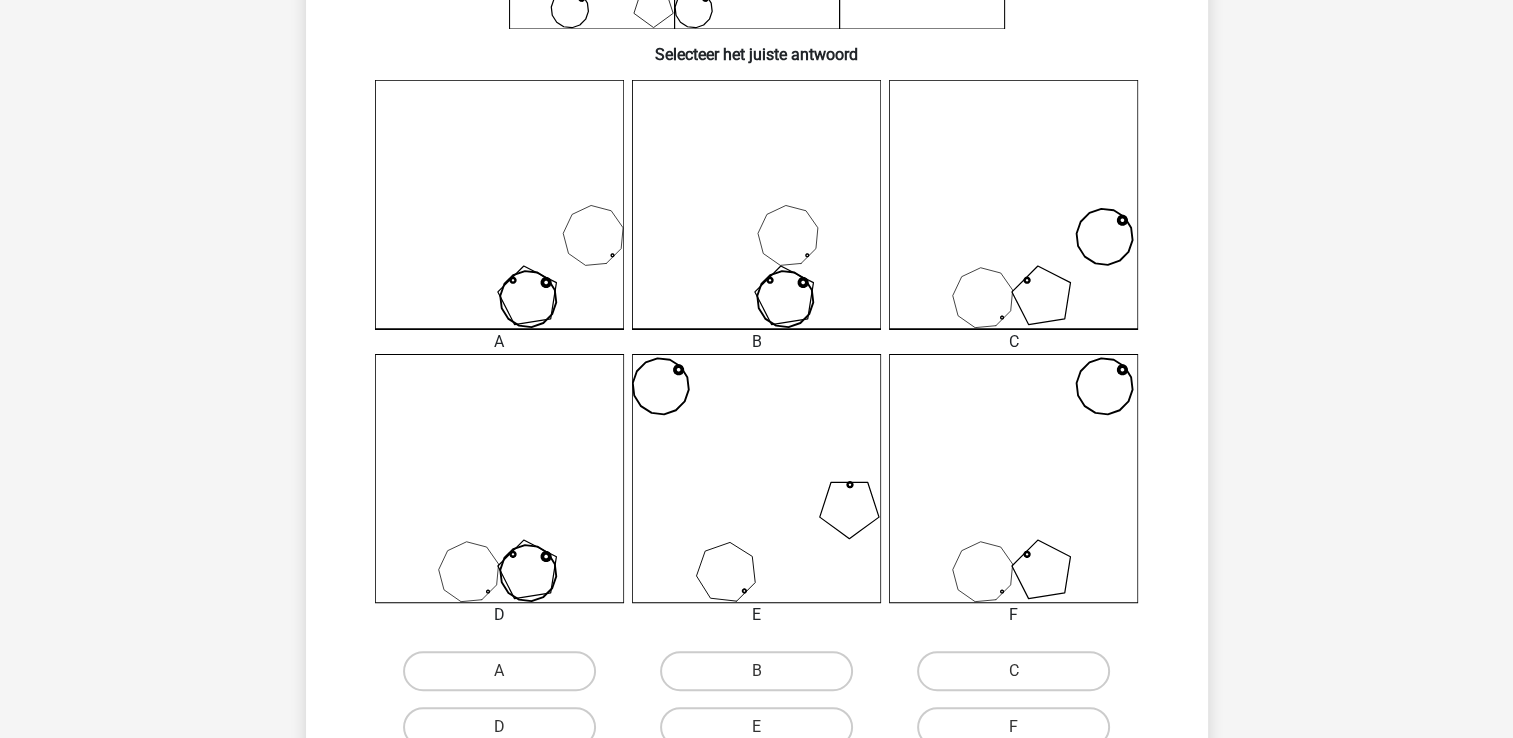 scroll, scrollTop: 600, scrollLeft: 0, axis: vertical 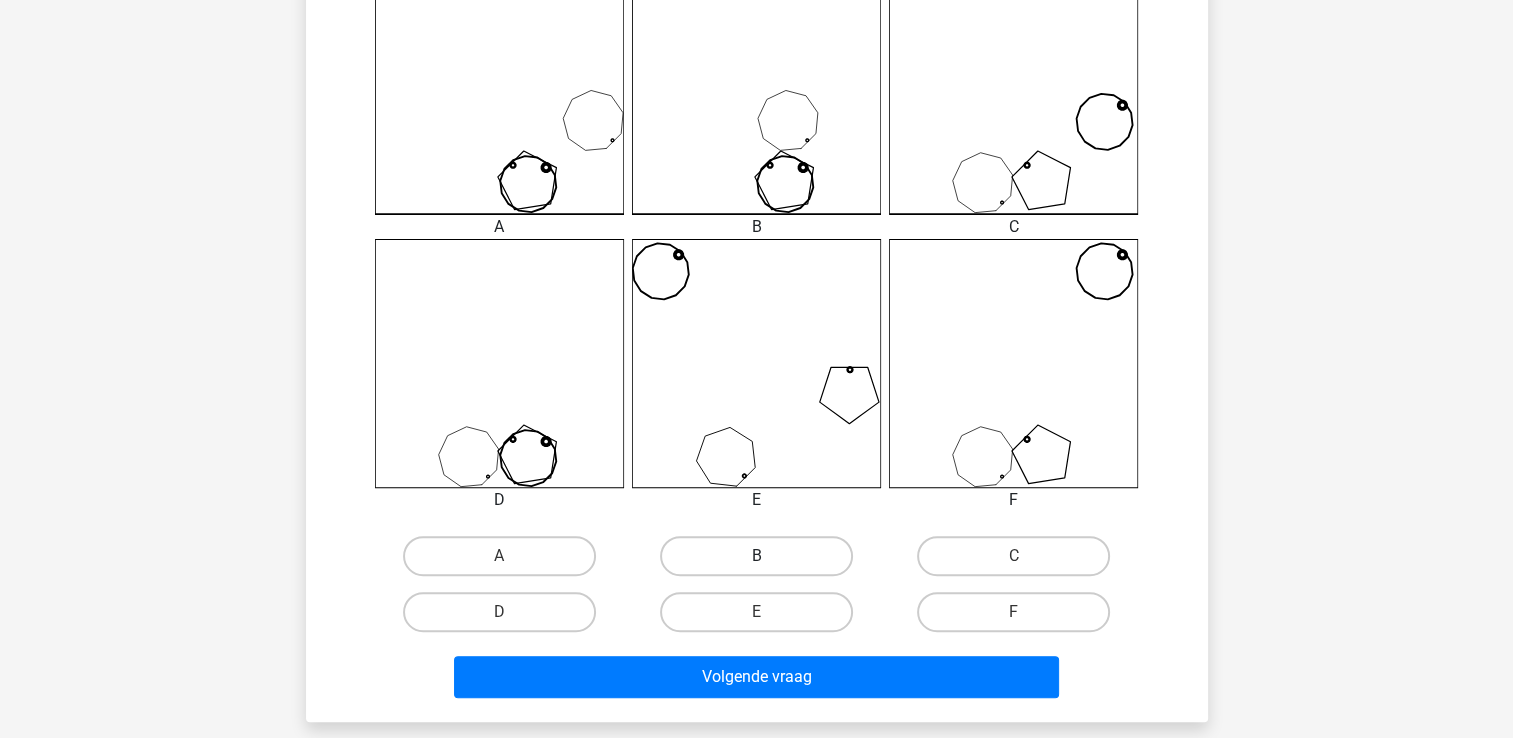 click on "B" at bounding box center (756, 556) 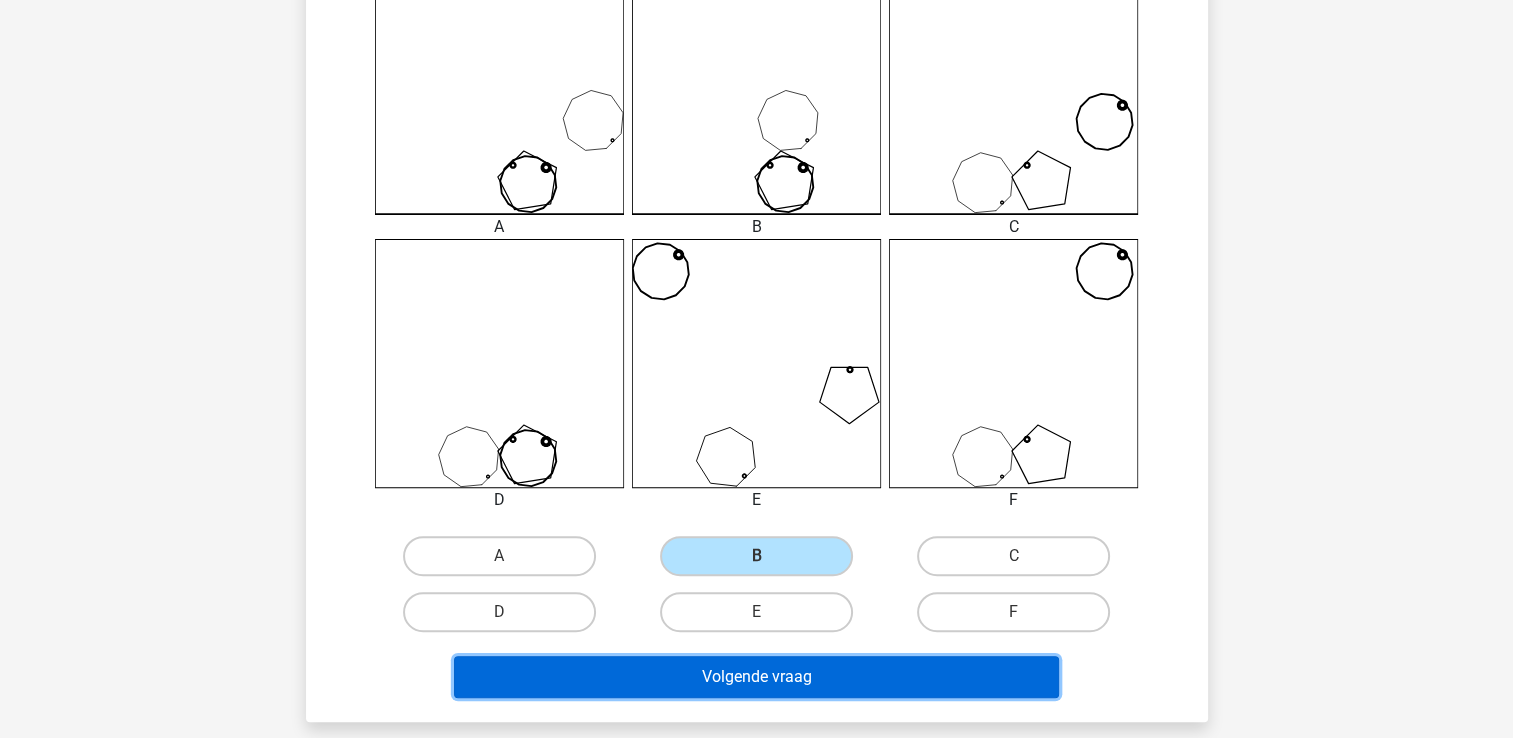 click on "Volgende vraag" at bounding box center [756, 677] 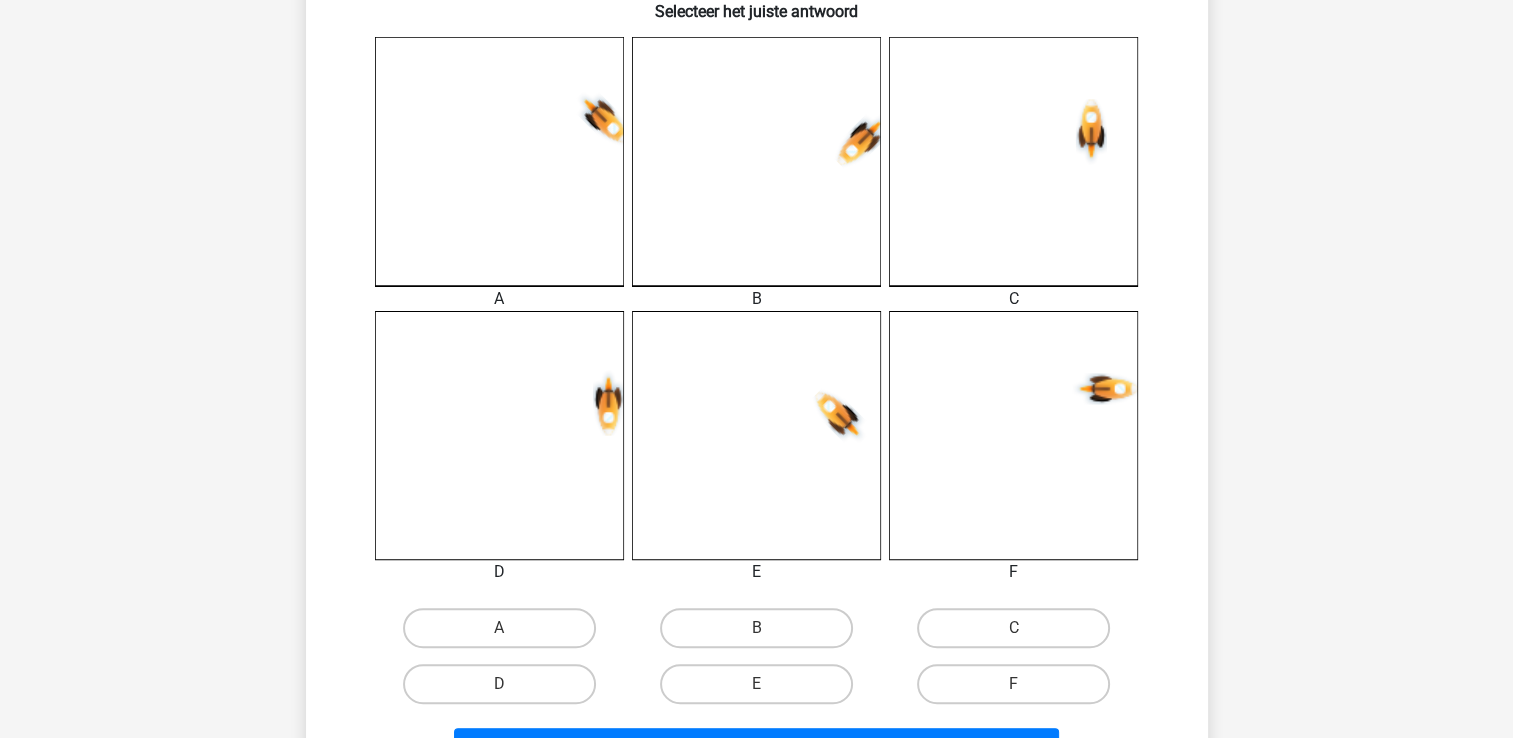 scroll, scrollTop: 592, scrollLeft: 0, axis: vertical 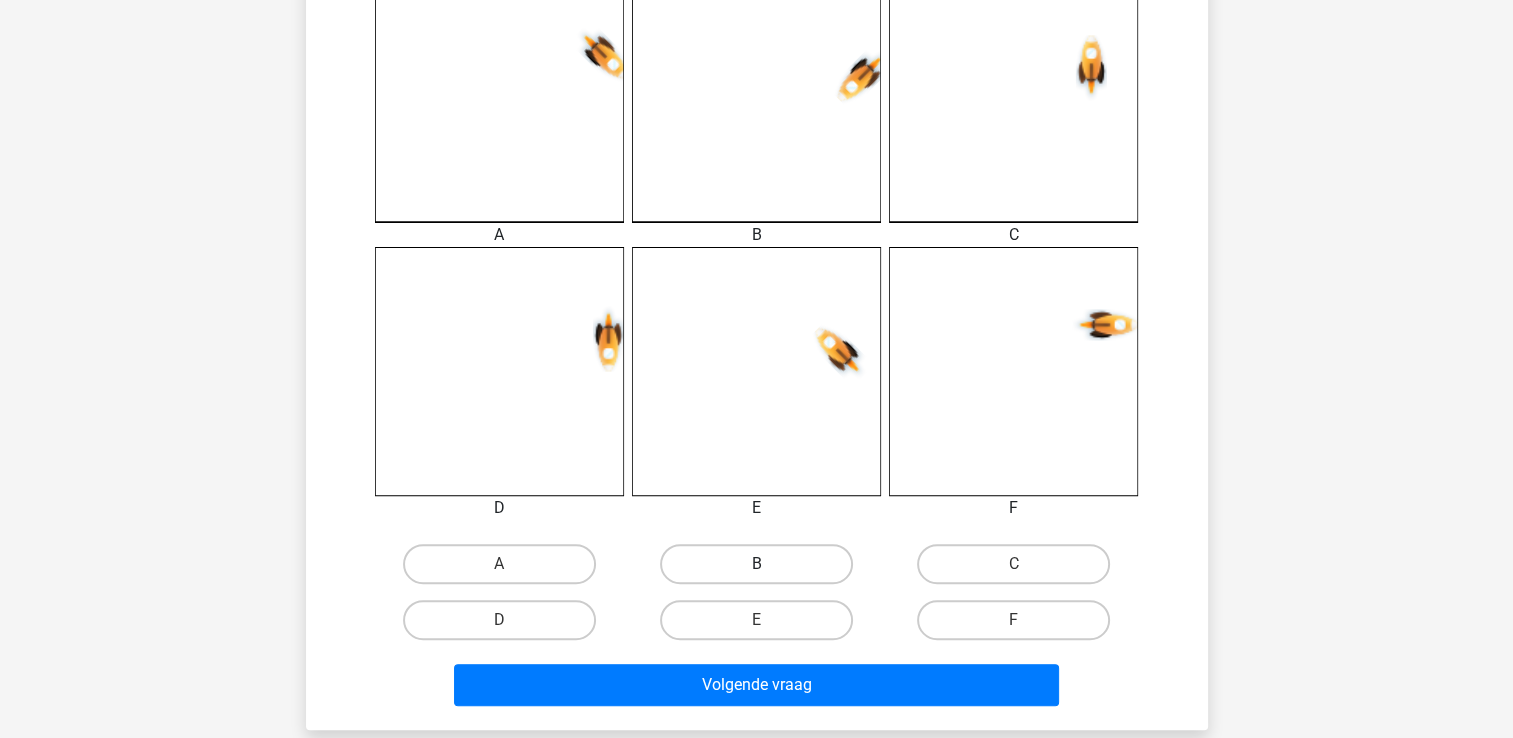 click on "B" at bounding box center (756, 564) 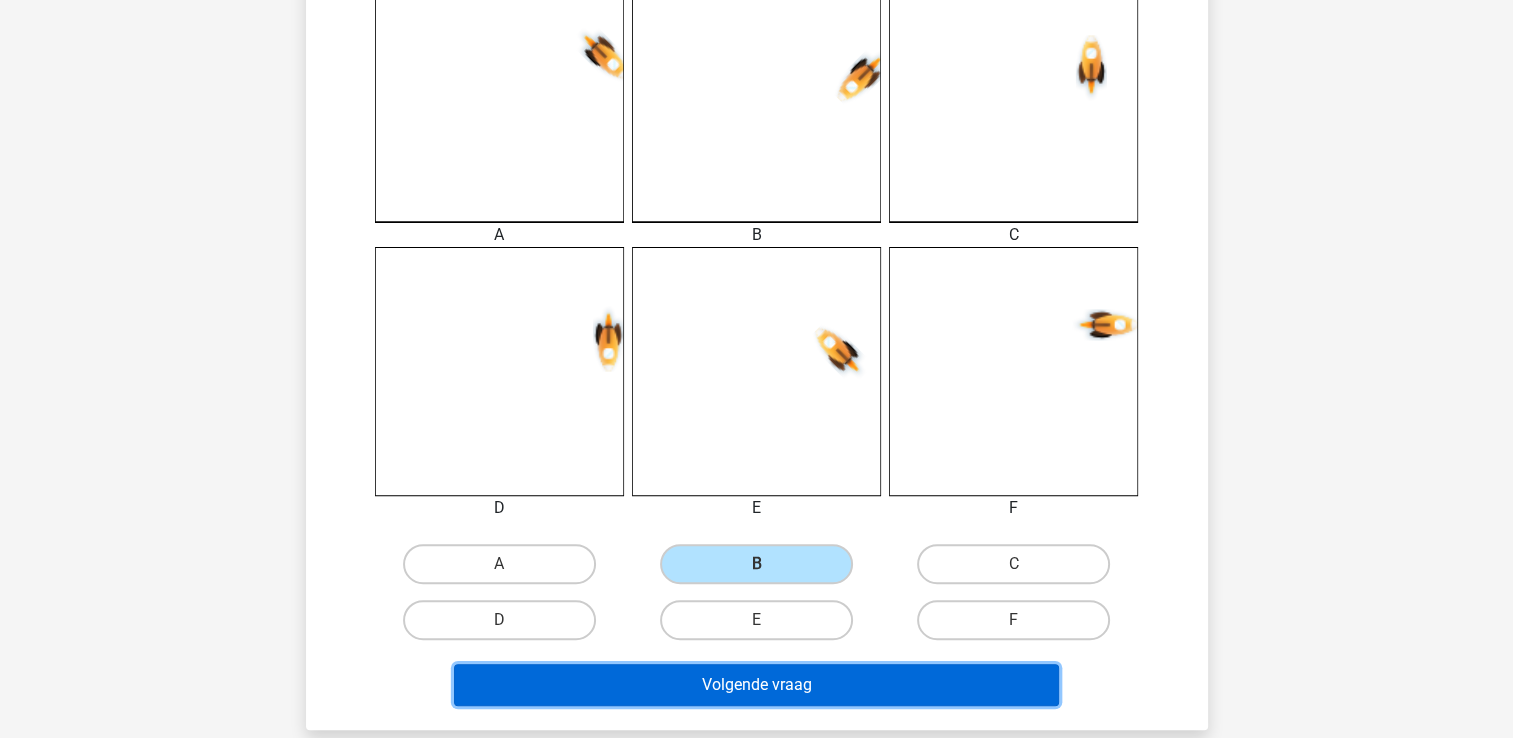 click on "Volgende vraag" at bounding box center (756, 685) 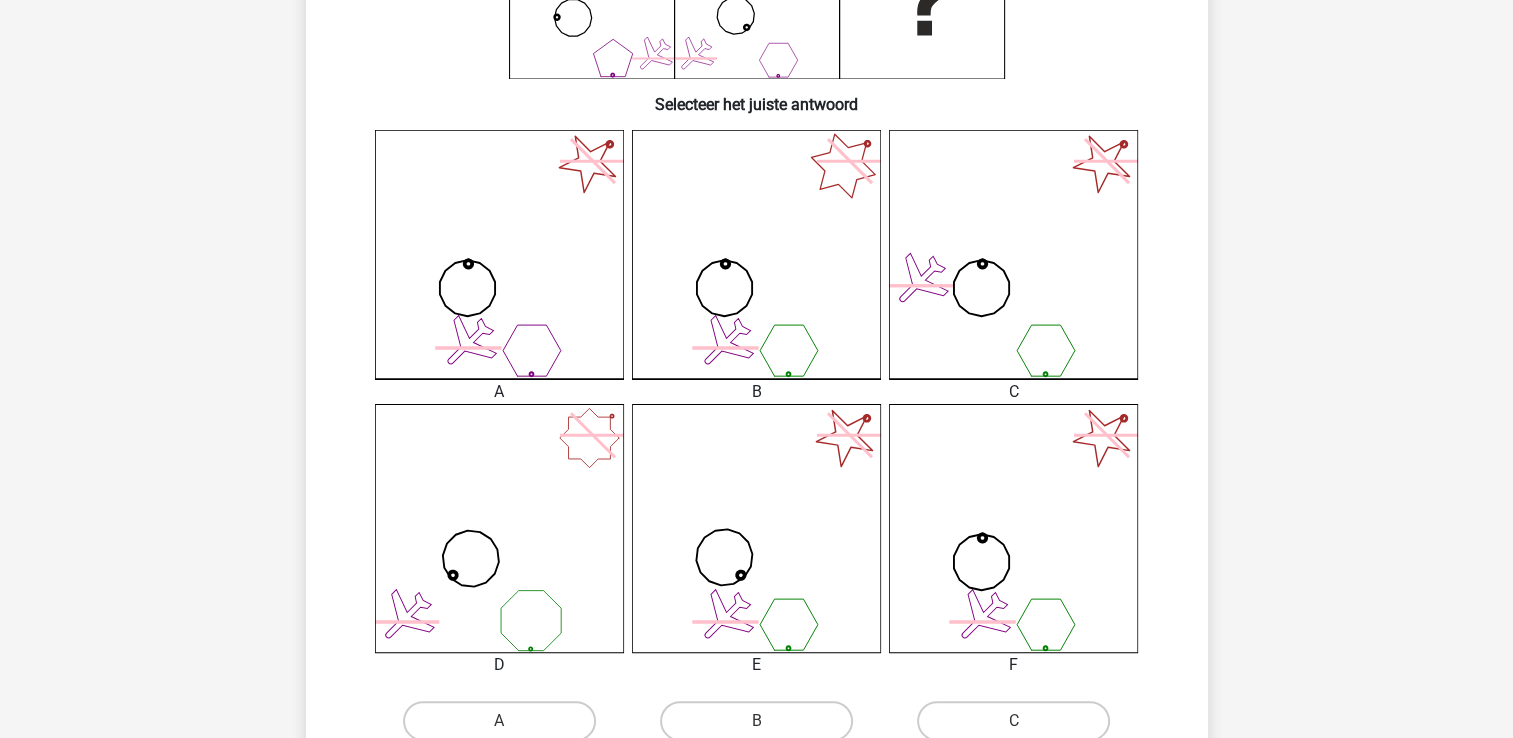 scroll, scrollTop: 600, scrollLeft: 0, axis: vertical 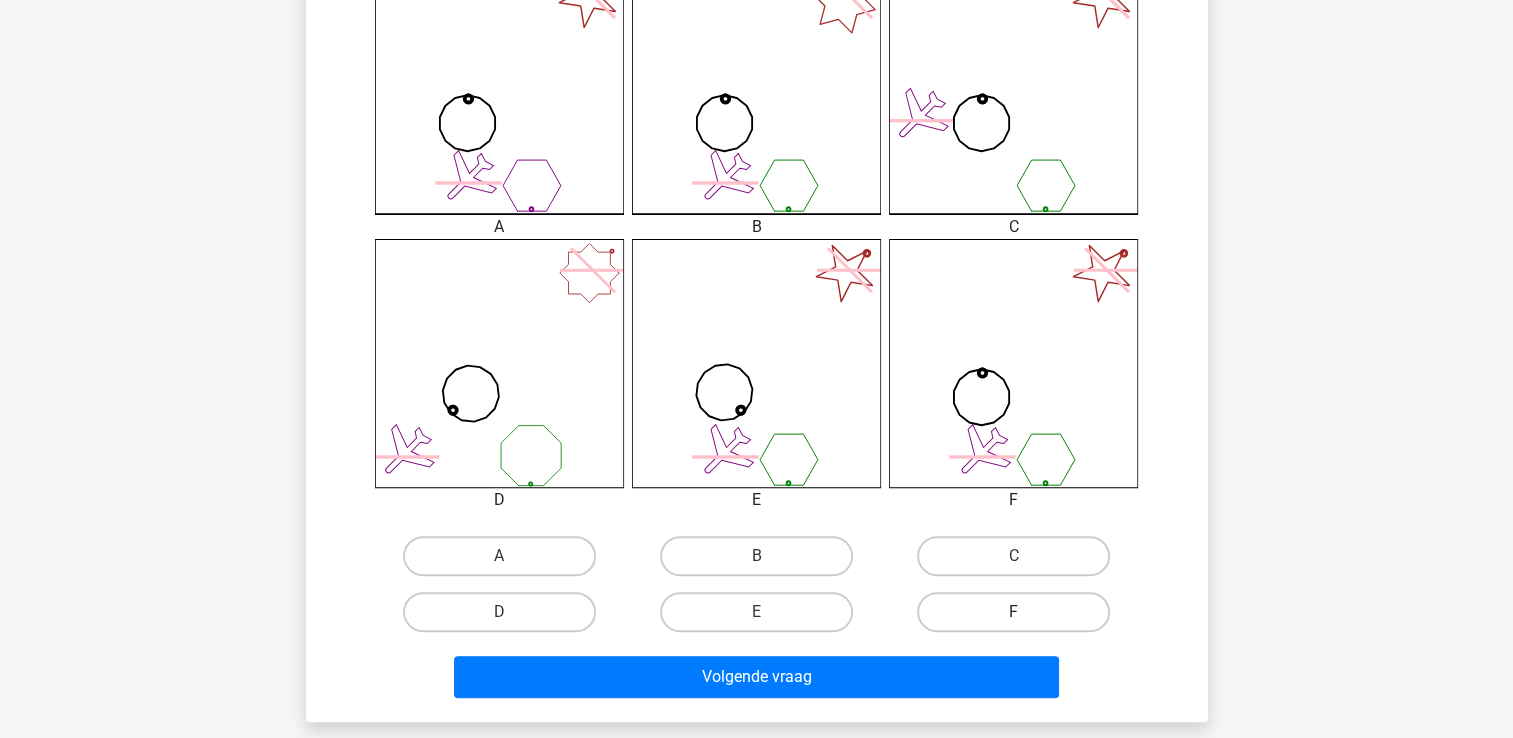 click on "F" at bounding box center (1013, 612) 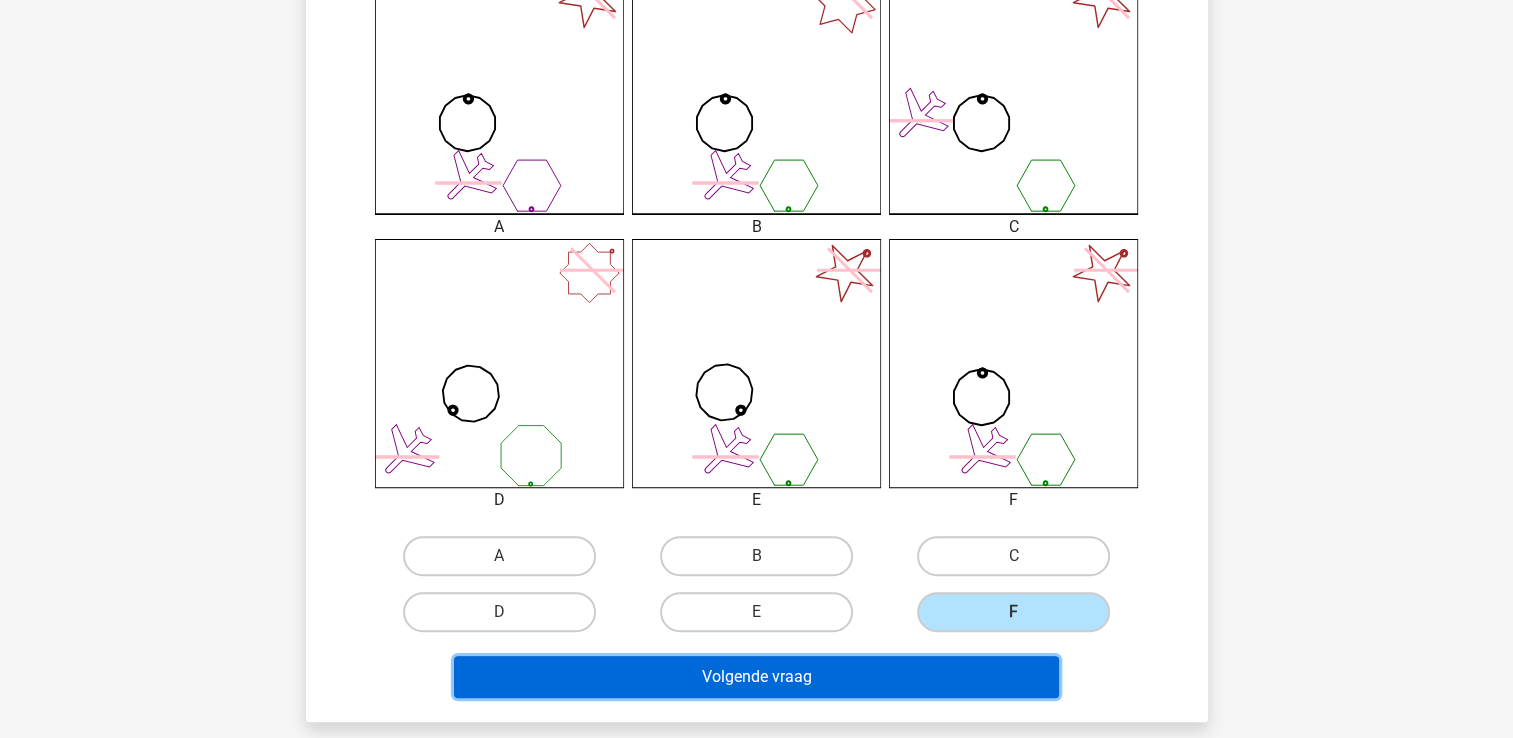 click on "Volgende vraag" at bounding box center [756, 677] 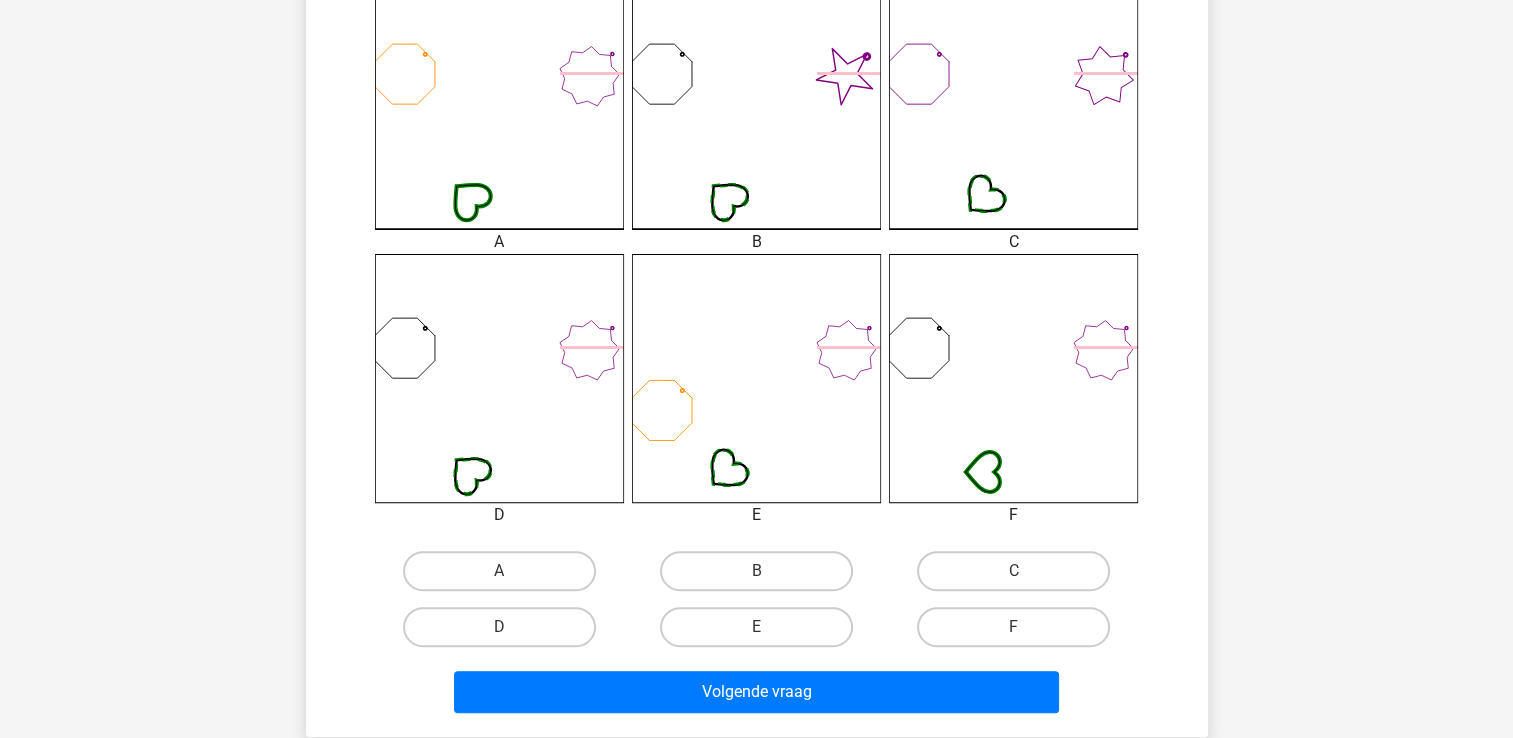 scroll, scrollTop: 592, scrollLeft: 0, axis: vertical 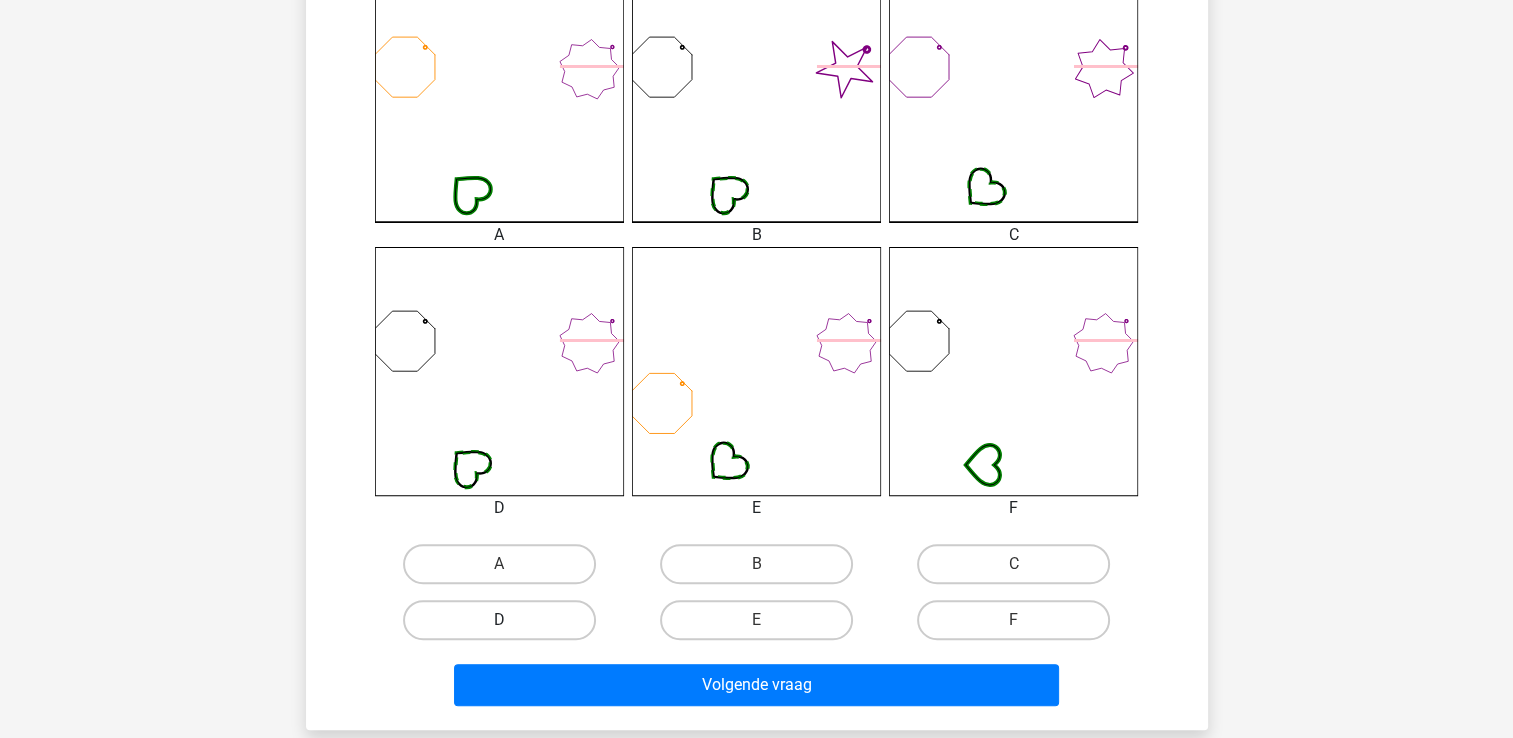 click on "D" at bounding box center [499, 620] 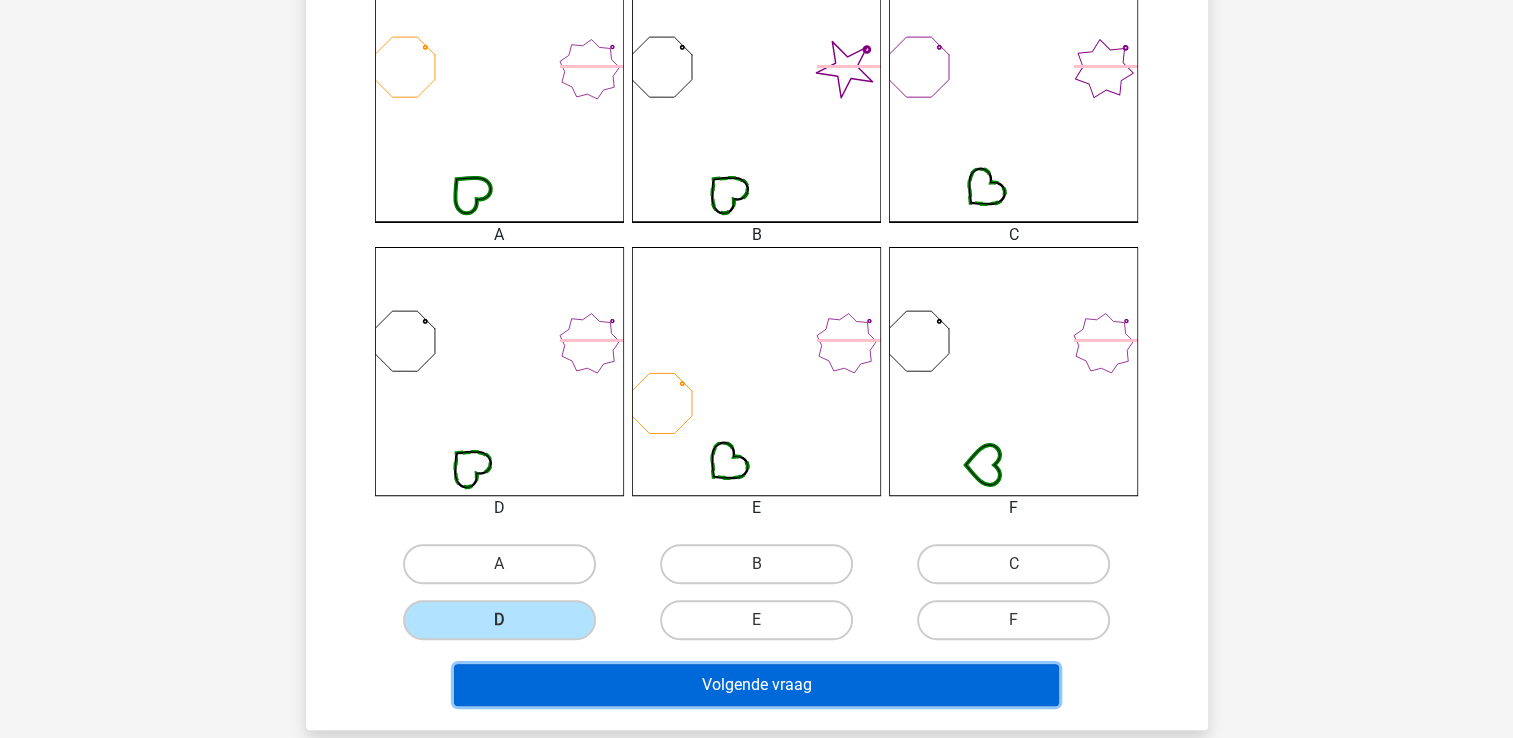click on "Volgende vraag" at bounding box center (756, 685) 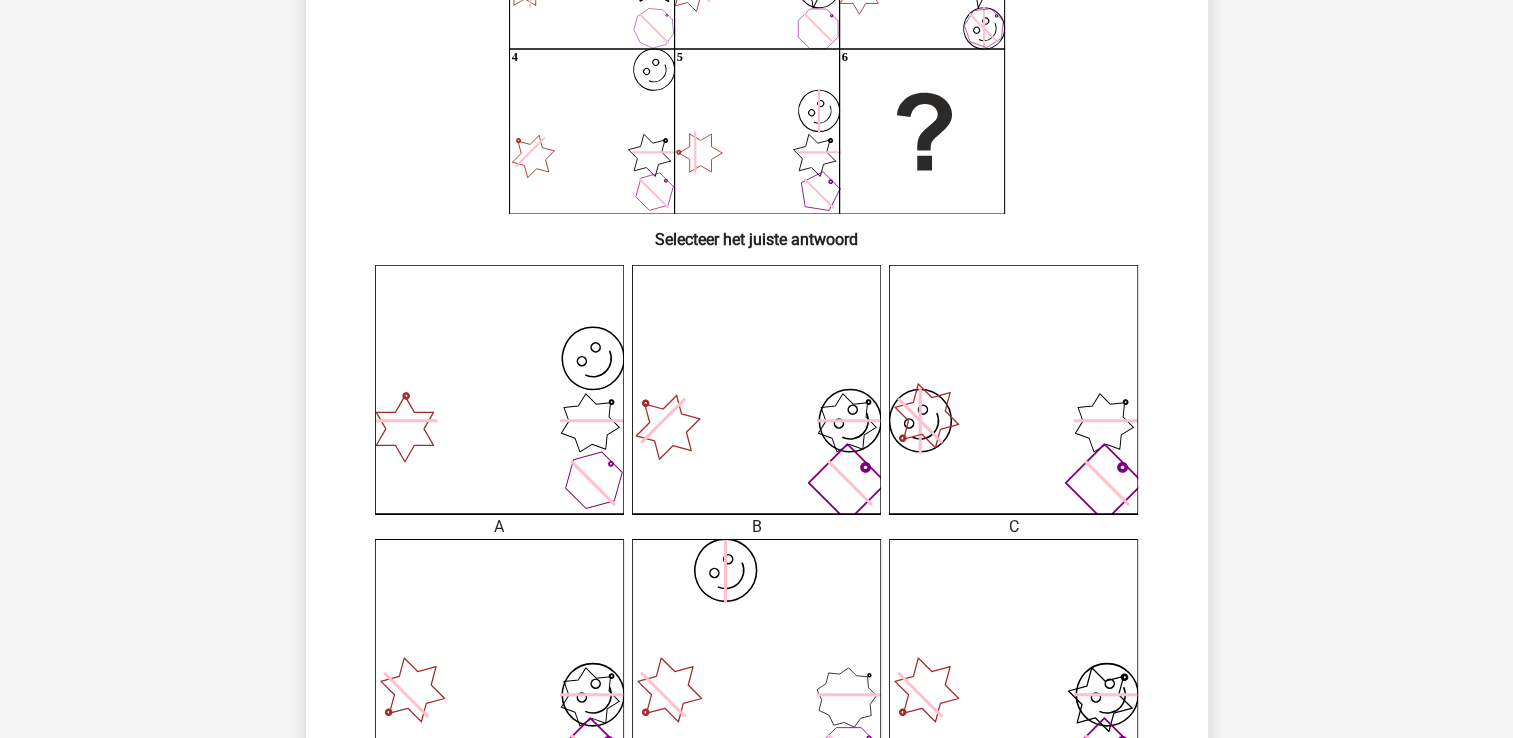 scroll, scrollTop: 700, scrollLeft: 0, axis: vertical 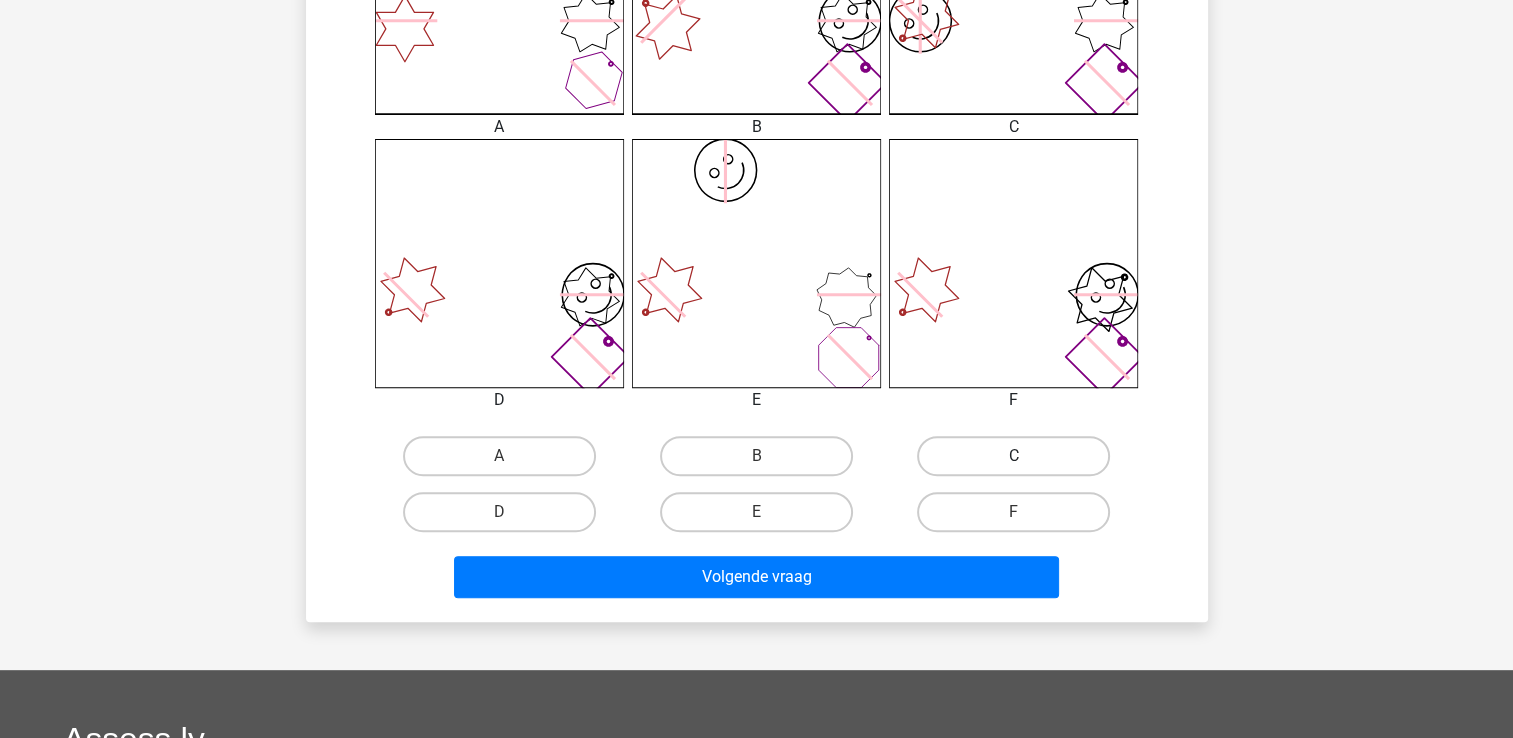 click on "C" at bounding box center [1013, 456] 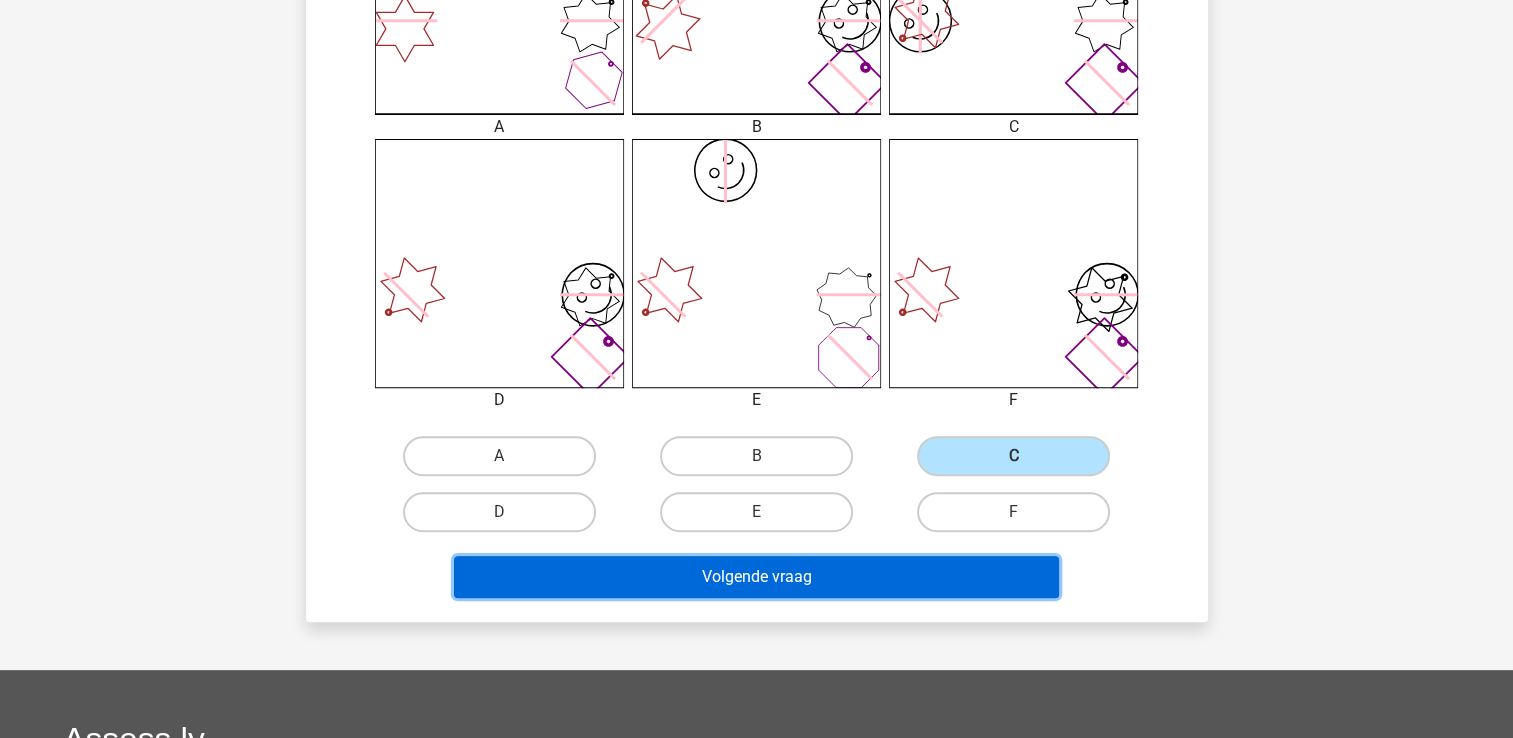 click on "Volgende vraag" at bounding box center [756, 577] 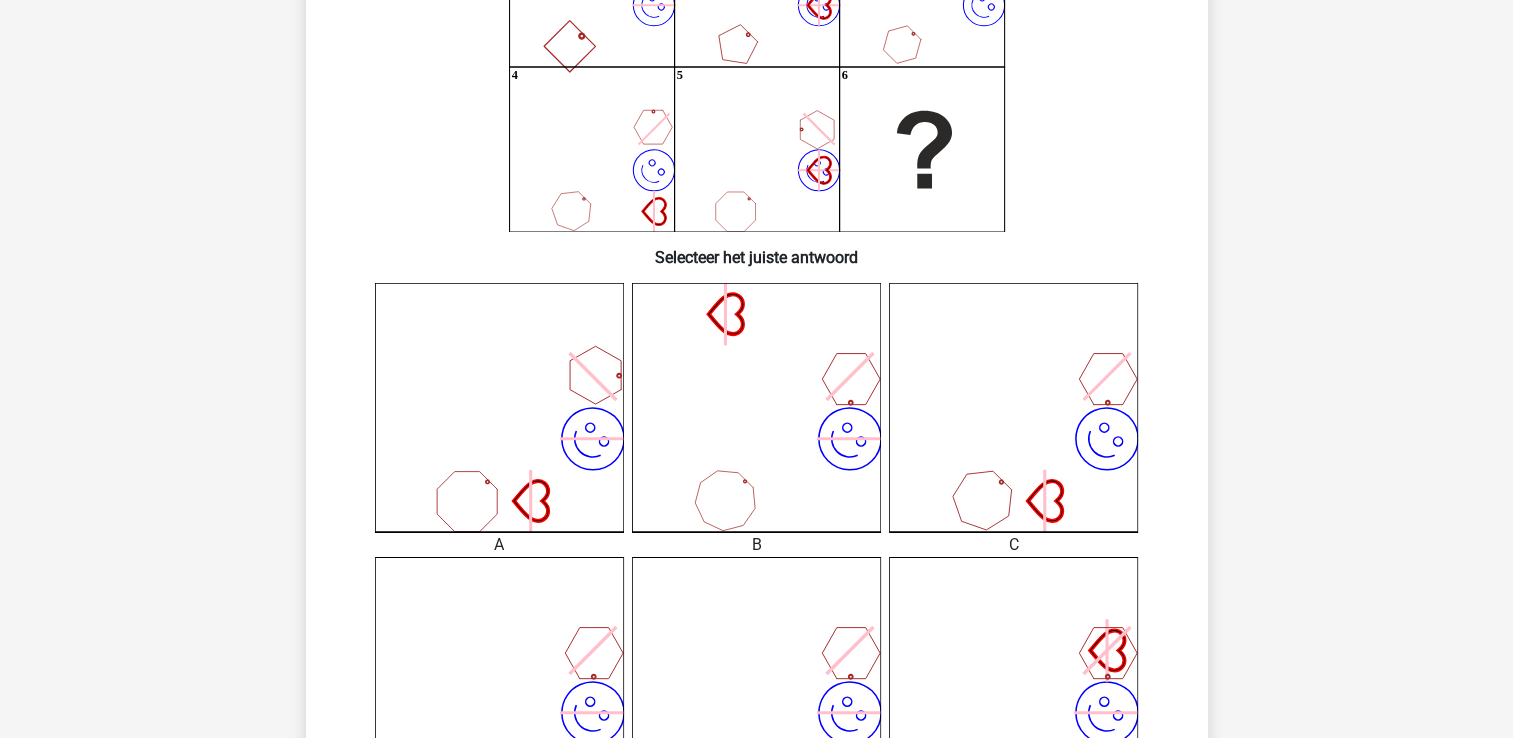 scroll, scrollTop: 292, scrollLeft: 0, axis: vertical 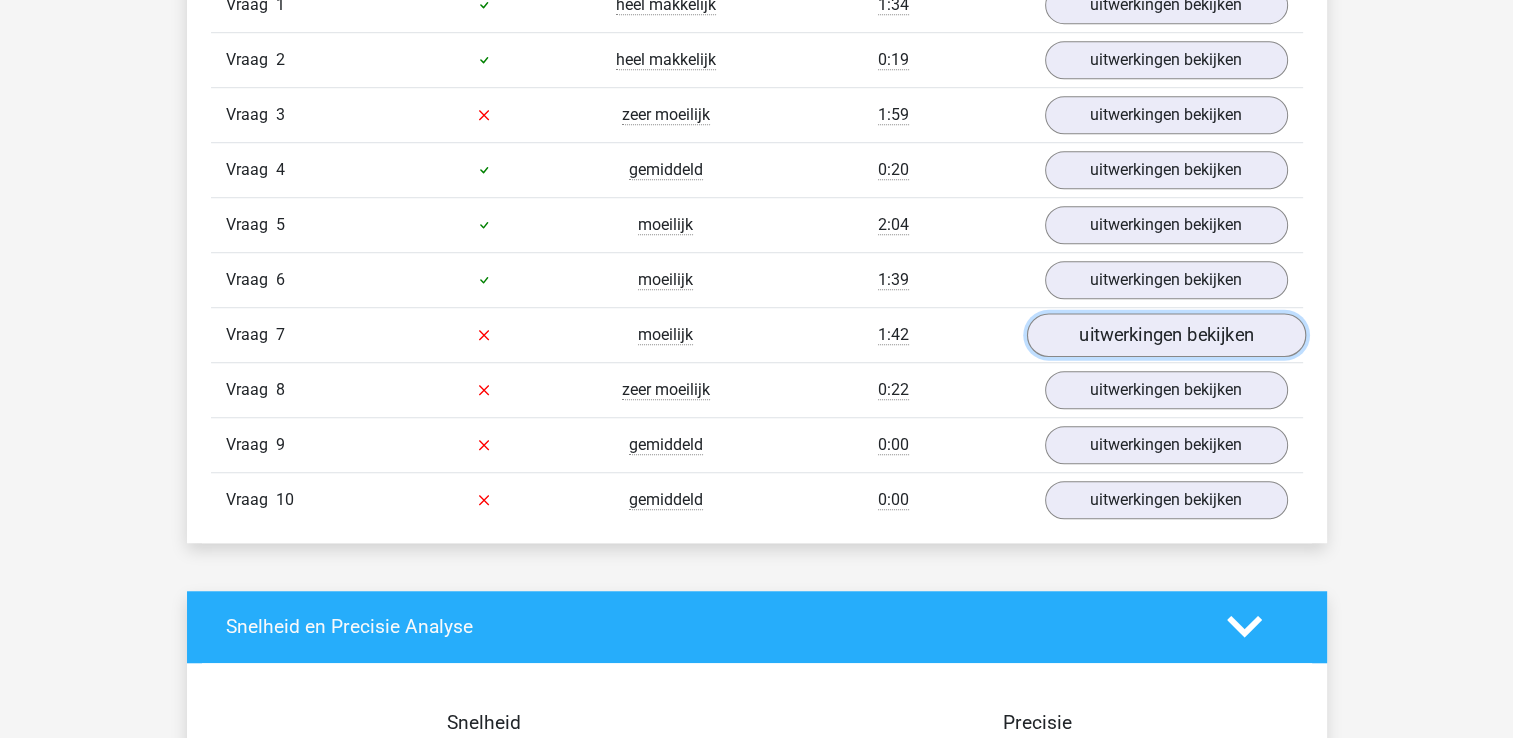 click on "uitwerkingen bekijken" at bounding box center (1165, 335) 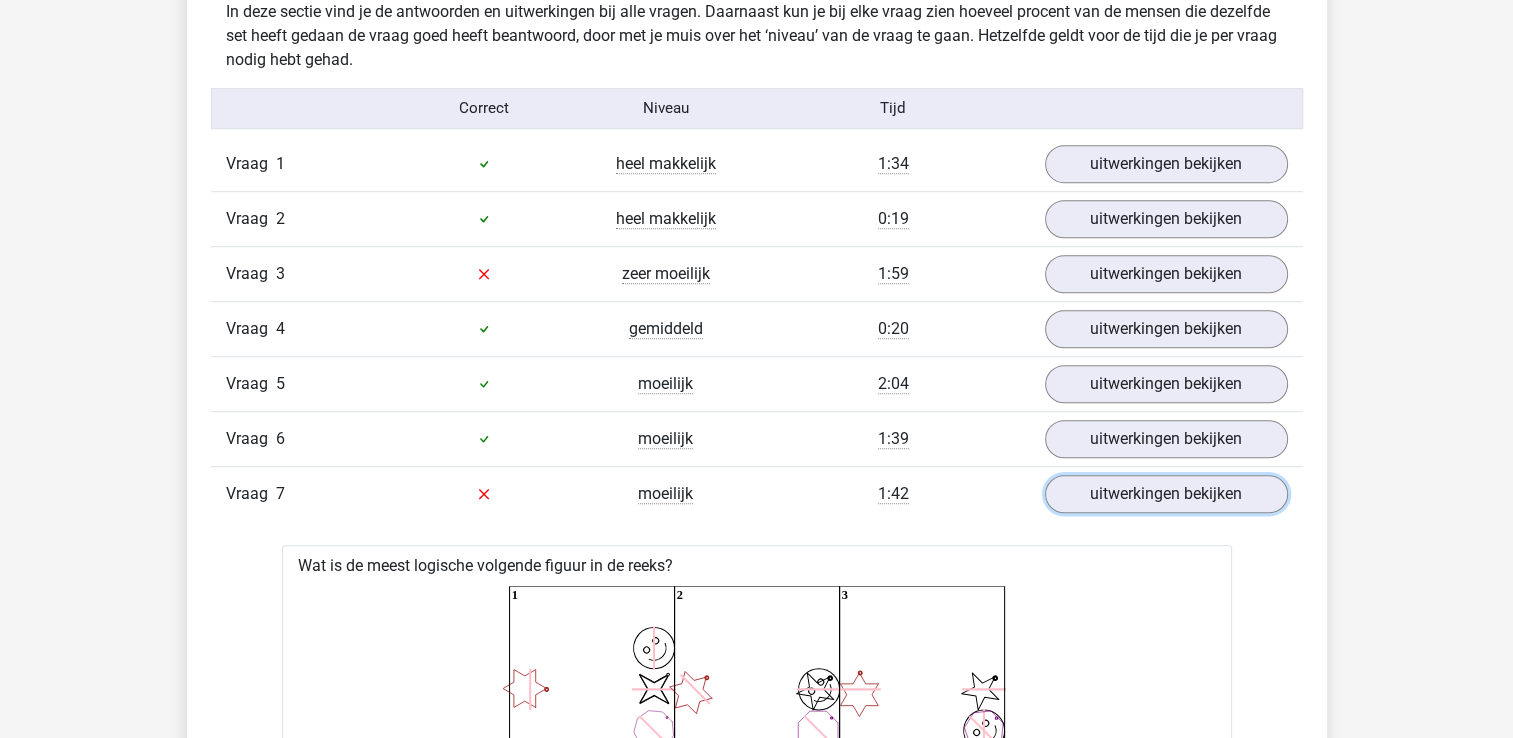 scroll, scrollTop: 1100, scrollLeft: 0, axis: vertical 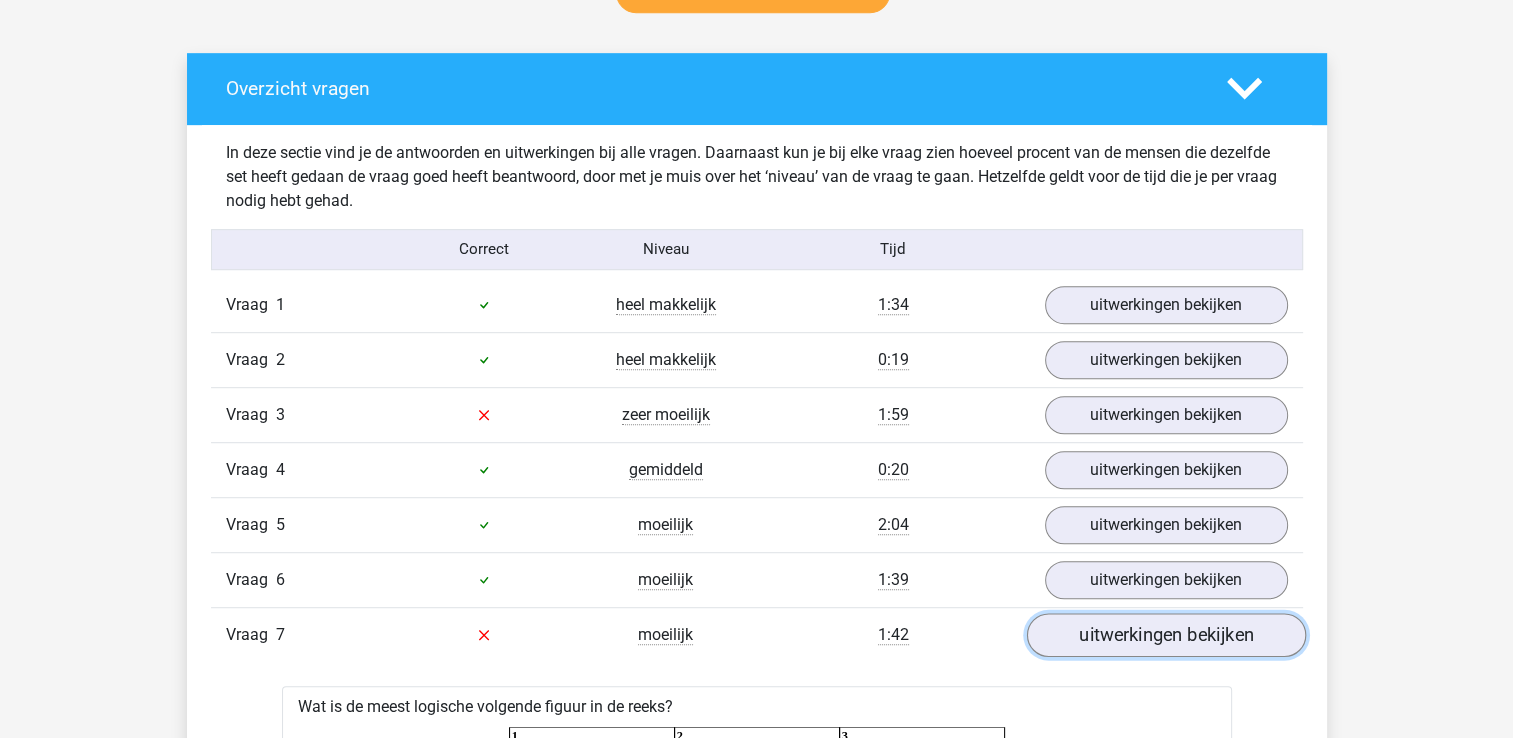 click on "uitwerkingen bekijken" at bounding box center [1165, 635] 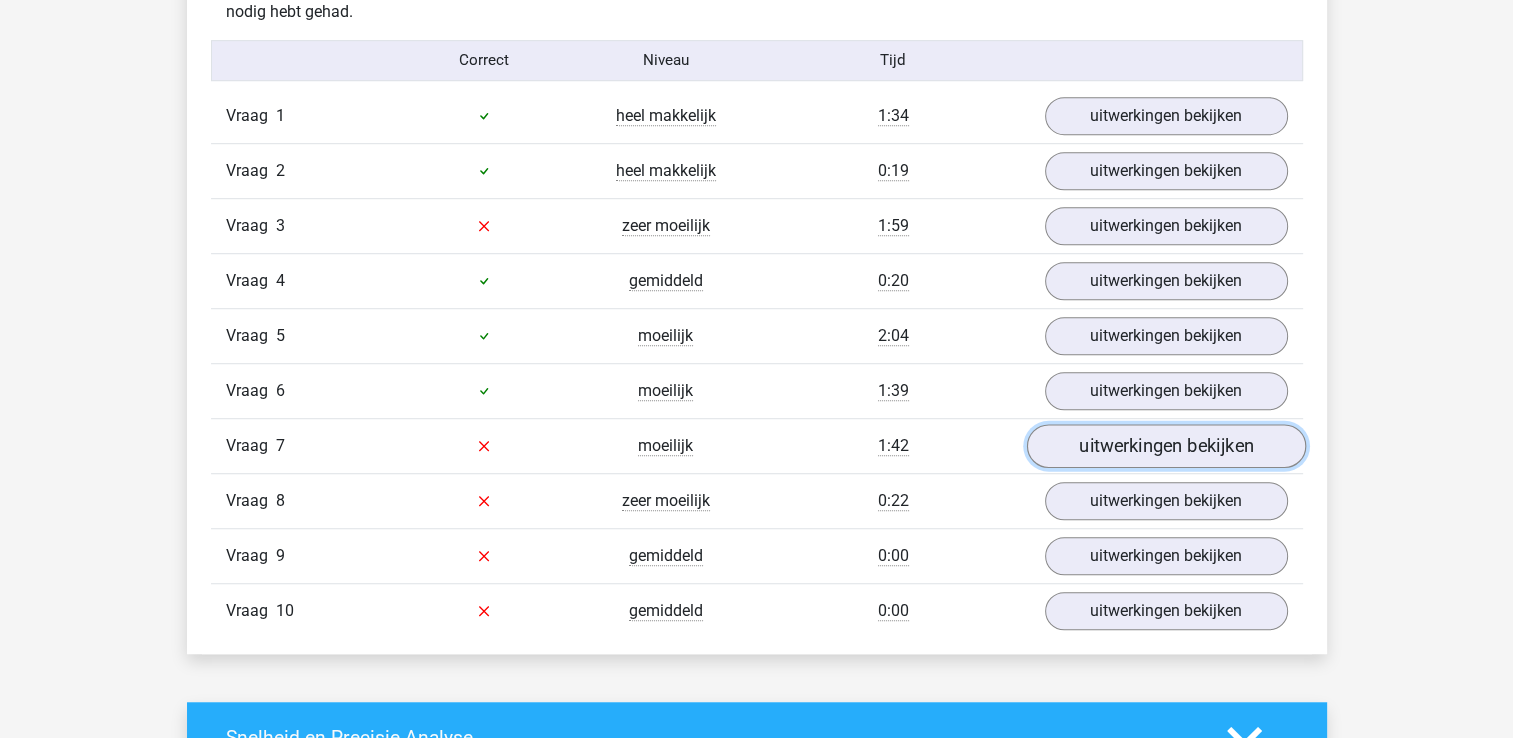 scroll, scrollTop: 1300, scrollLeft: 0, axis: vertical 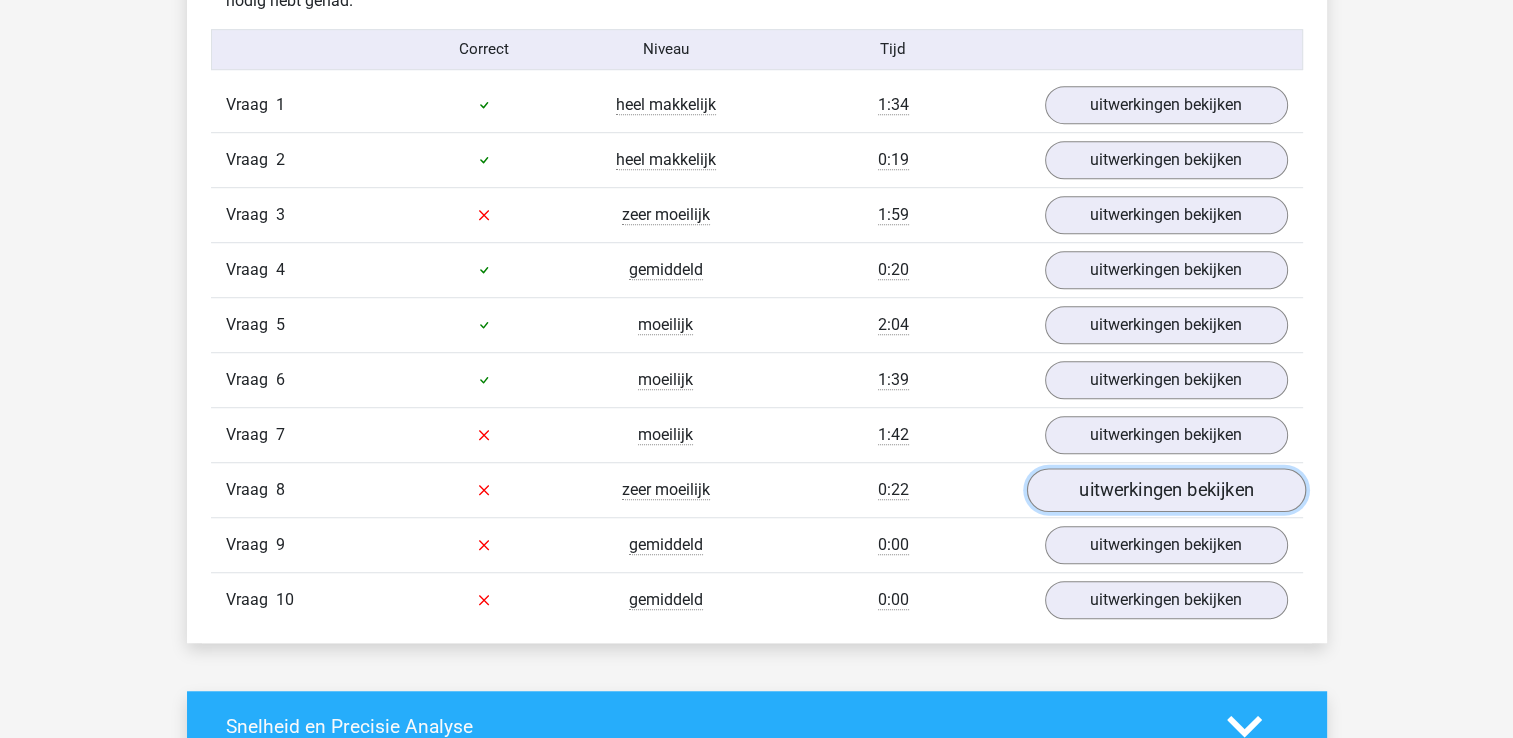 click on "uitwerkingen bekijken" at bounding box center [1165, 490] 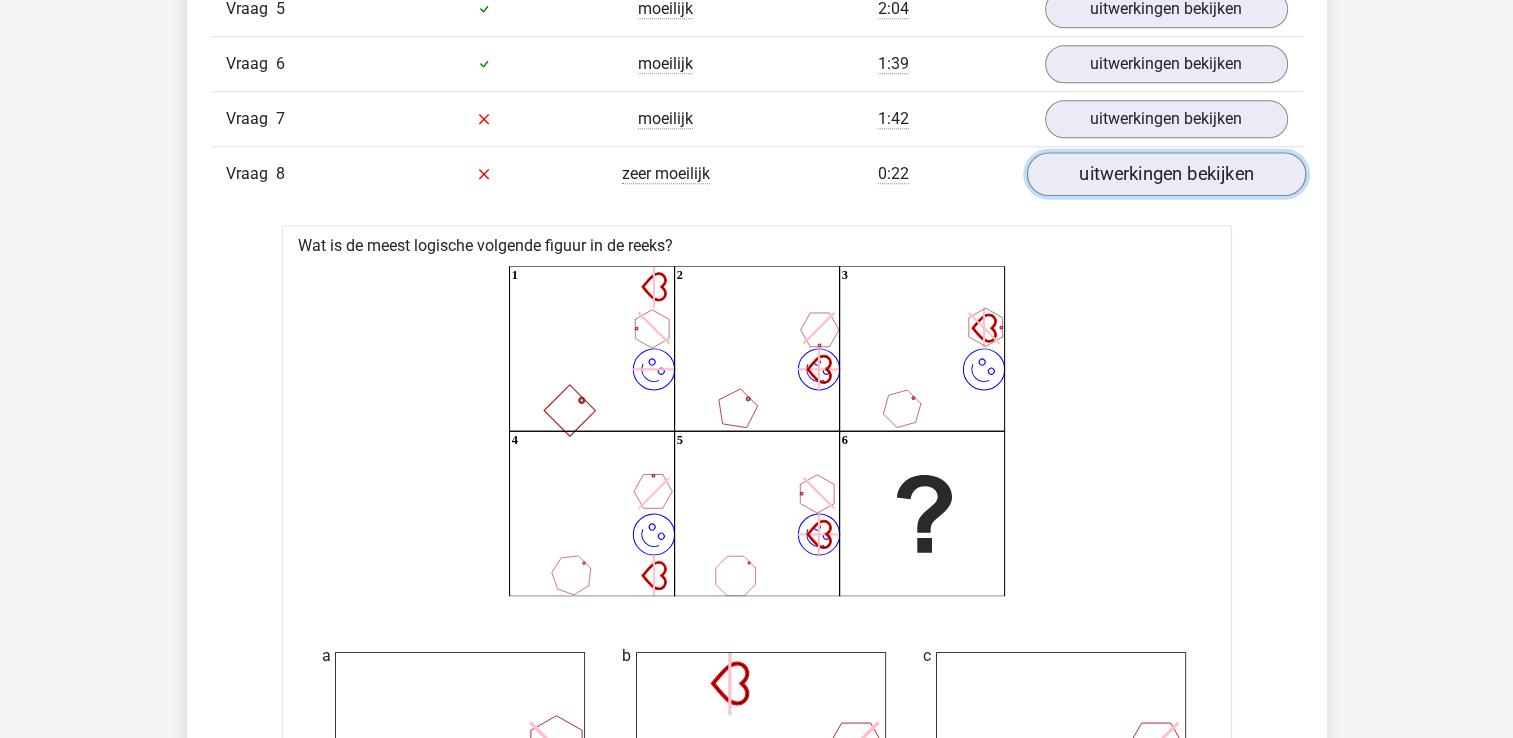 scroll, scrollTop: 1600, scrollLeft: 0, axis: vertical 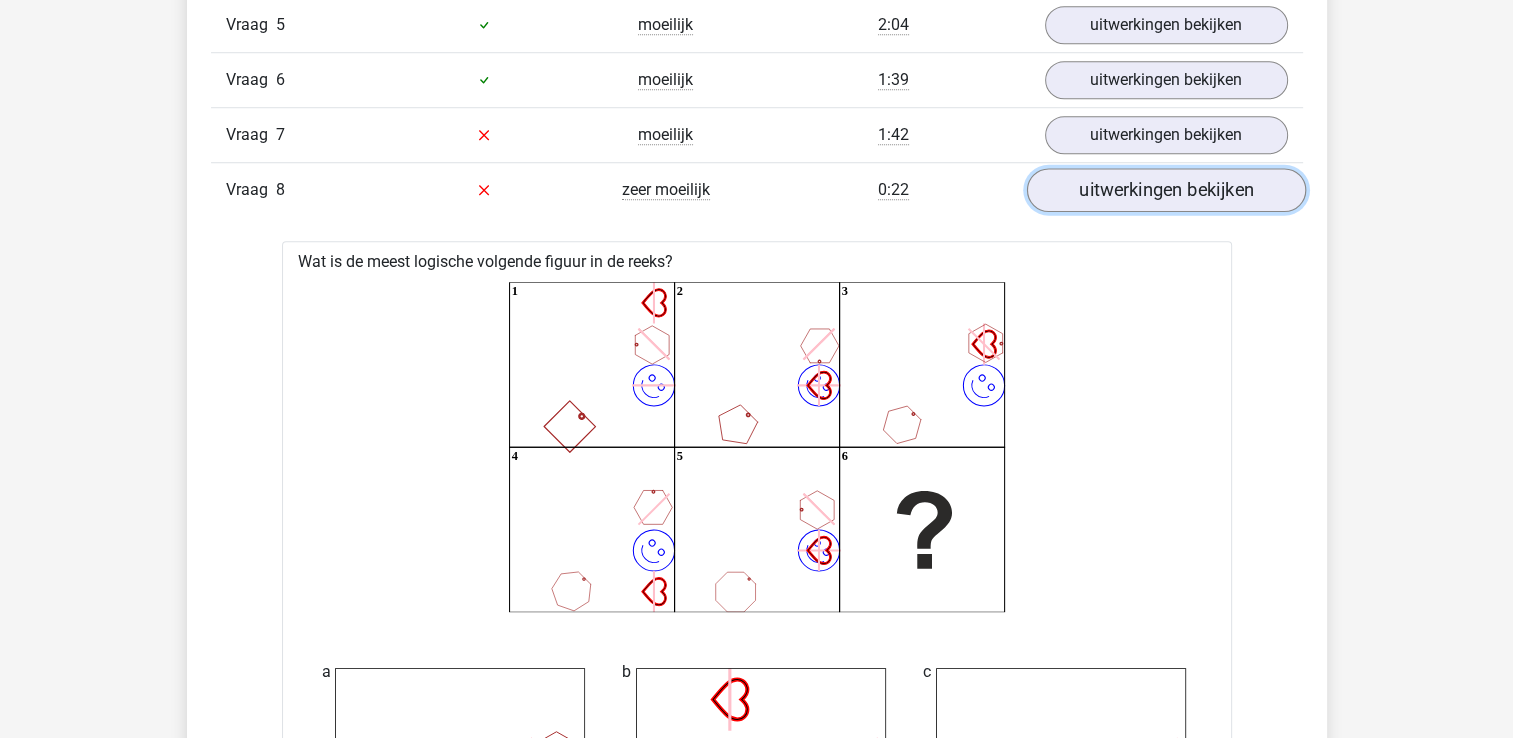 click on "uitwerkingen bekijken" at bounding box center (1165, 190) 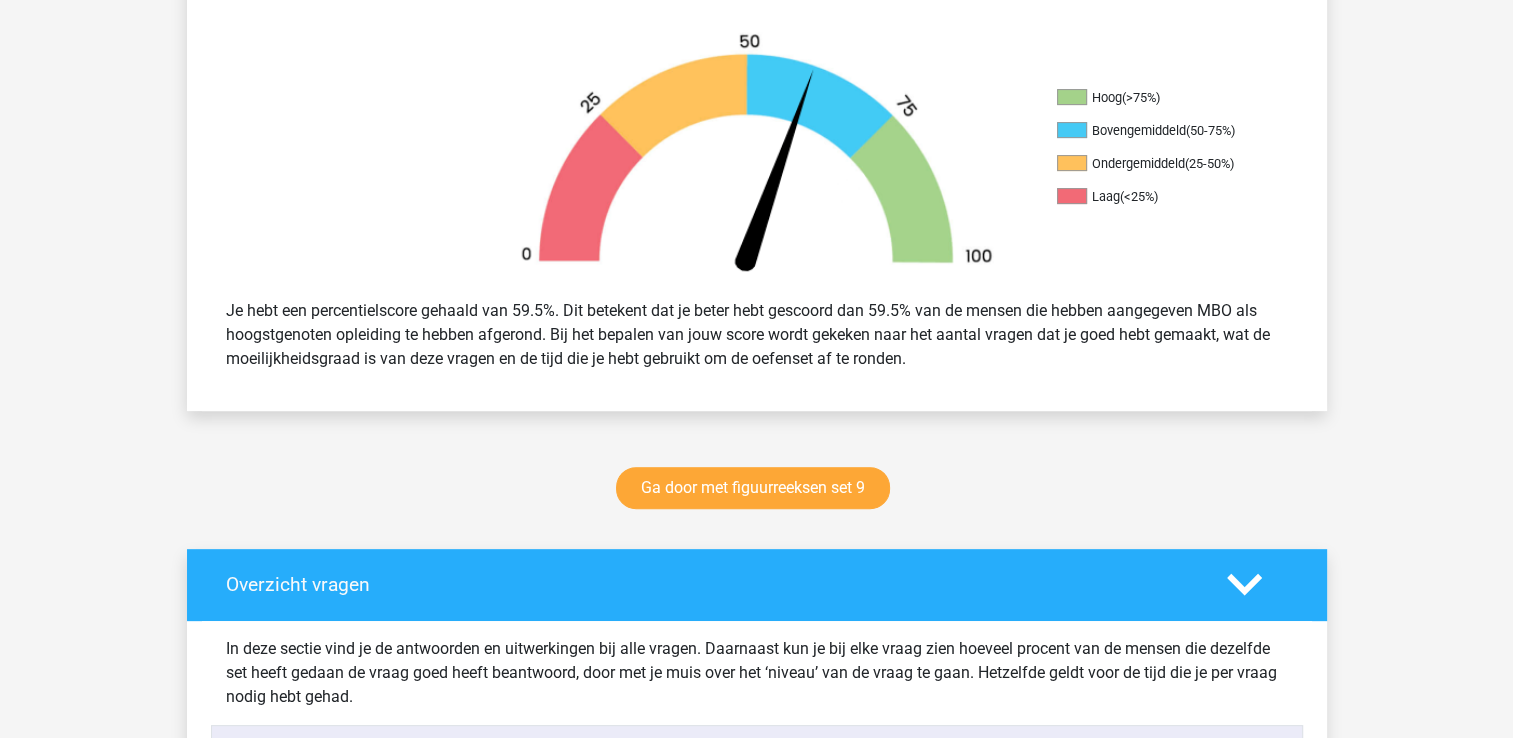 scroll, scrollTop: 600, scrollLeft: 0, axis: vertical 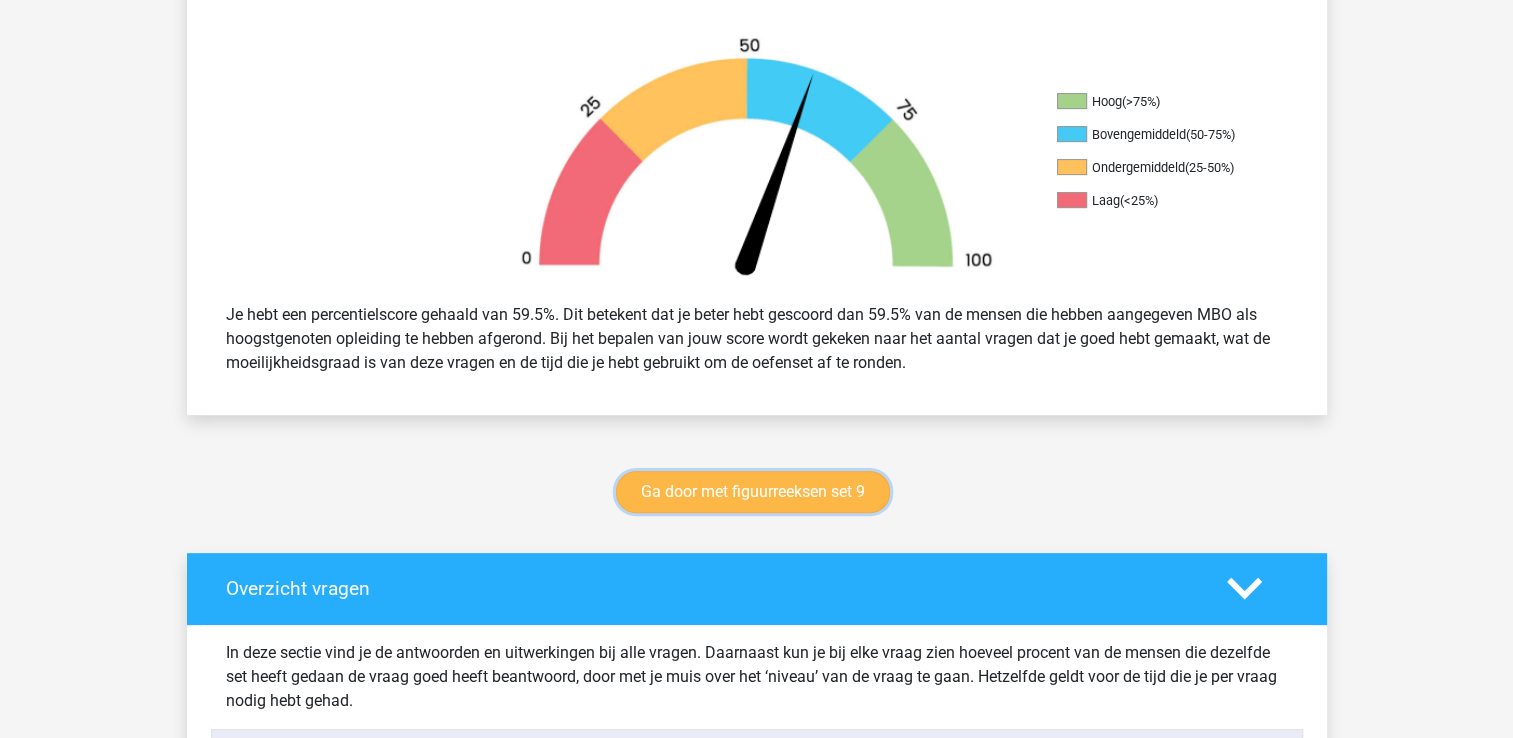 click on "Ga door met figuurreeksen set 9" at bounding box center [753, 492] 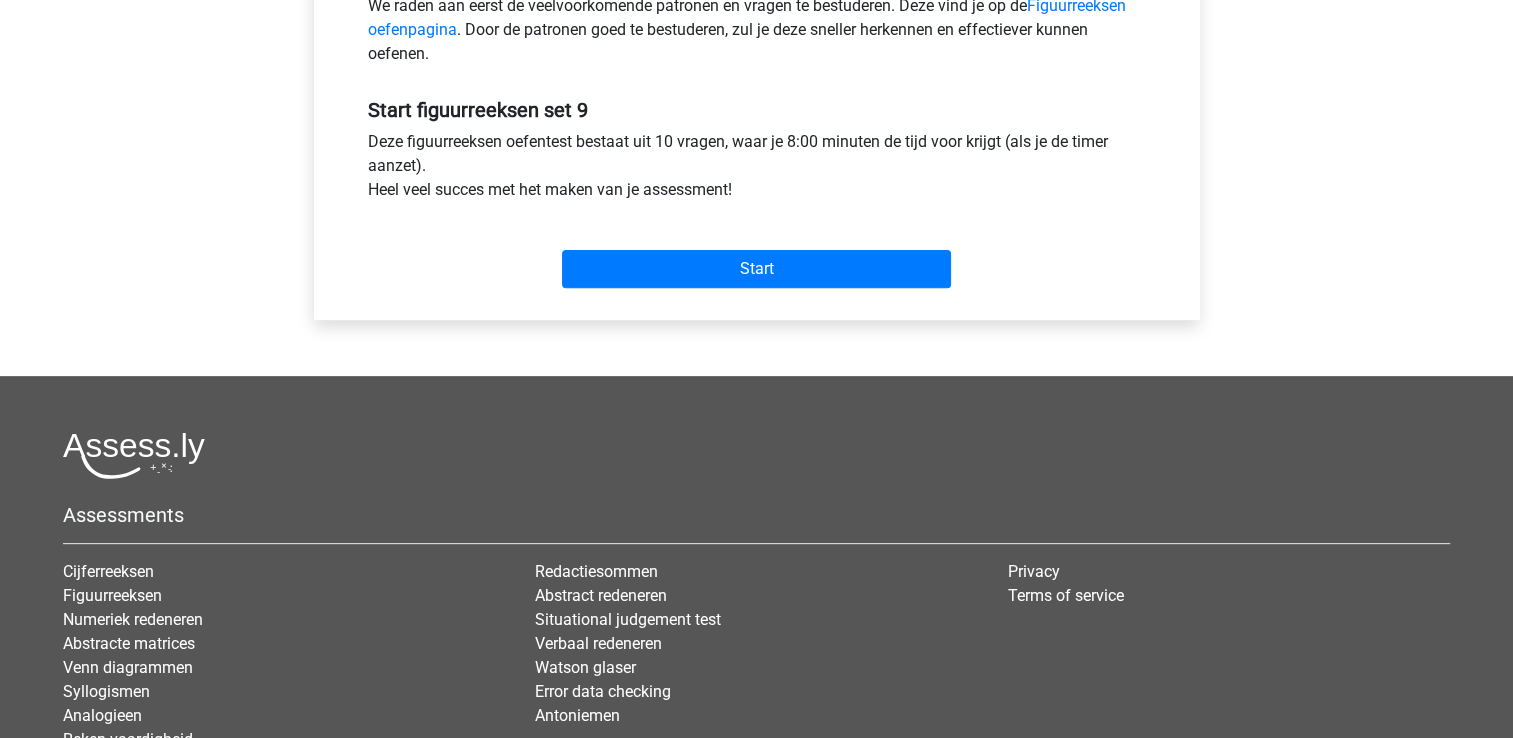scroll, scrollTop: 700, scrollLeft: 0, axis: vertical 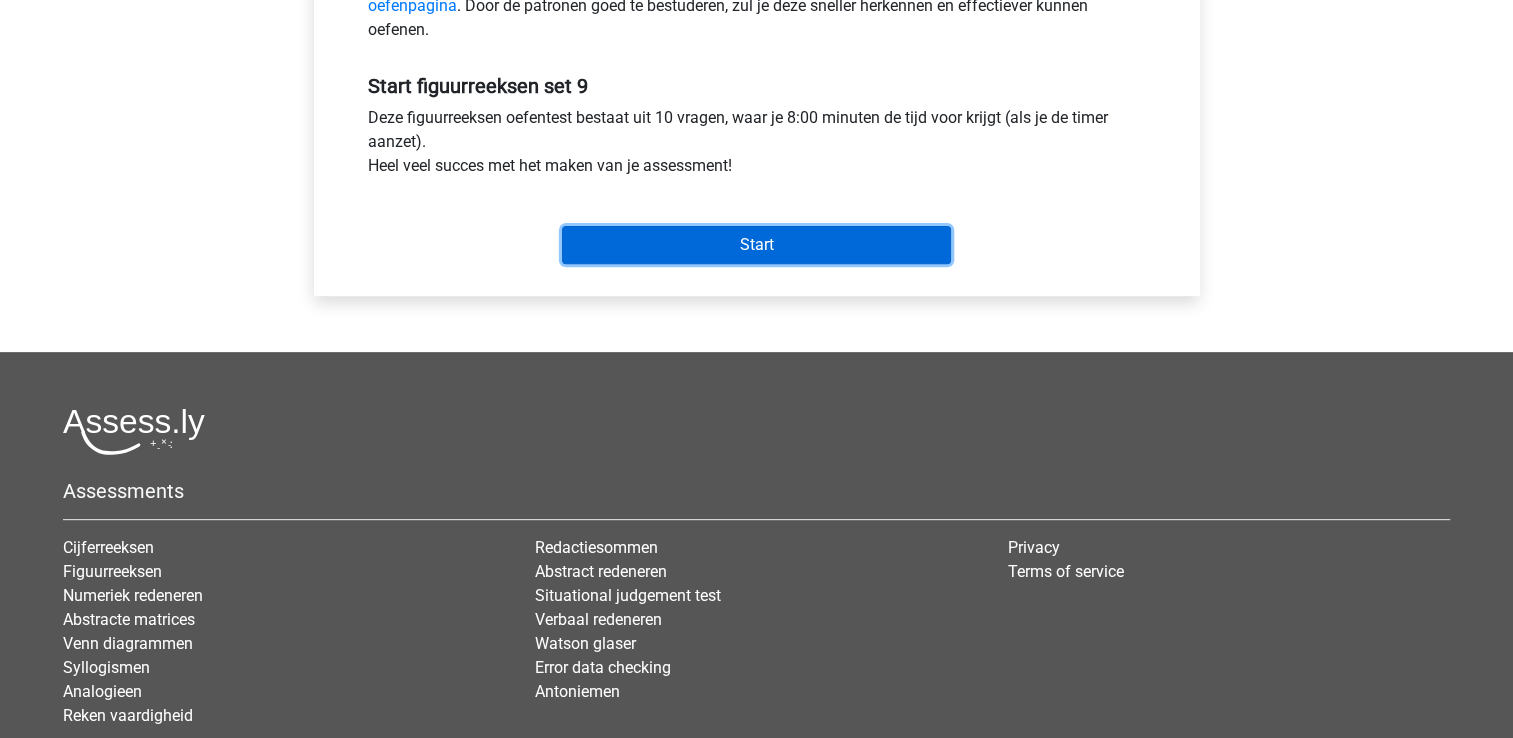 click on "Start" at bounding box center [756, 245] 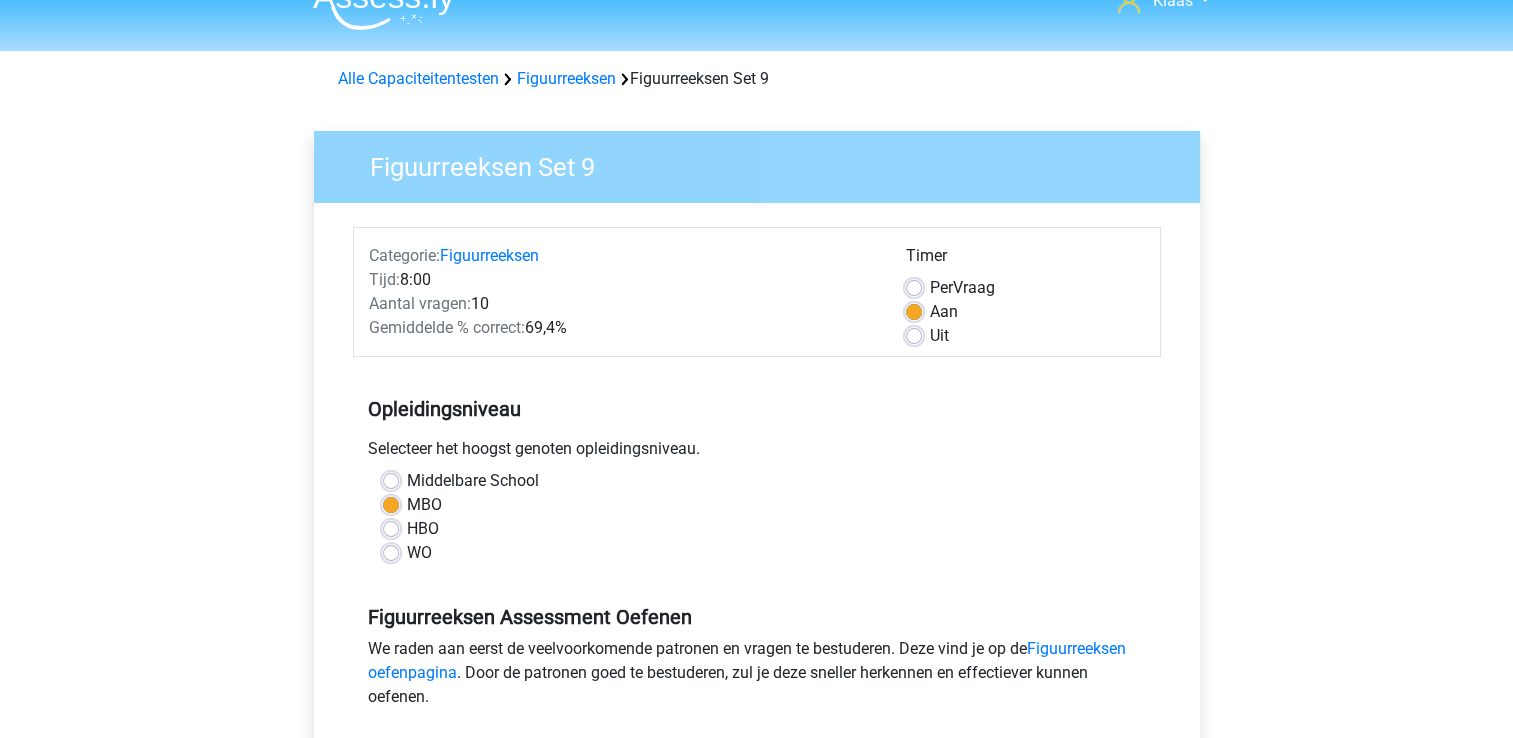 scroll, scrollTop: 0, scrollLeft: 0, axis: both 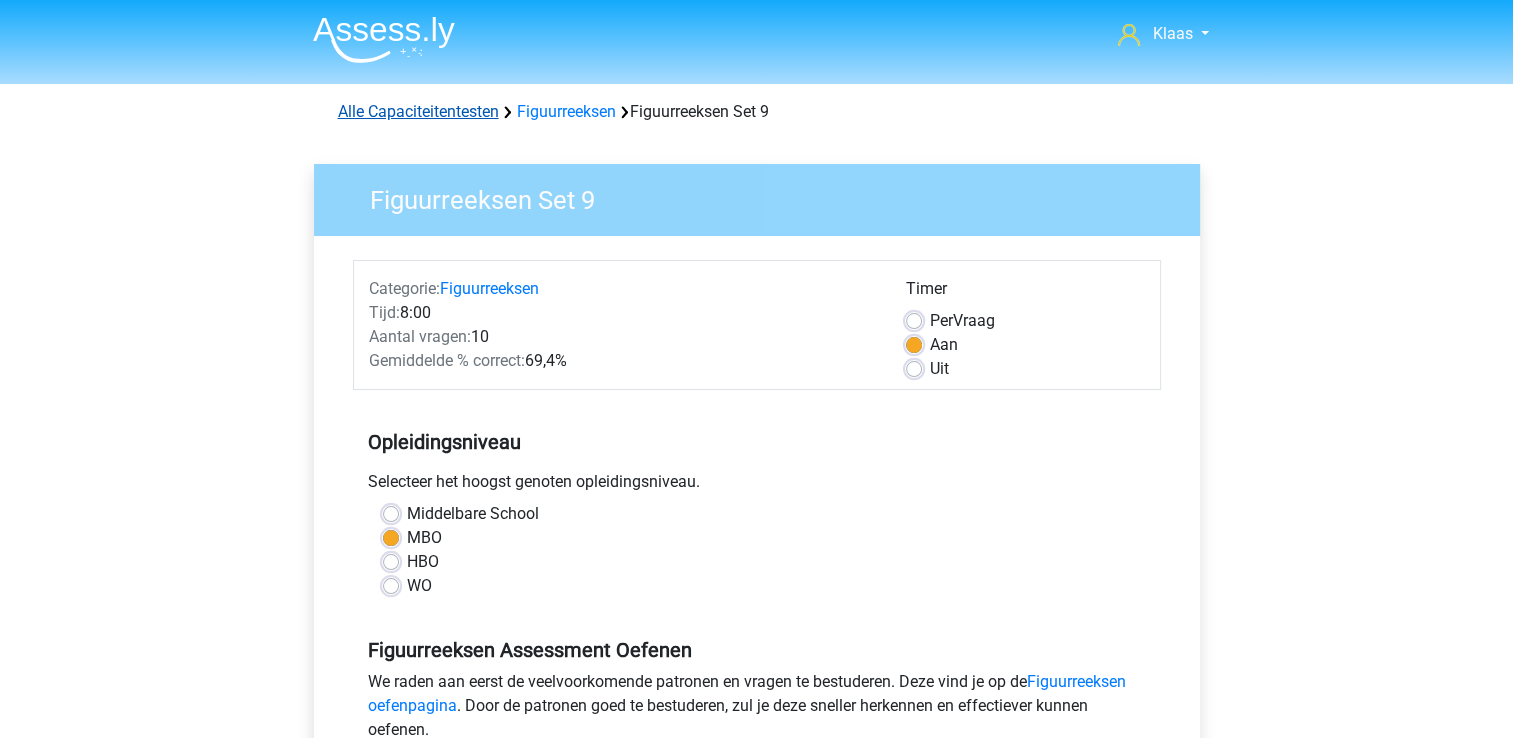 click on "Alle Capaciteitentesten" at bounding box center (418, 111) 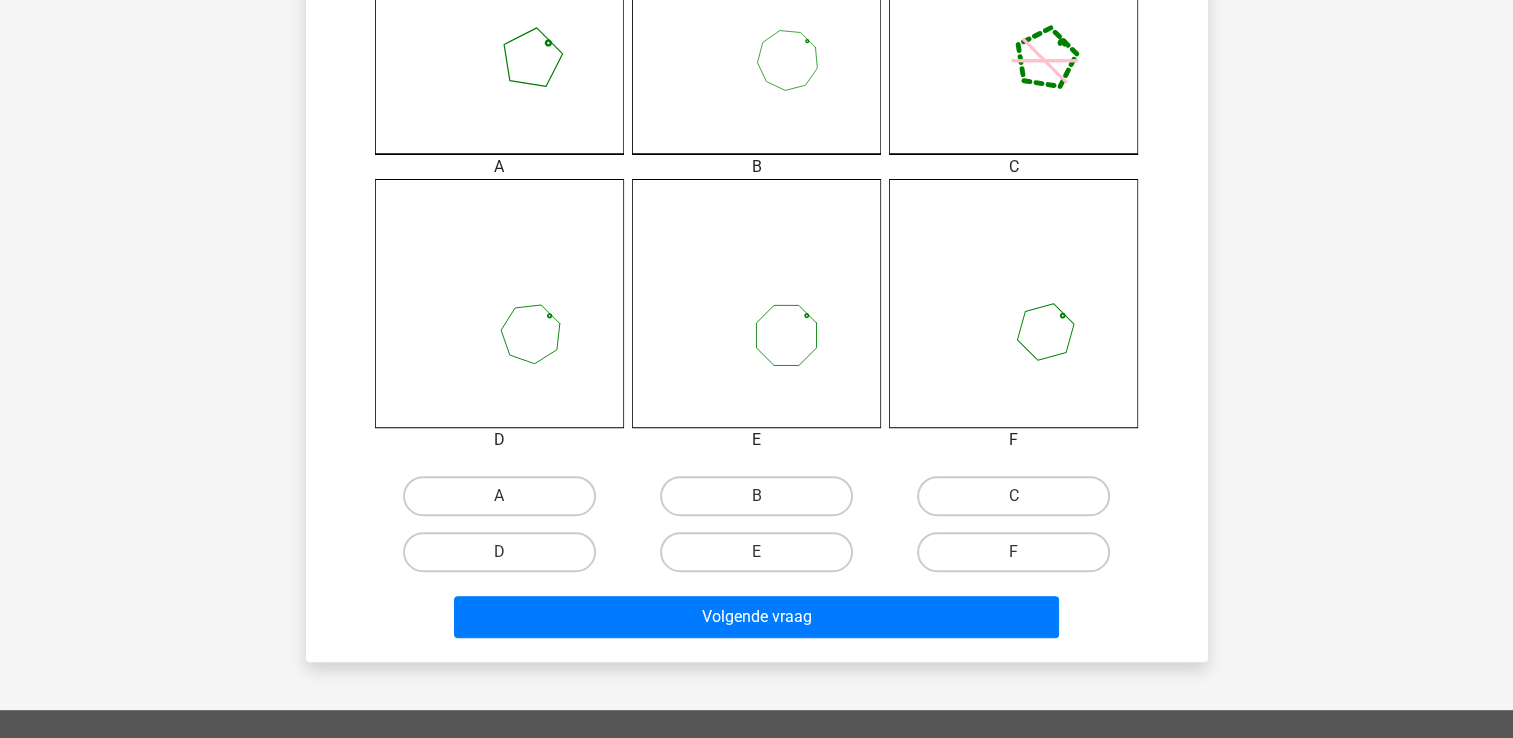 scroll, scrollTop: 700, scrollLeft: 0, axis: vertical 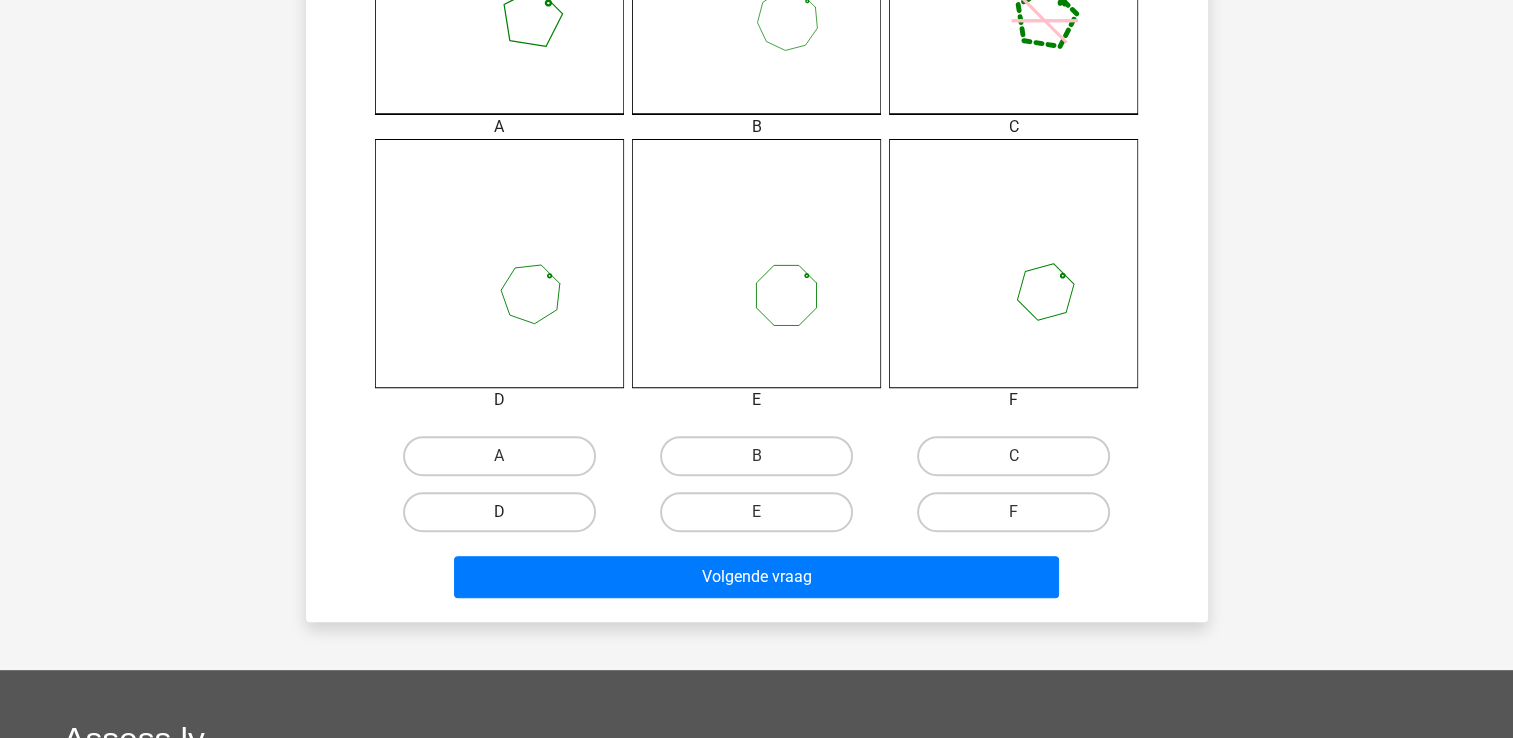 click on "D" at bounding box center [499, 512] 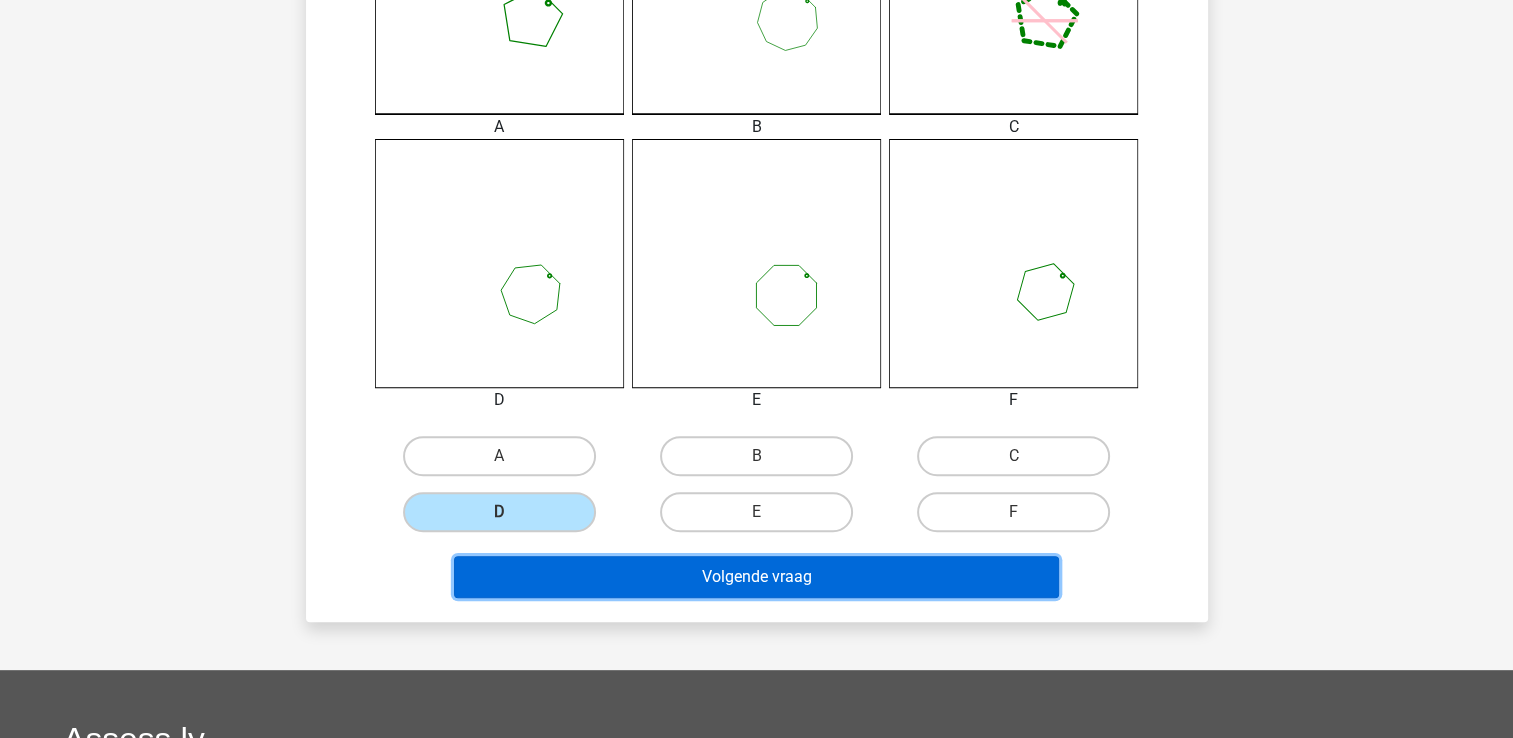 click on "Volgende vraag" at bounding box center (756, 577) 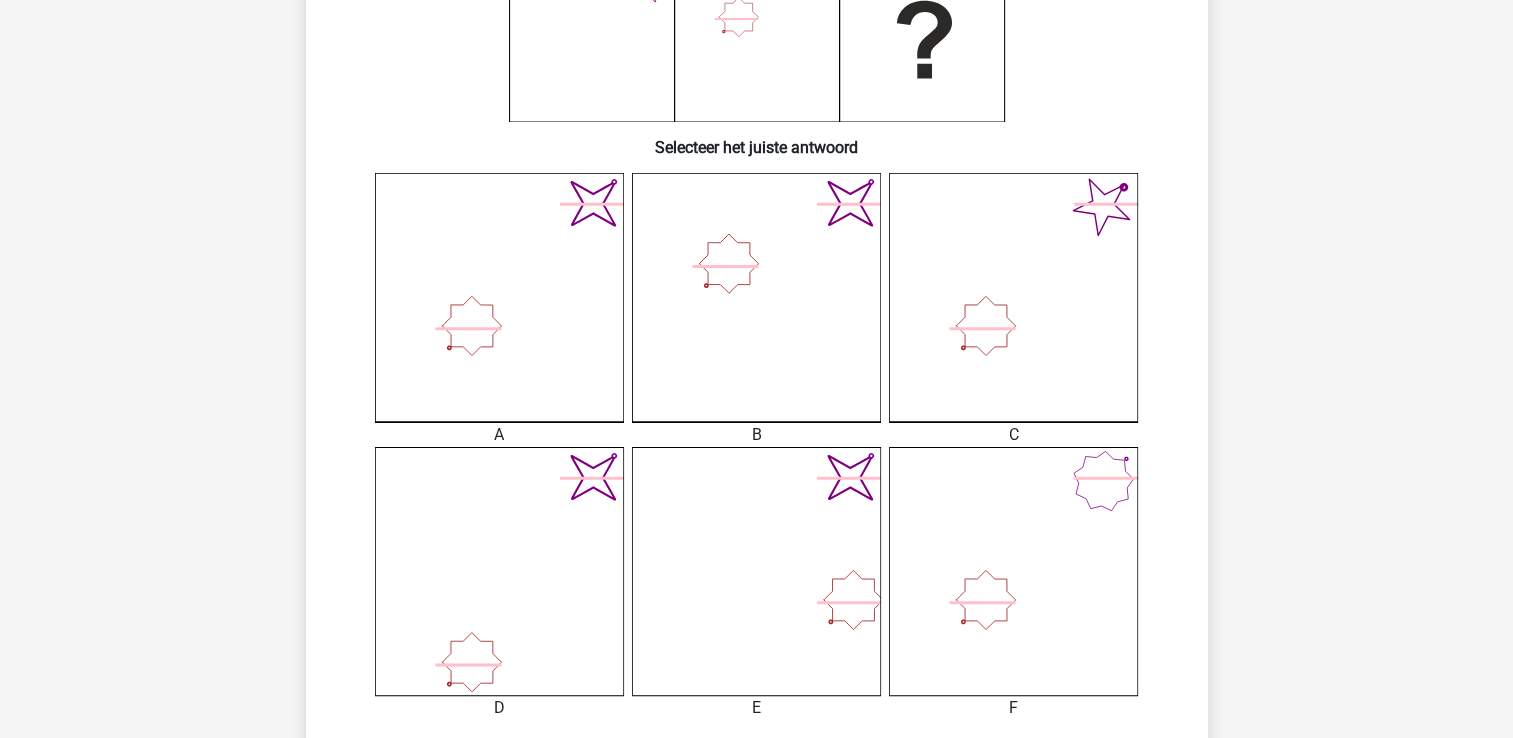 scroll, scrollTop: 492, scrollLeft: 0, axis: vertical 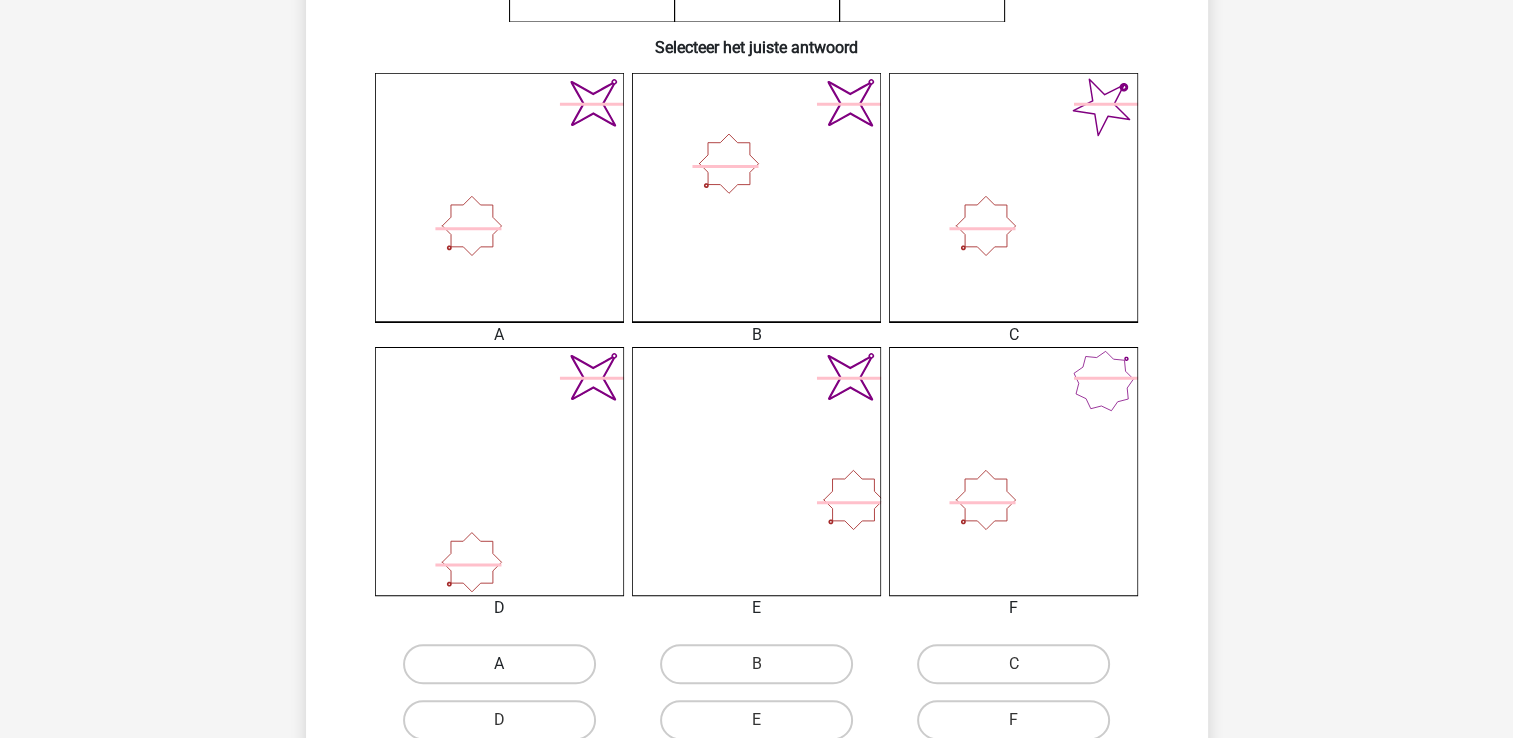 click on "A" at bounding box center [499, 664] 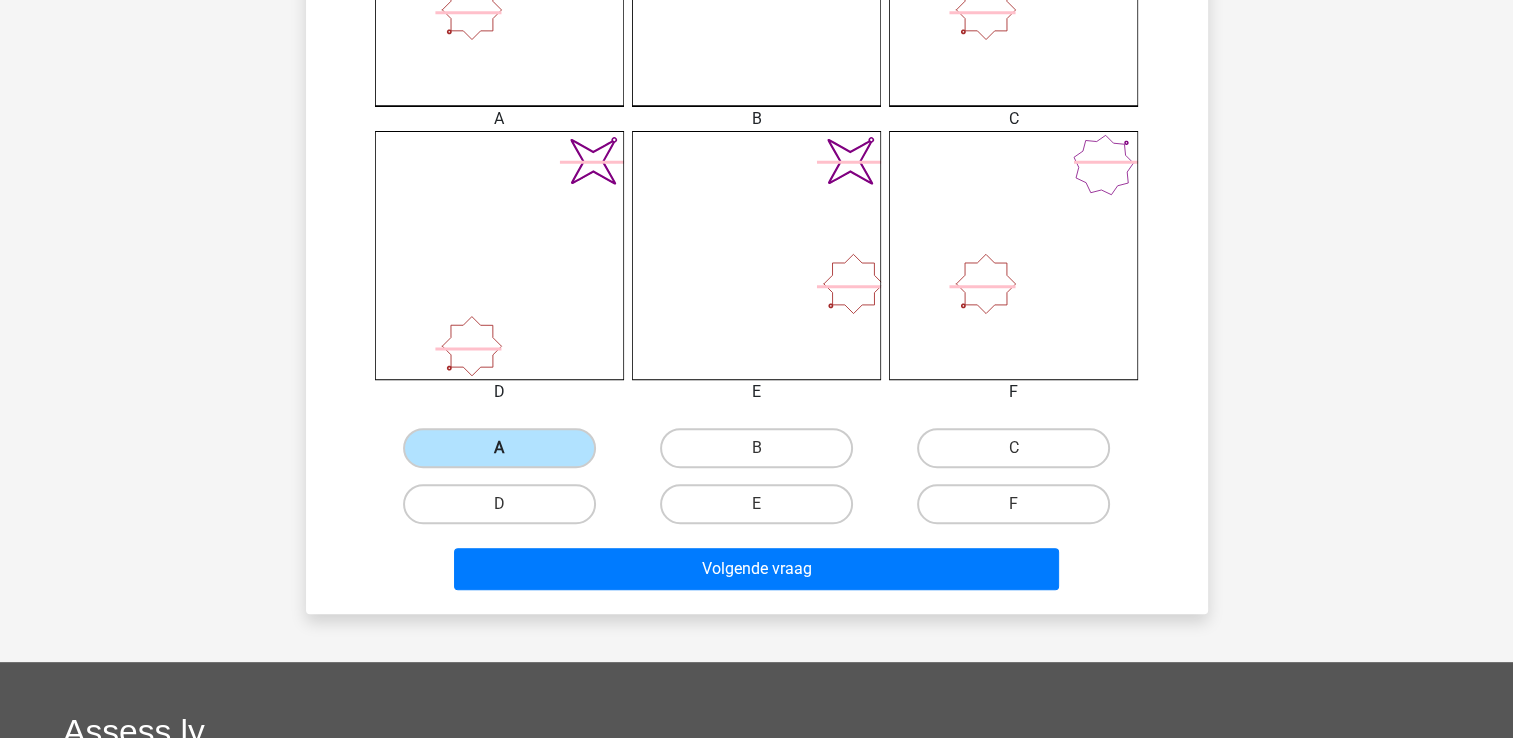 scroll, scrollTop: 792, scrollLeft: 0, axis: vertical 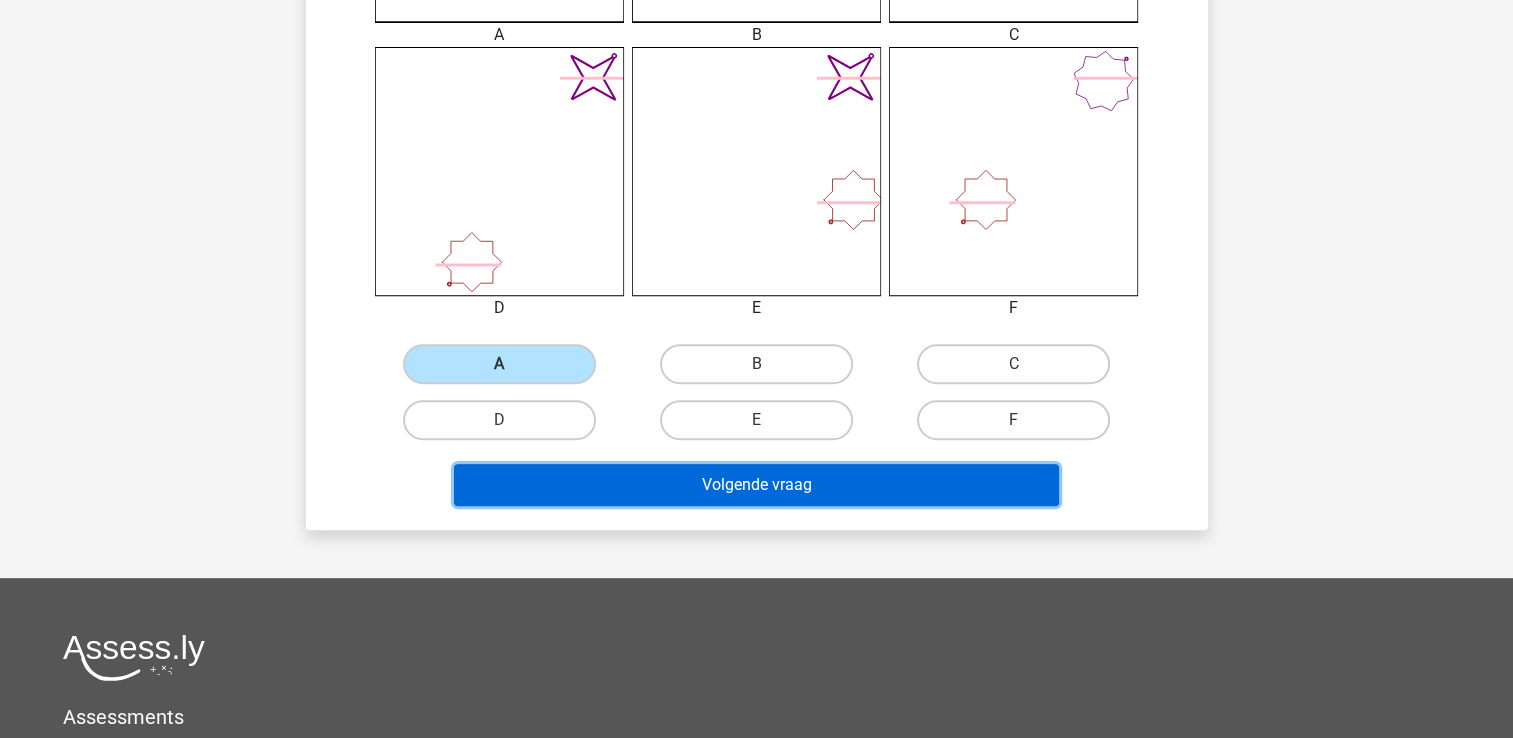 click on "Volgende vraag" at bounding box center (756, 485) 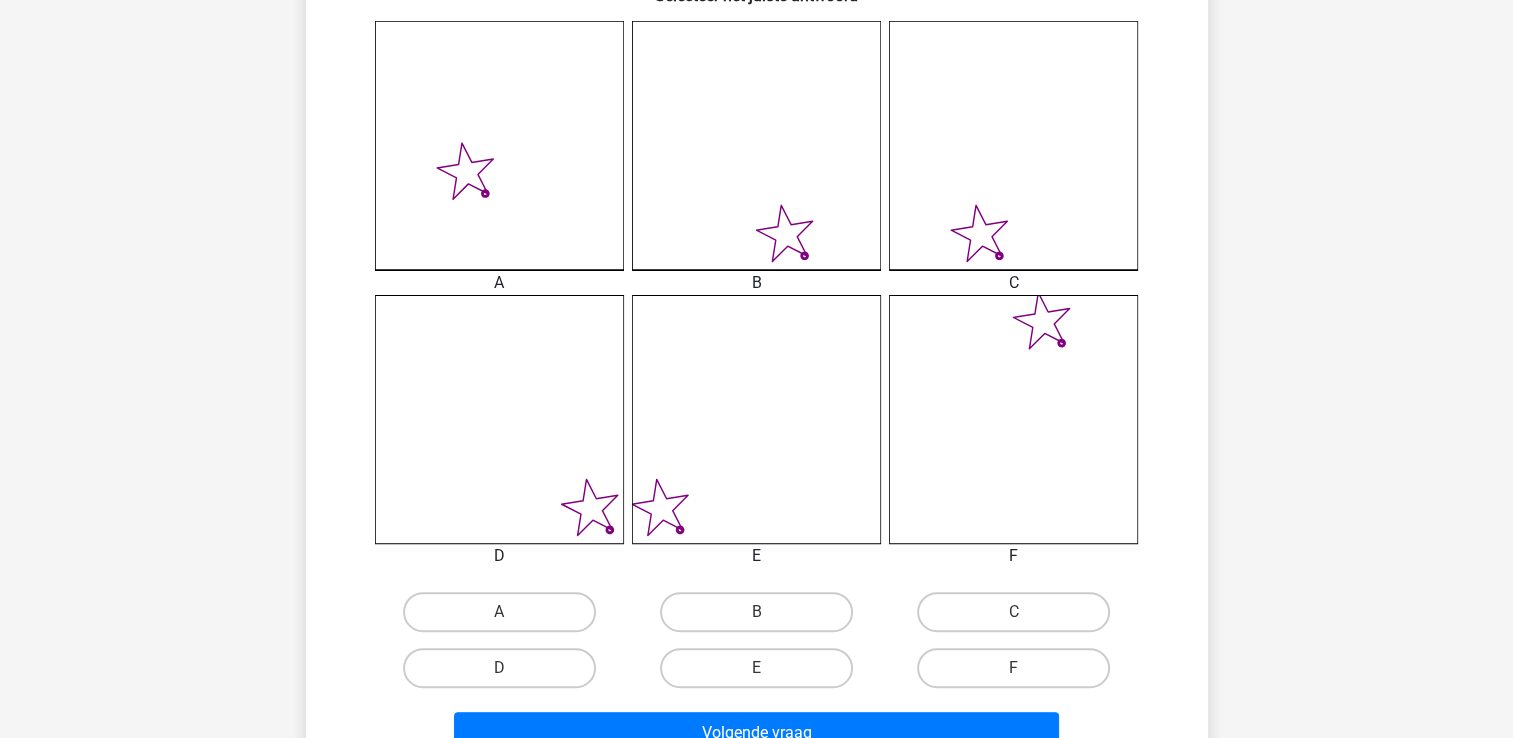 scroll, scrollTop: 592, scrollLeft: 0, axis: vertical 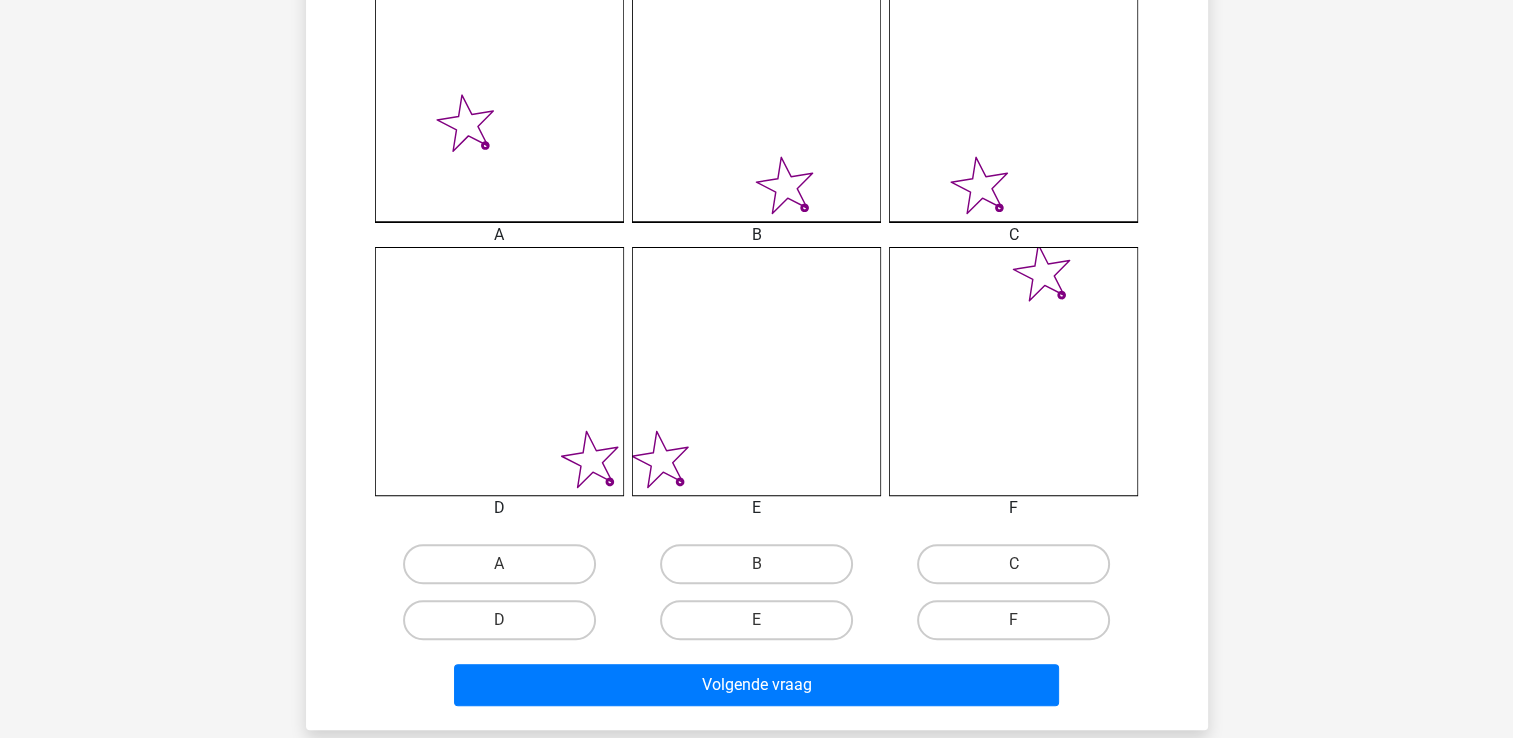 click on "D" at bounding box center (499, 620) 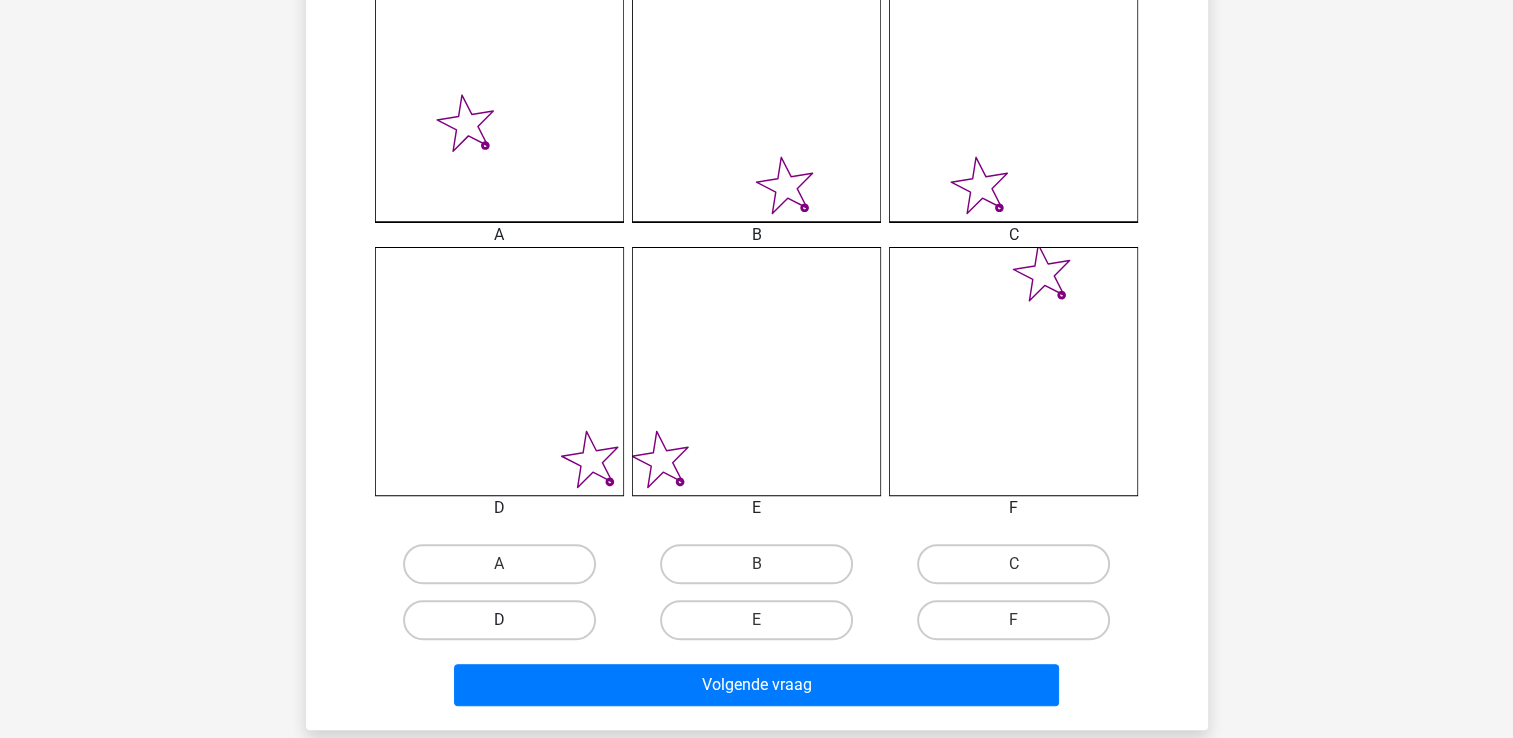 click on "D" at bounding box center (499, 620) 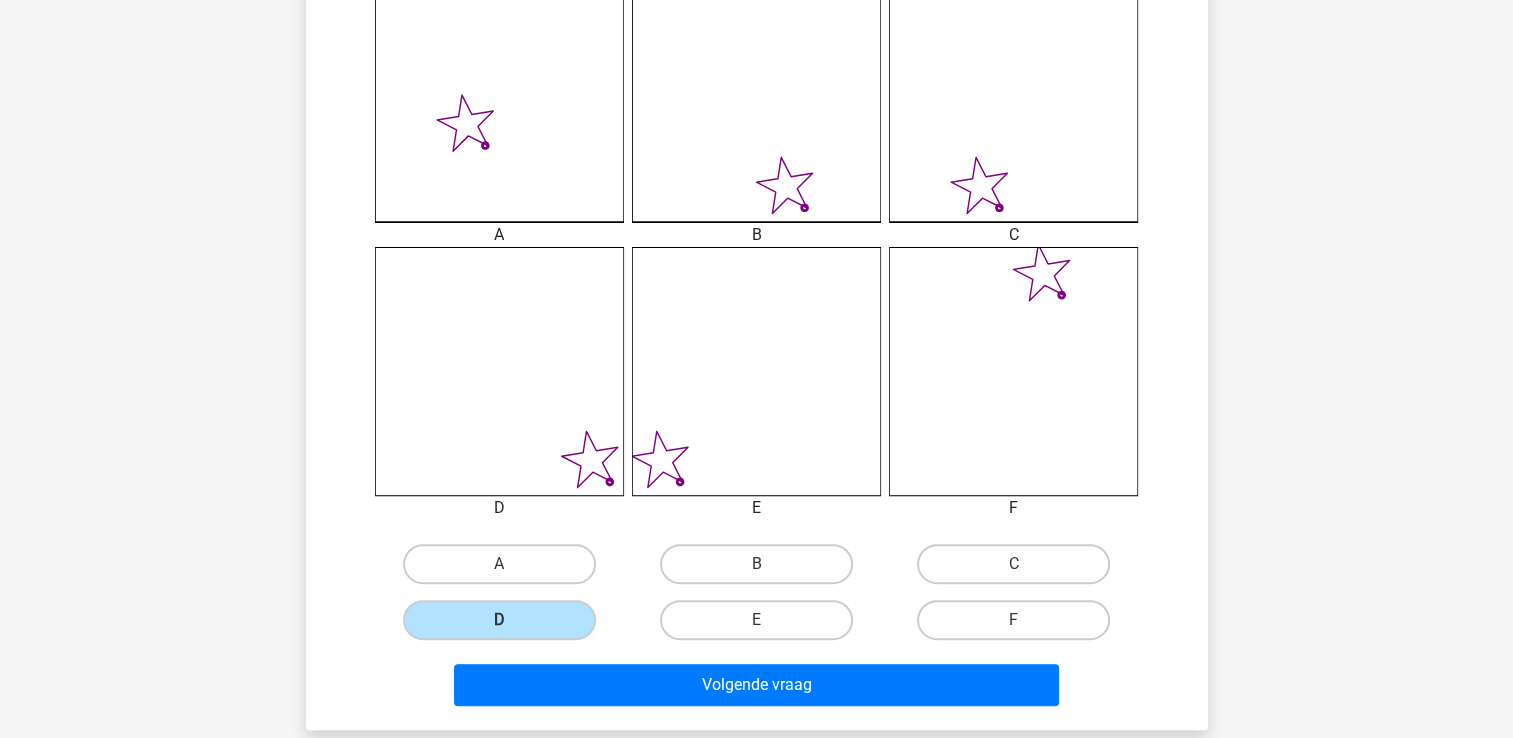 click on "Volgende vraag" at bounding box center (757, 681) 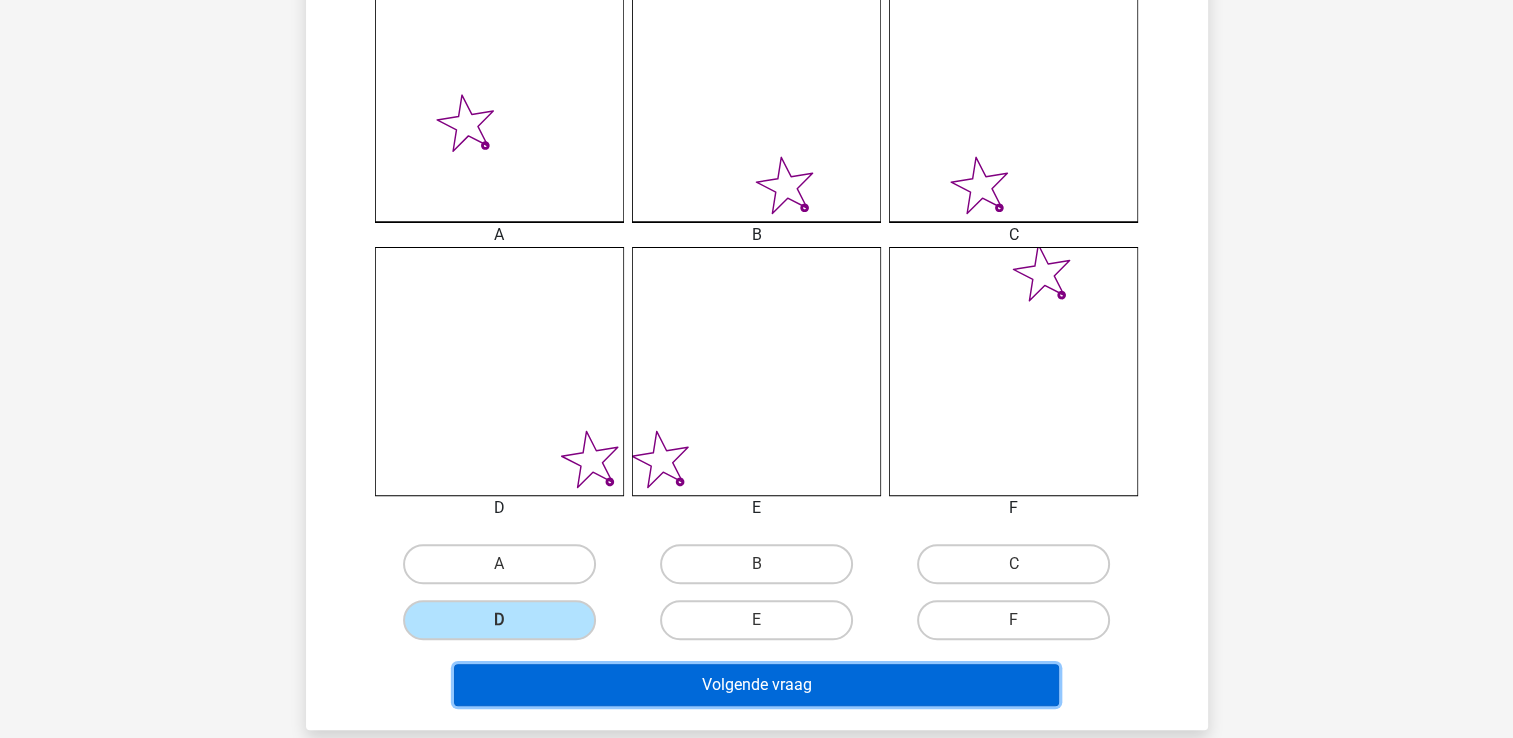 click on "Volgende vraag" at bounding box center (756, 685) 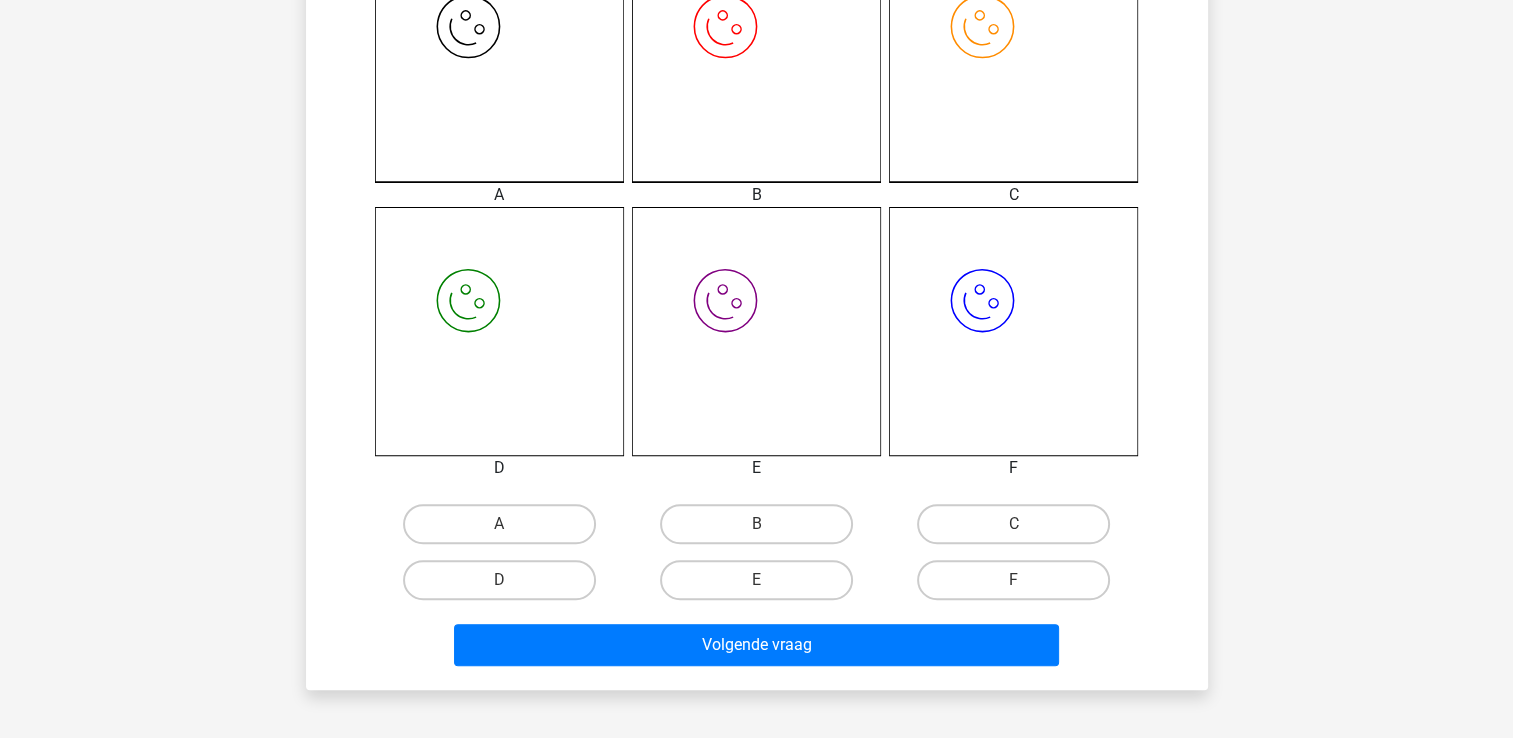 scroll, scrollTop: 692, scrollLeft: 0, axis: vertical 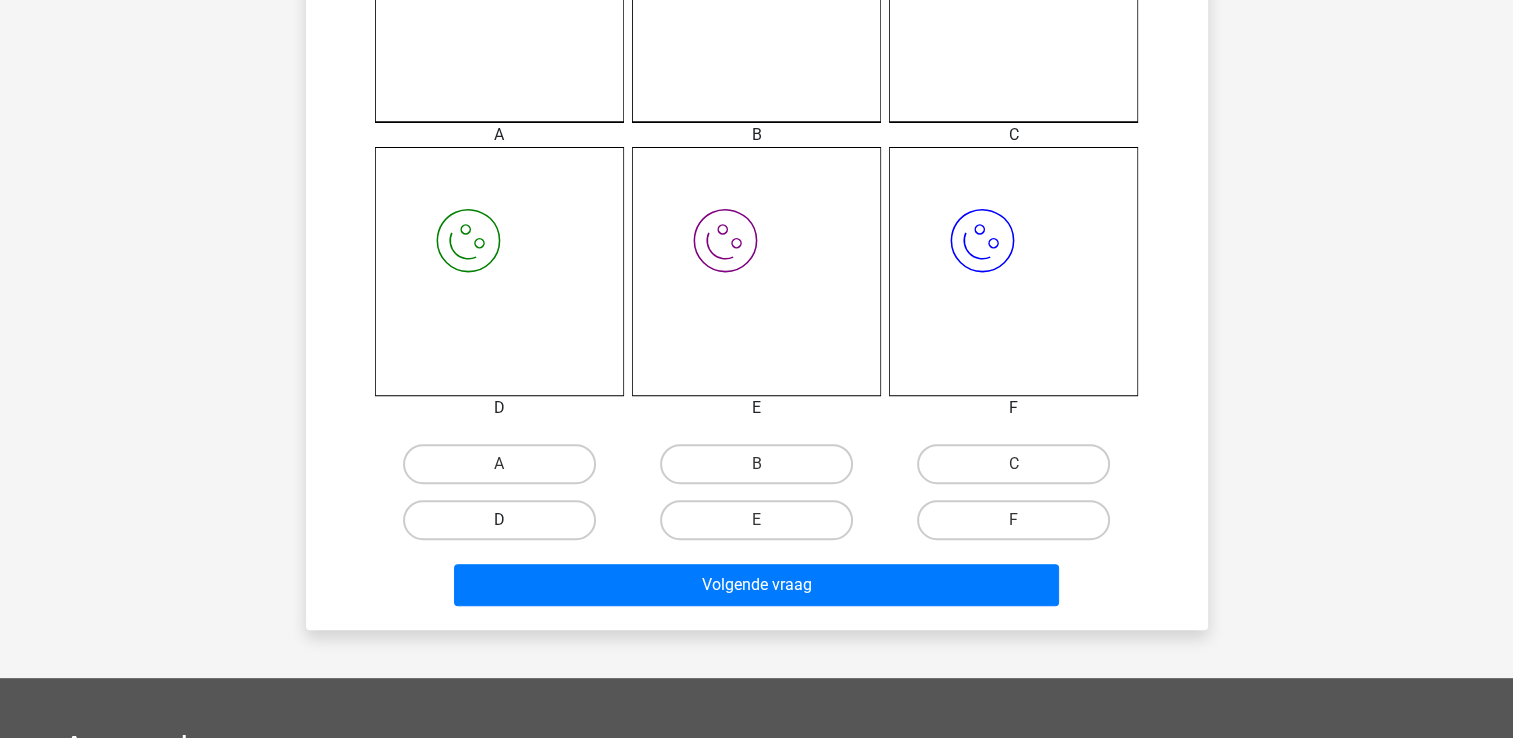 click on "D" at bounding box center [499, 520] 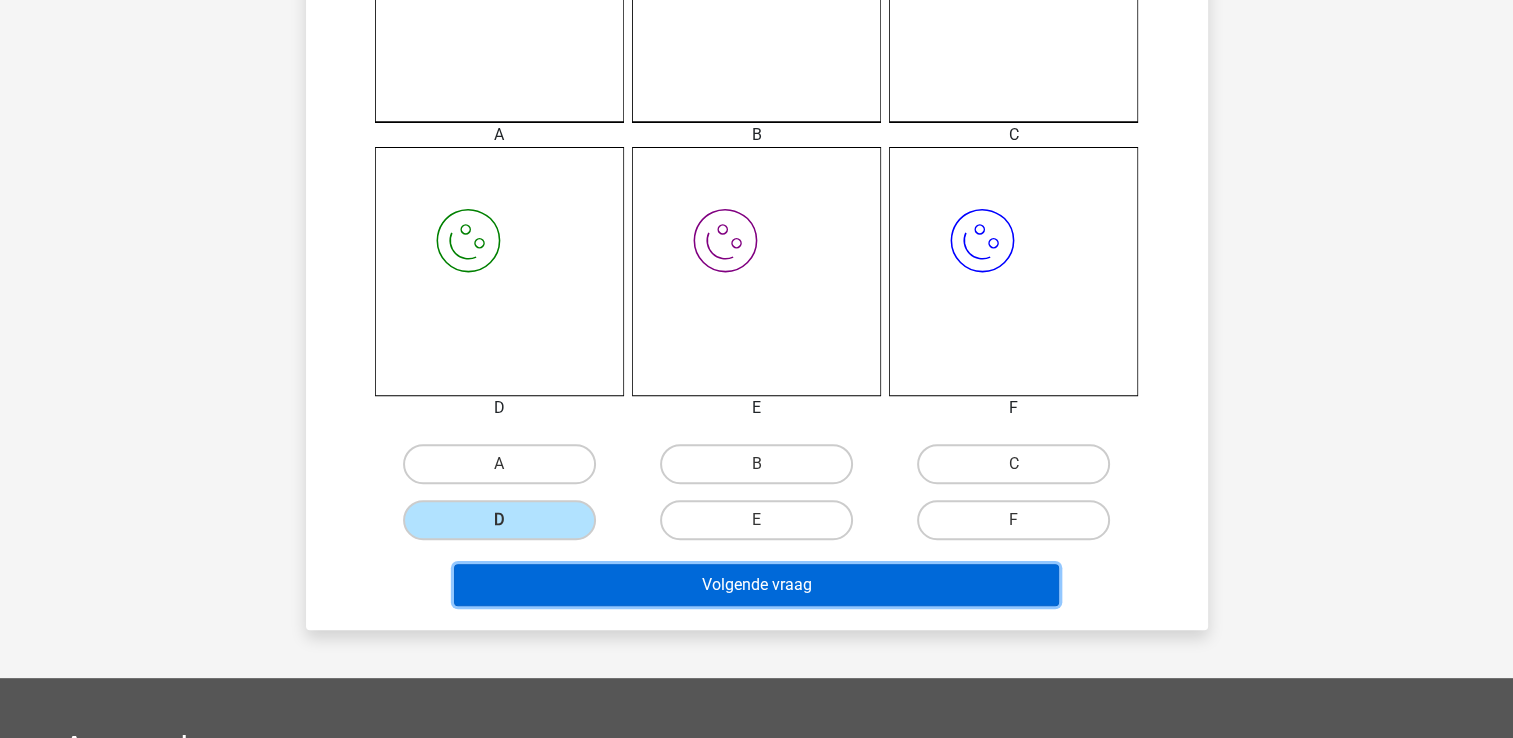 click on "Volgende vraag" at bounding box center [756, 585] 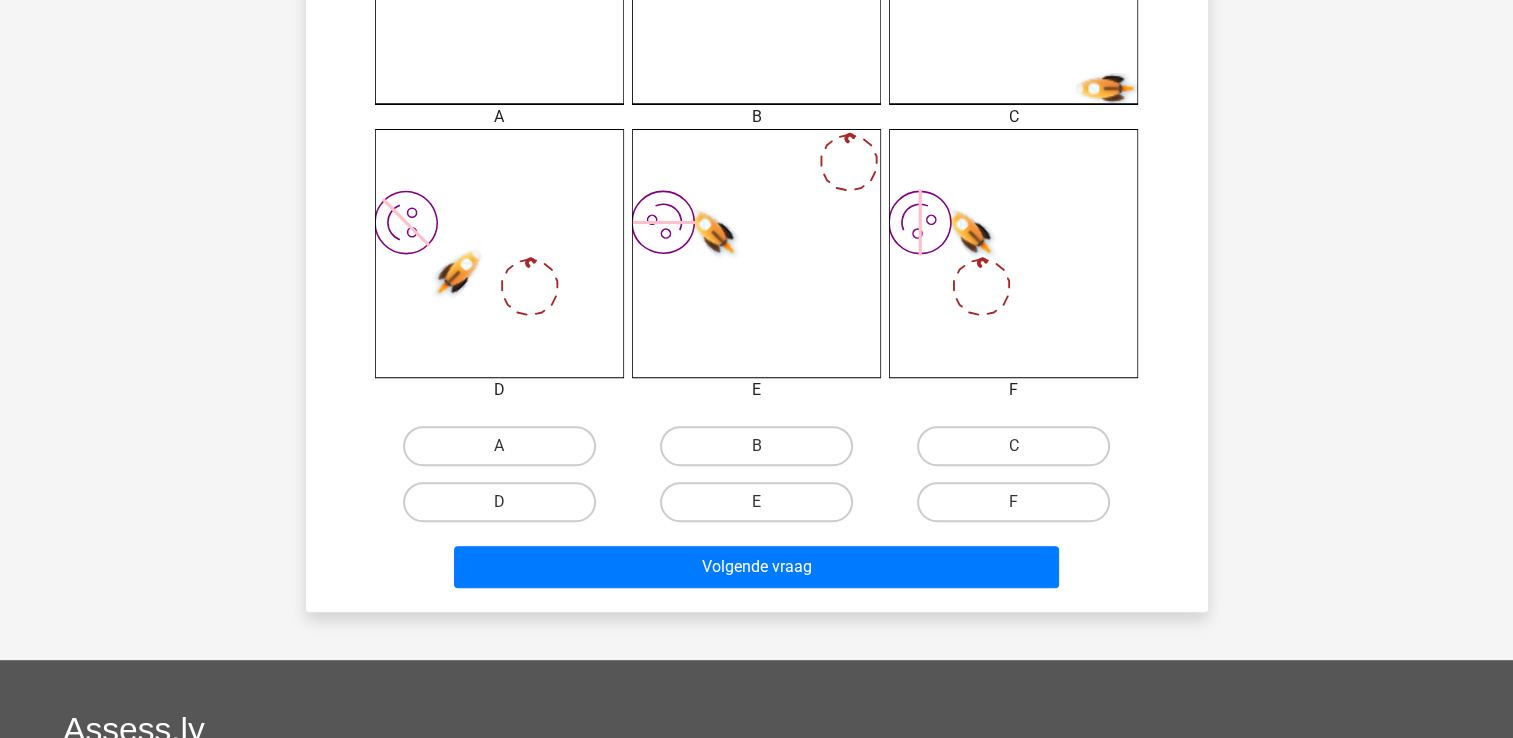 scroll, scrollTop: 800, scrollLeft: 0, axis: vertical 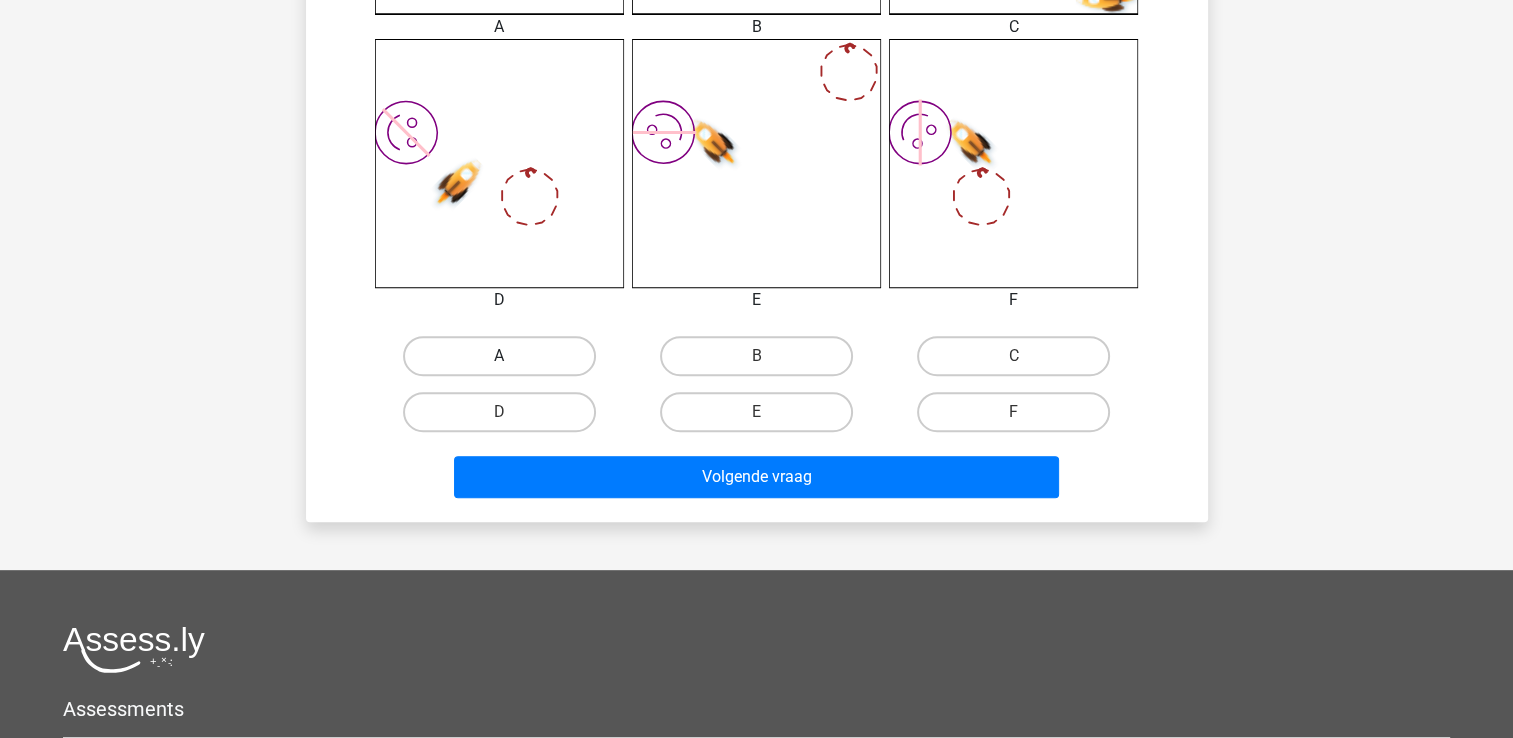 click on "A" at bounding box center [499, 356] 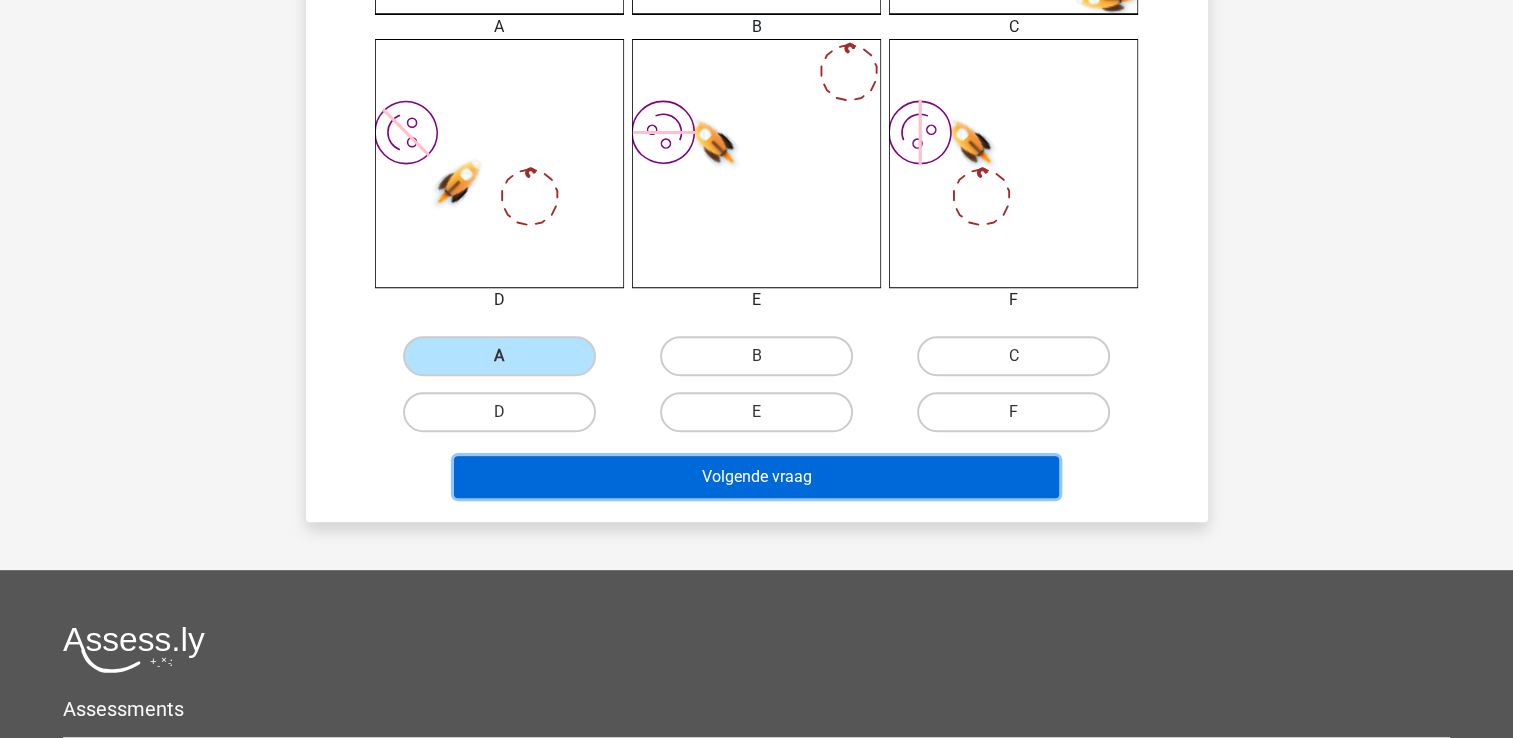 click on "Volgende vraag" at bounding box center (756, 477) 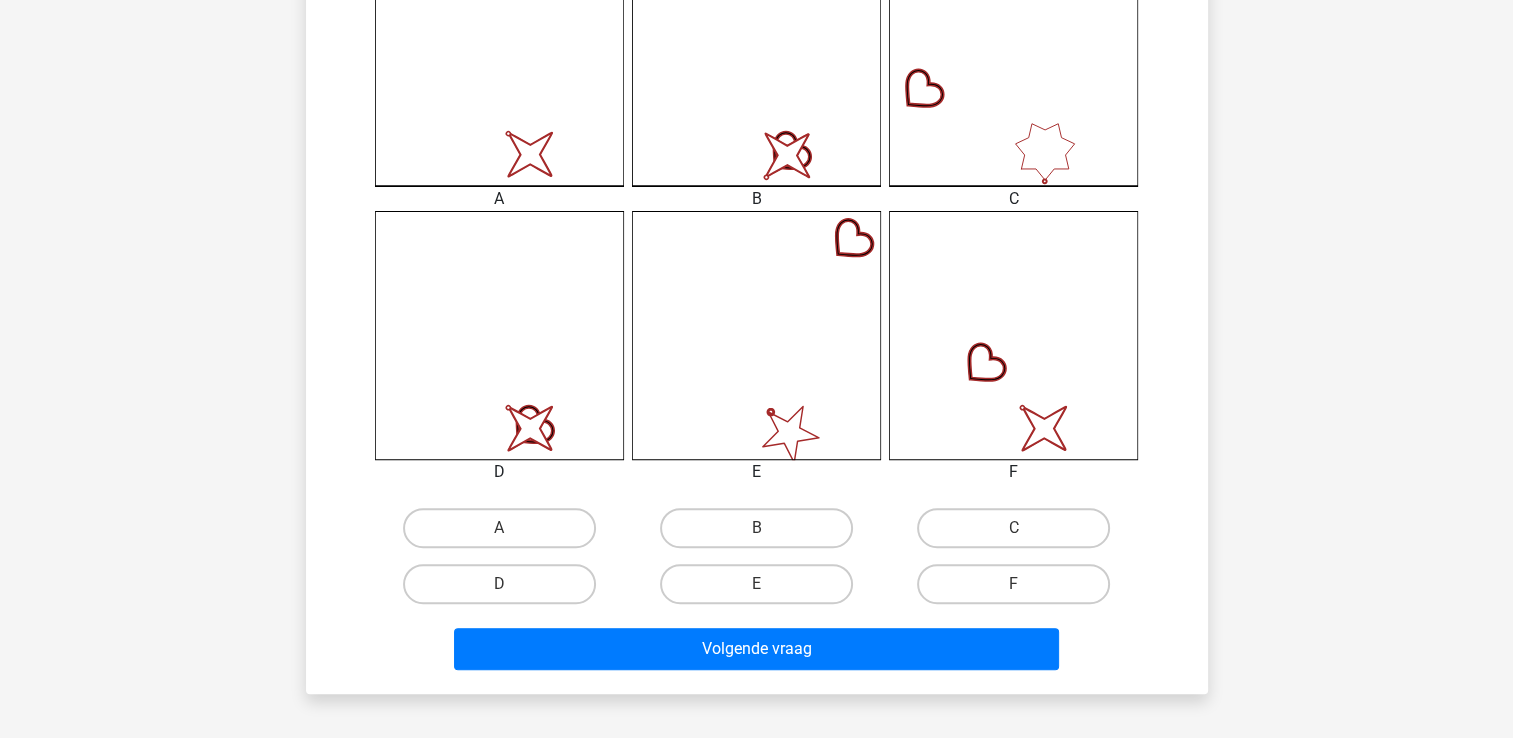 scroll, scrollTop: 700, scrollLeft: 0, axis: vertical 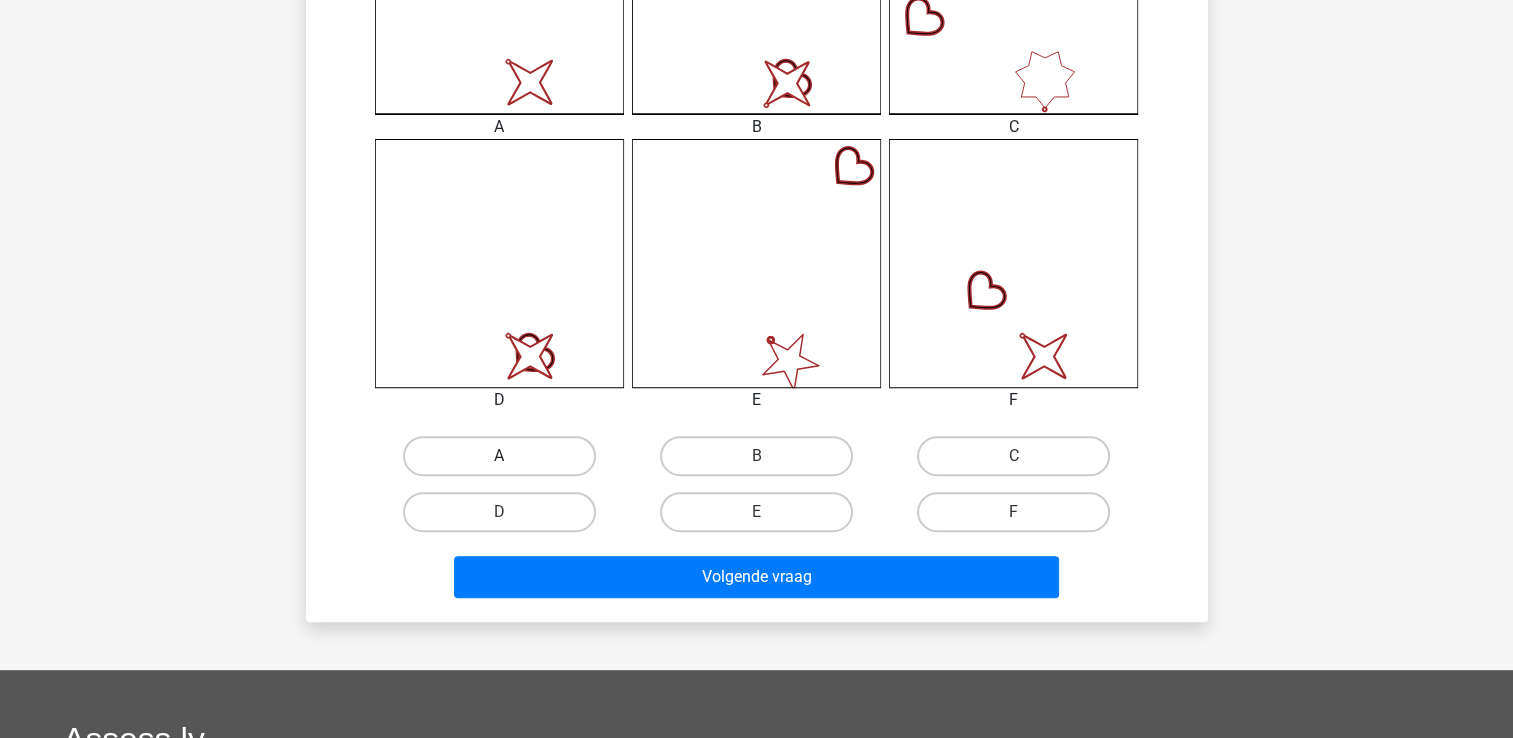click on "A" at bounding box center [499, 456] 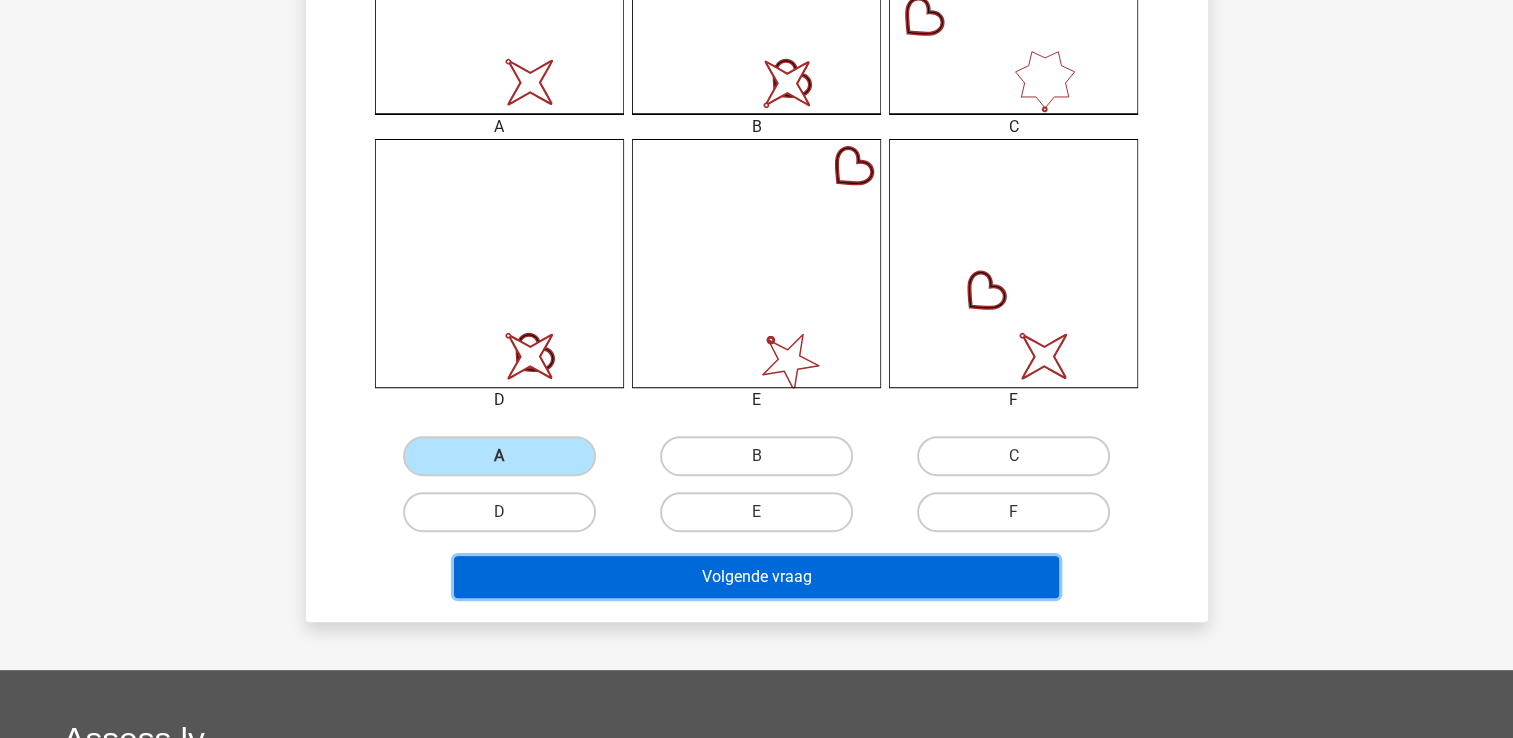click on "Volgende vraag" at bounding box center (756, 577) 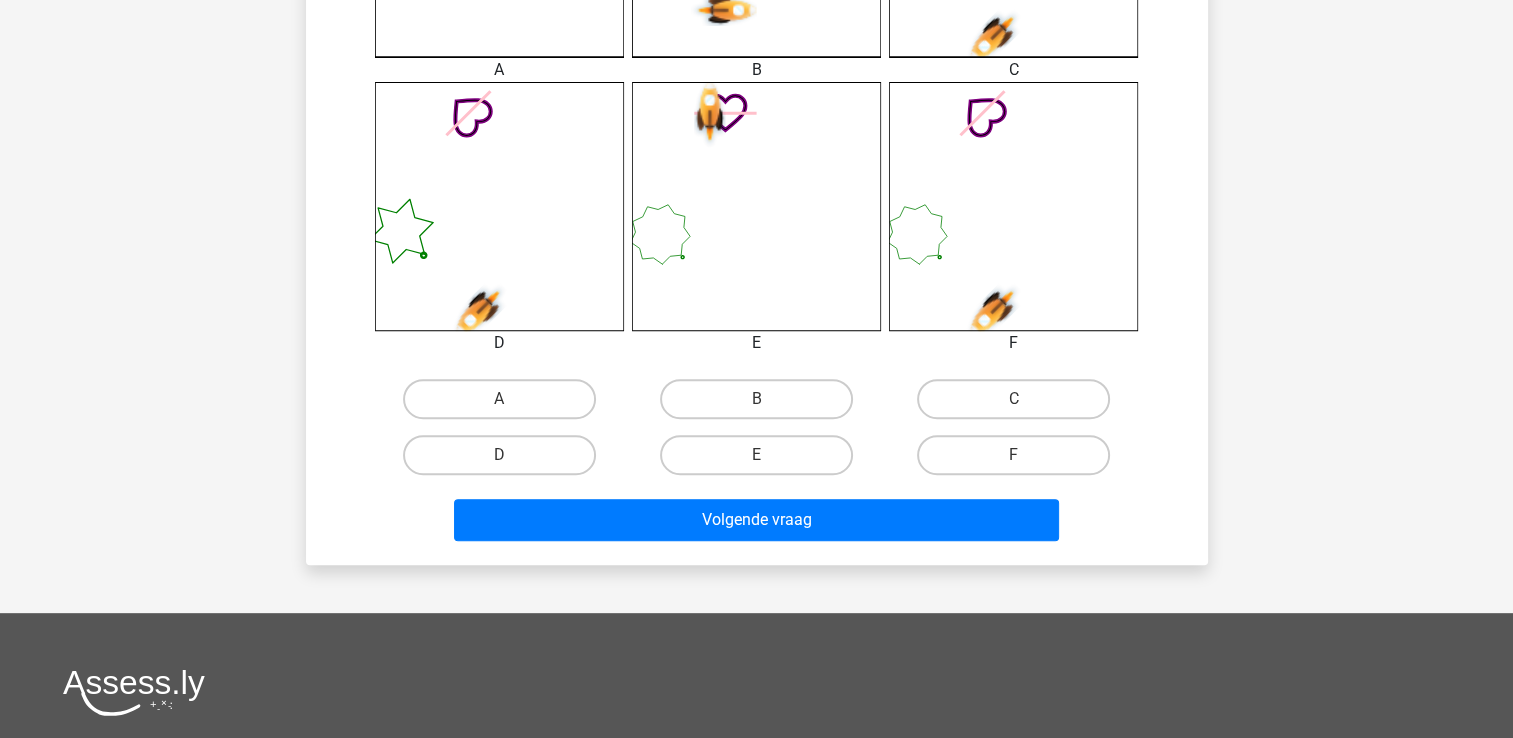 scroll, scrollTop: 792, scrollLeft: 0, axis: vertical 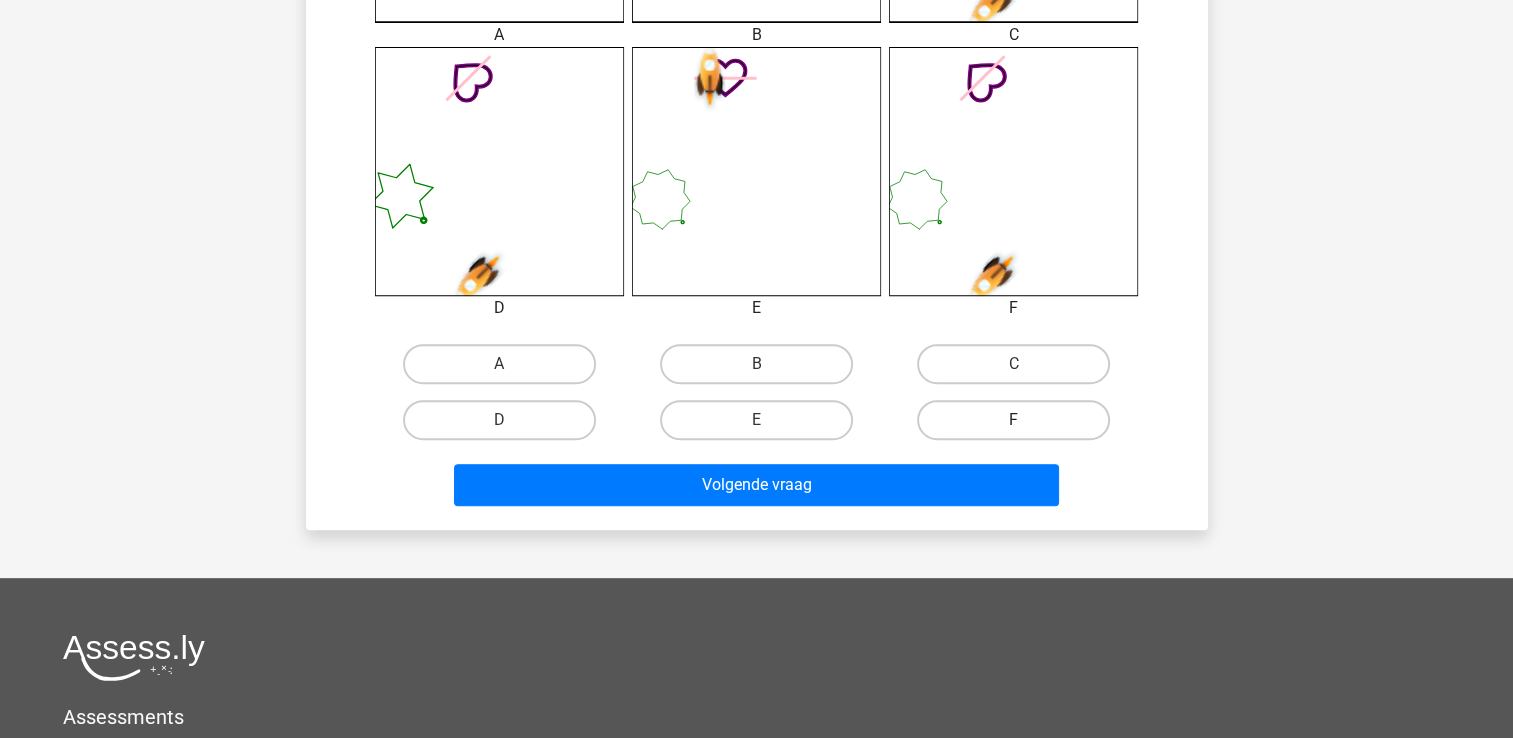 click on "F" at bounding box center (1013, 420) 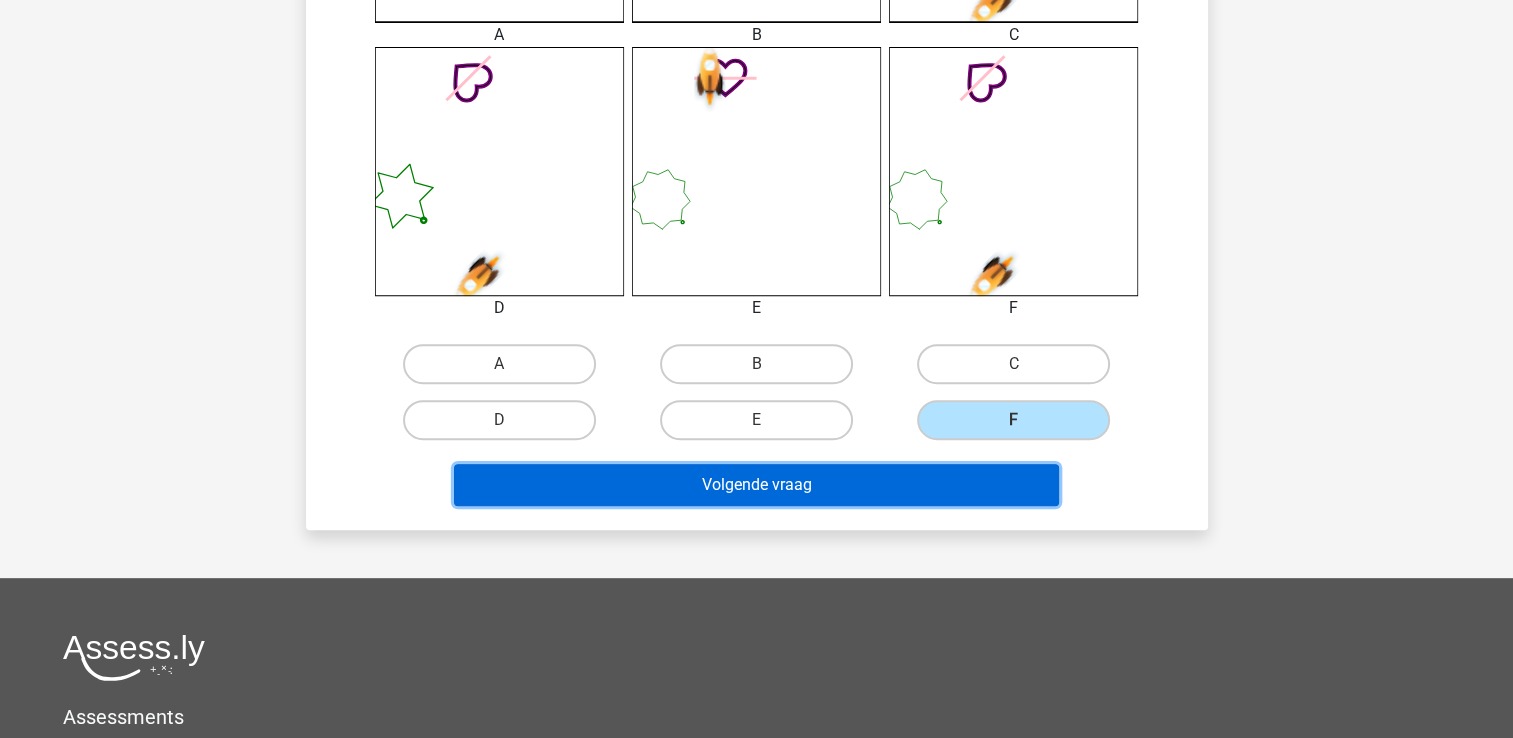 click on "Volgende vraag" at bounding box center [756, 485] 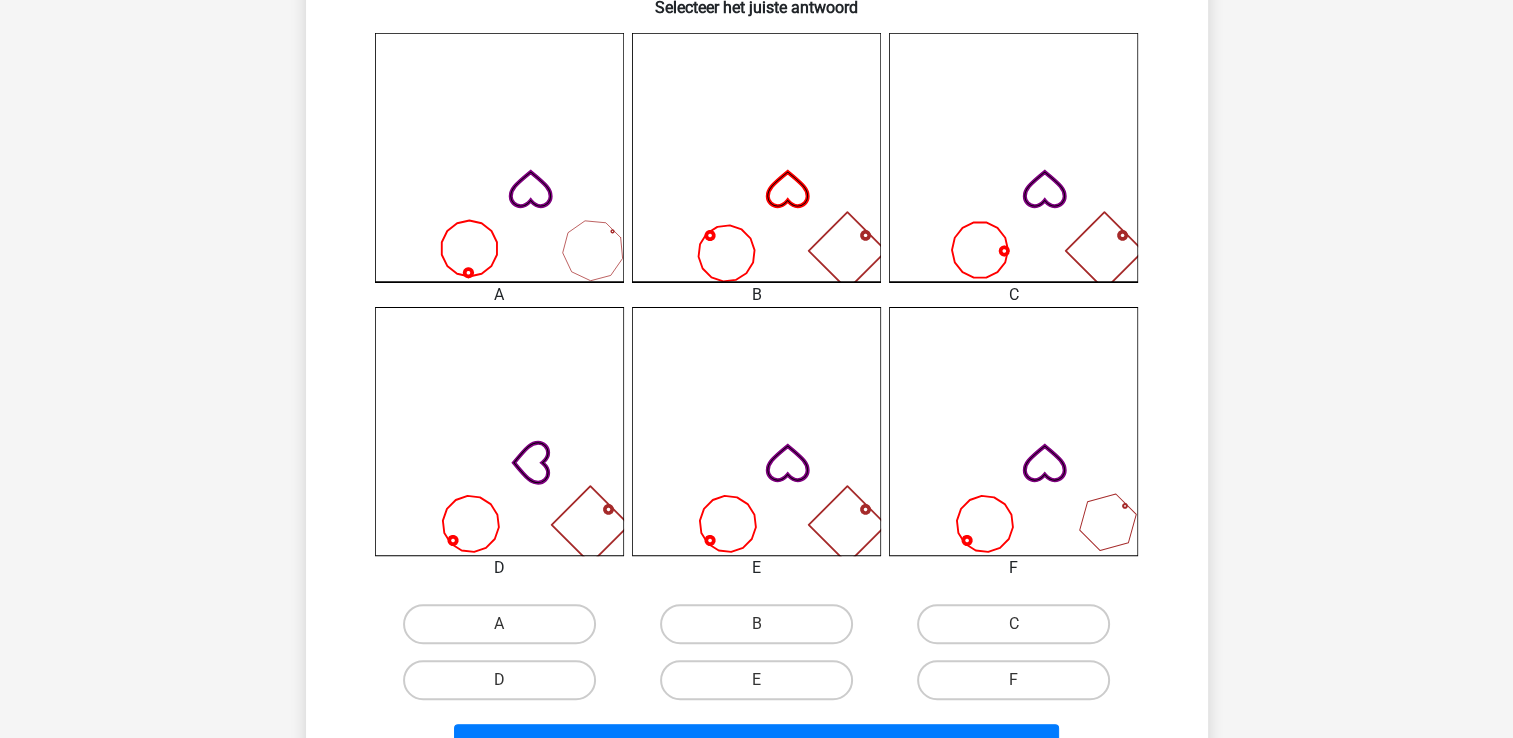 scroll, scrollTop: 600, scrollLeft: 0, axis: vertical 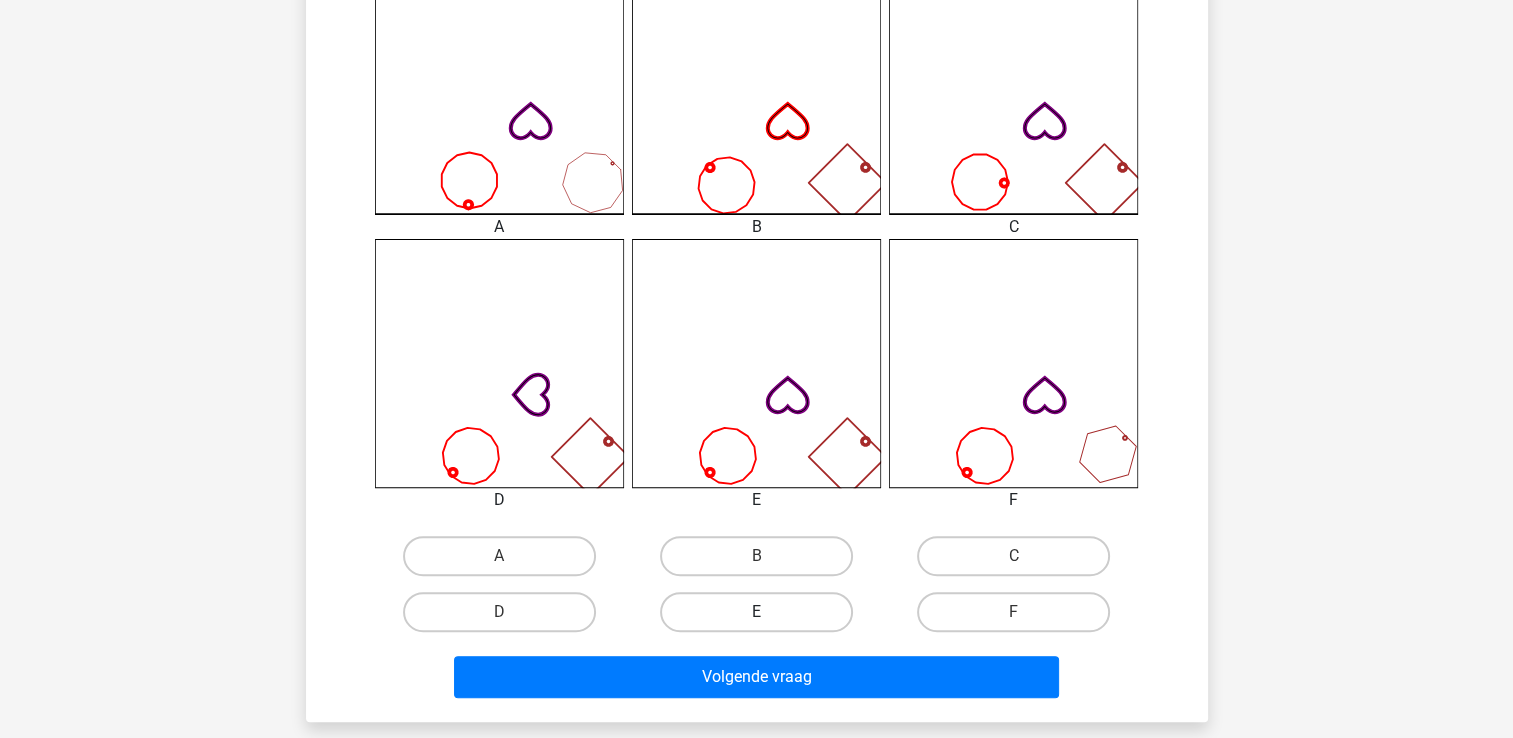 click on "E" at bounding box center [756, 612] 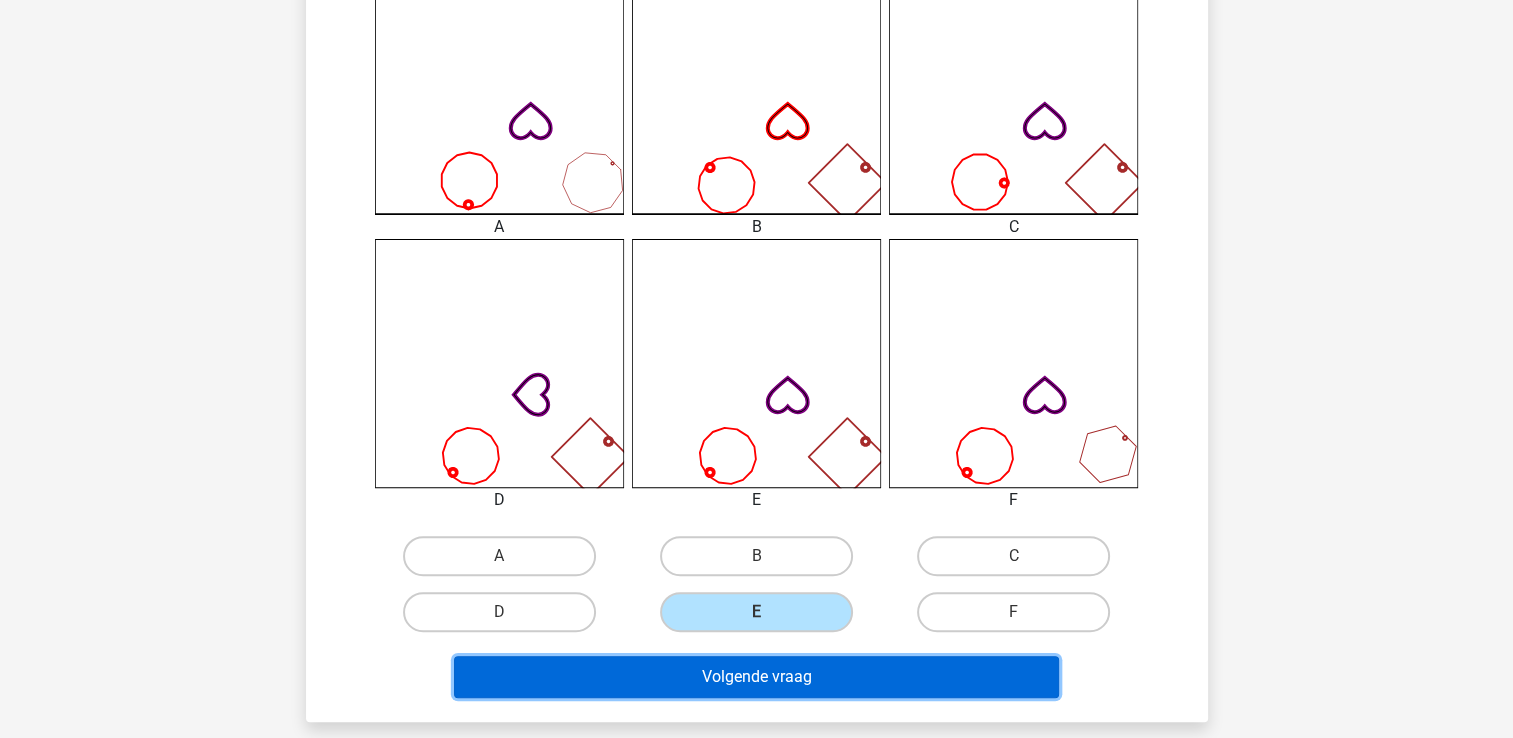 click on "Volgende vraag" at bounding box center (756, 677) 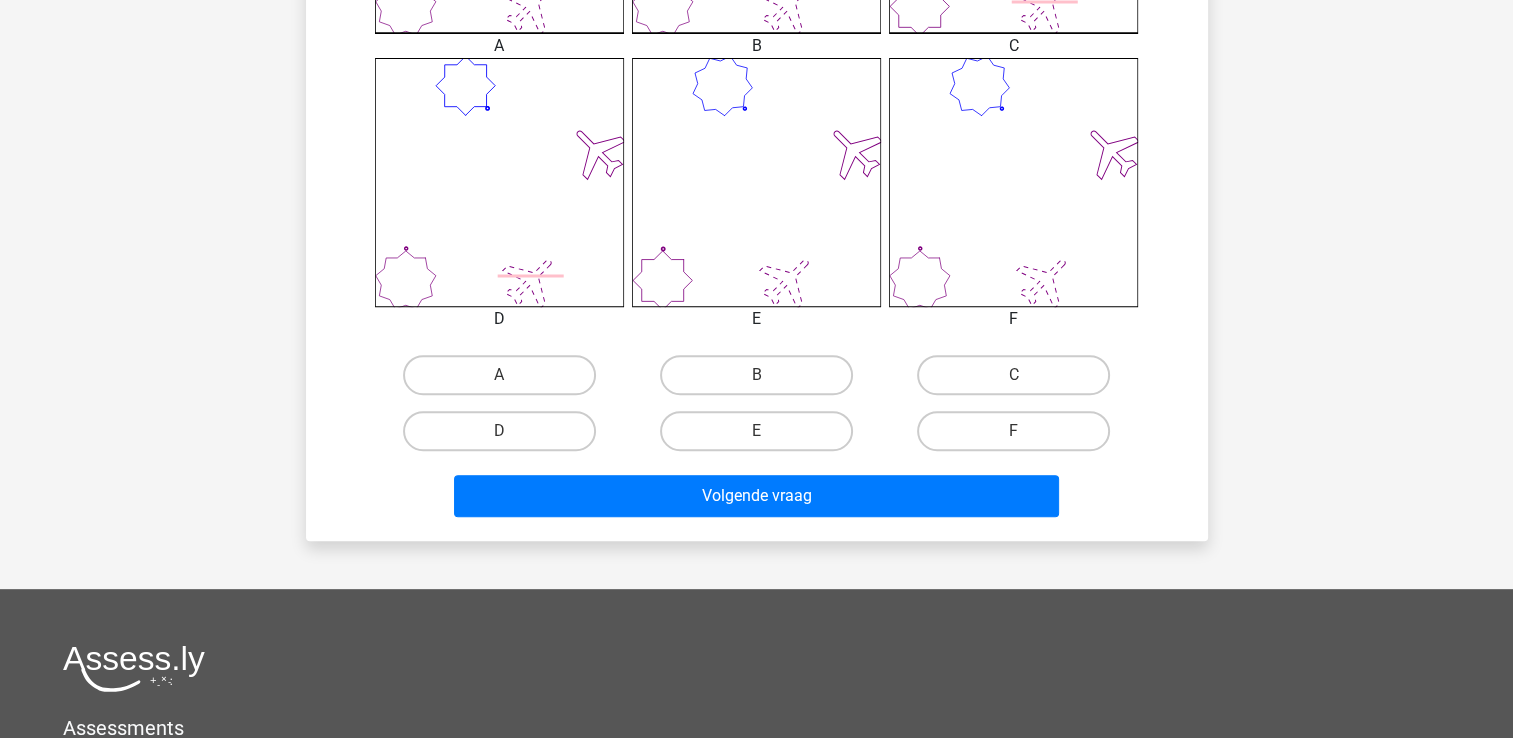 scroll, scrollTop: 800, scrollLeft: 0, axis: vertical 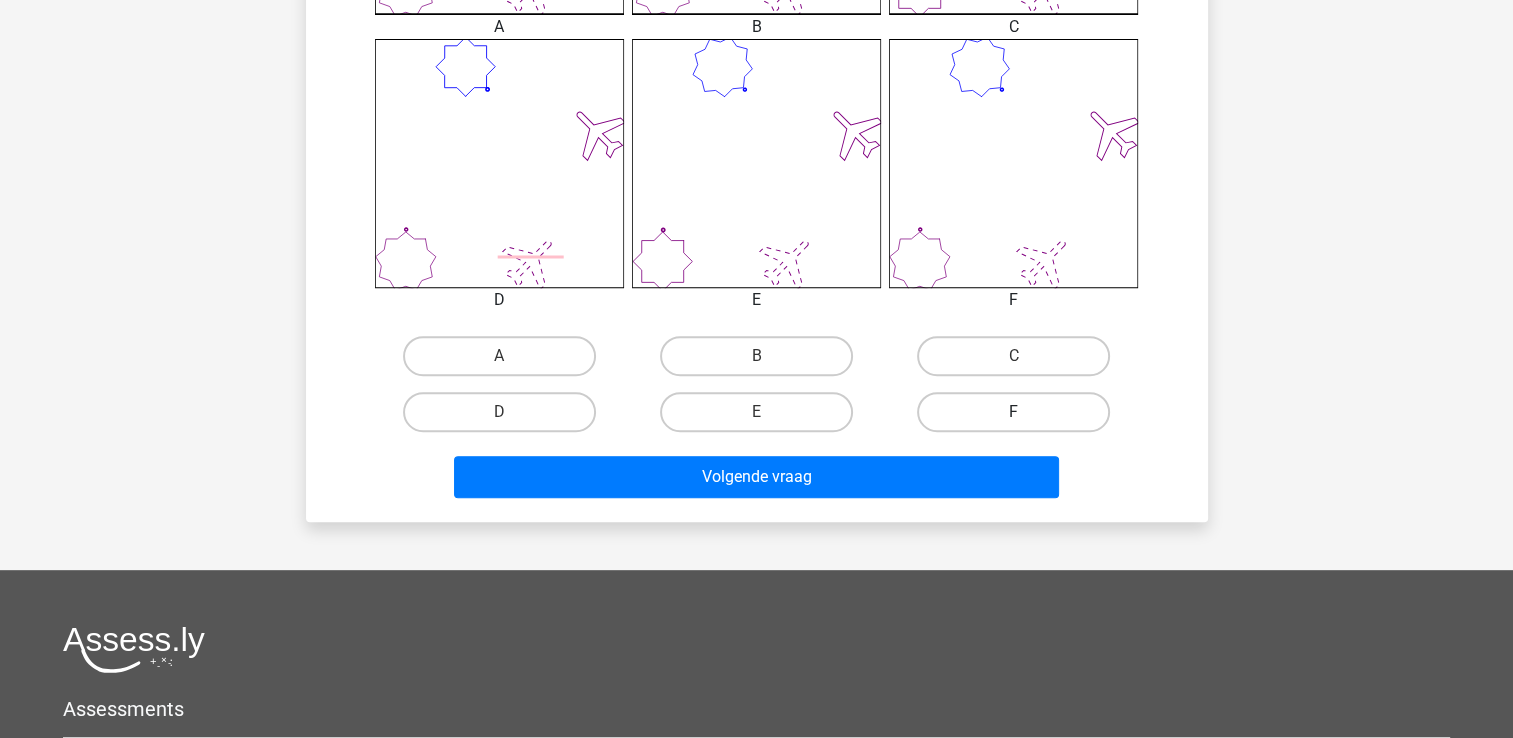 click on "F" at bounding box center (1013, 412) 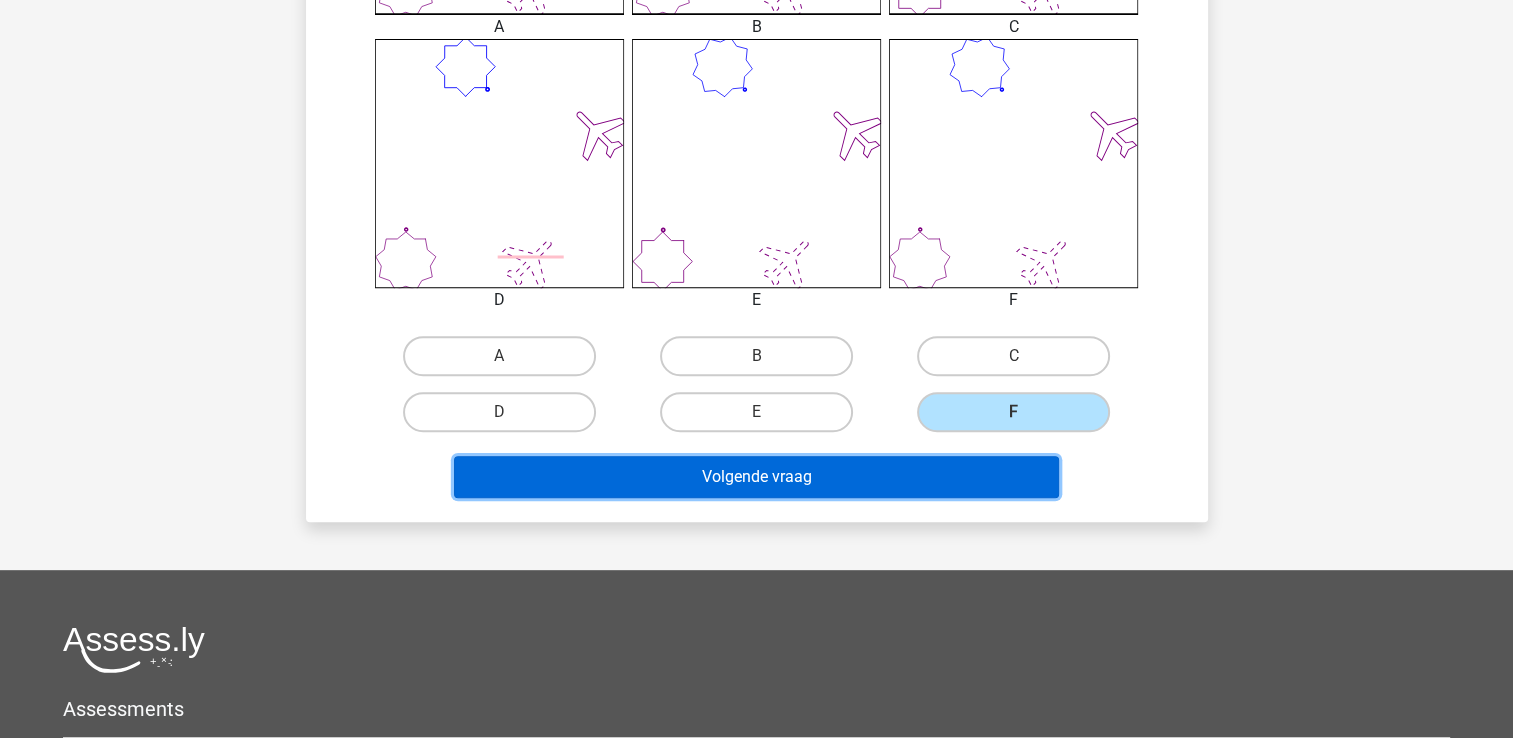 click on "Volgende vraag" at bounding box center (756, 477) 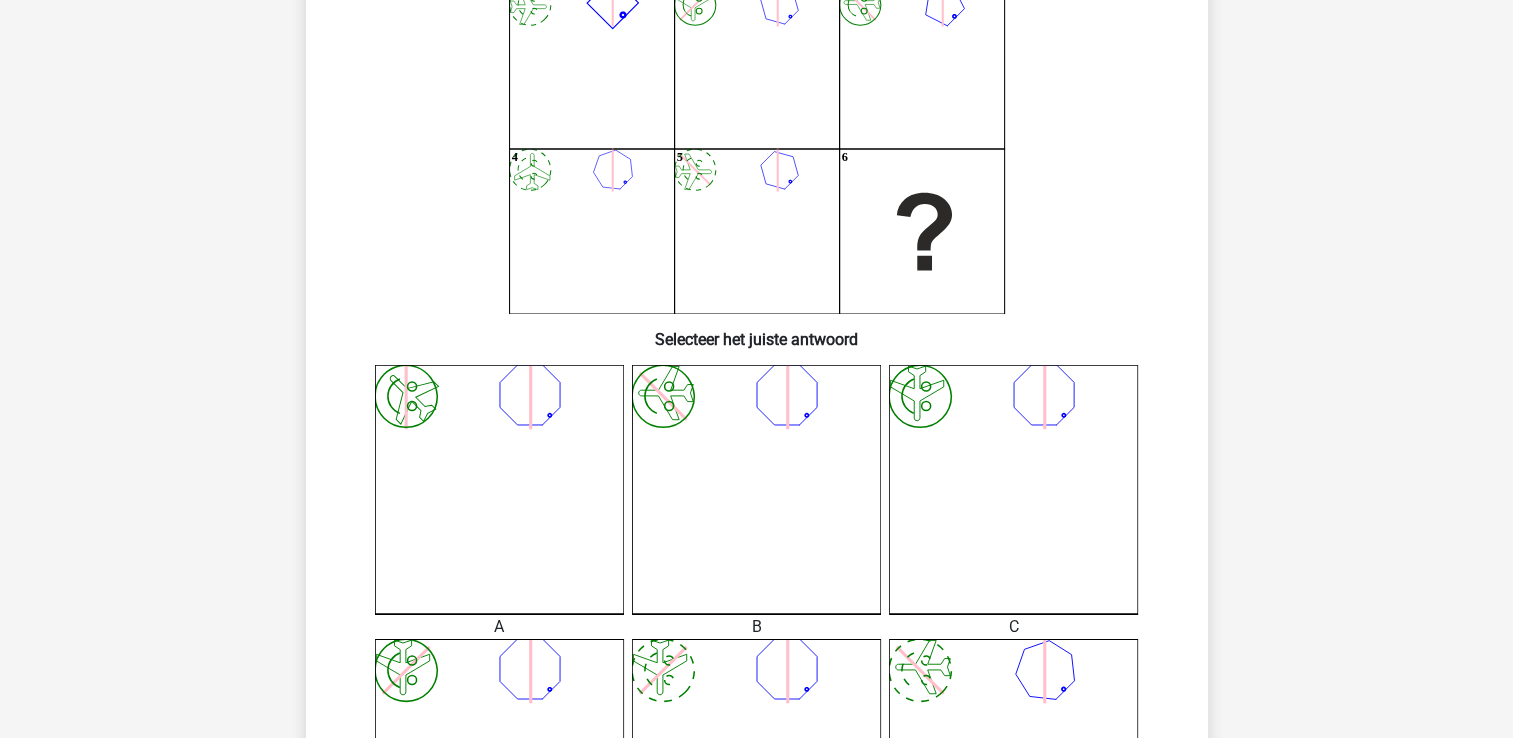 scroll, scrollTop: 300, scrollLeft: 0, axis: vertical 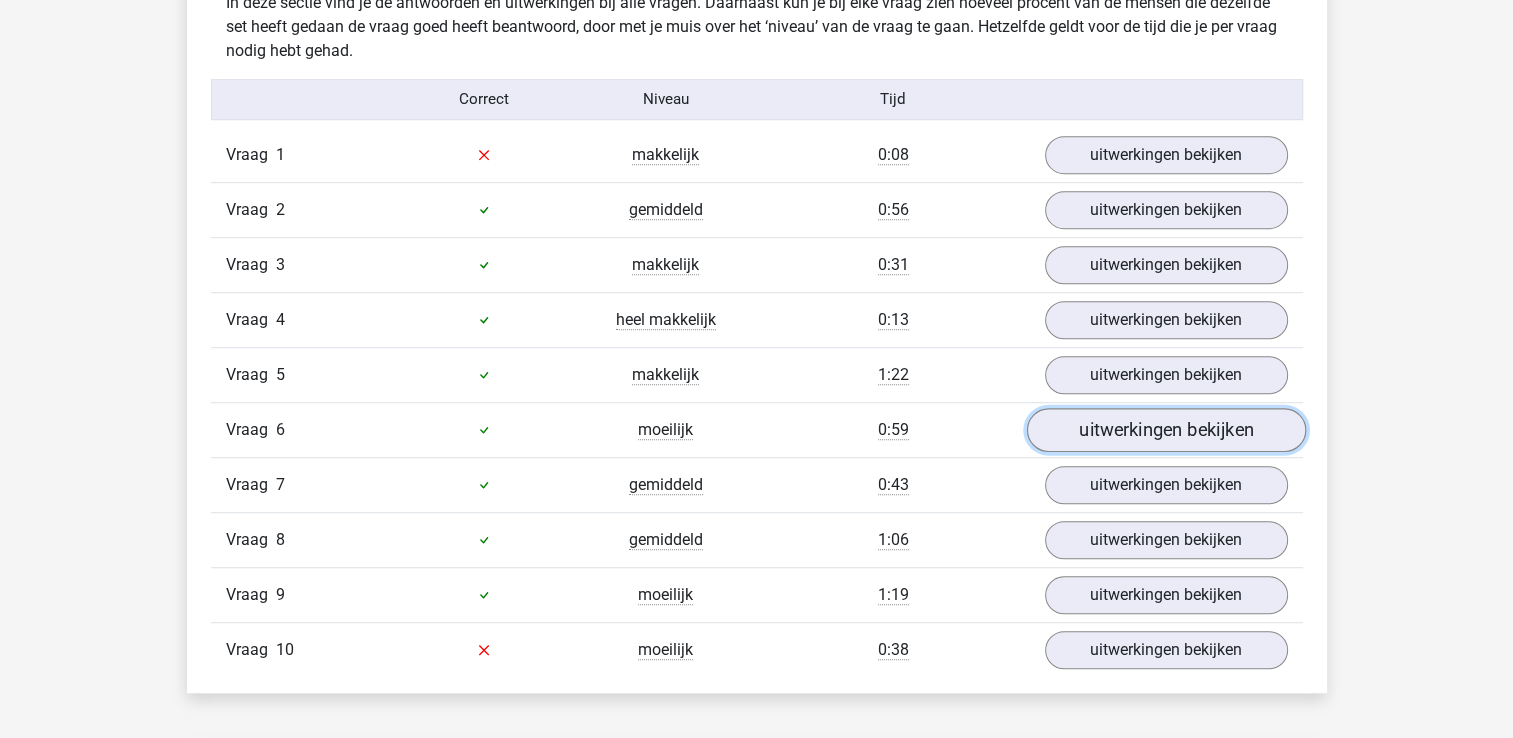 click on "uitwerkingen bekijken" at bounding box center (1165, 430) 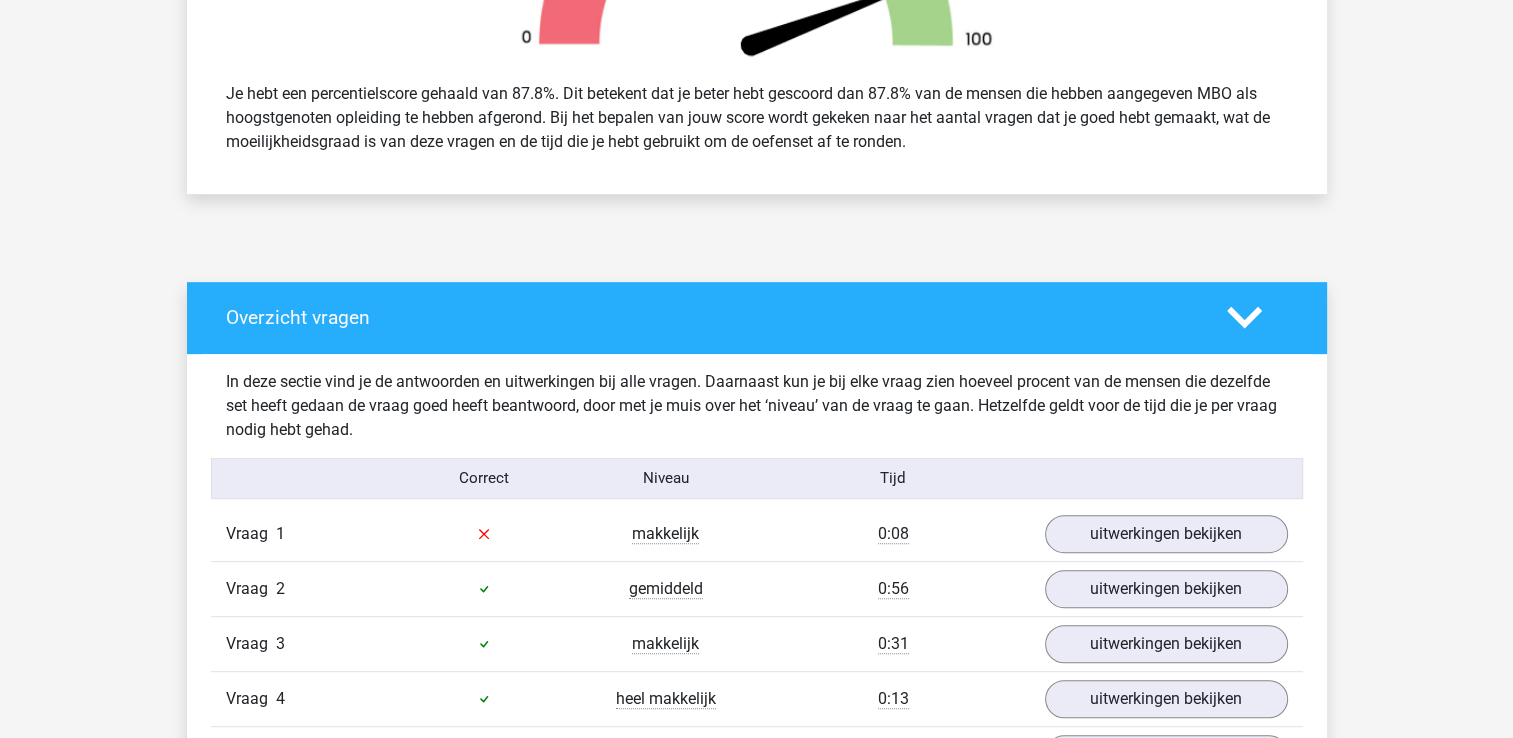 scroll, scrollTop: 800, scrollLeft: 0, axis: vertical 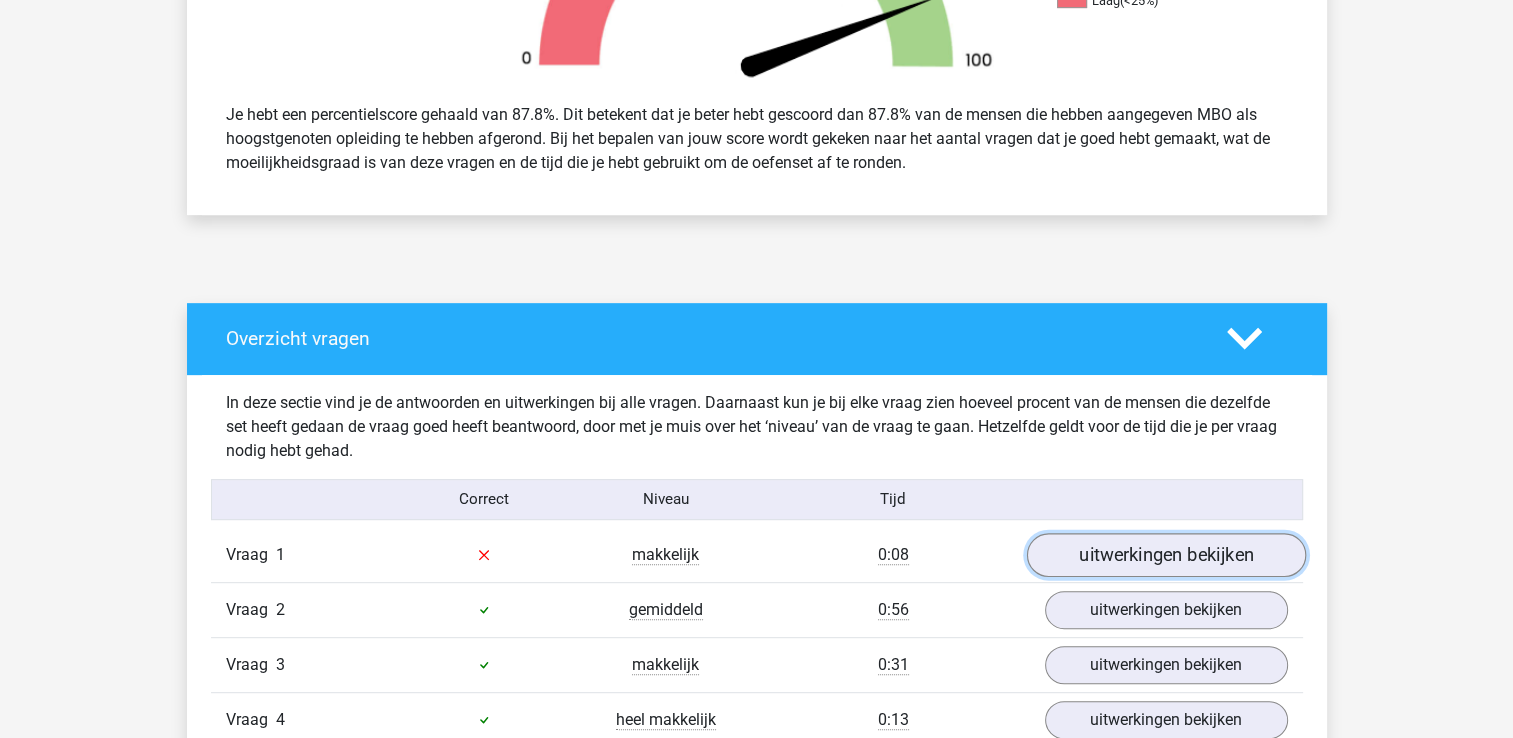 click on "uitwerkingen bekijken" at bounding box center (1165, 555) 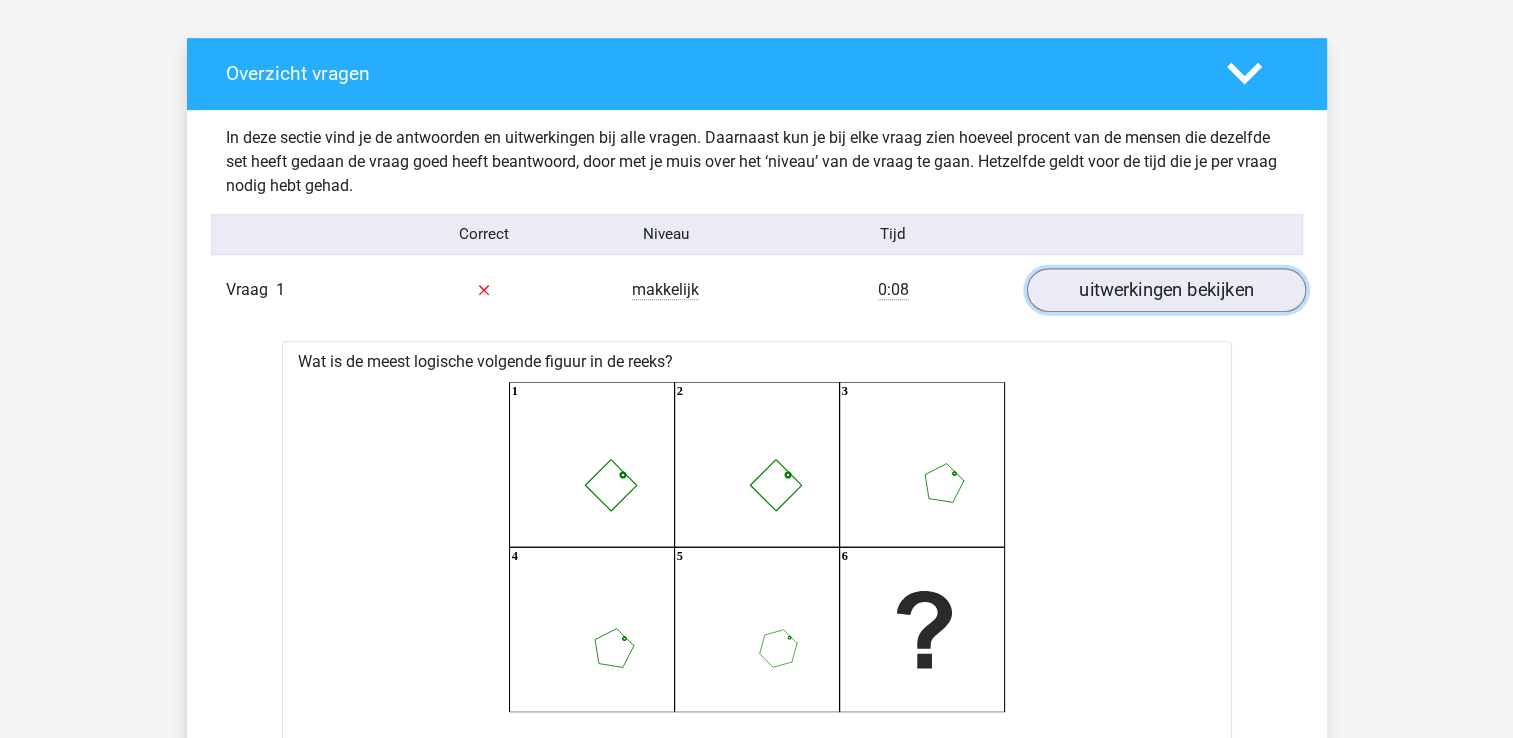 scroll, scrollTop: 1100, scrollLeft: 0, axis: vertical 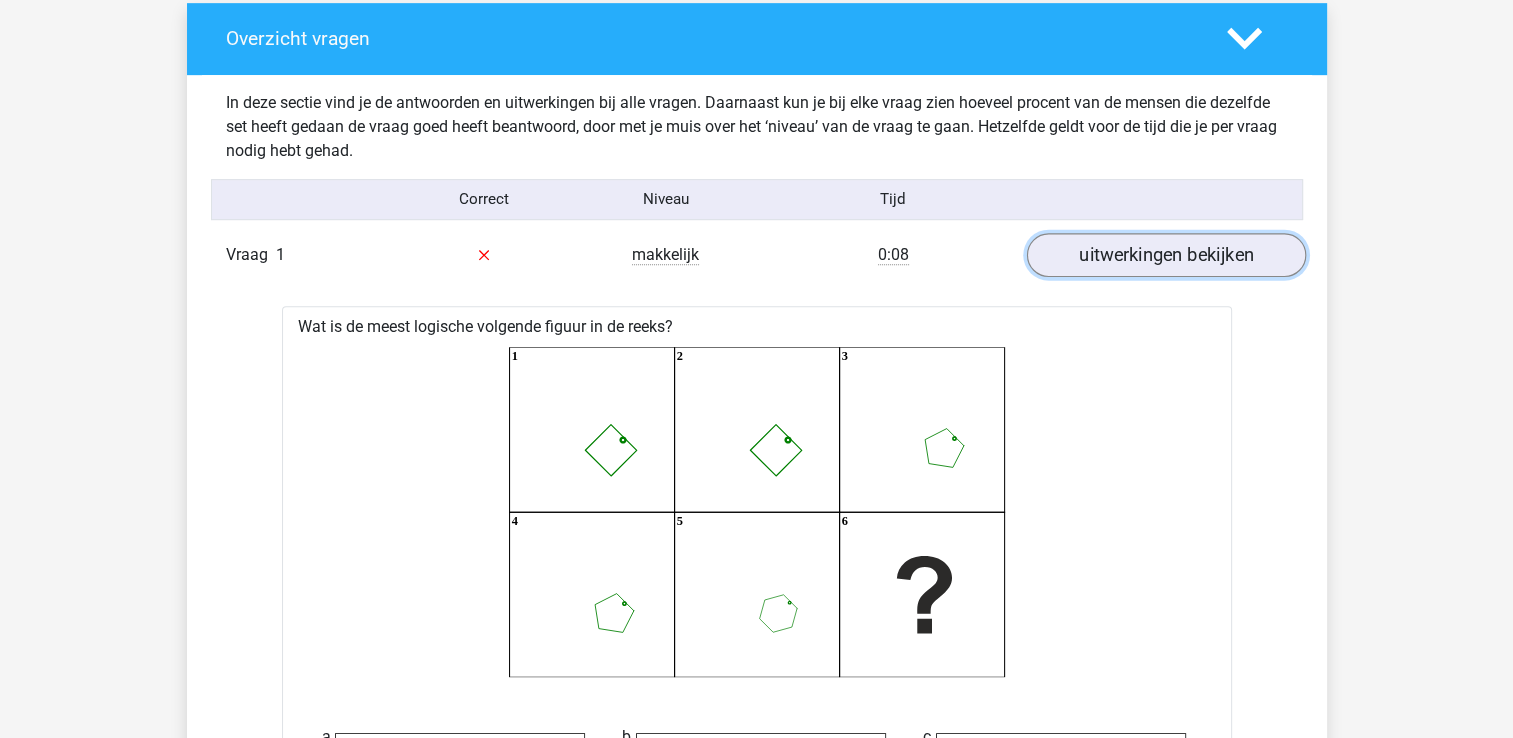 click on "uitwerkingen bekijken" at bounding box center (1165, 255) 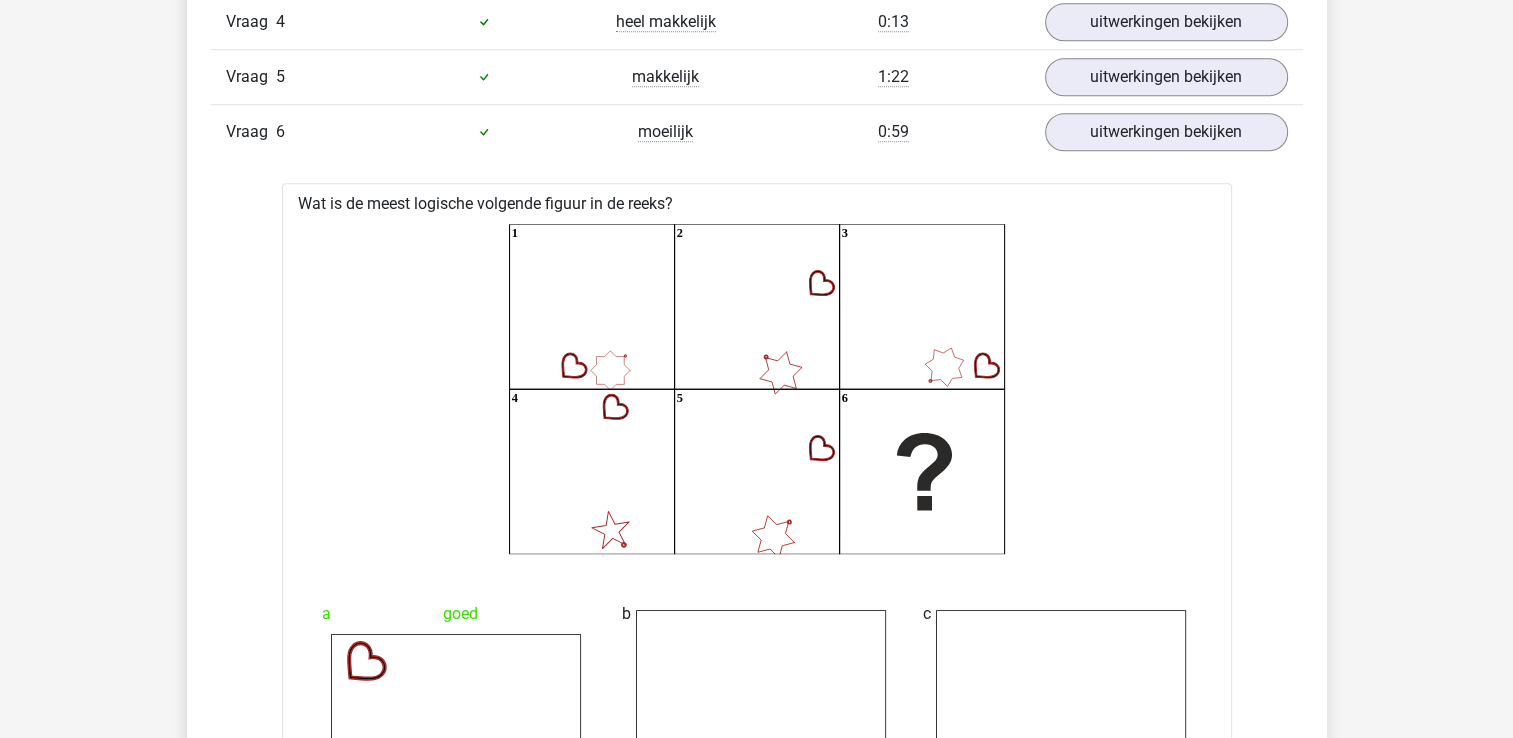 scroll, scrollTop: 1500, scrollLeft: 0, axis: vertical 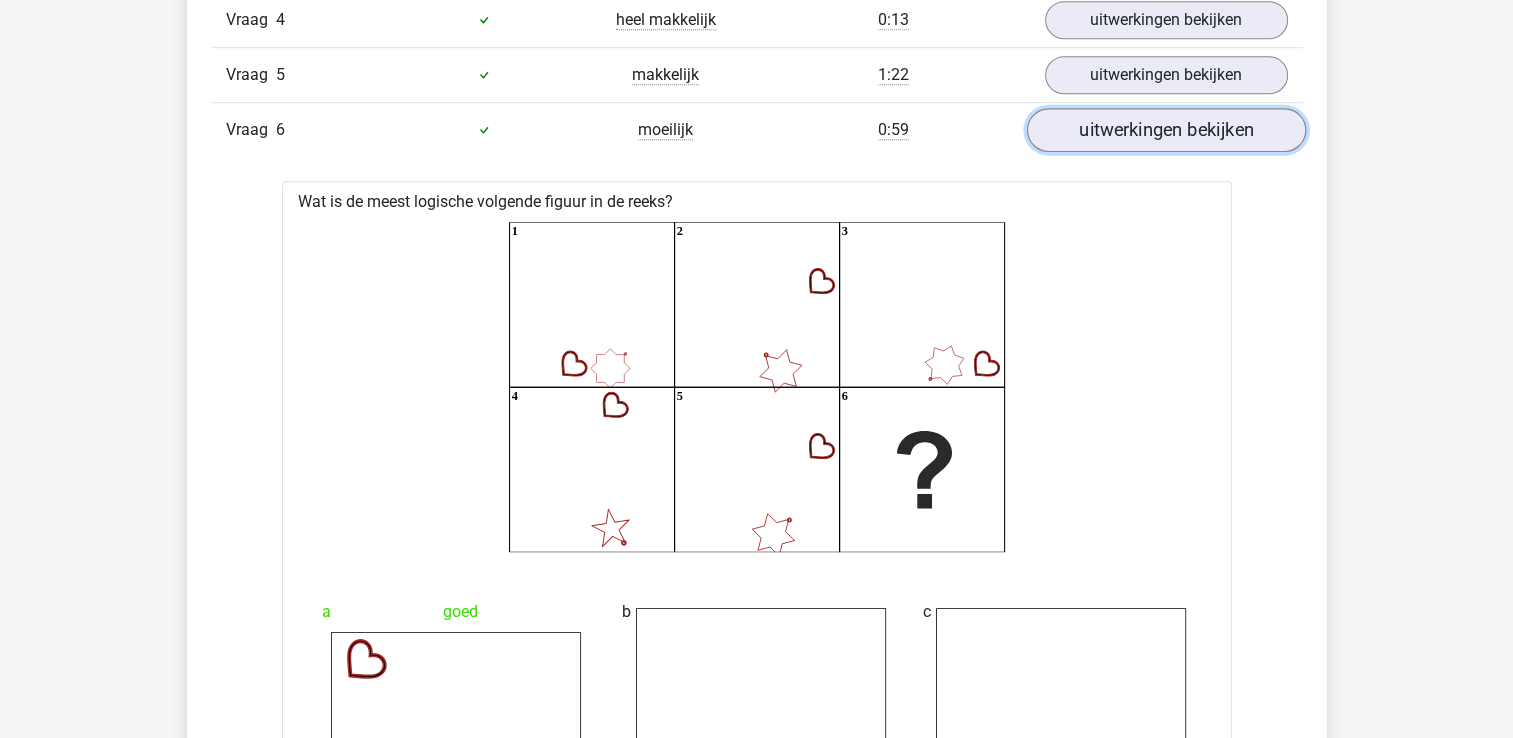 click on "uitwerkingen bekijken" at bounding box center (1165, 130) 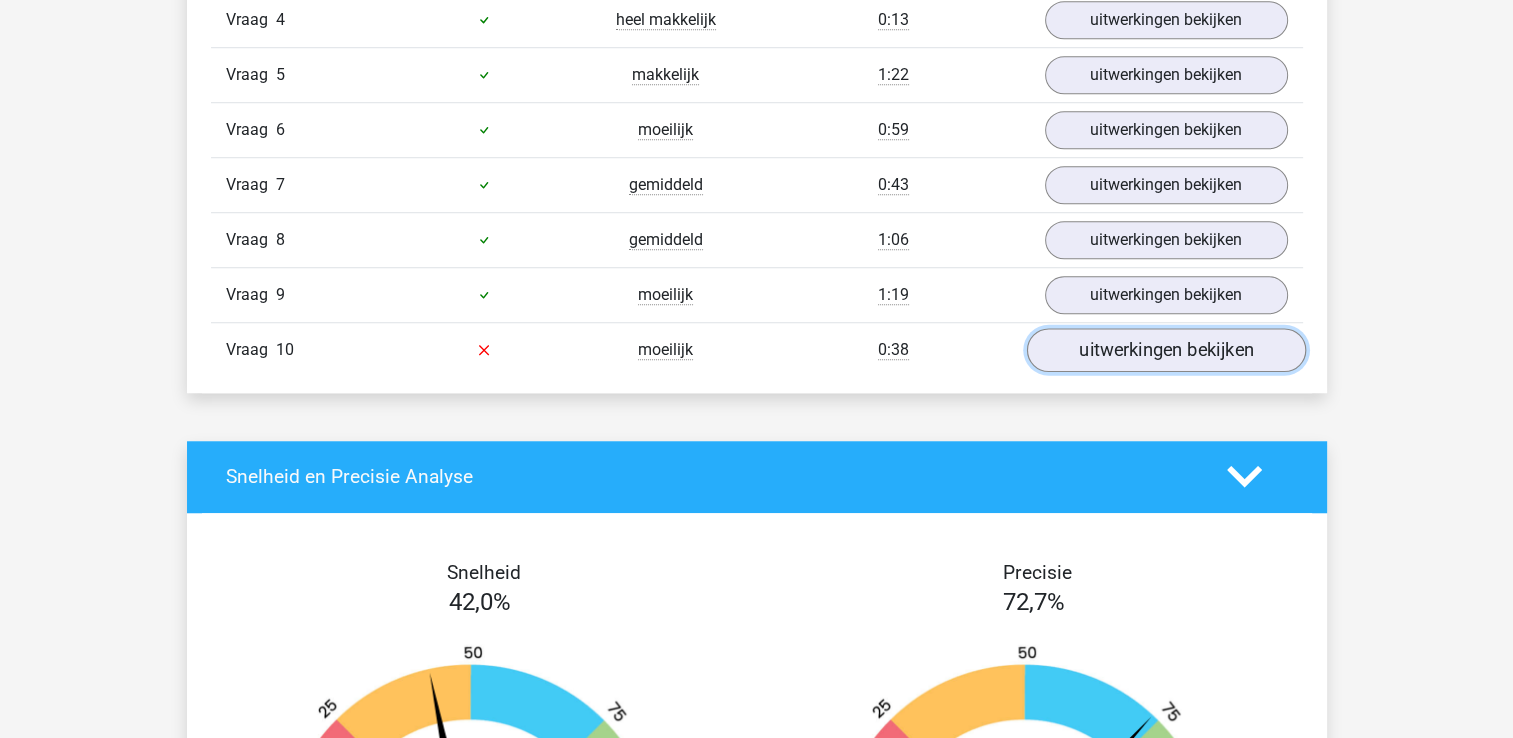 click on "uitwerkingen bekijken" at bounding box center (1165, 350) 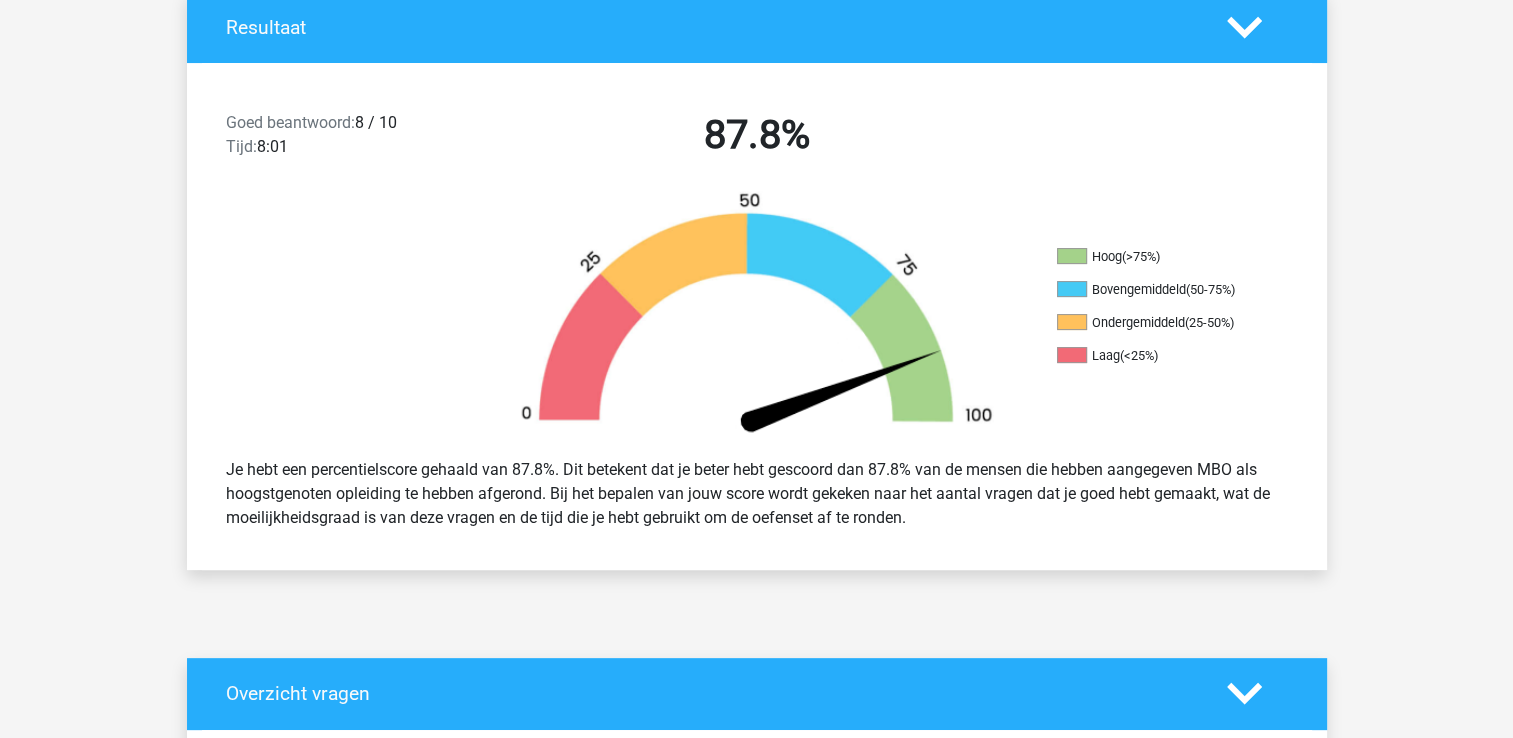 scroll, scrollTop: 100, scrollLeft: 0, axis: vertical 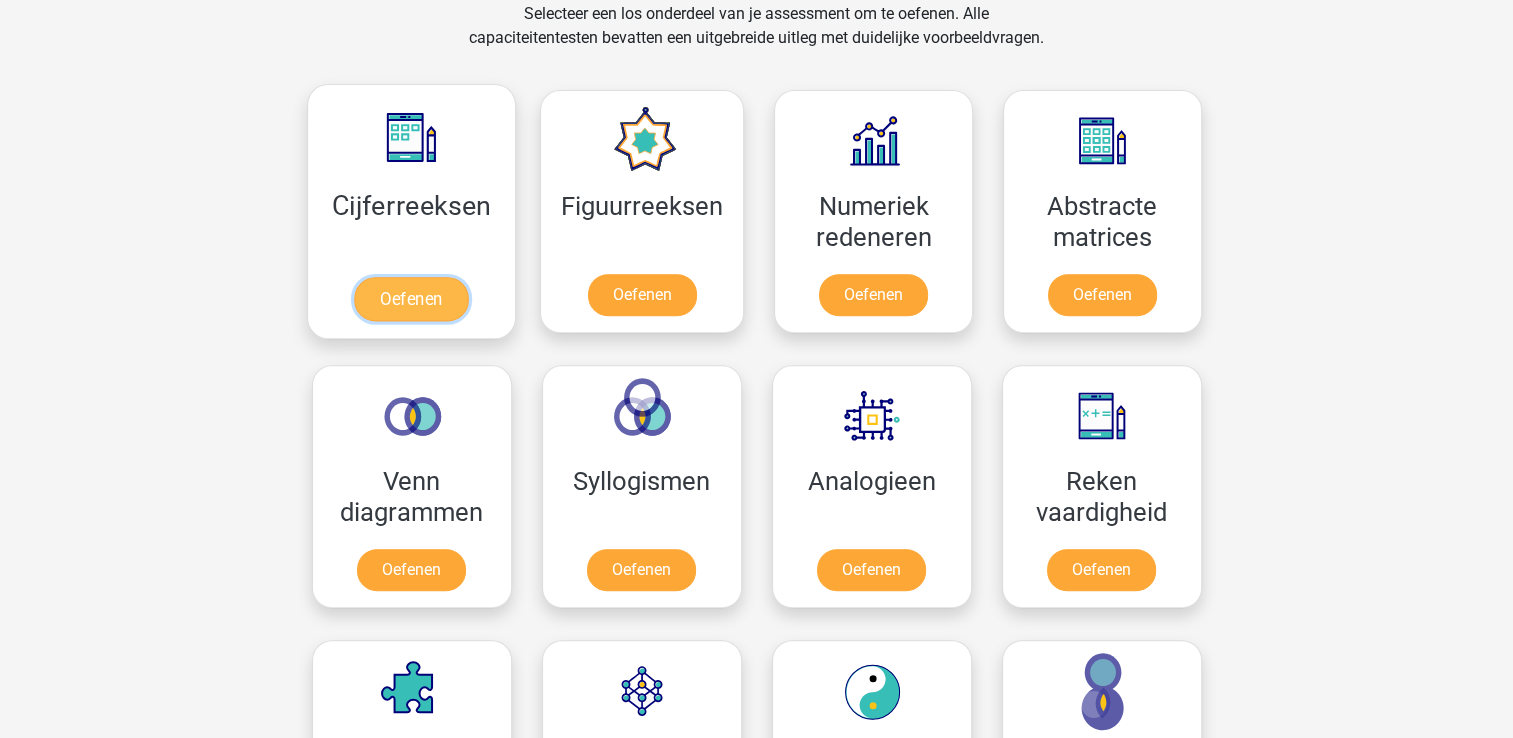 click on "Oefenen" at bounding box center (411, 299) 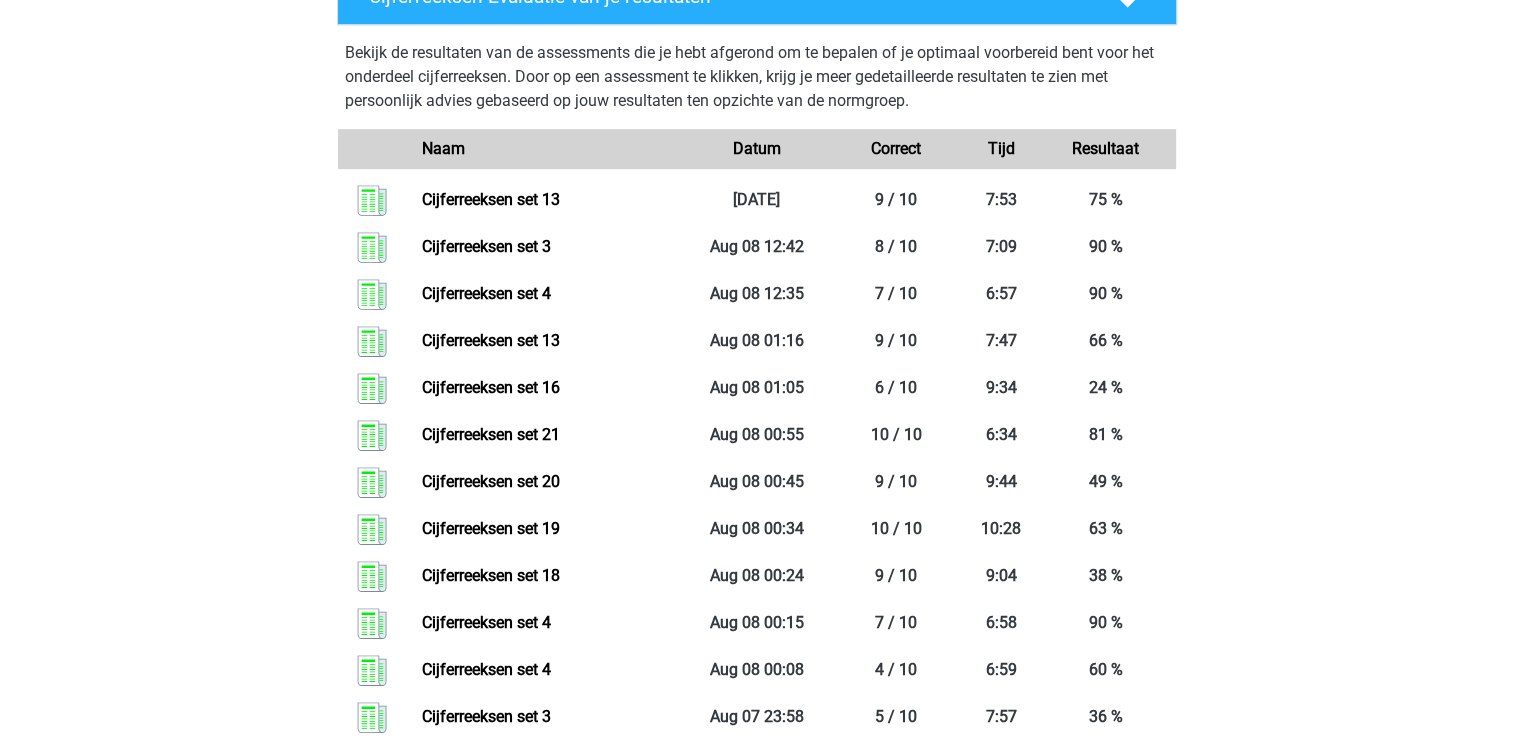 scroll, scrollTop: 1000, scrollLeft: 0, axis: vertical 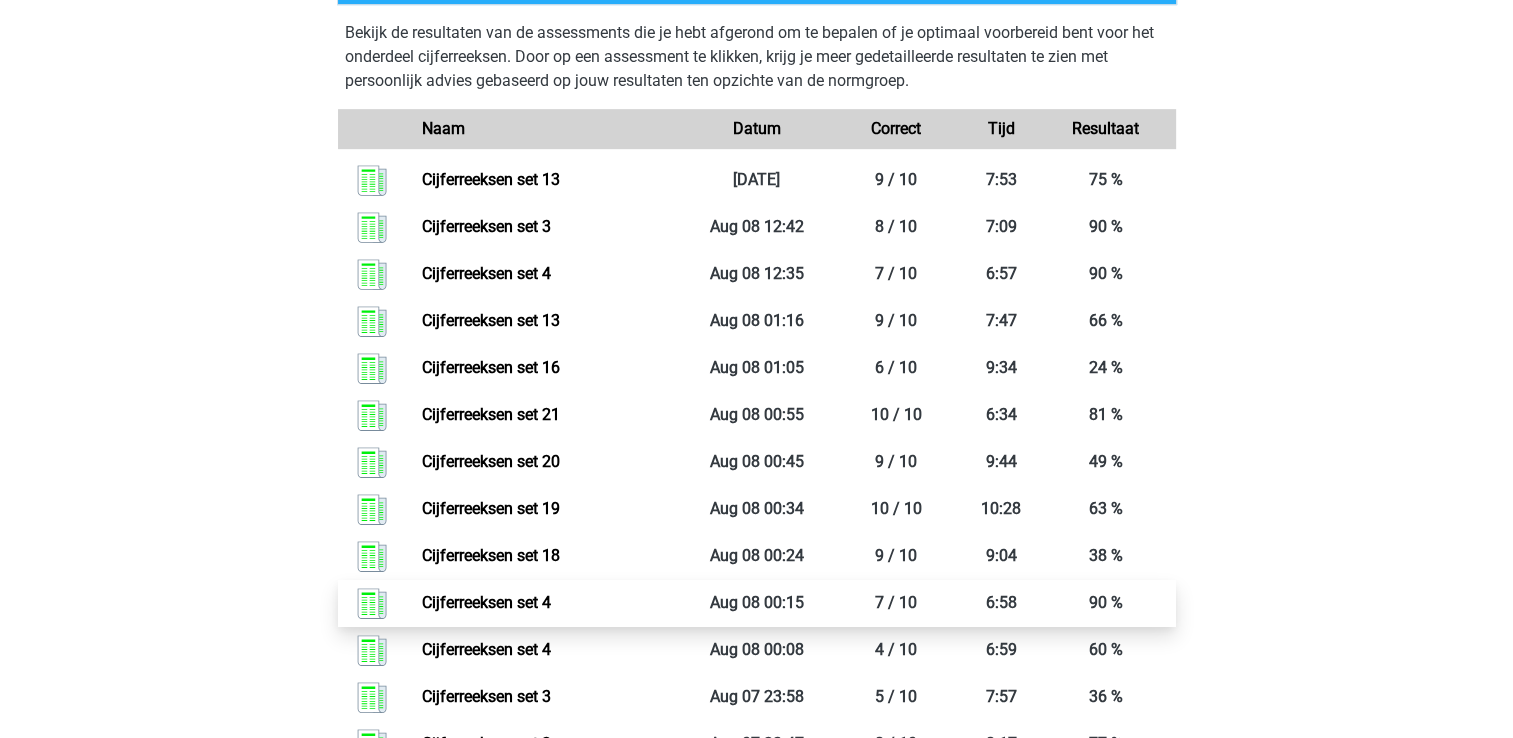 click on "Cijferreeksen set 4" at bounding box center (486, 602) 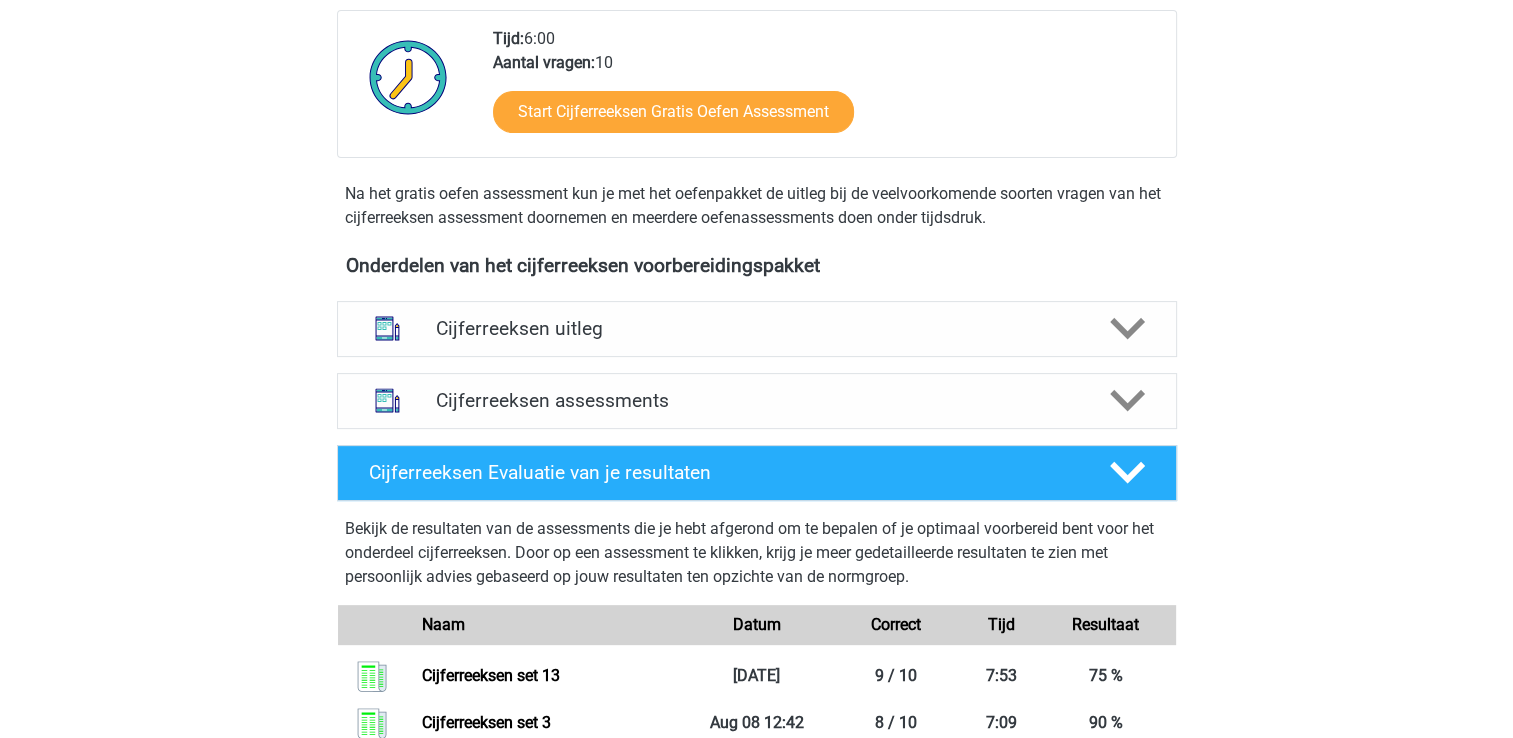 scroll, scrollTop: 500, scrollLeft: 0, axis: vertical 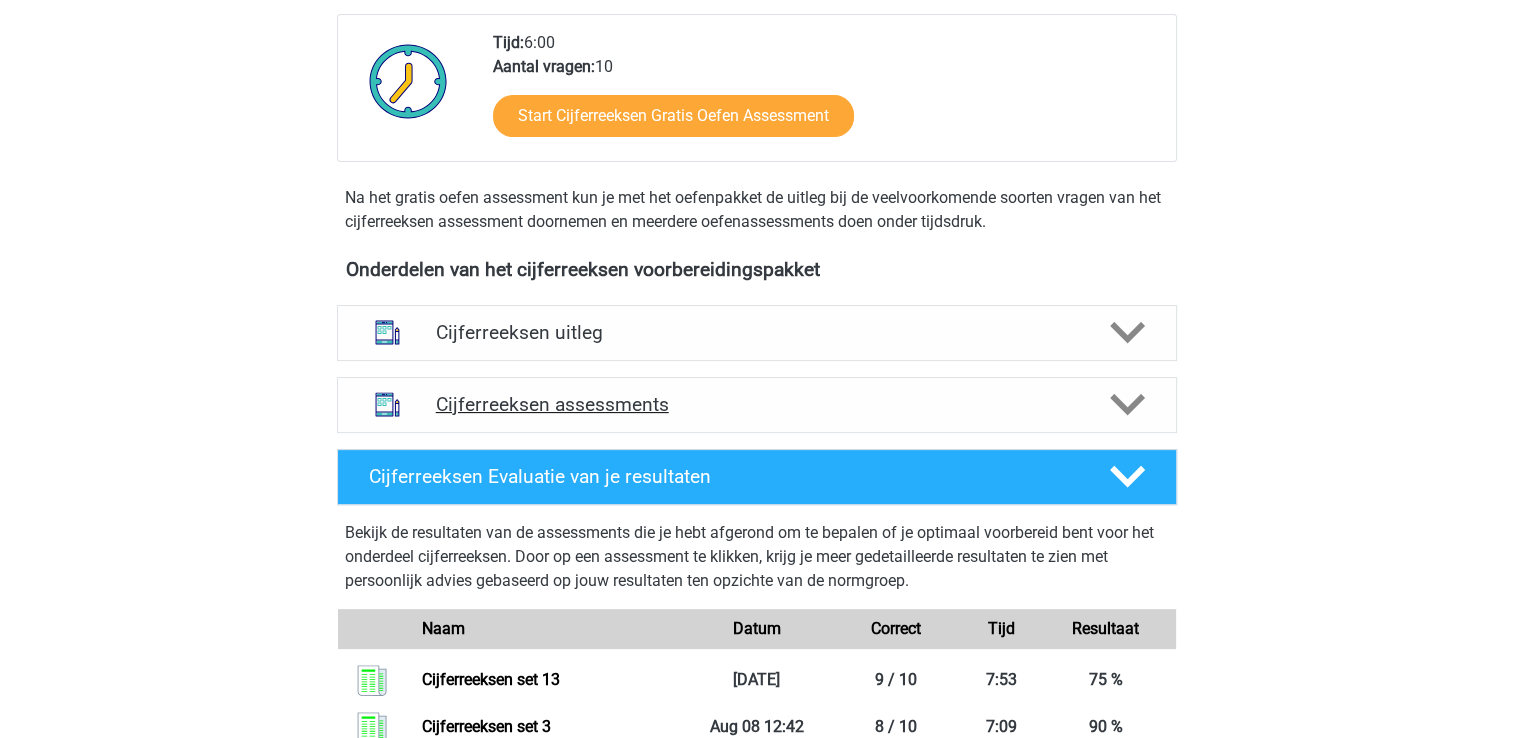 click on "Cijferreeksen assessments" at bounding box center (757, 404) 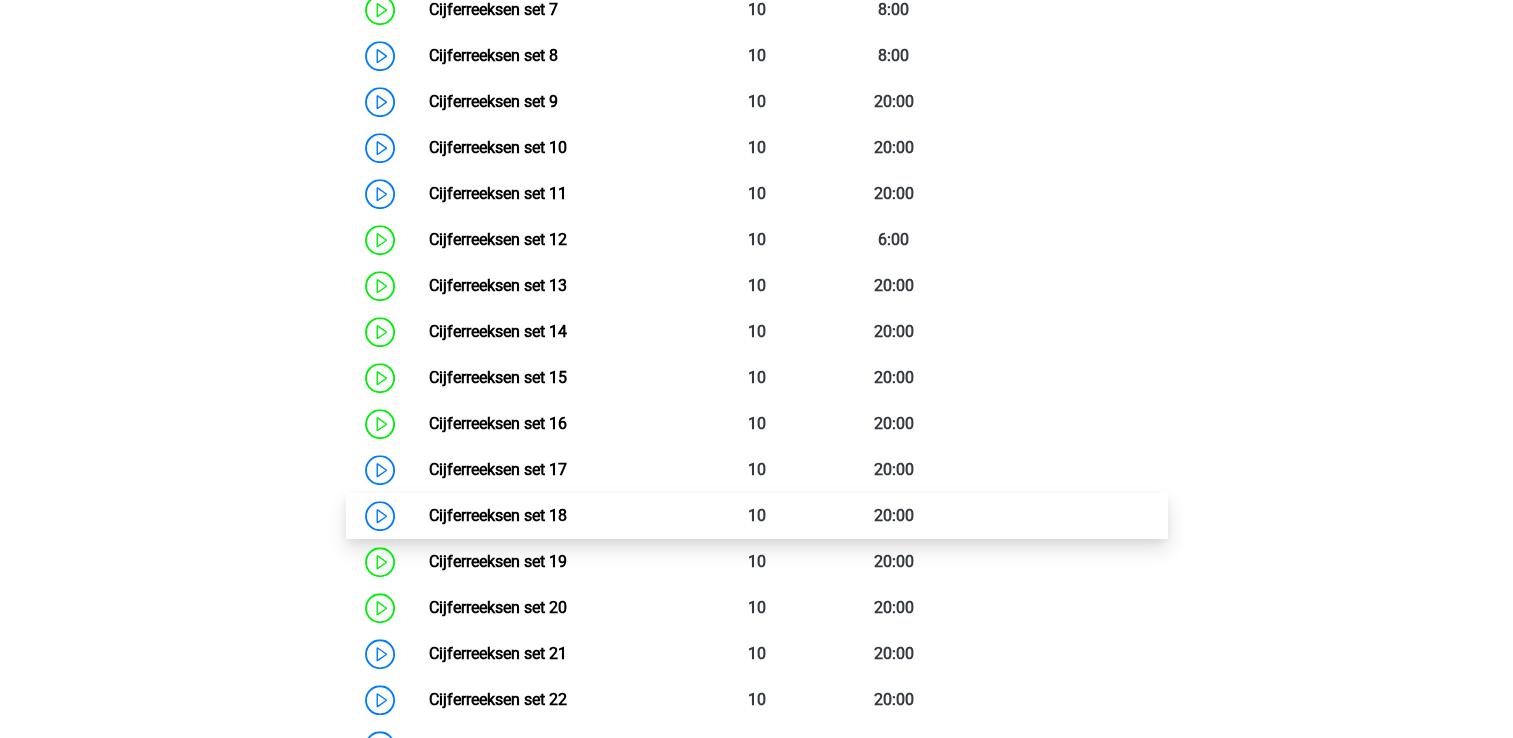 scroll, scrollTop: 1400, scrollLeft: 0, axis: vertical 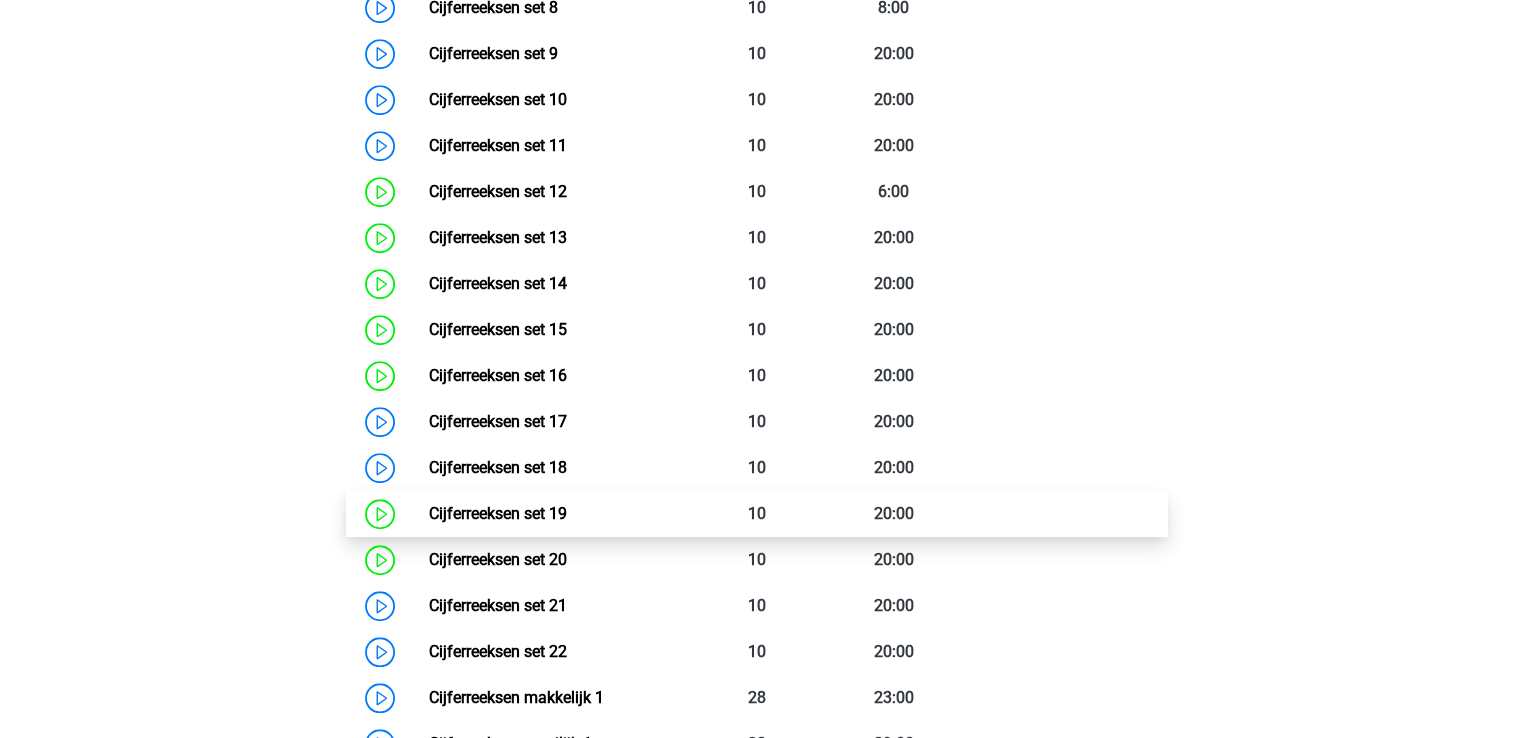 click on "Cijferreeksen
set 19" at bounding box center [498, 513] 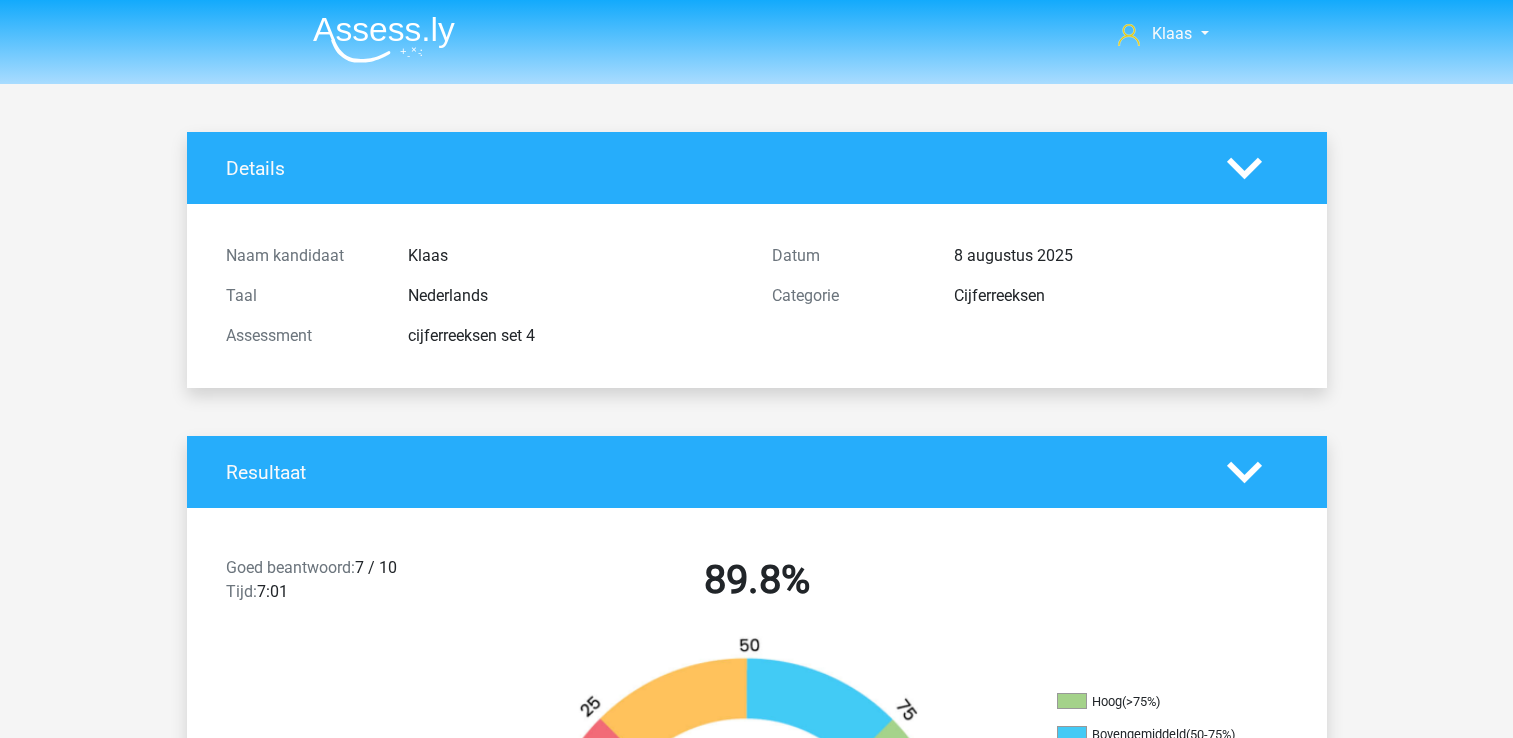 scroll, scrollTop: 0, scrollLeft: 0, axis: both 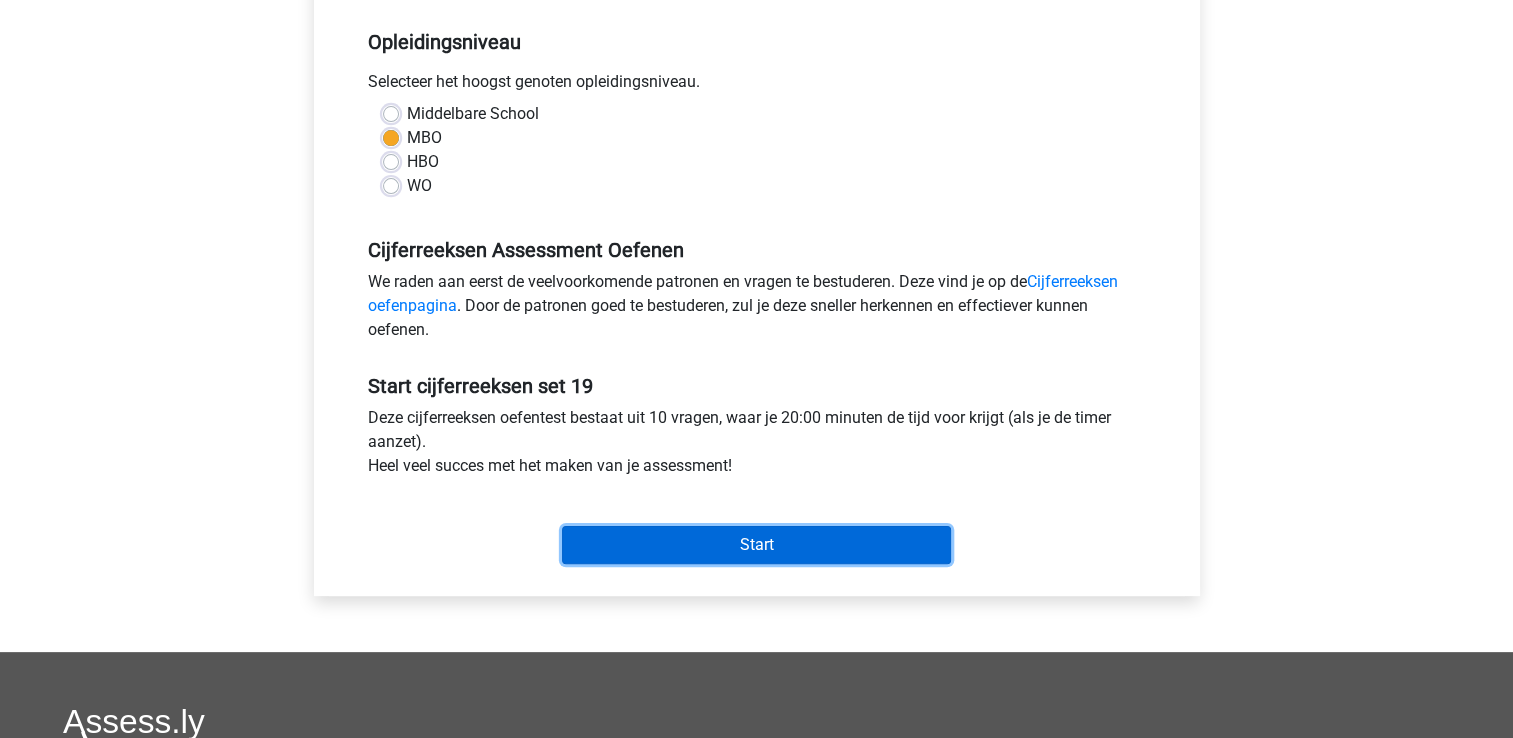 click on "Start" at bounding box center (756, 545) 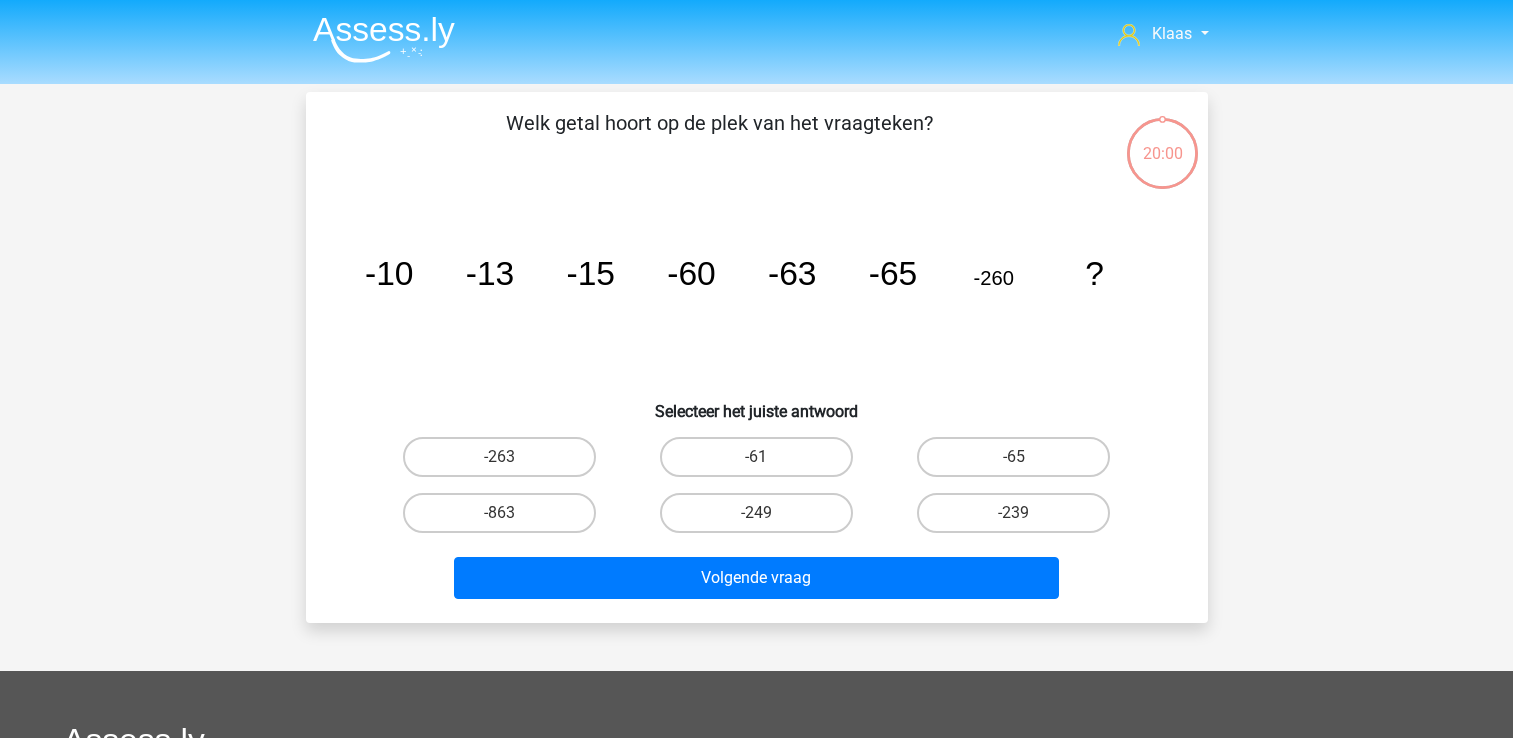 scroll, scrollTop: 0, scrollLeft: 0, axis: both 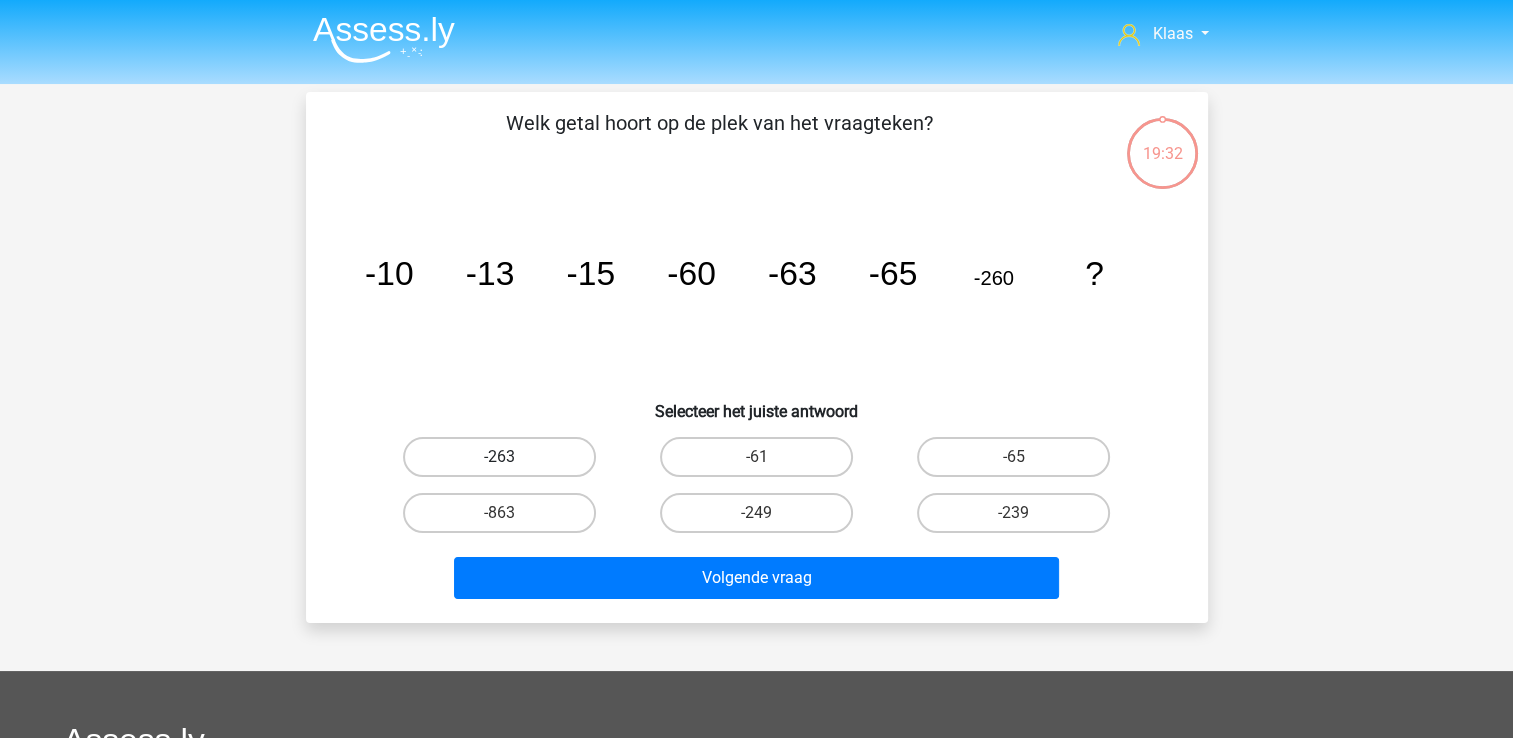 click on "-263" at bounding box center [499, 457] 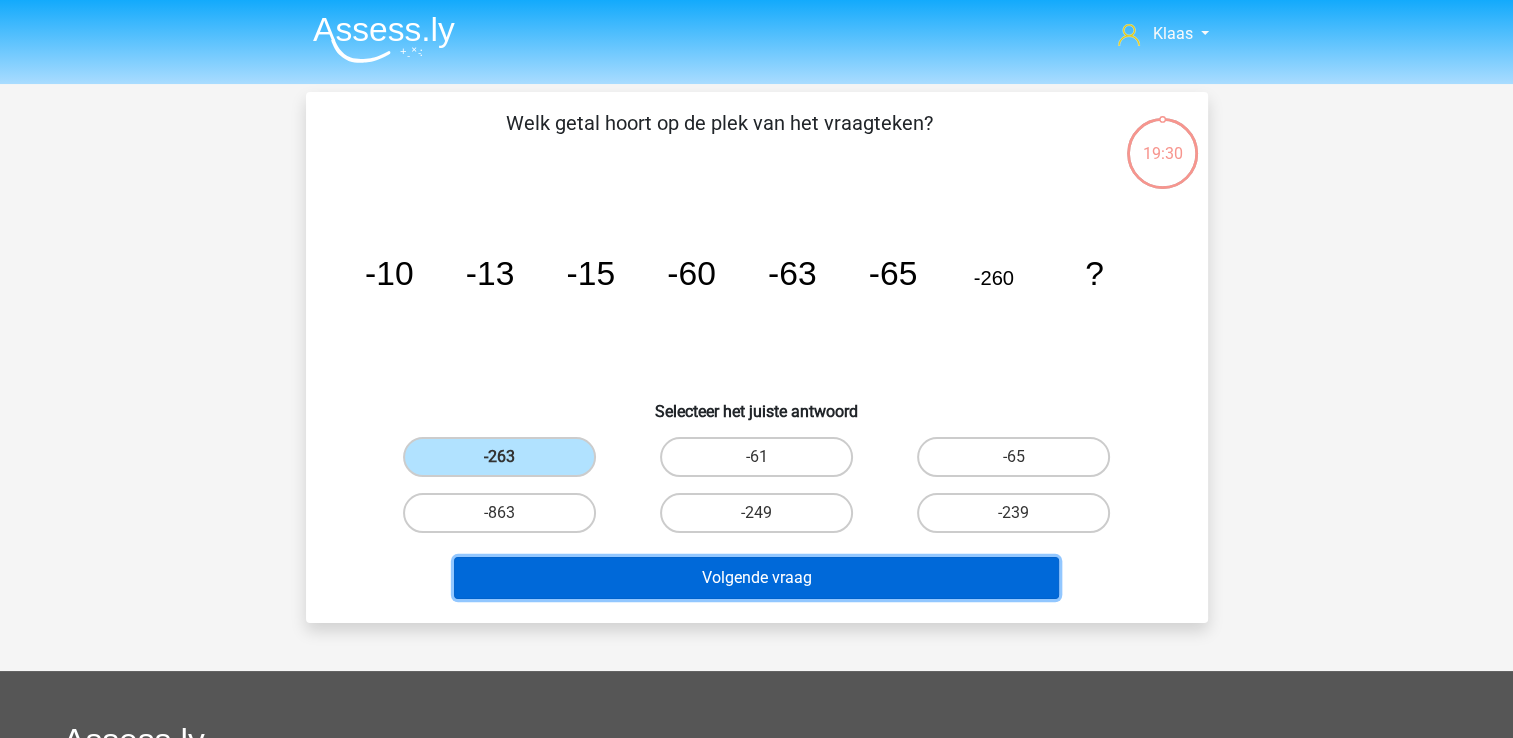 click on "Volgende vraag" at bounding box center [756, 578] 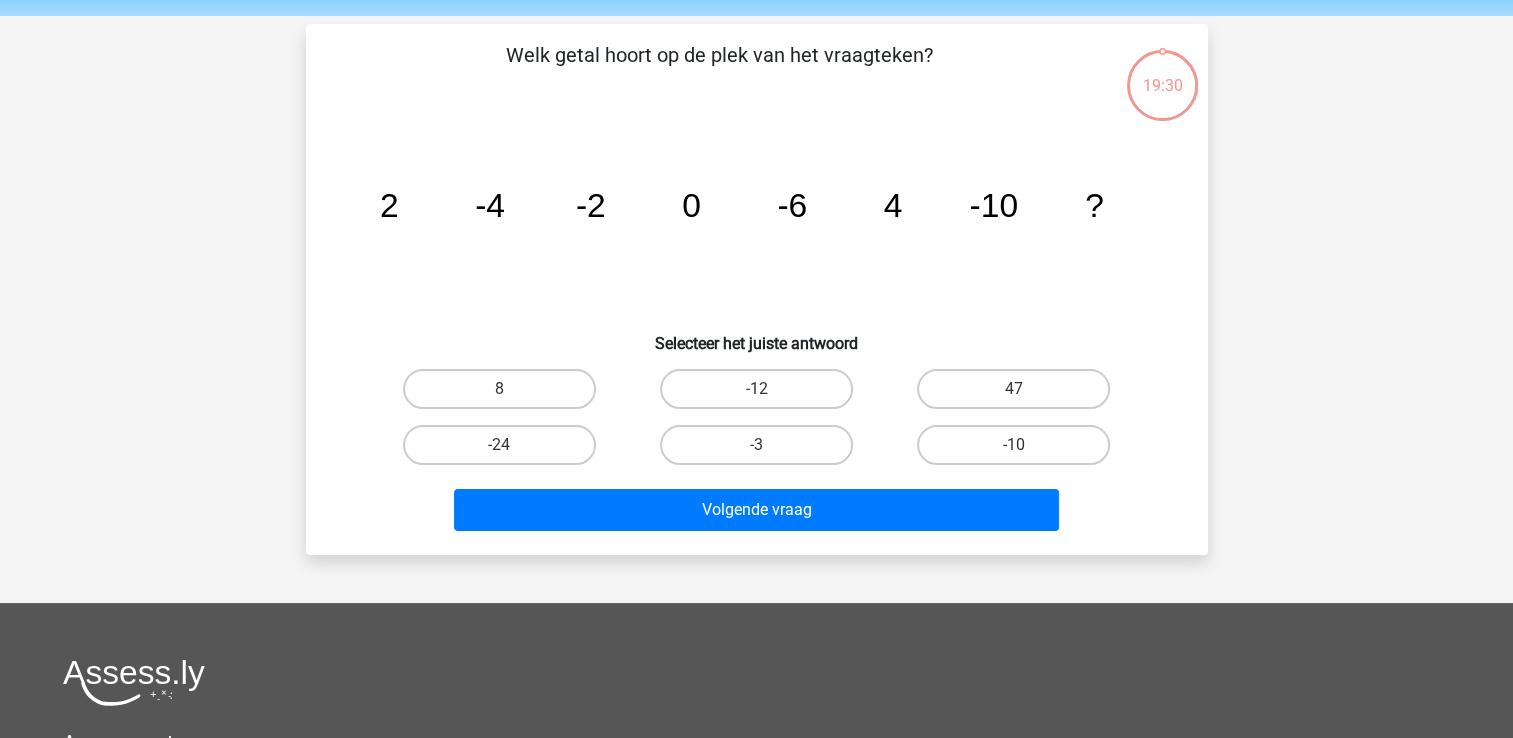 scroll, scrollTop: 92, scrollLeft: 0, axis: vertical 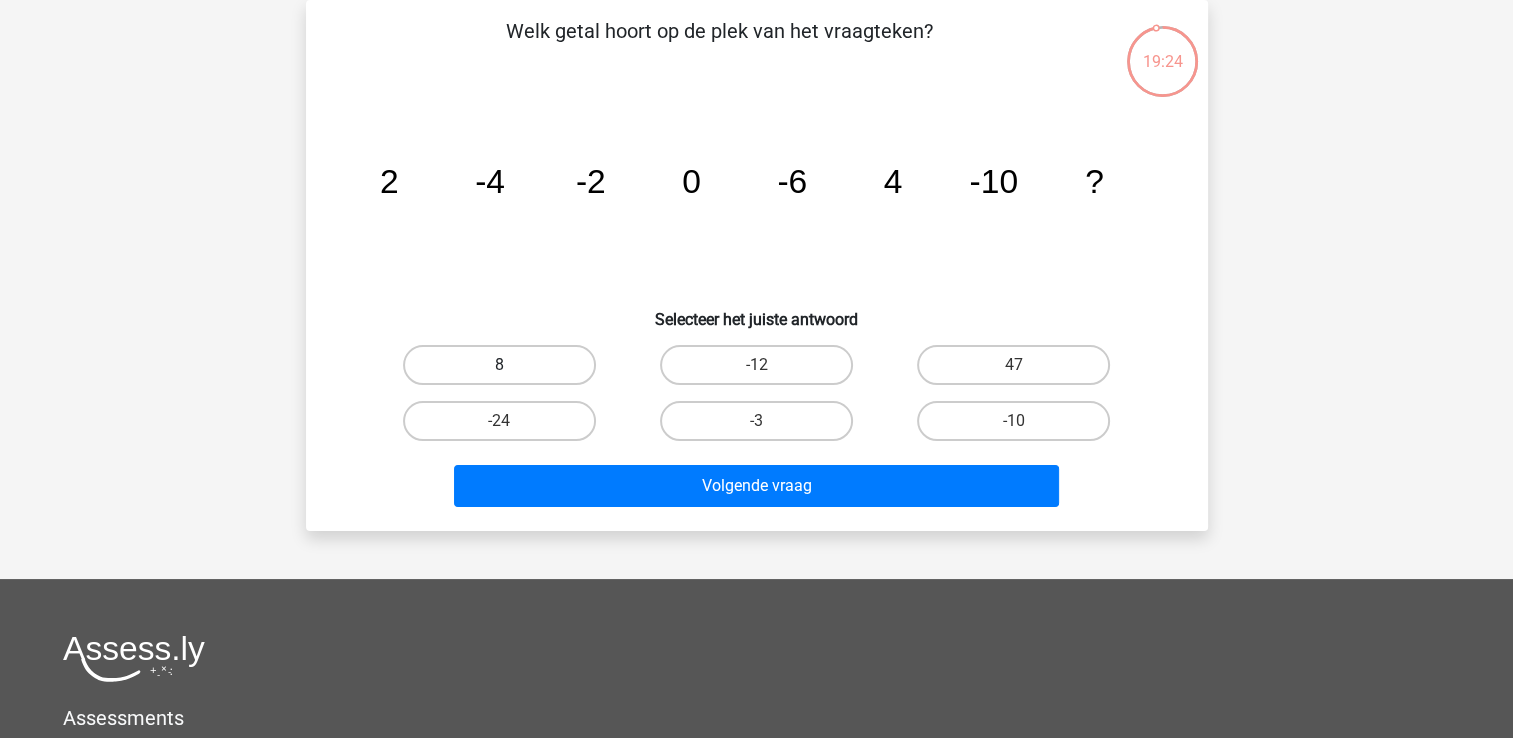 click on "8" at bounding box center (499, 365) 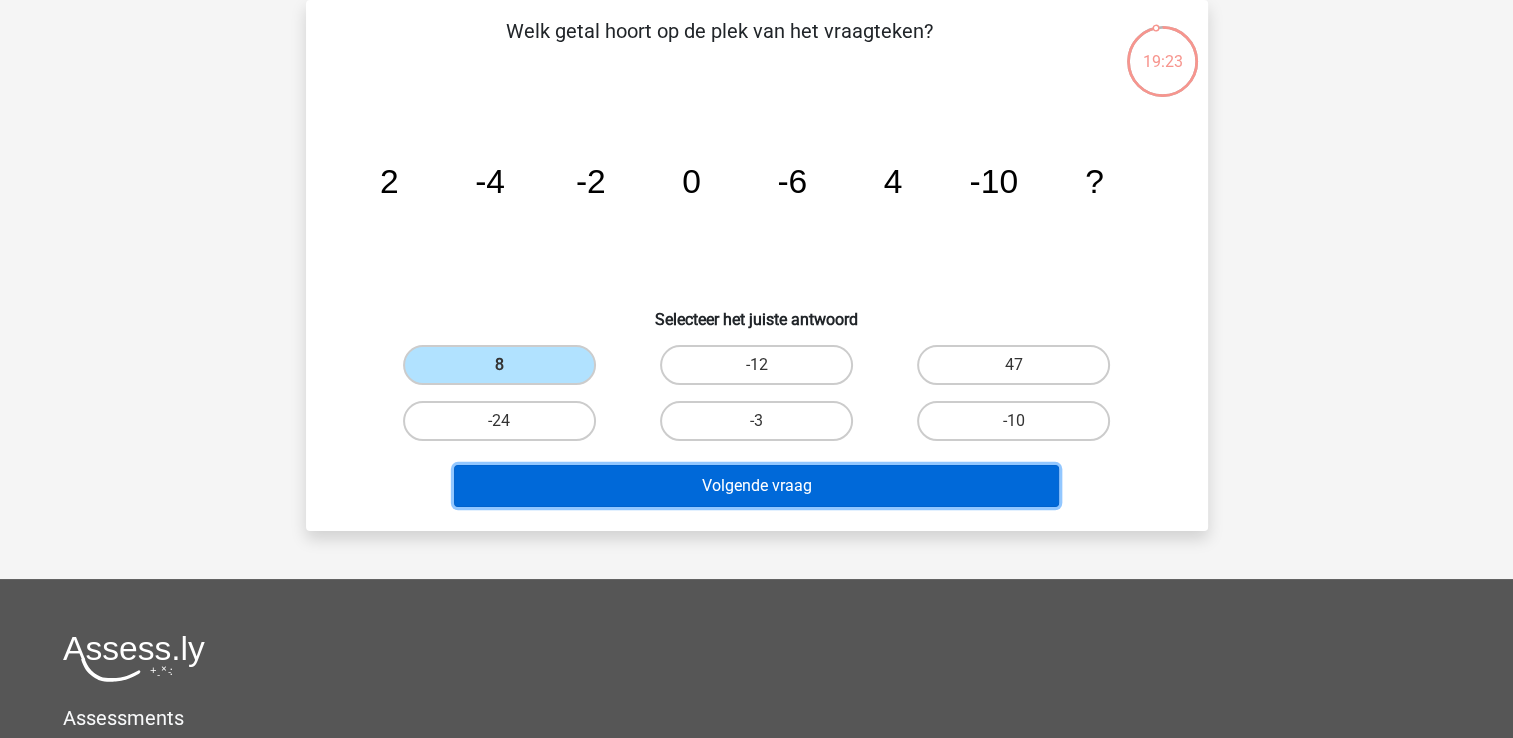 click on "Volgende vraag" at bounding box center (756, 486) 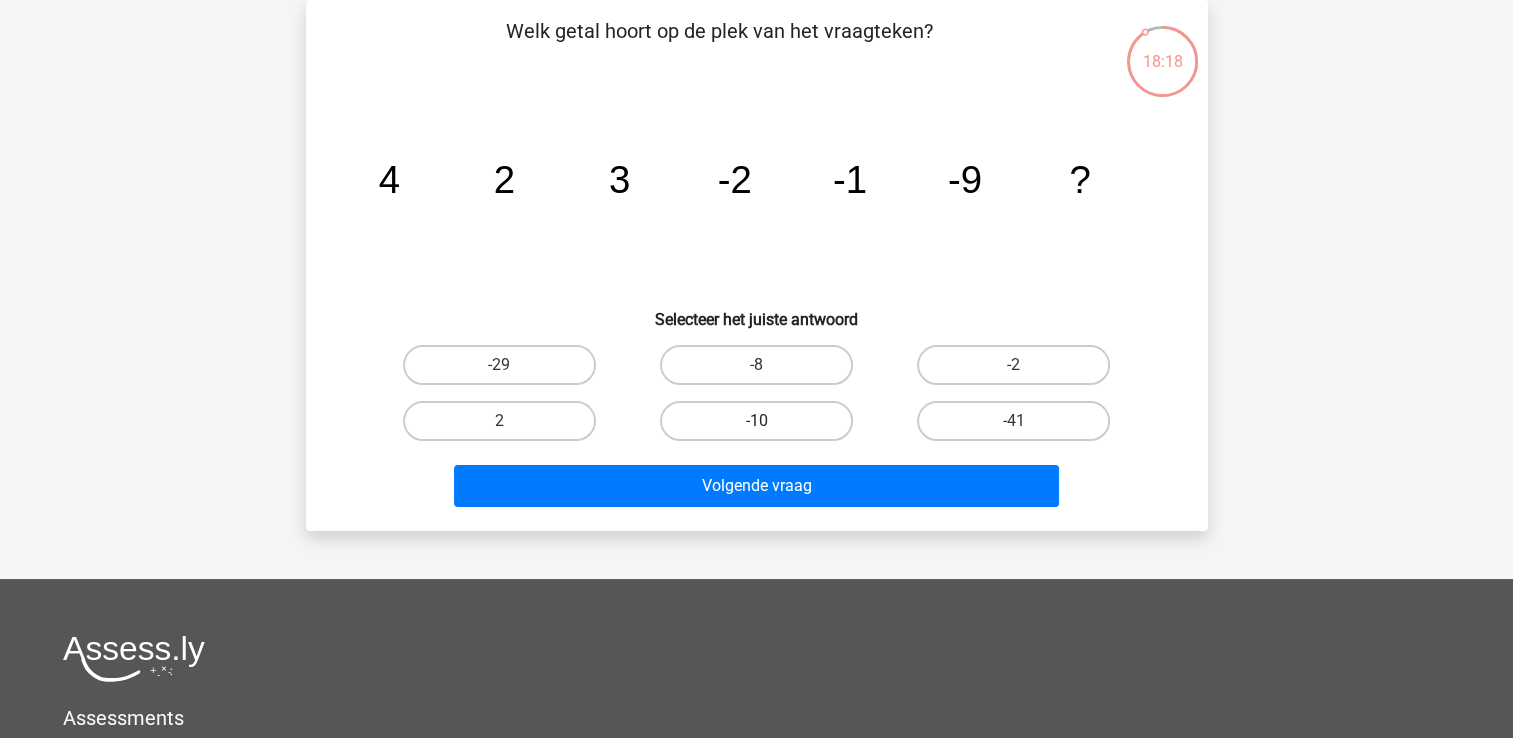 click on "-10" at bounding box center (756, 421) 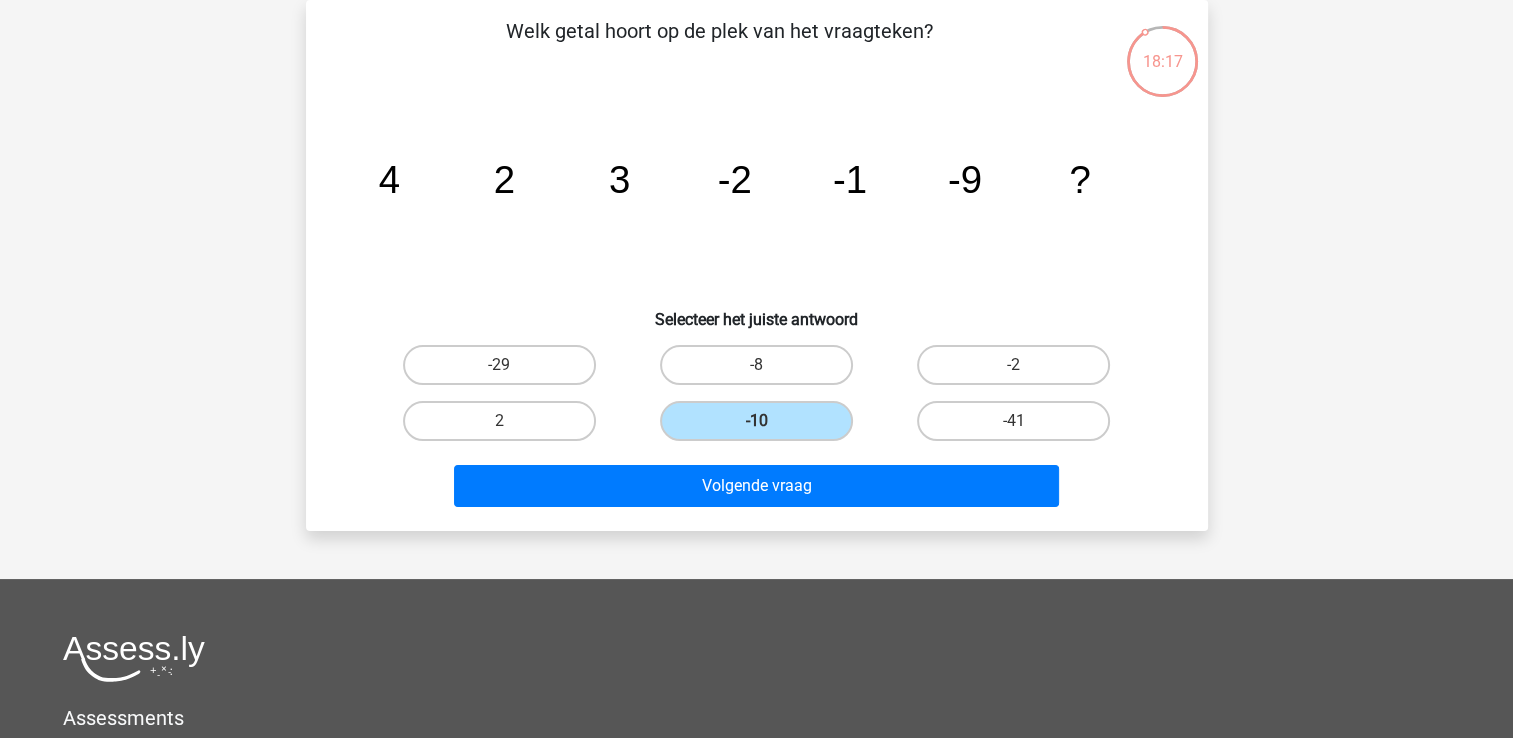 click on "Volgende vraag" at bounding box center (757, 490) 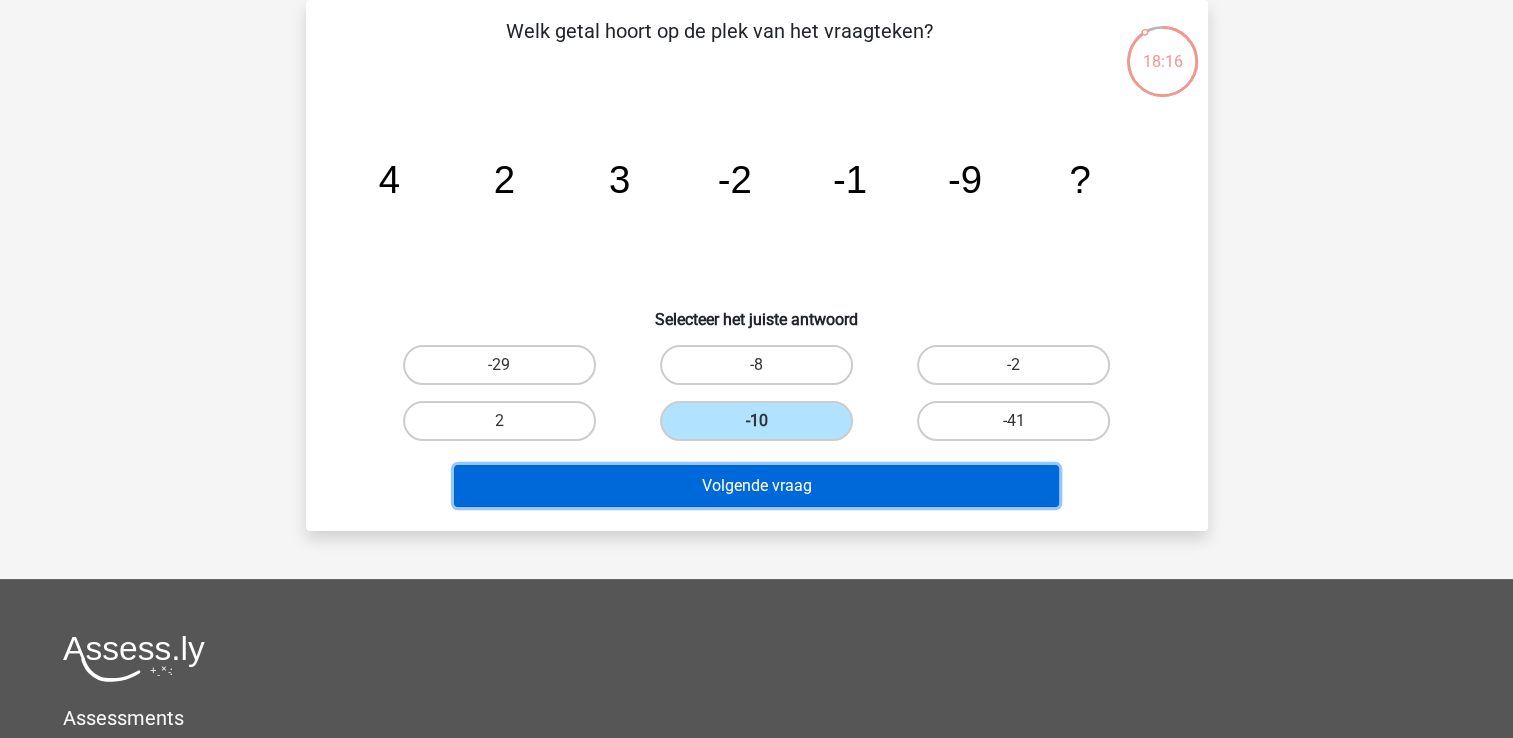 click on "Volgende vraag" at bounding box center (756, 486) 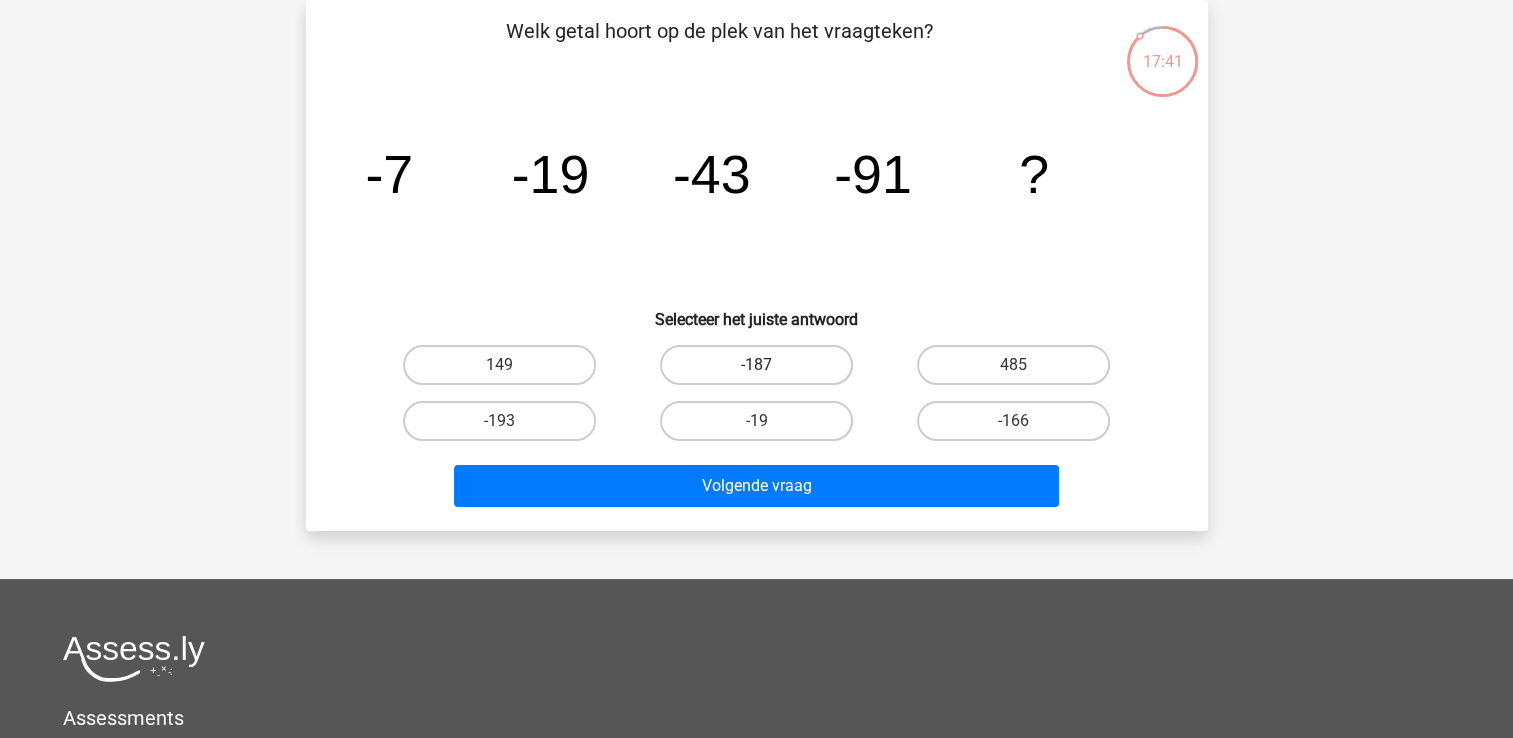 click on "-187" at bounding box center [756, 365] 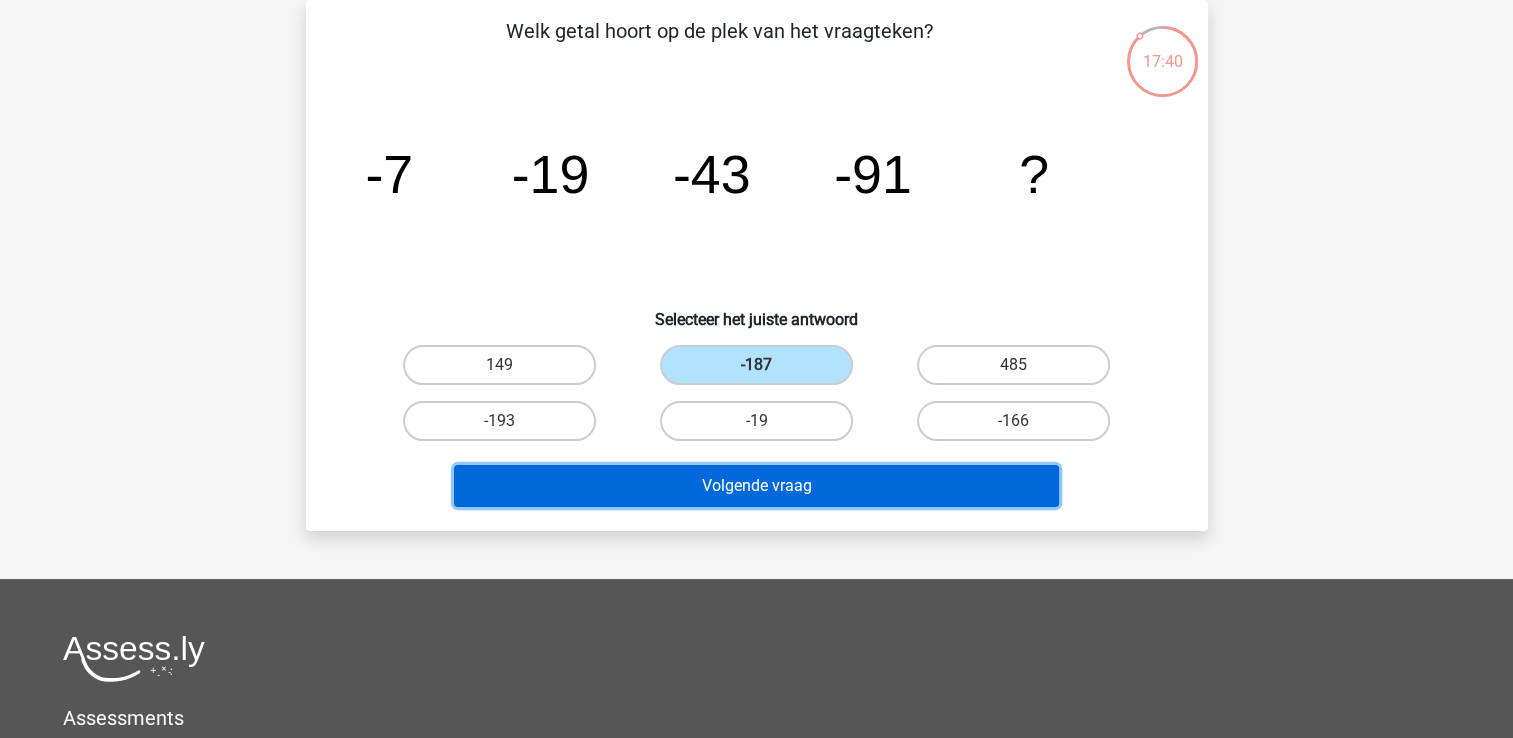click on "Volgende vraag" at bounding box center (756, 486) 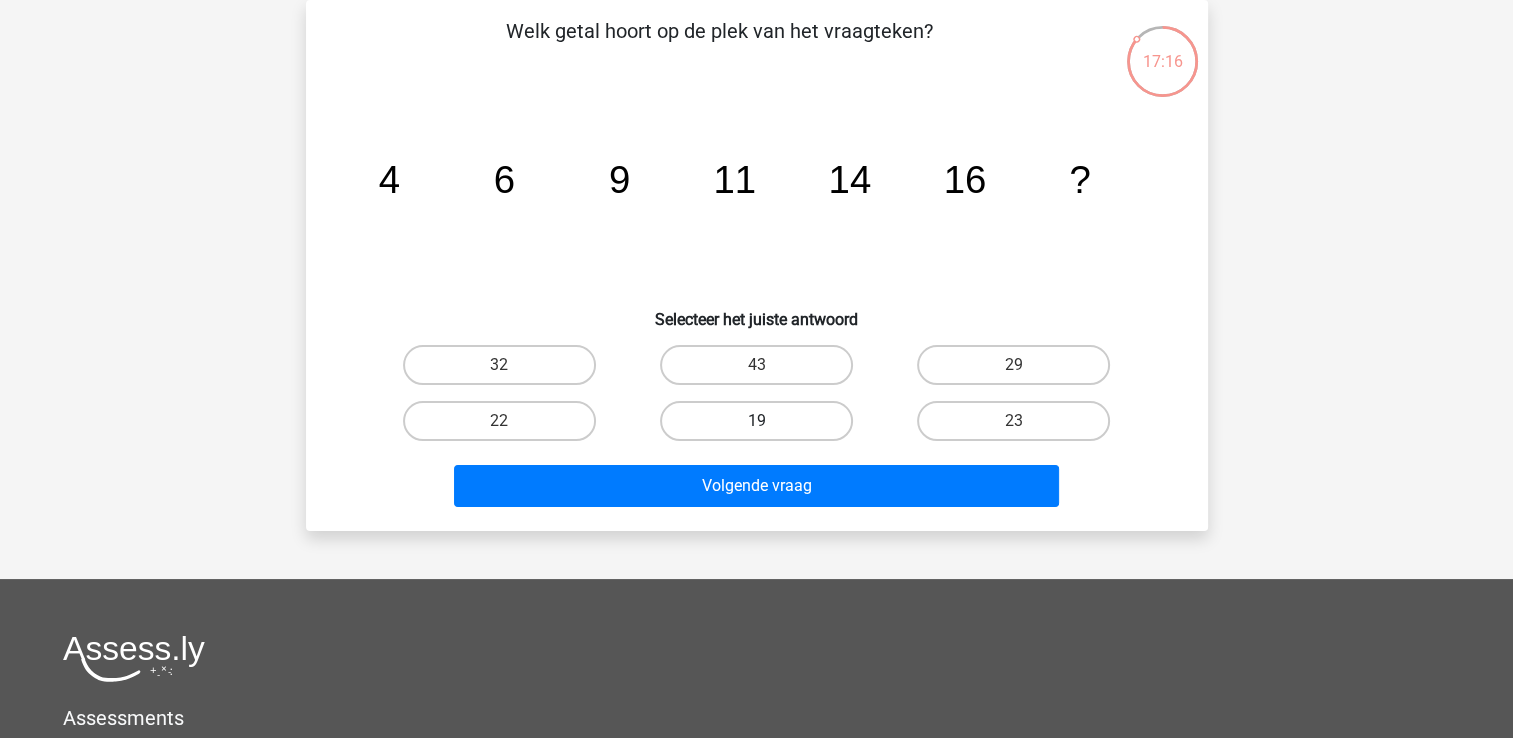 click on "19" at bounding box center (756, 421) 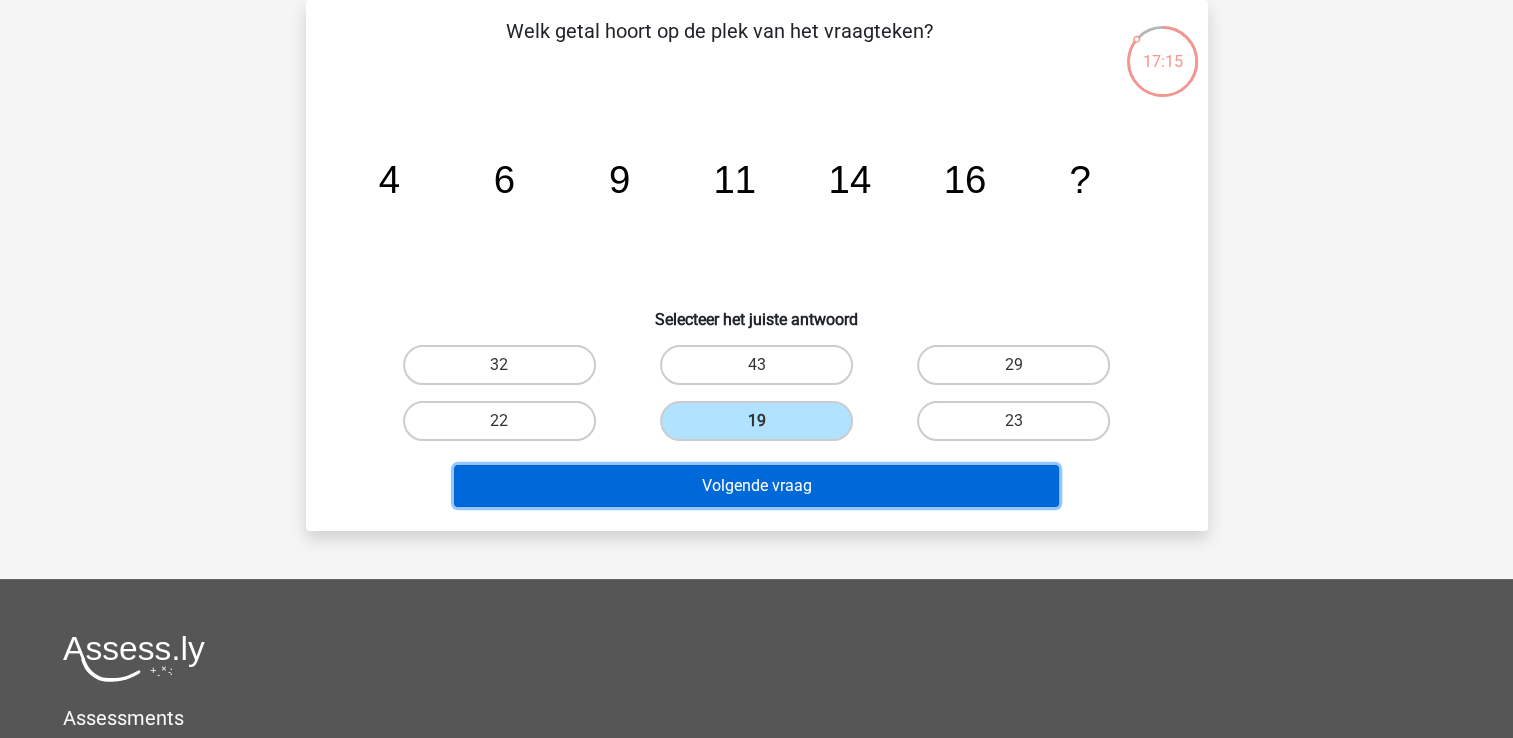 click on "Volgende vraag" at bounding box center [756, 486] 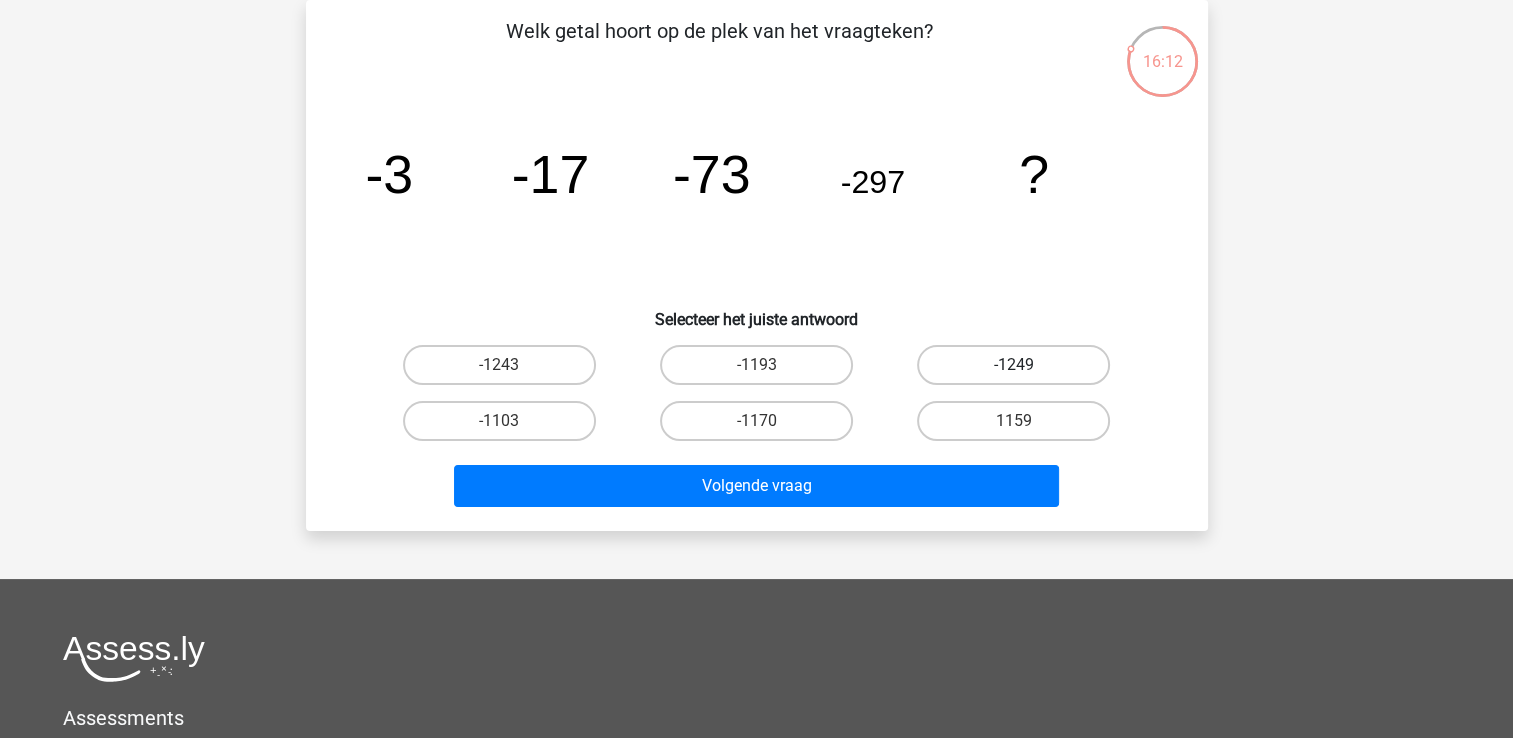 click on "-1249" at bounding box center [1013, 365] 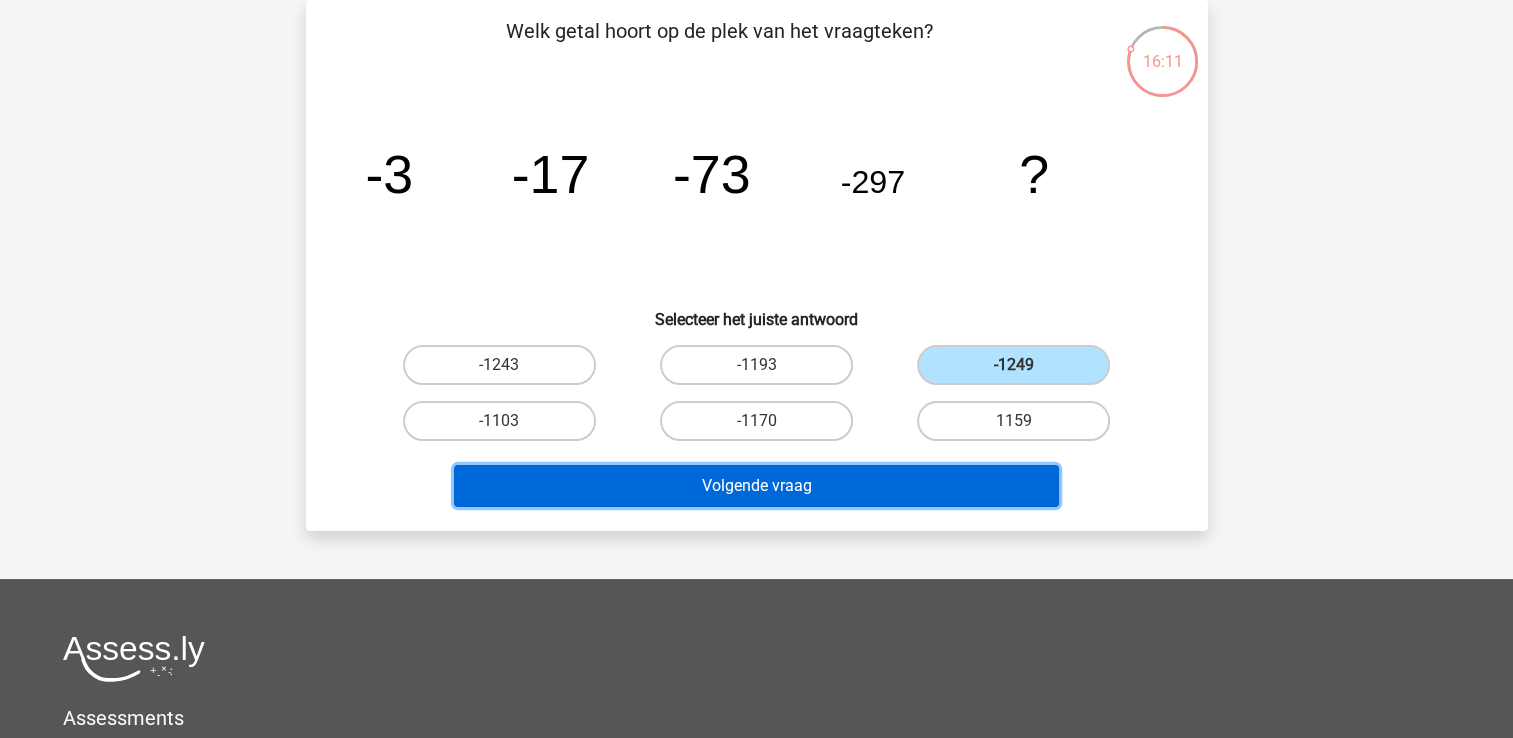 click on "Volgende vraag" at bounding box center (756, 486) 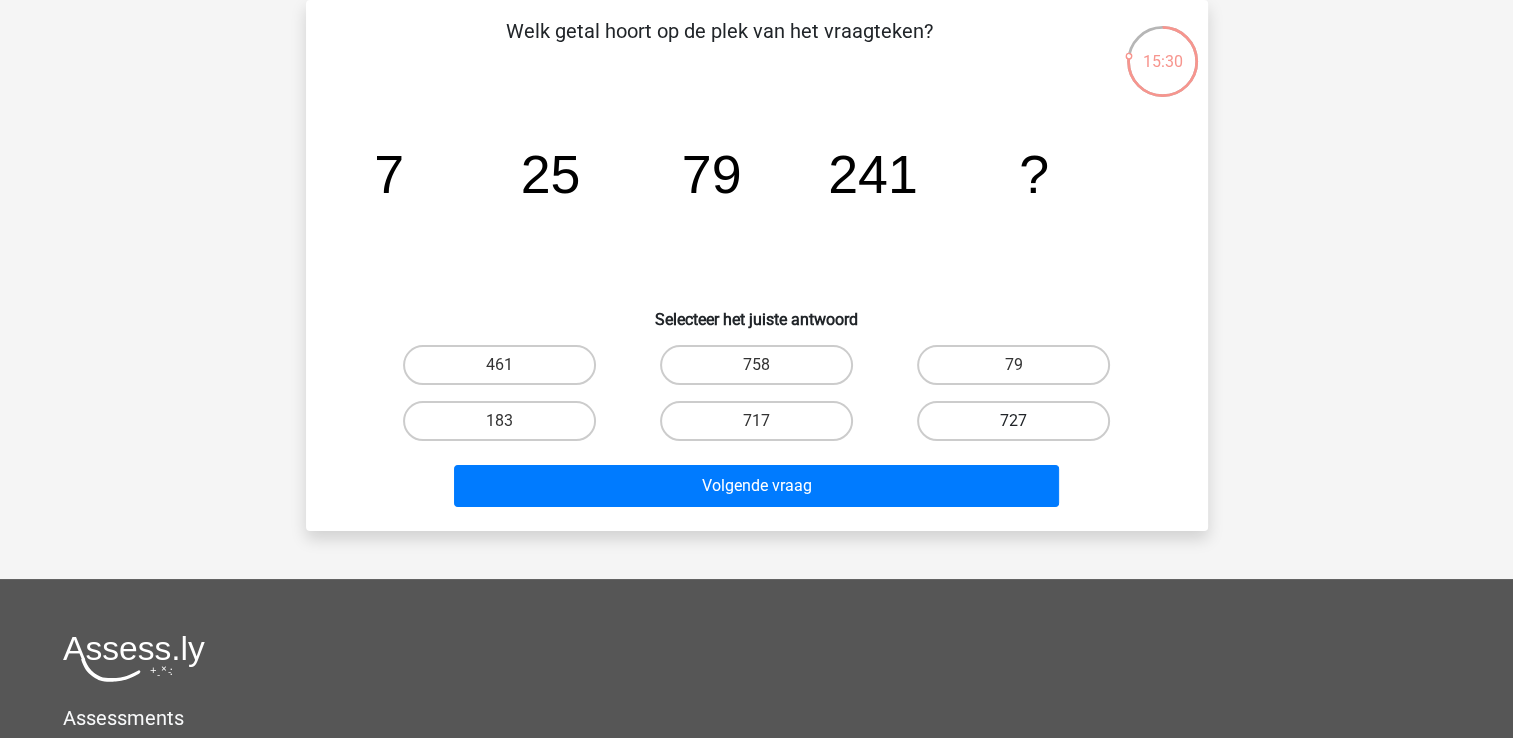 click on "727" at bounding box center [1013, 421] 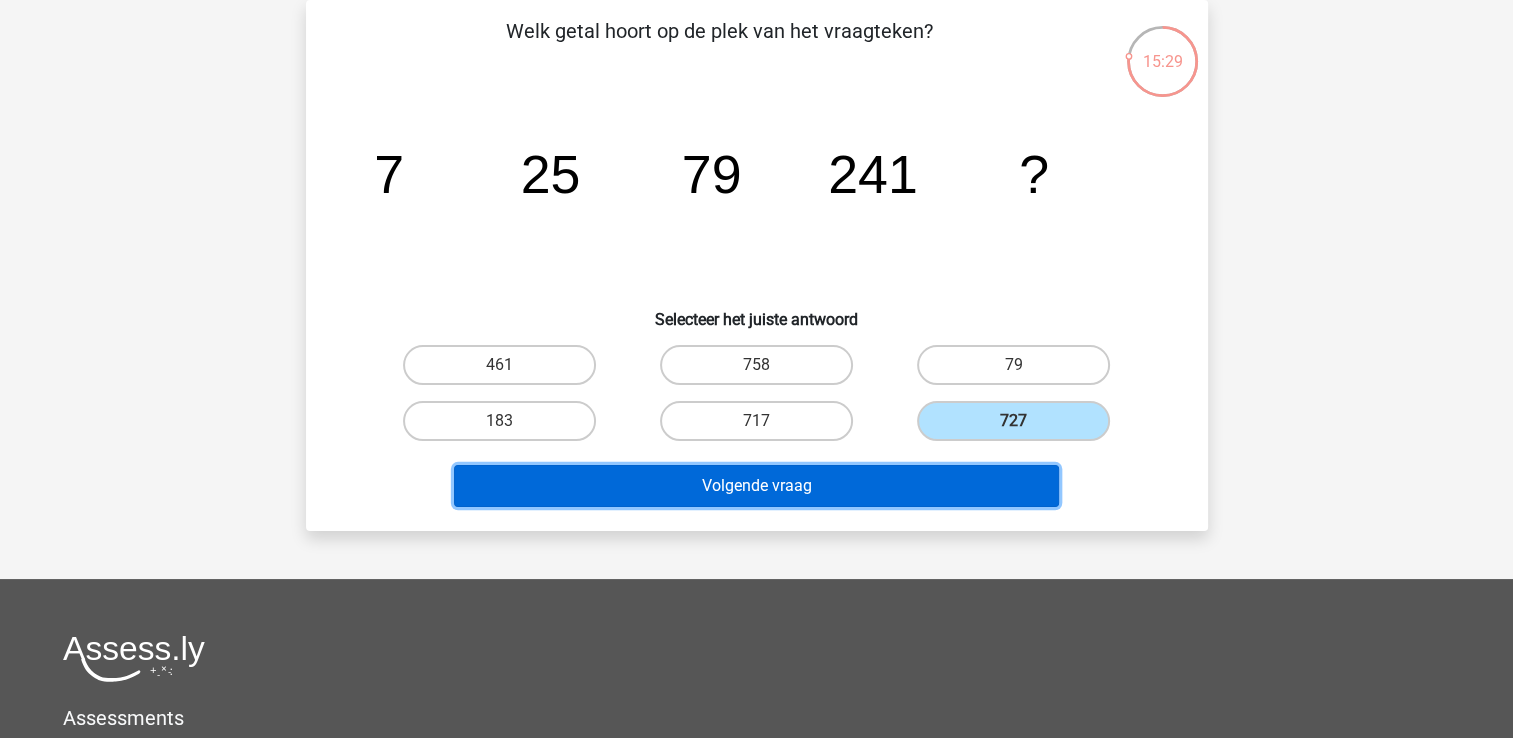 click on "Volgende vraag" at bounding box center [756, 486] 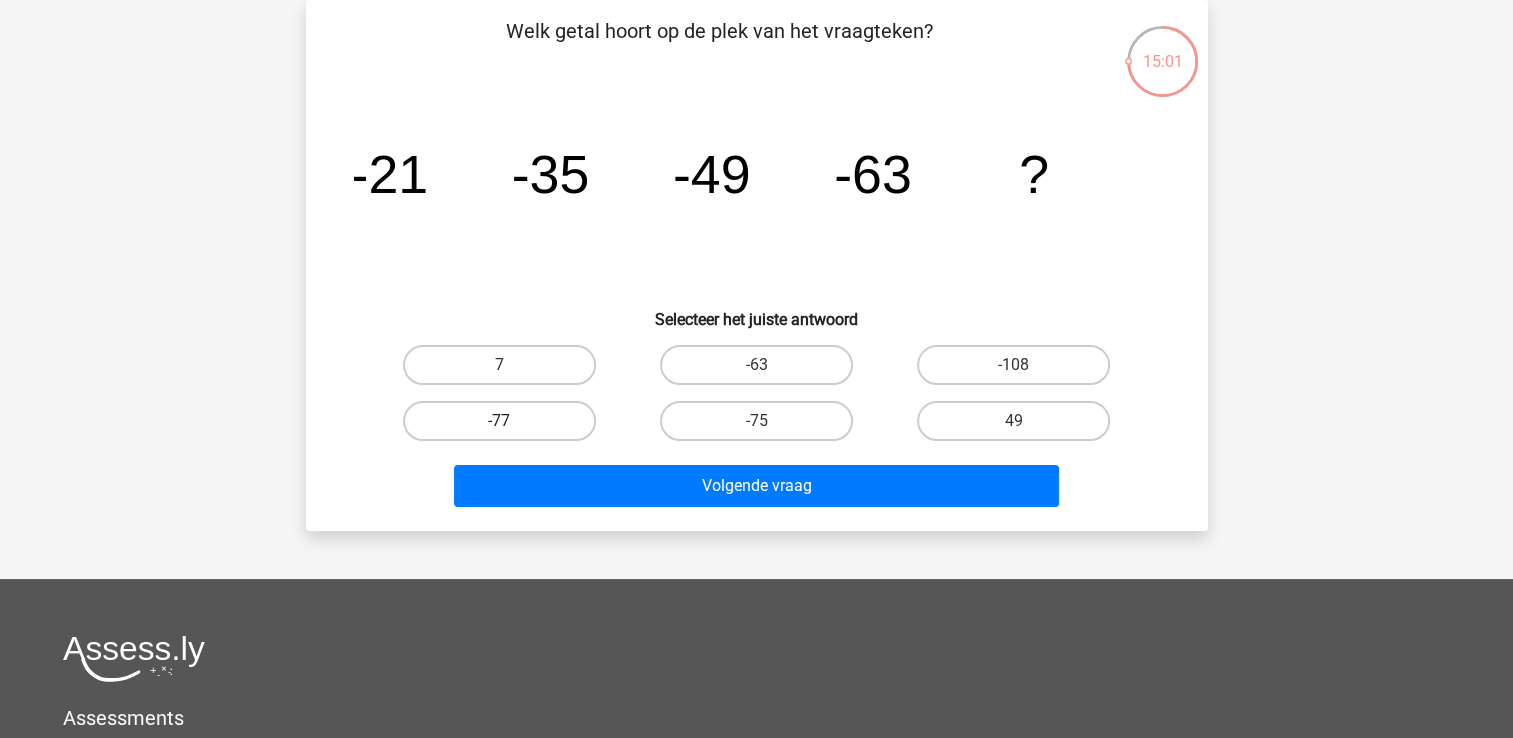 click on "-77" at bounding box center (499, 421) 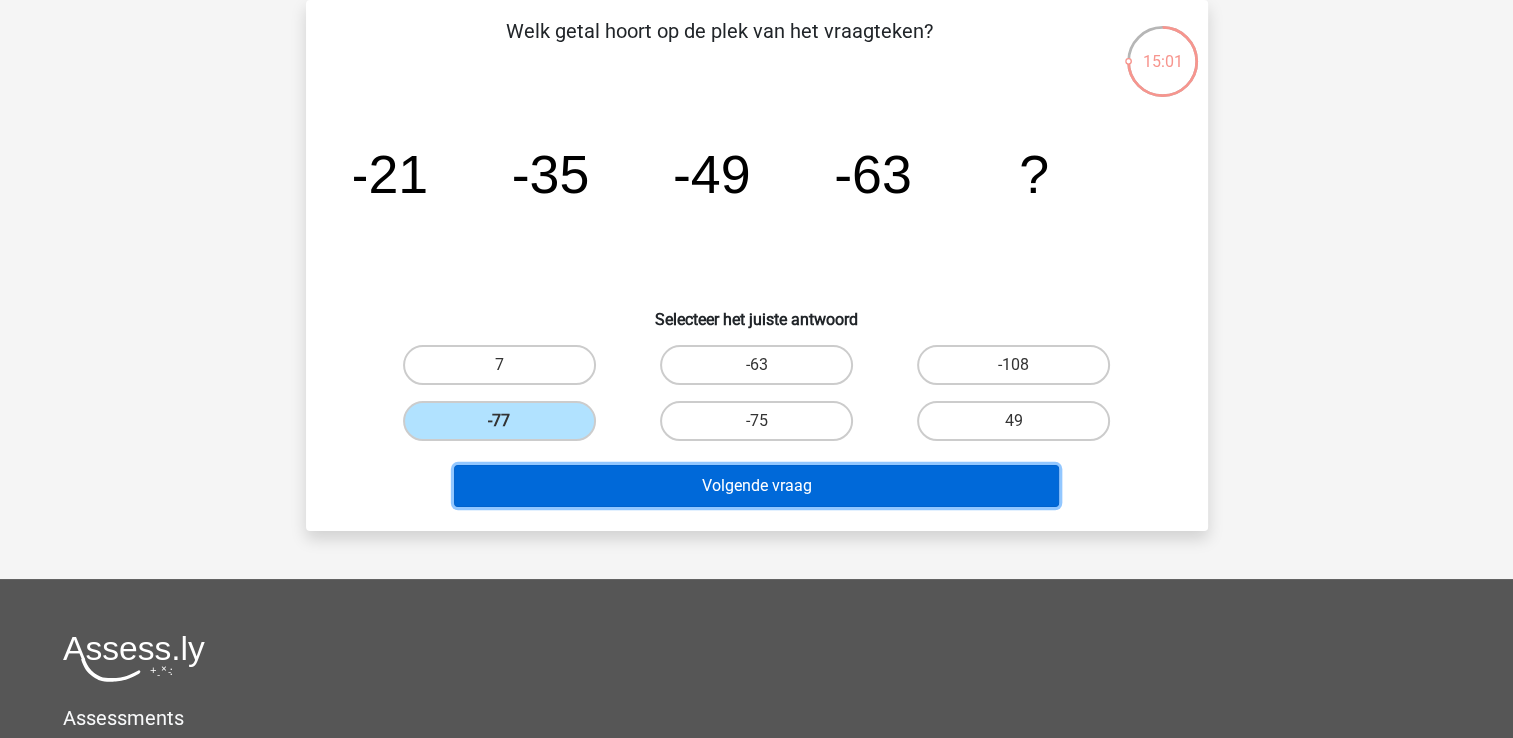 click on "Volgende vraag" at bounding box center [756, 486] 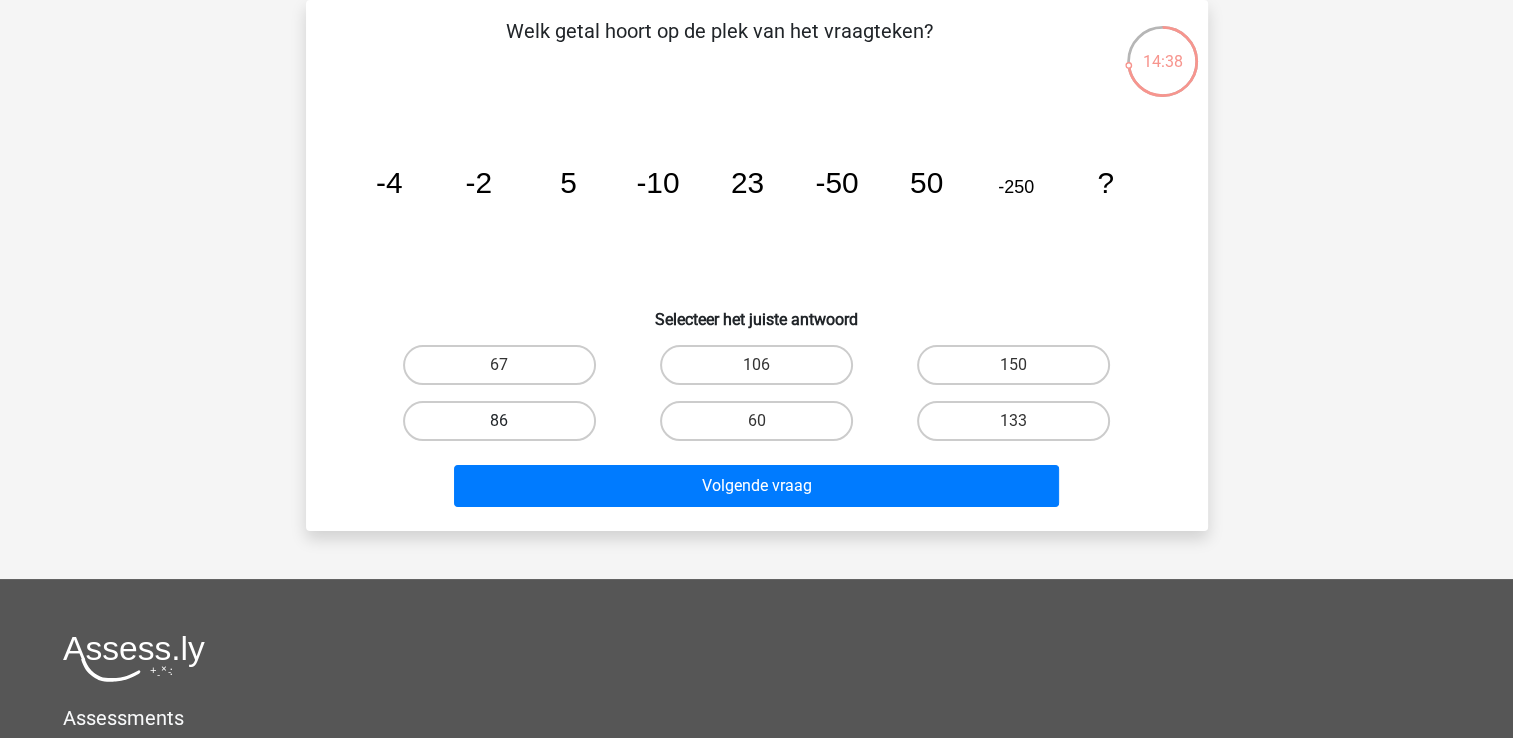 click on "86" at bounding box center (499, 421) 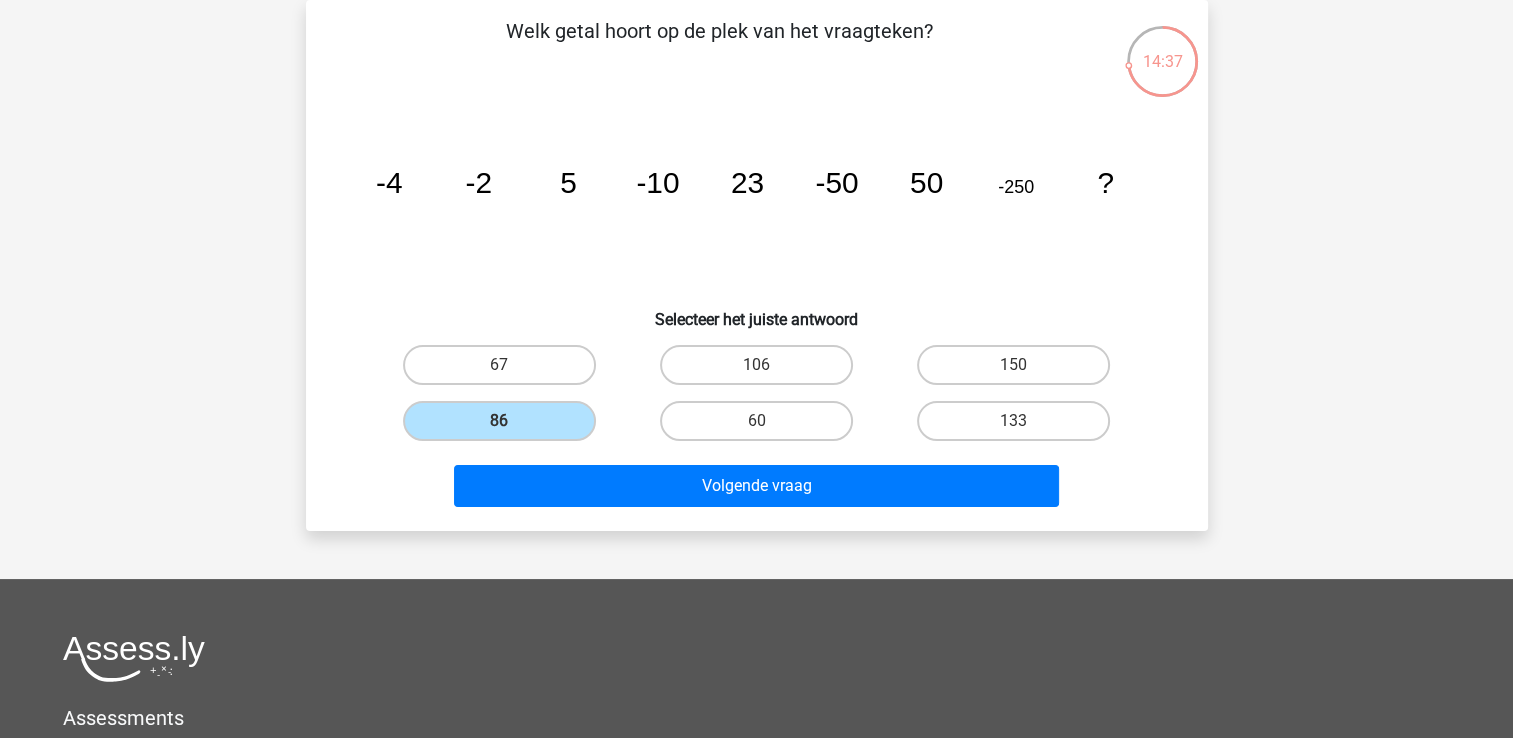 click on "Volgende vraag" at bounding box center [757, 490] 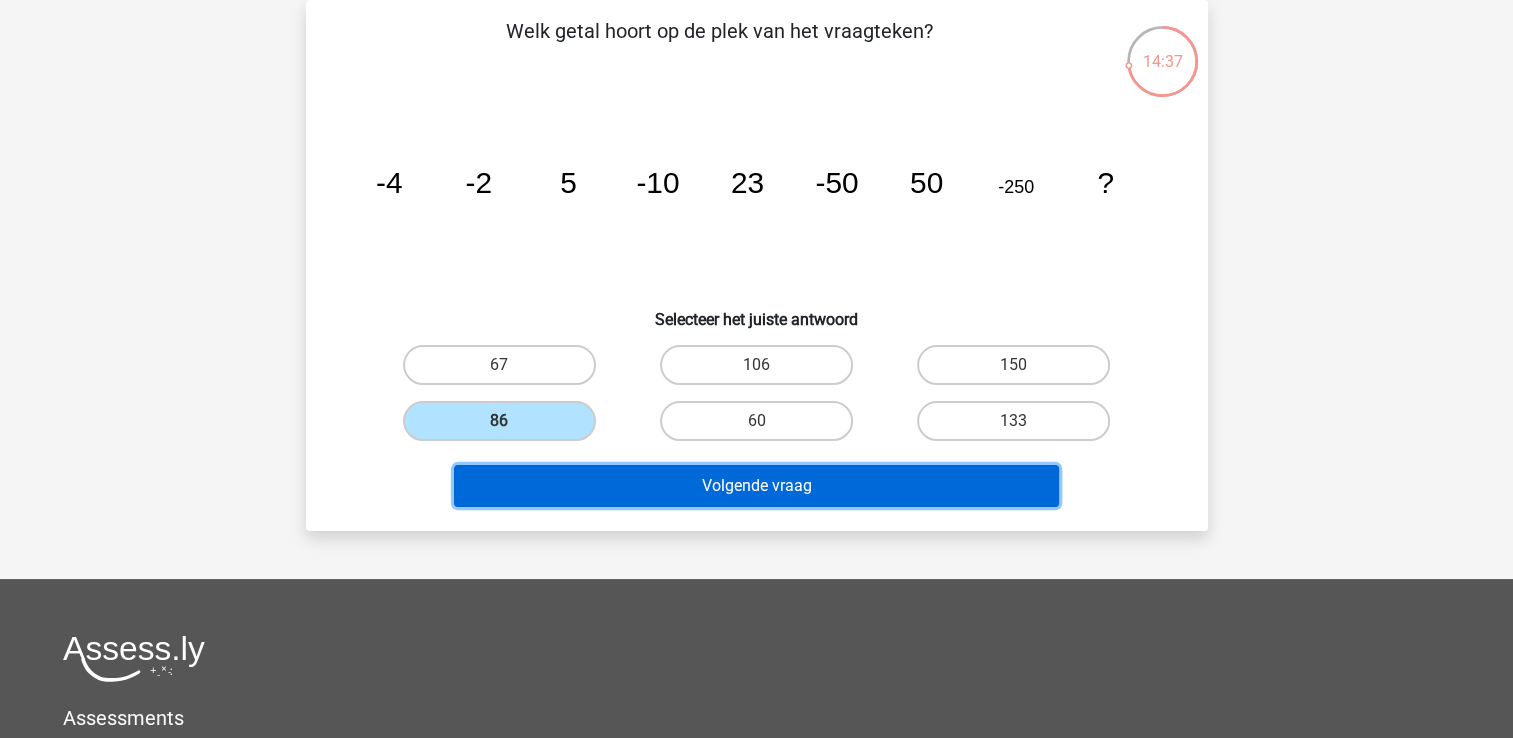 click on "Volgende vraag" at bounding box center [756, 486] 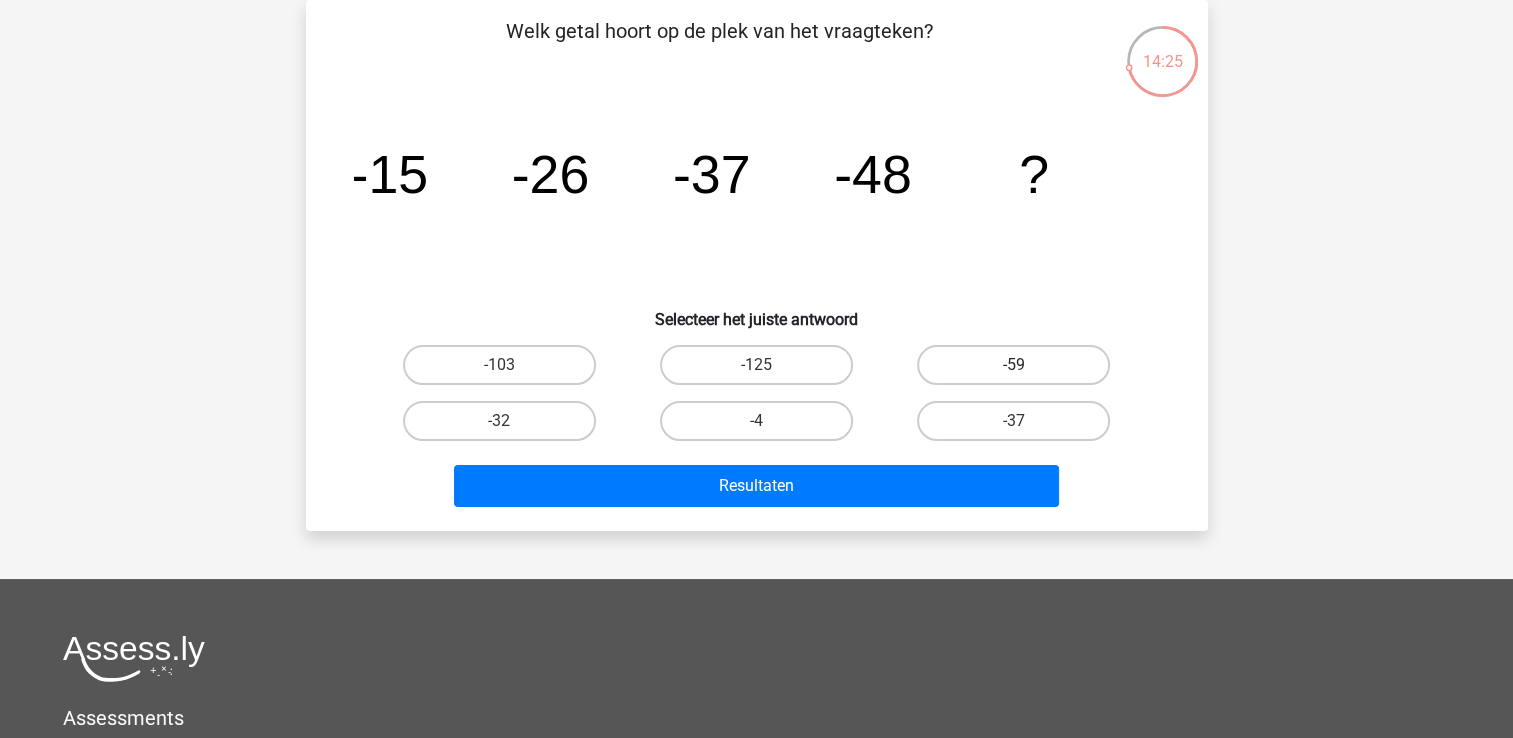click on "-59" at bounding box center (1013, 365) 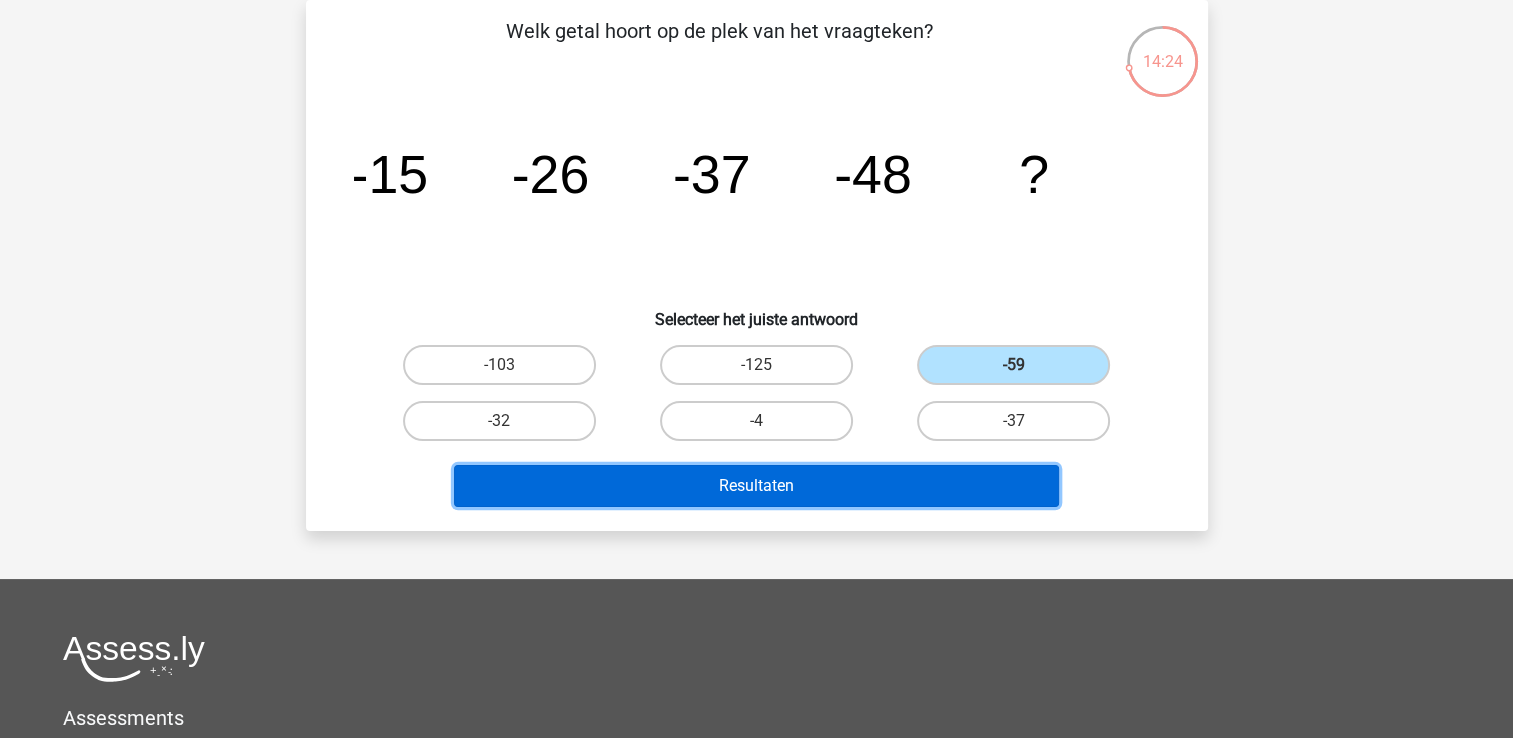 click on "Resultaten" at bounding box center [756, 486] 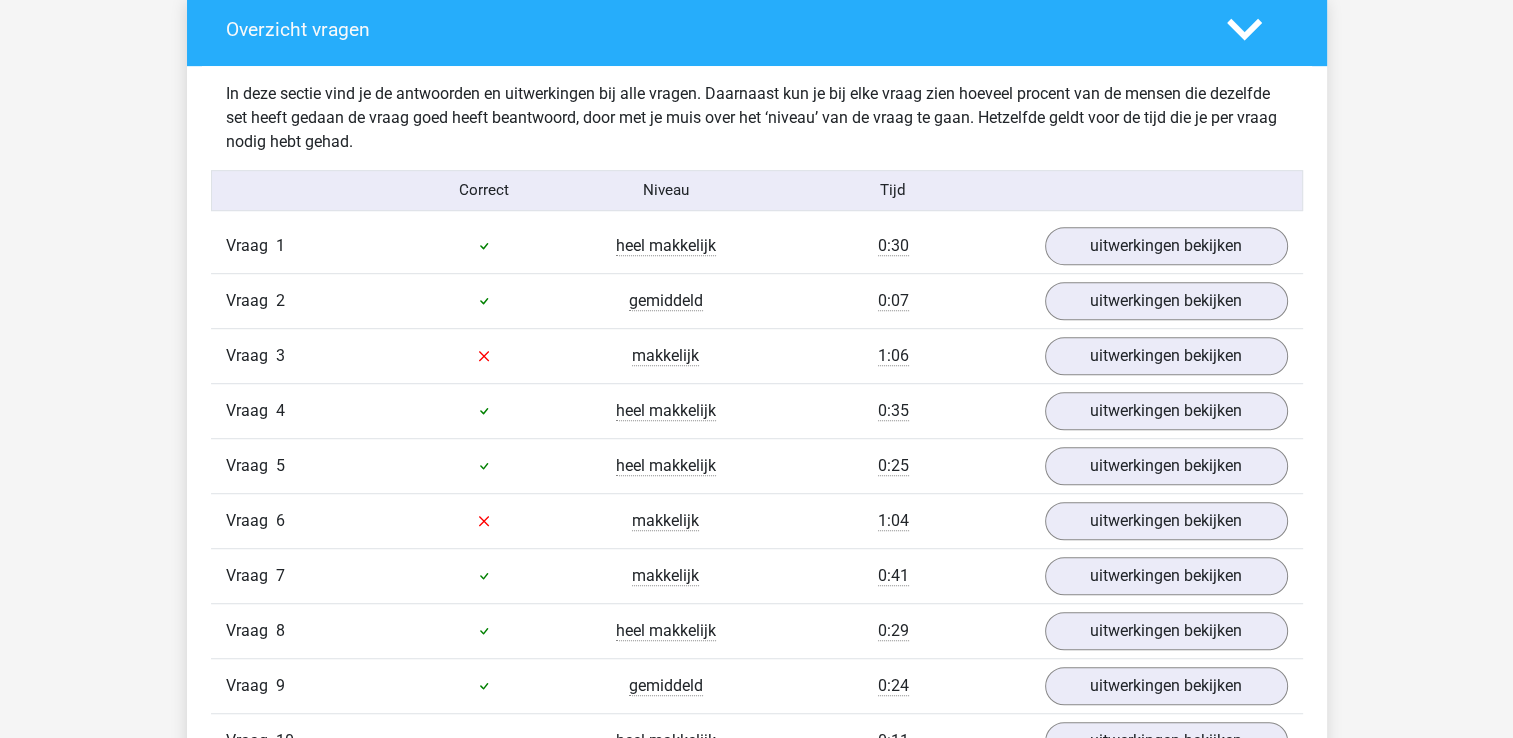 scroll, scrollTop: 1300, scrollLeft: 0, axis: vertical 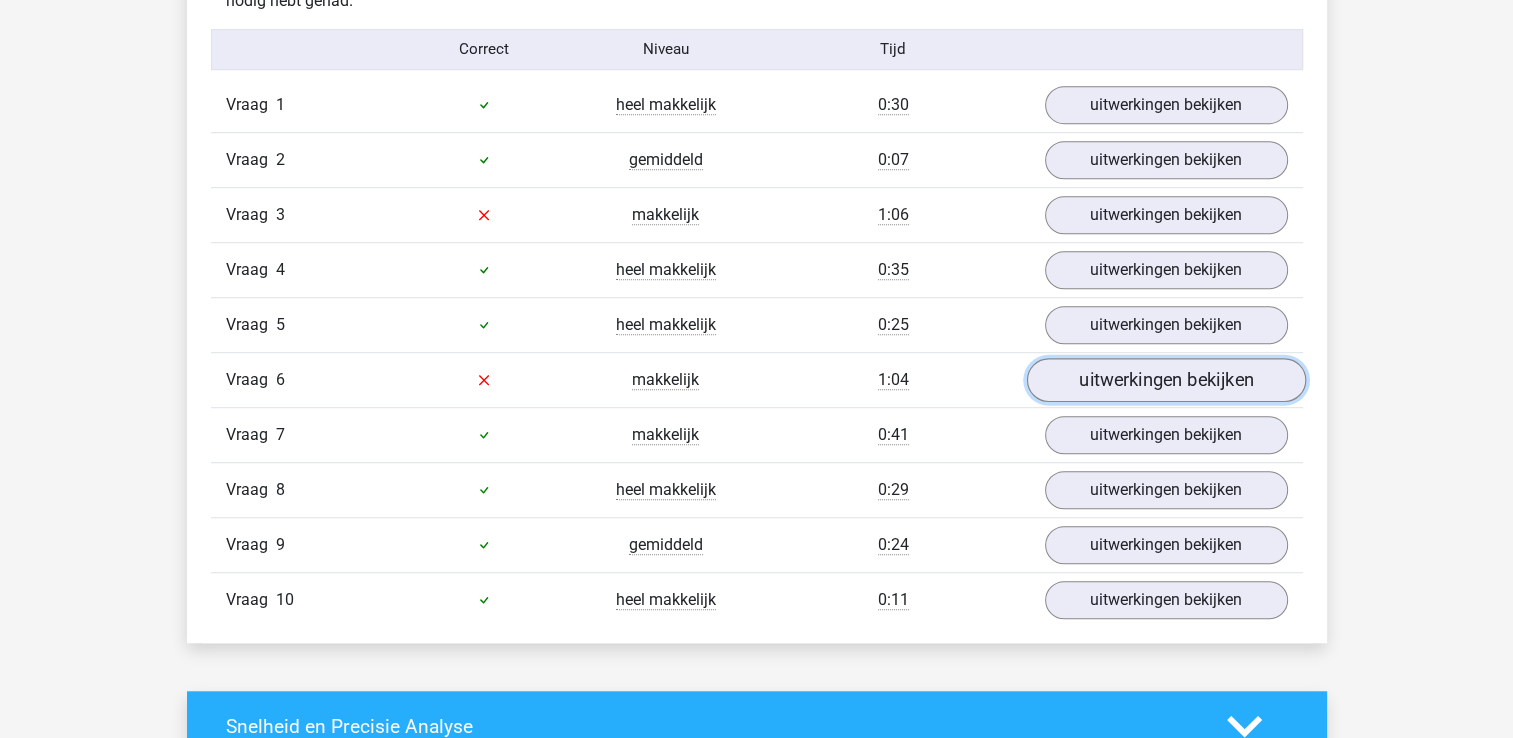 click on "uitwerkingen bekijken" at bounding box center (1165, 380) 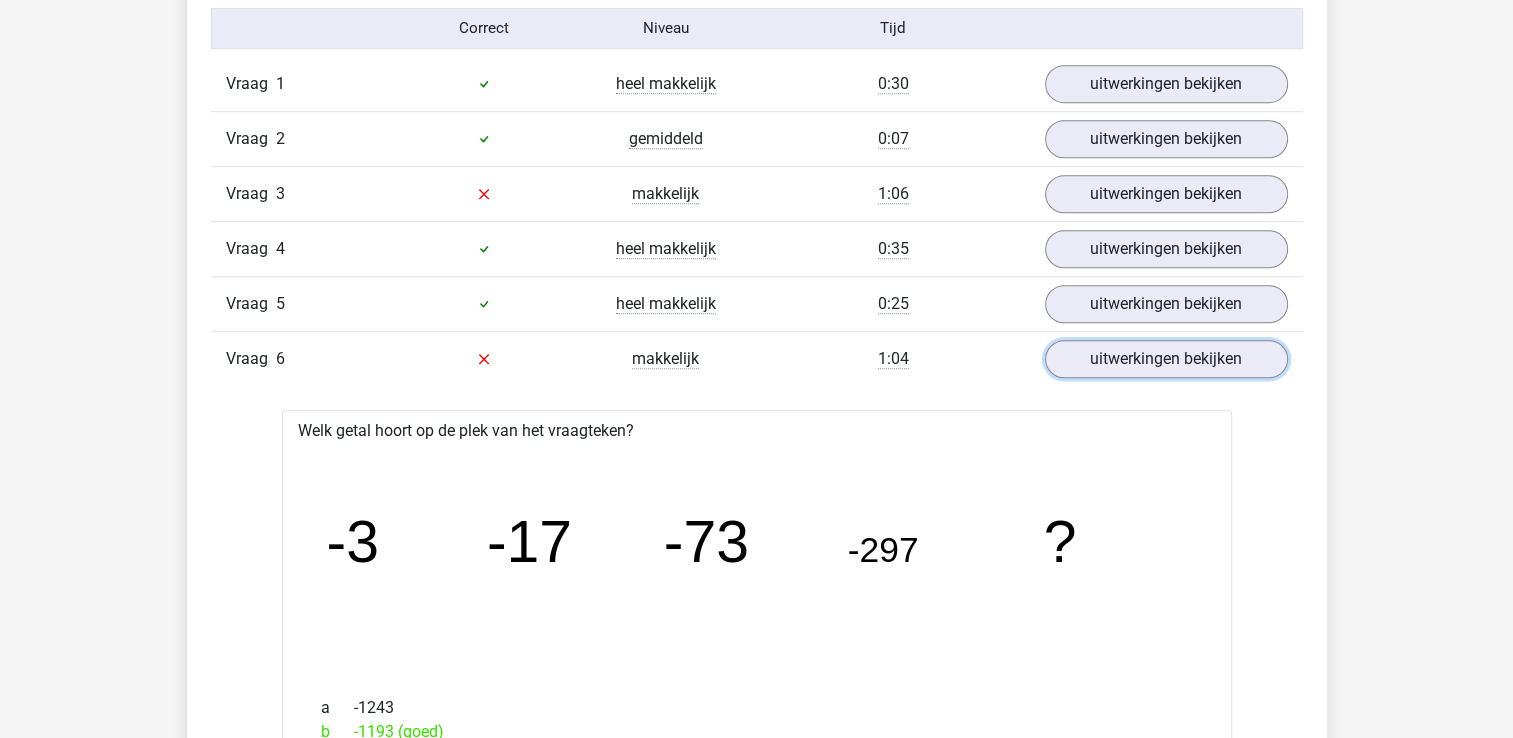 scroll, scrollTop: 1300, scrollLeft: 0, axis: vertical 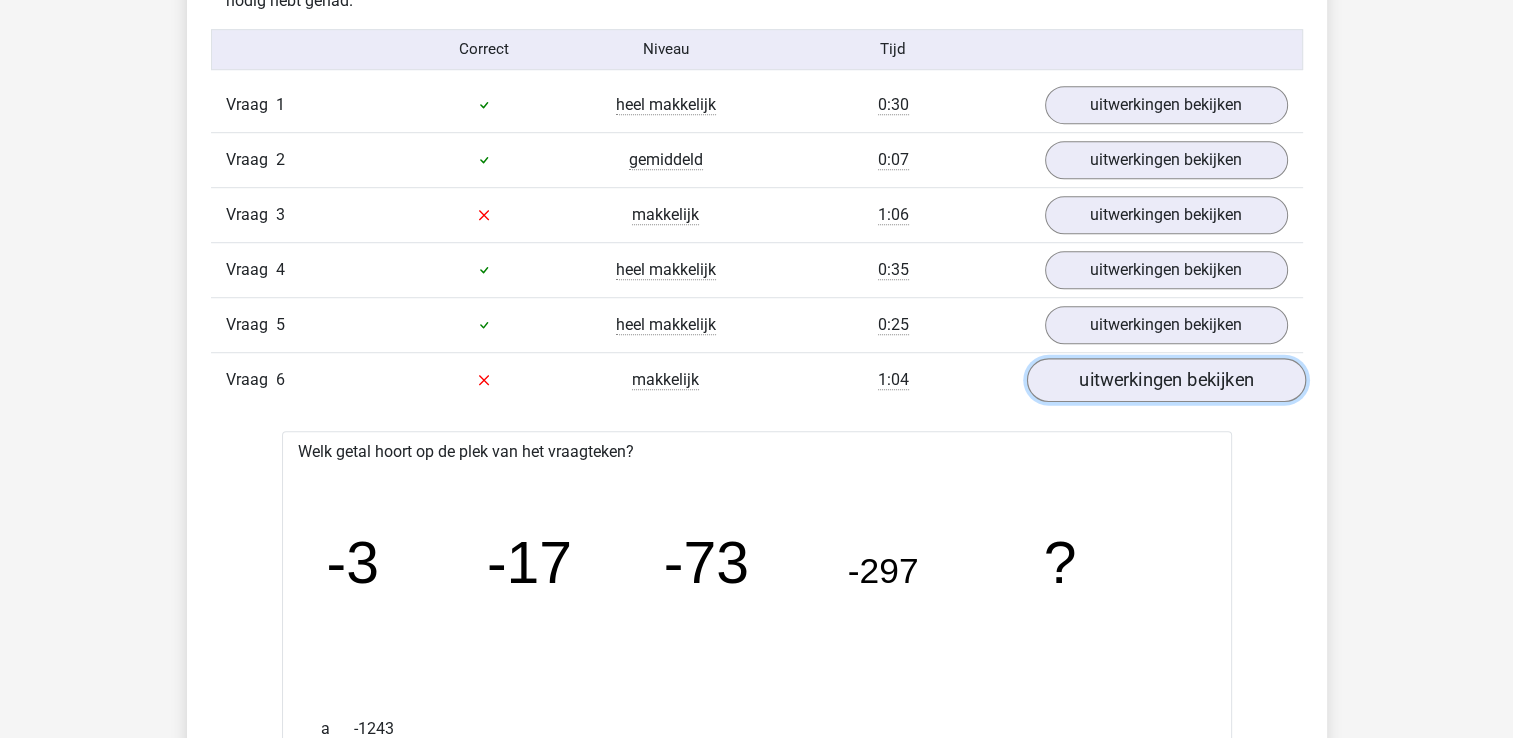 click on "uitwerkingen bekijken" at bounding box center (1165, 380) 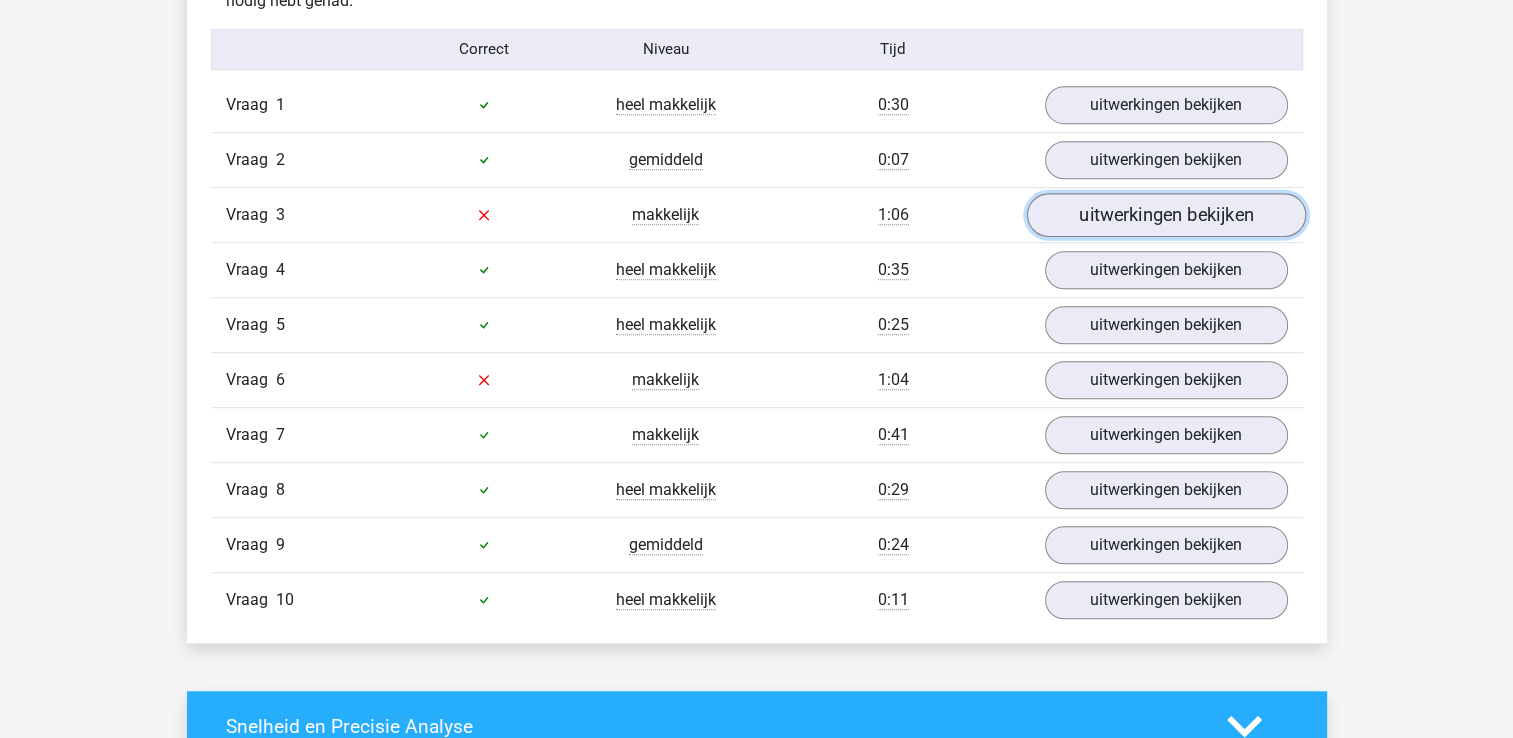 click on "uitwerkingen bekijken" at bounding box center [1165, 215] 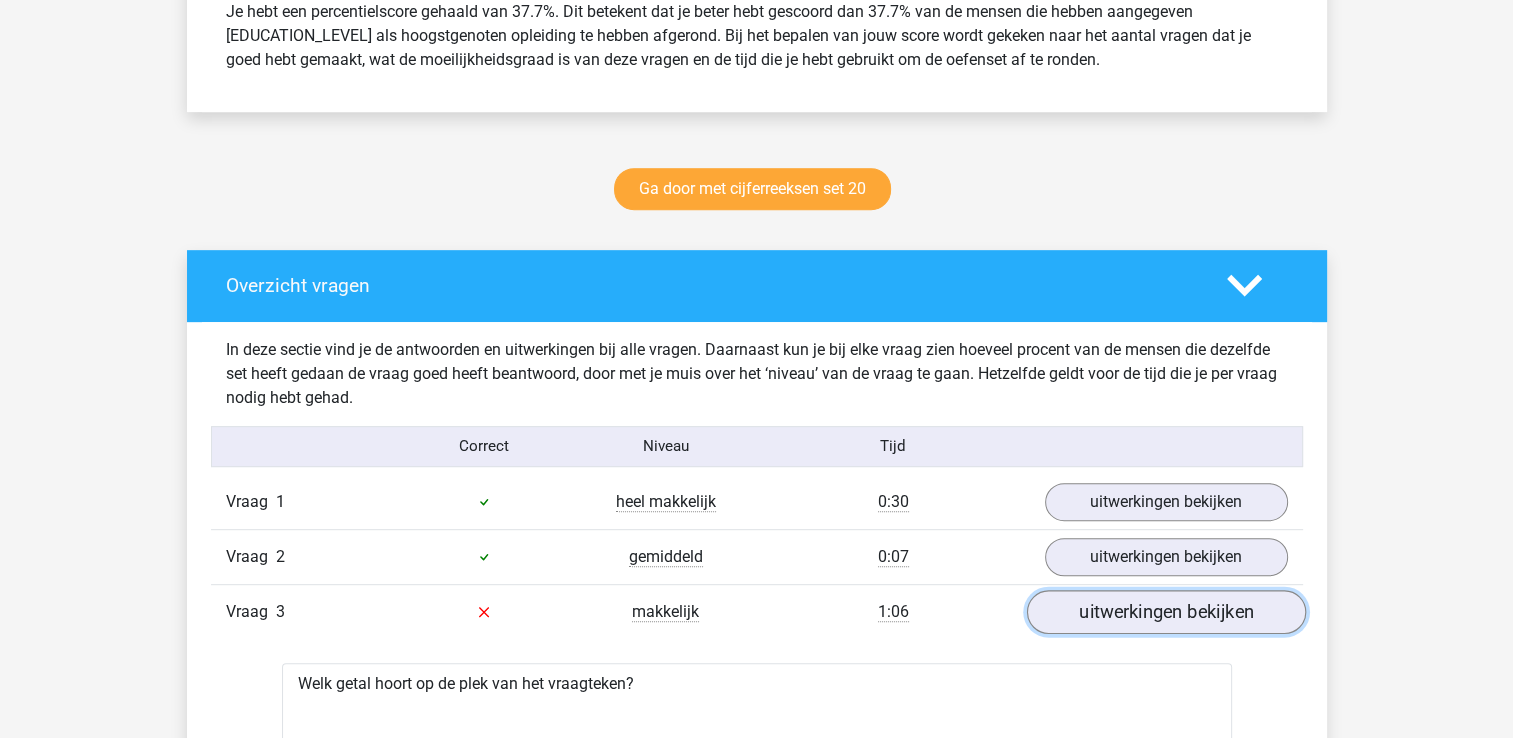 scroll, scrollTop: 800, scrollLeft: 0, axis: vertical 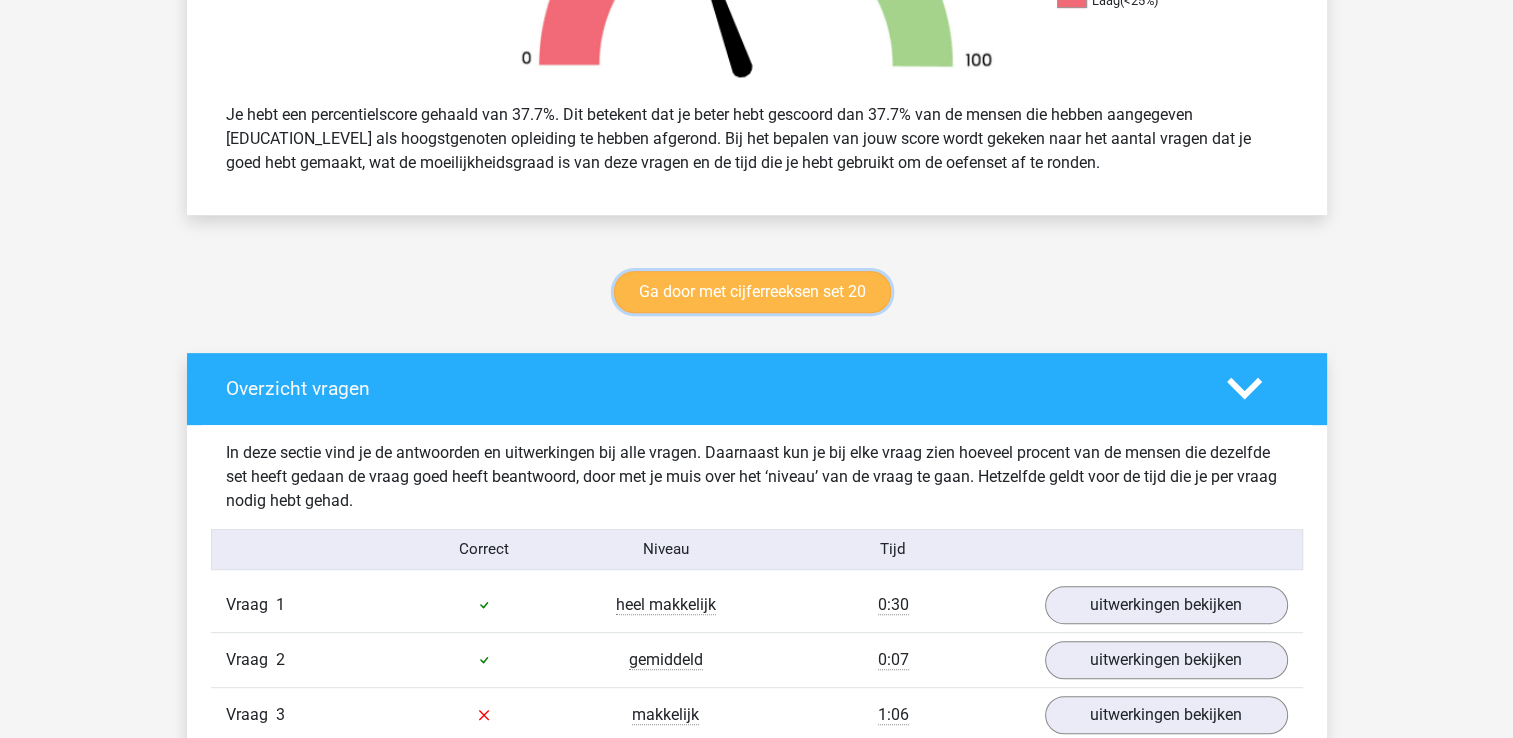 click on "Ga door met cijferreeksen set 20" at bounding box center (752, 292) 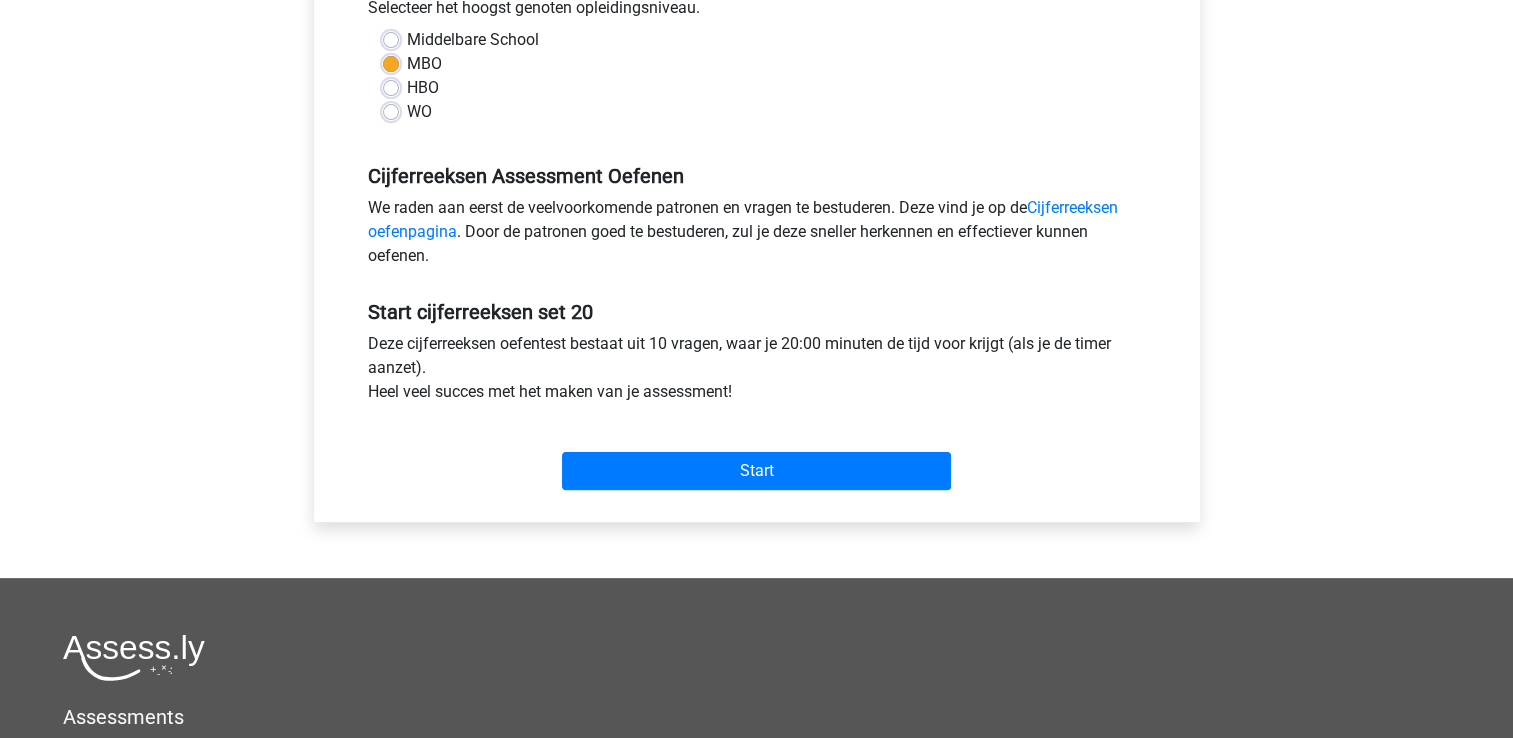 scroll, scrollTop: 500, scrollLeft: 0, axis: vertical 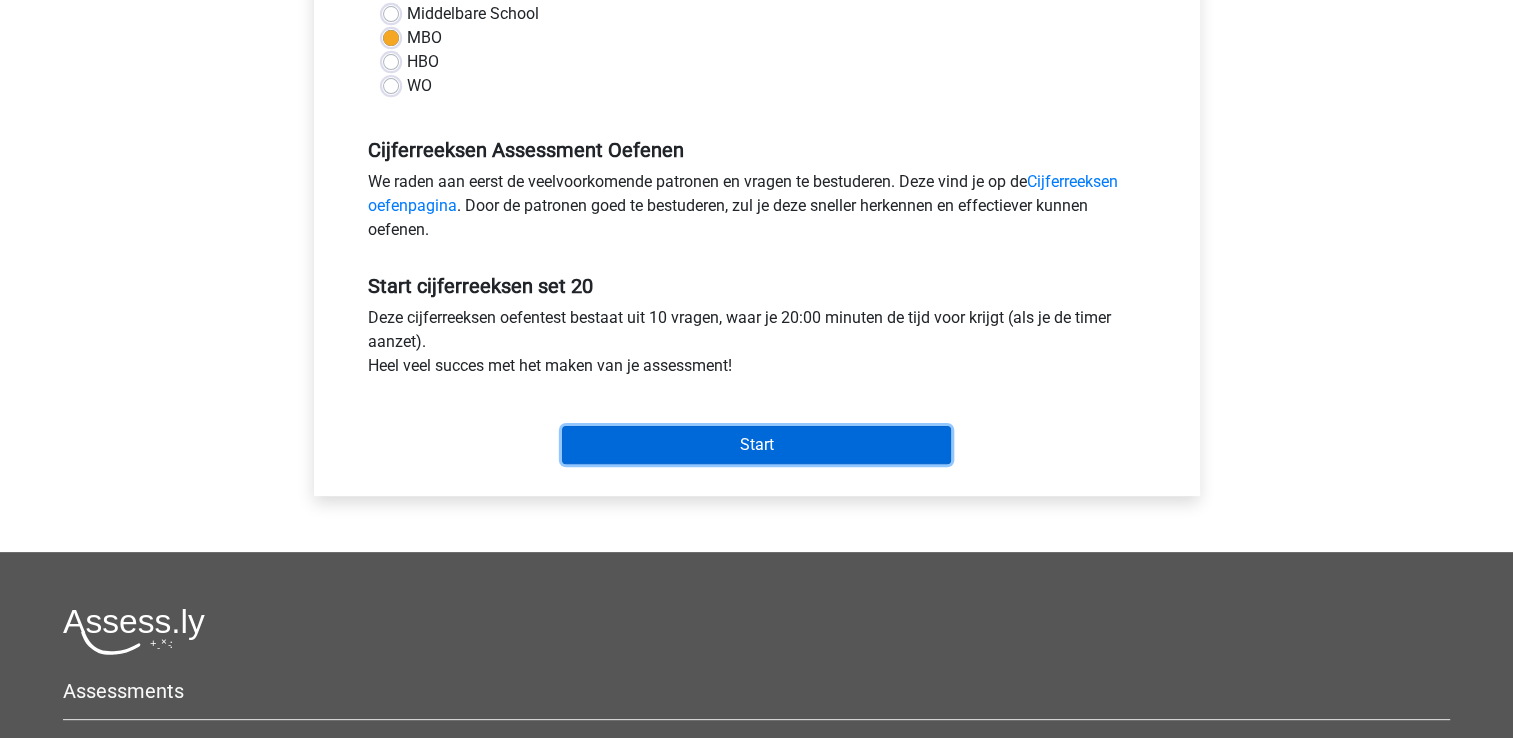 click on "Start" at bounding box center (756, 445) 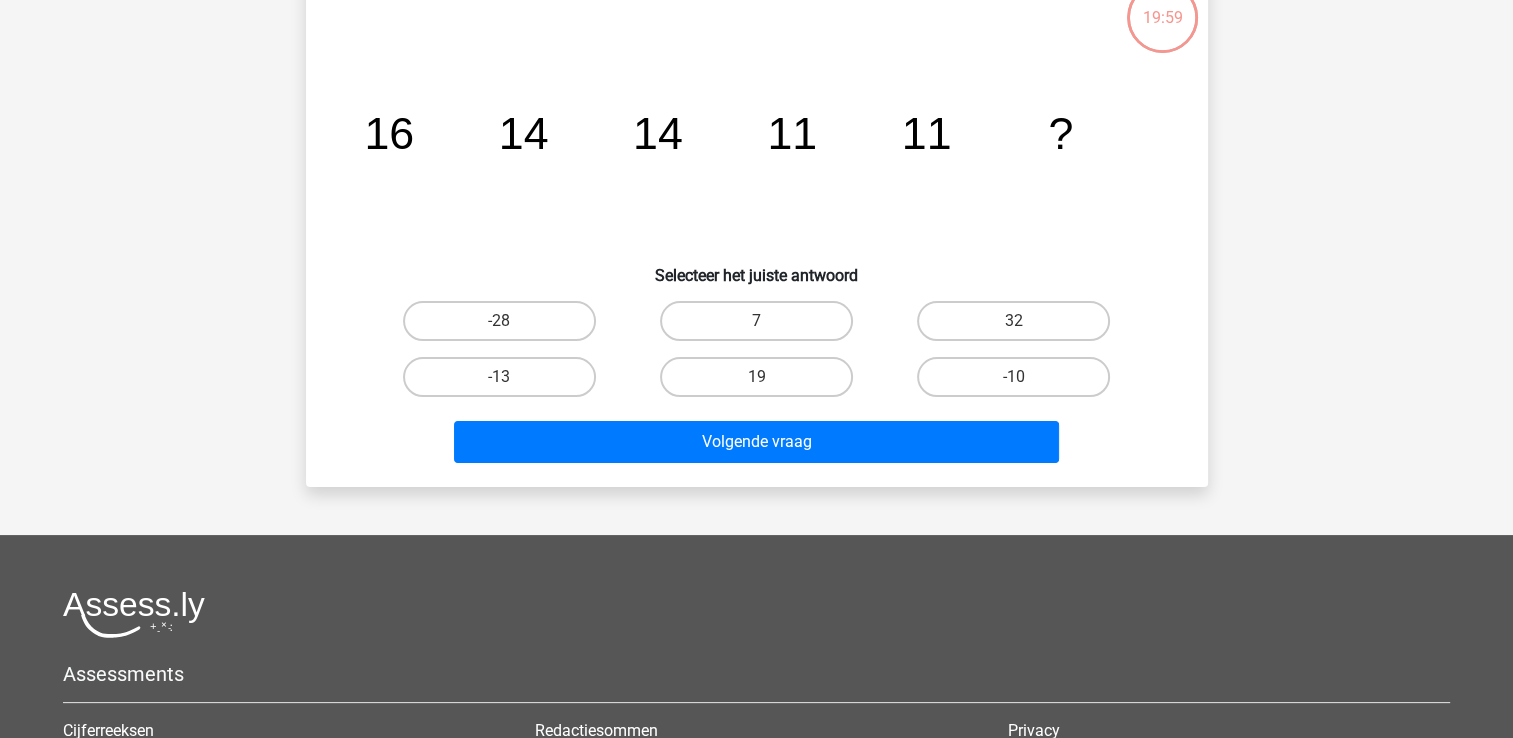 scroll, scrollTop: 100, scrollLeft: 0, axis: vertical 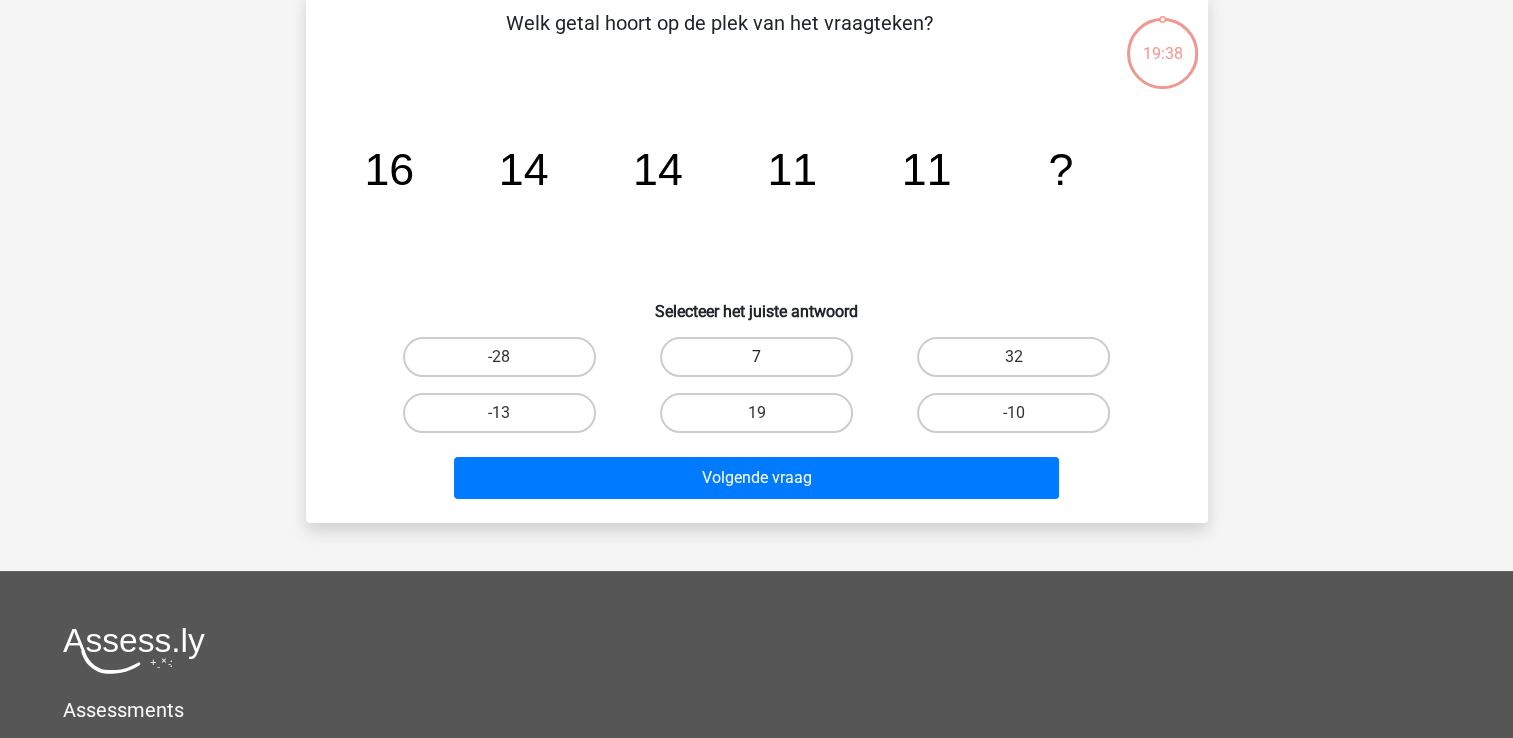 click on "7" at bounding box center [756, 357] 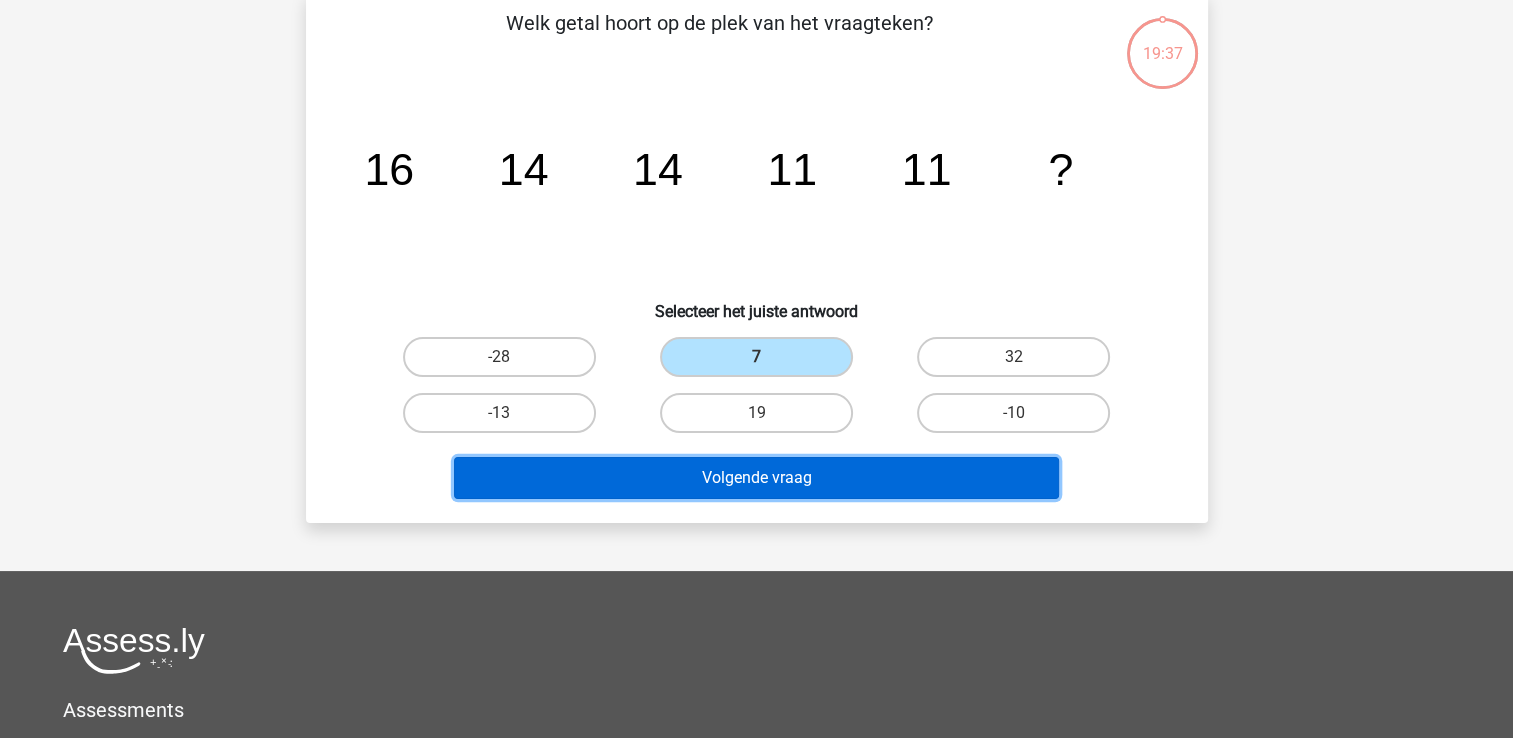 click on "Volgende vraag" at bounding box center (756, 478) 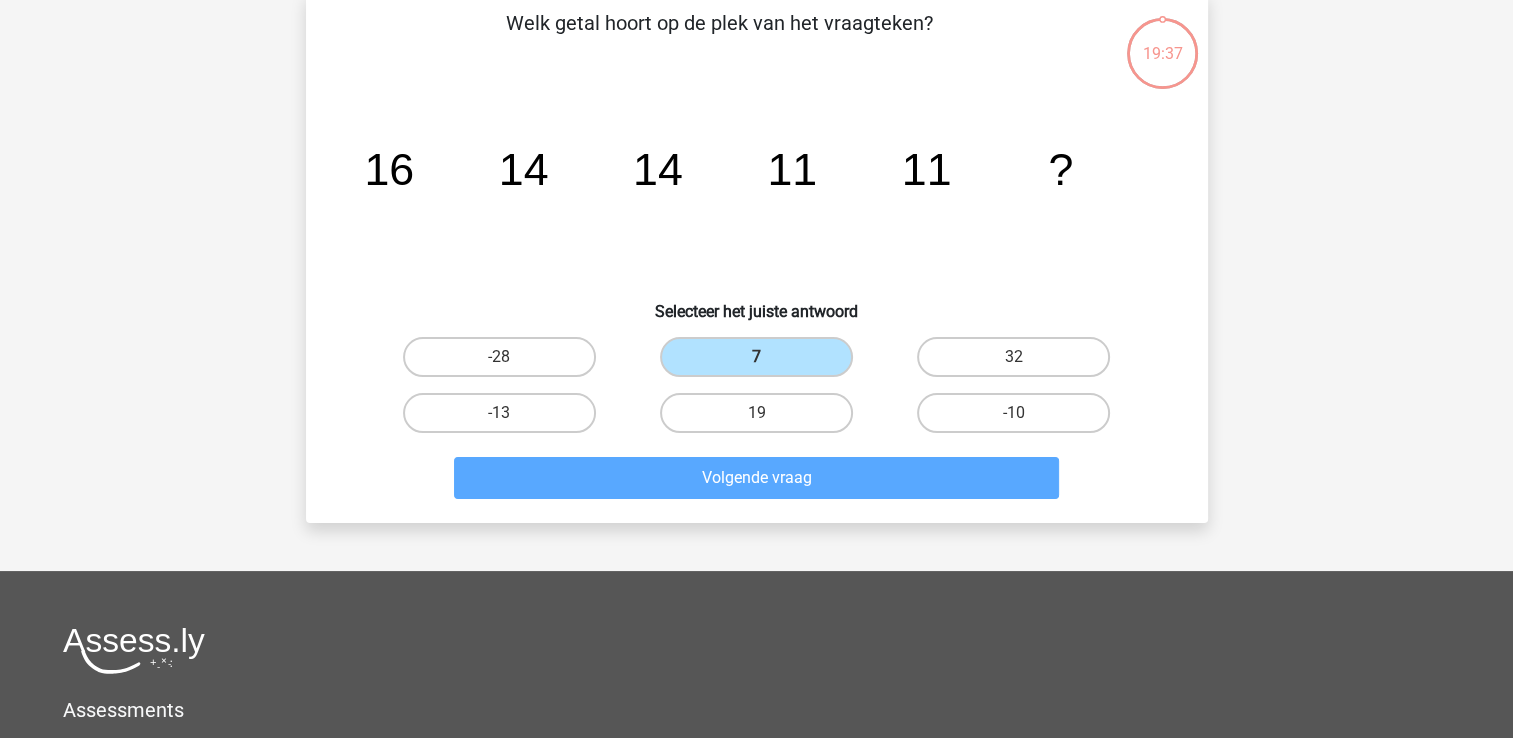 scroll, scrollTop: 92, scrollLeft: 0, axis: vertical 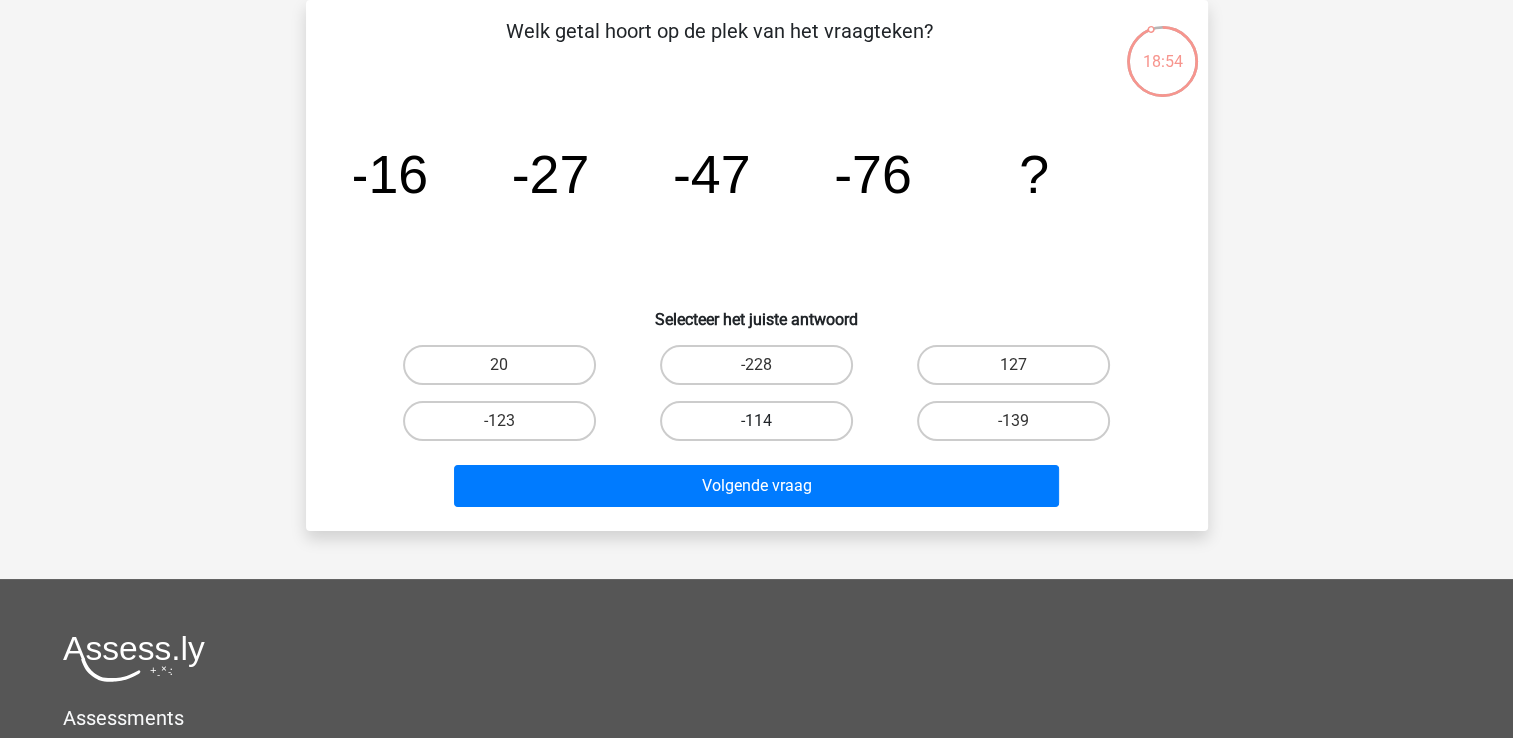 click on "-114" at bounding box center (756, 421) 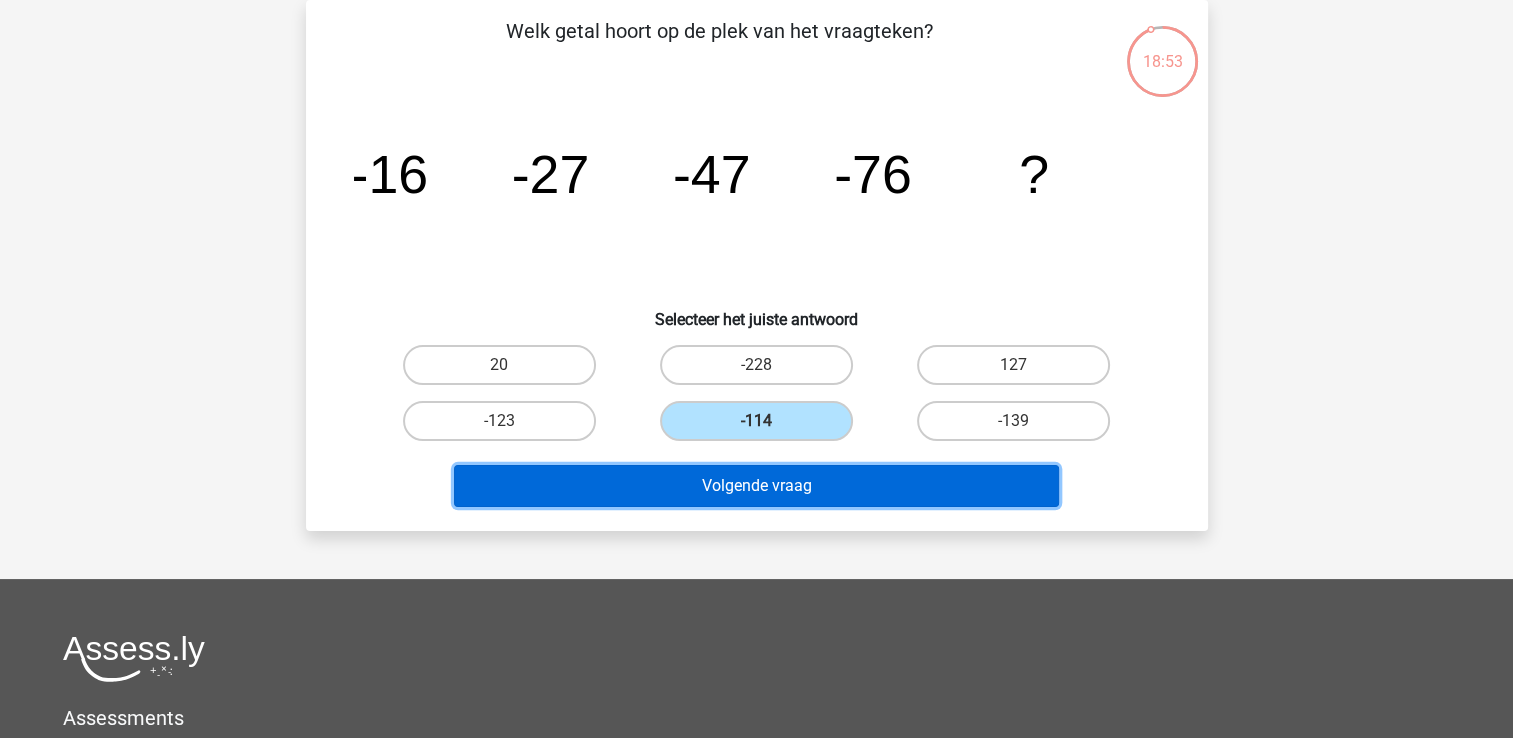 click on "Volgende vraag" at bounding box center [756, 486] 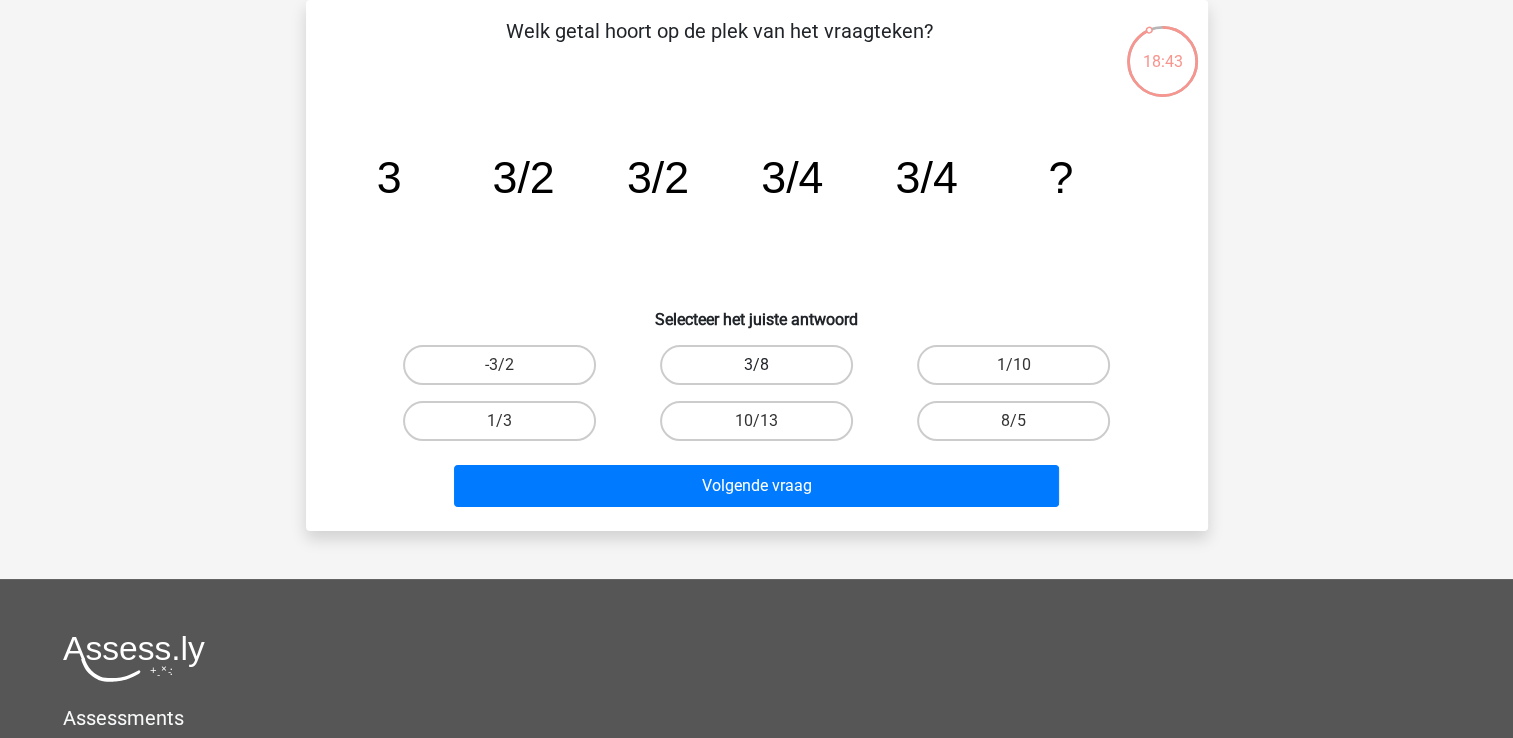 click on "3/8" at bounding box center [756, 365] 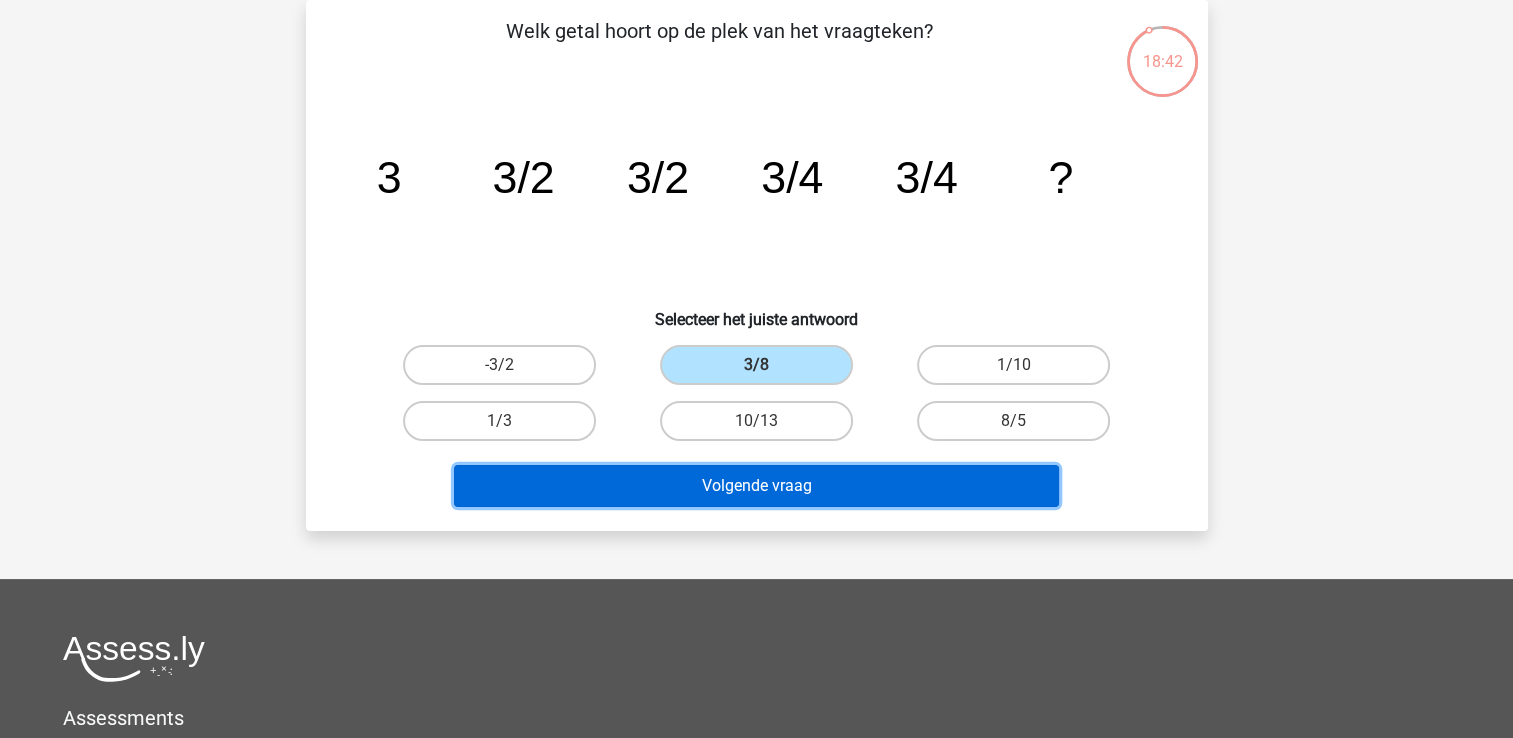 click on "Volgende vraag" at bounding box center [756, 486] 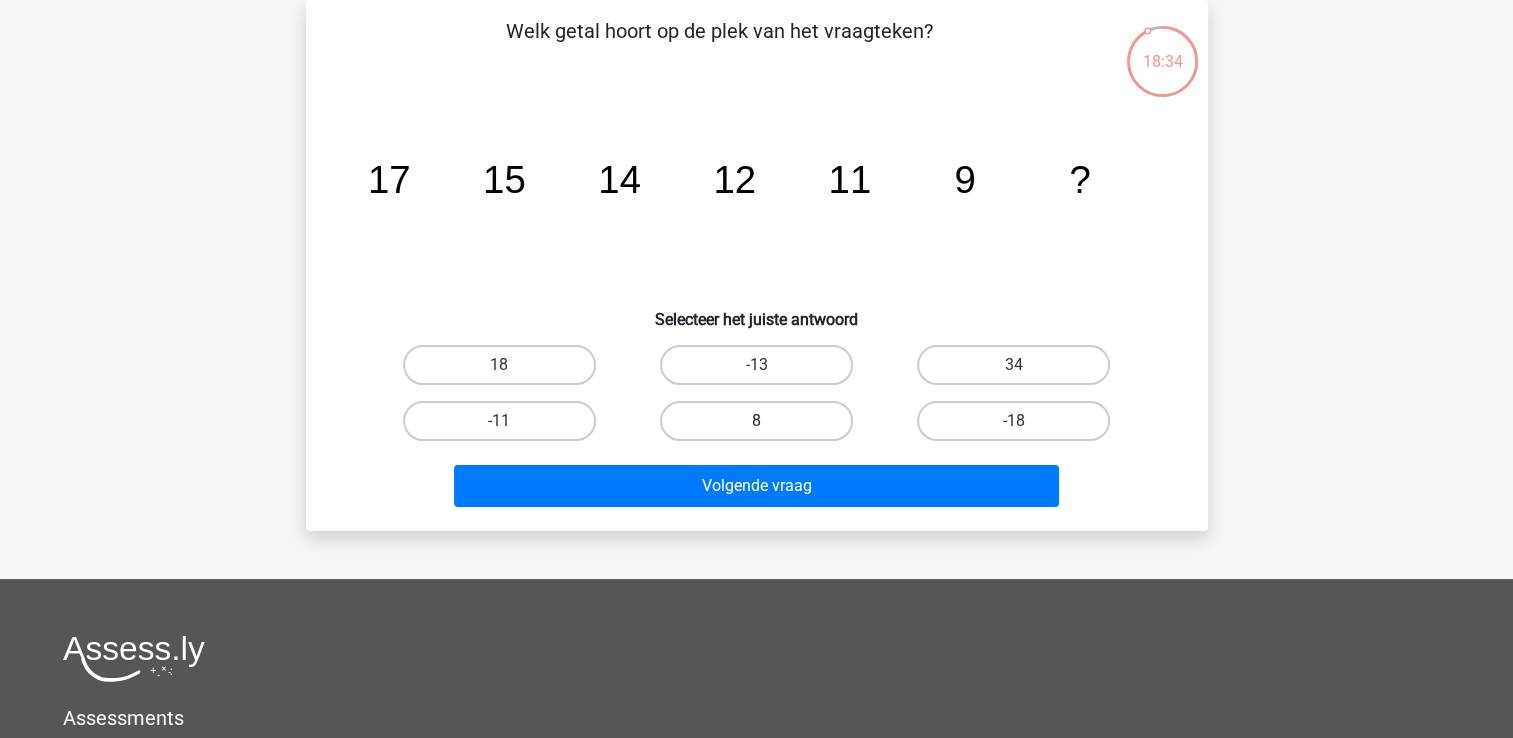 click on "8" at bounding box center (756, 421) 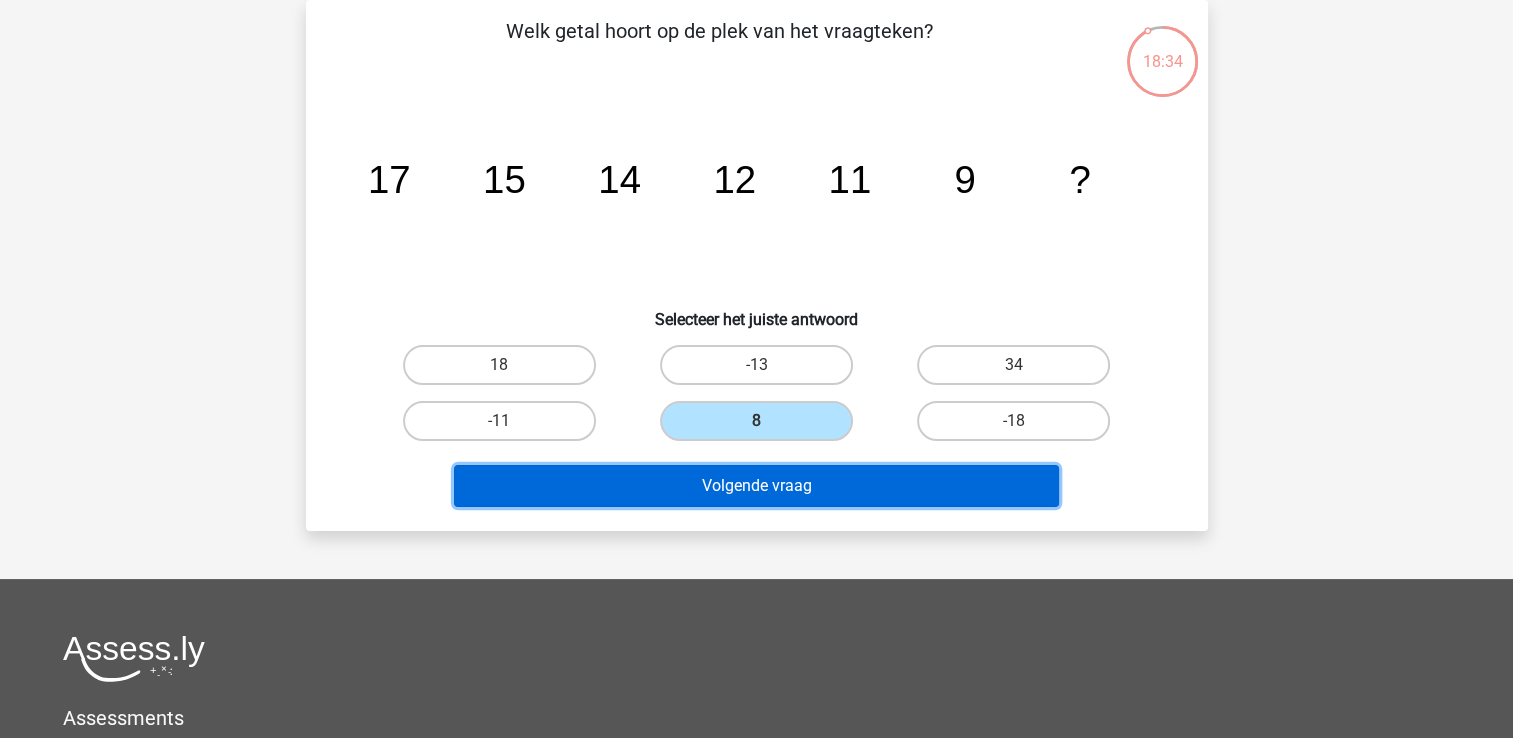 click on "Volgende vraag" at bounding box center [756, 486] 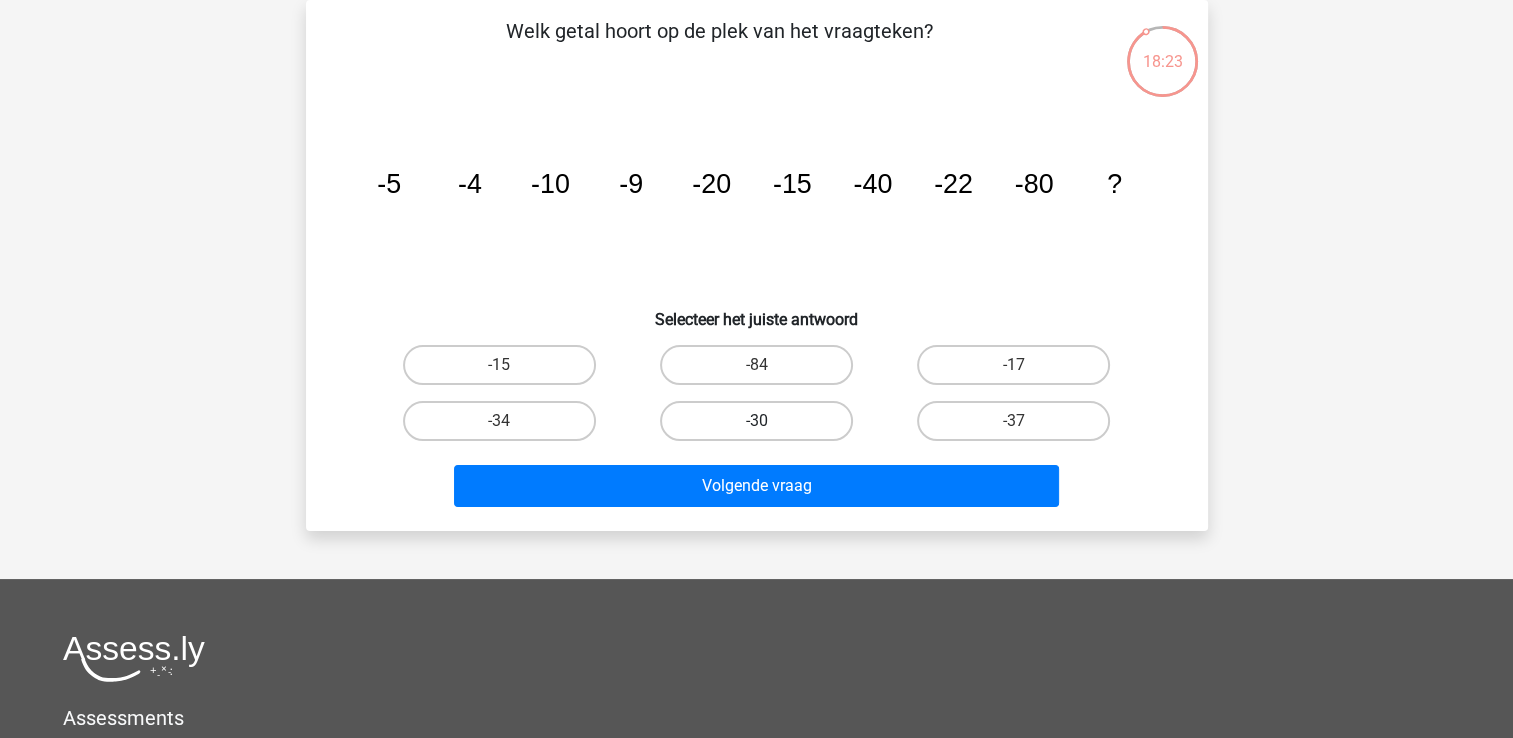click on "-30" at bounding box center (756, 421) 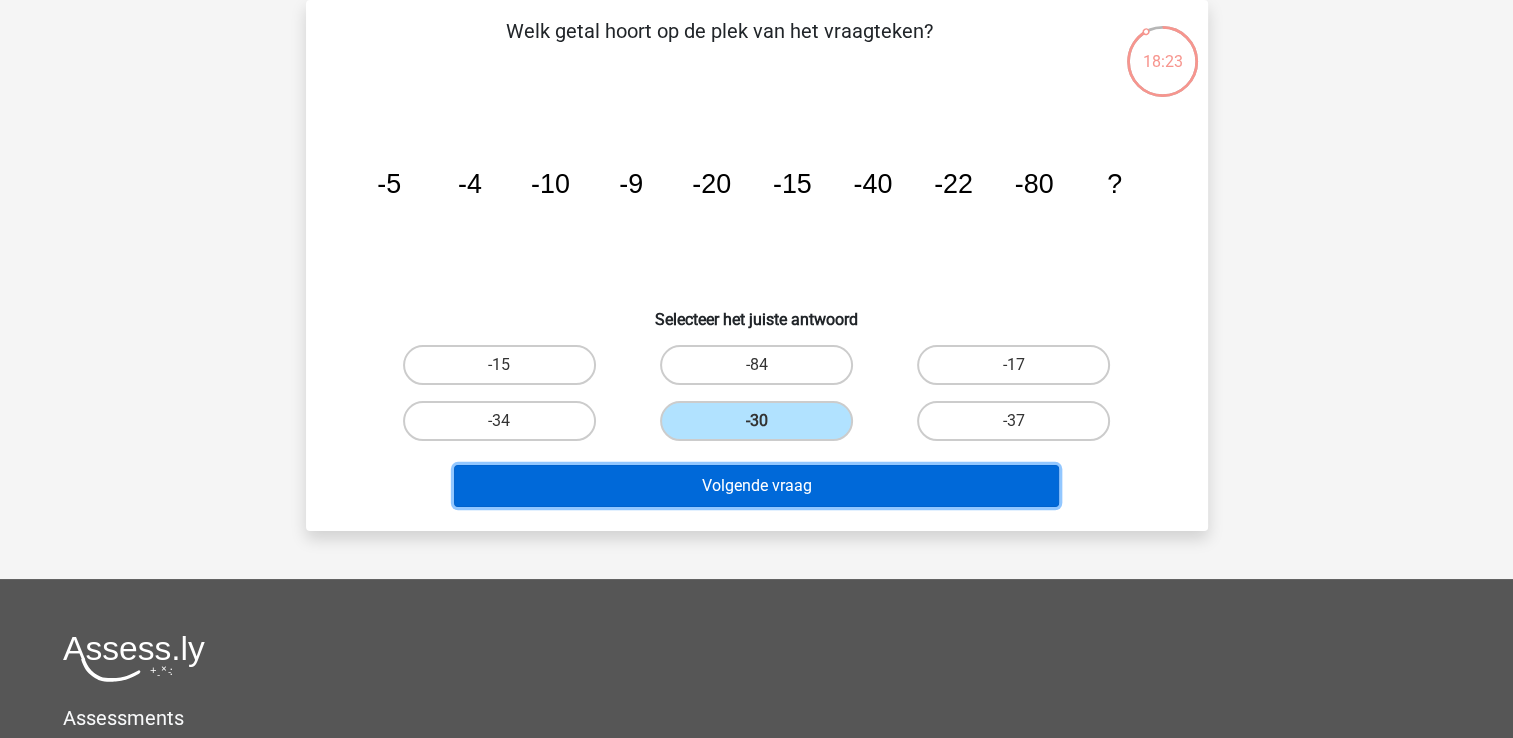 click on "Volgende vraag" at bounding box center (756, 486) 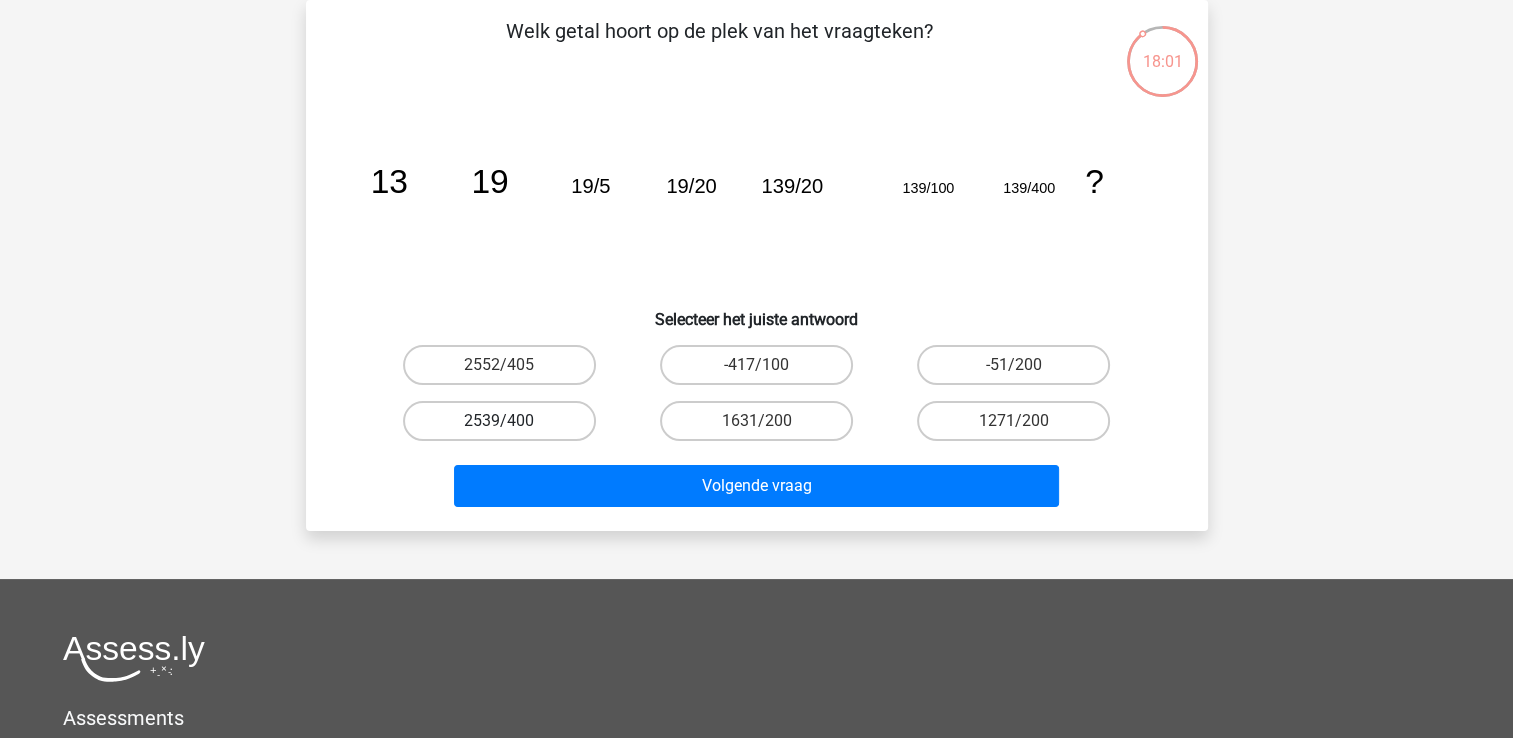 click on "2539/400" at bounding box center [499, 421] 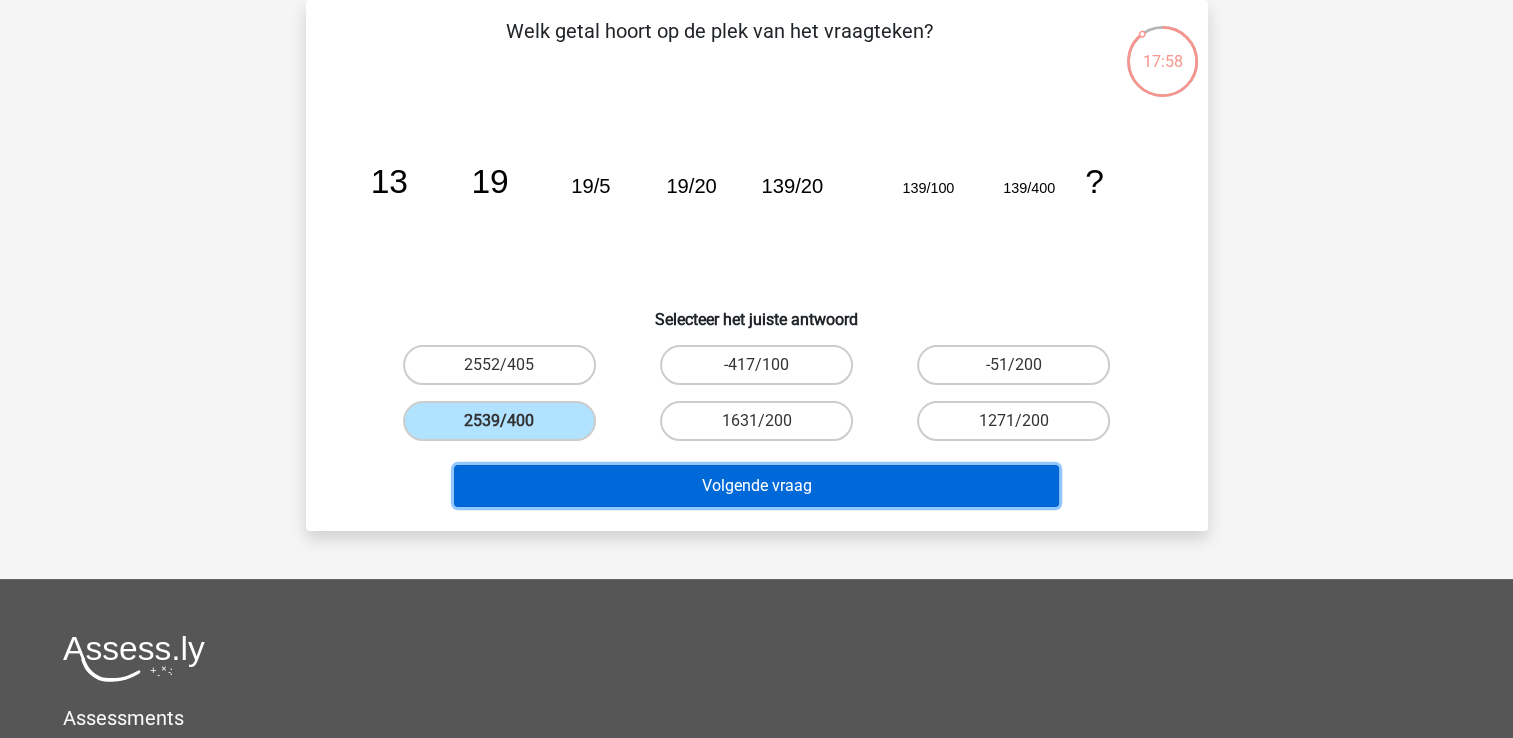 click on "Volgende vraag" at bounding box center (756, 486) 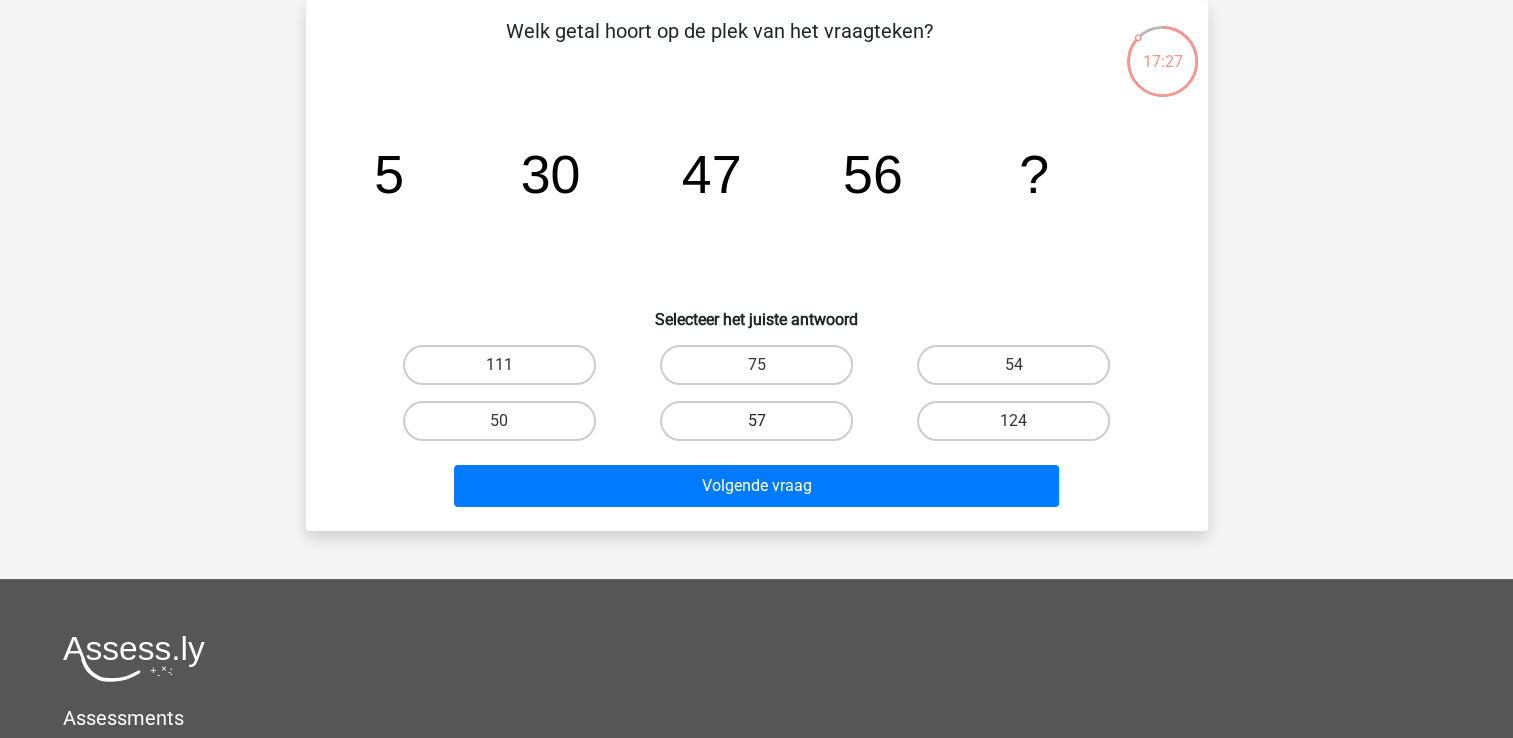 click on "57" at bounding box center (756, 421) 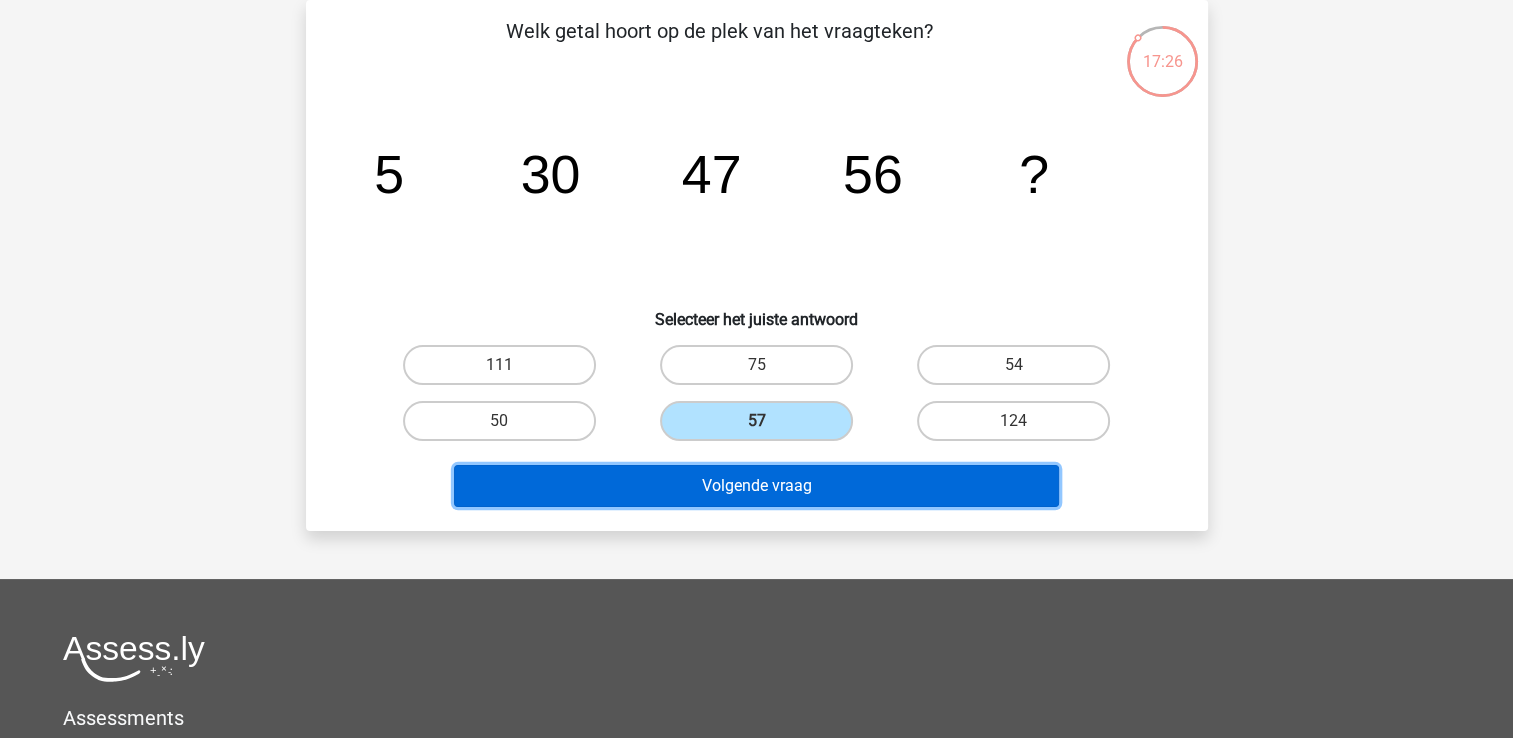 click on "Volgende vraag" at bounding box center (756, 486) 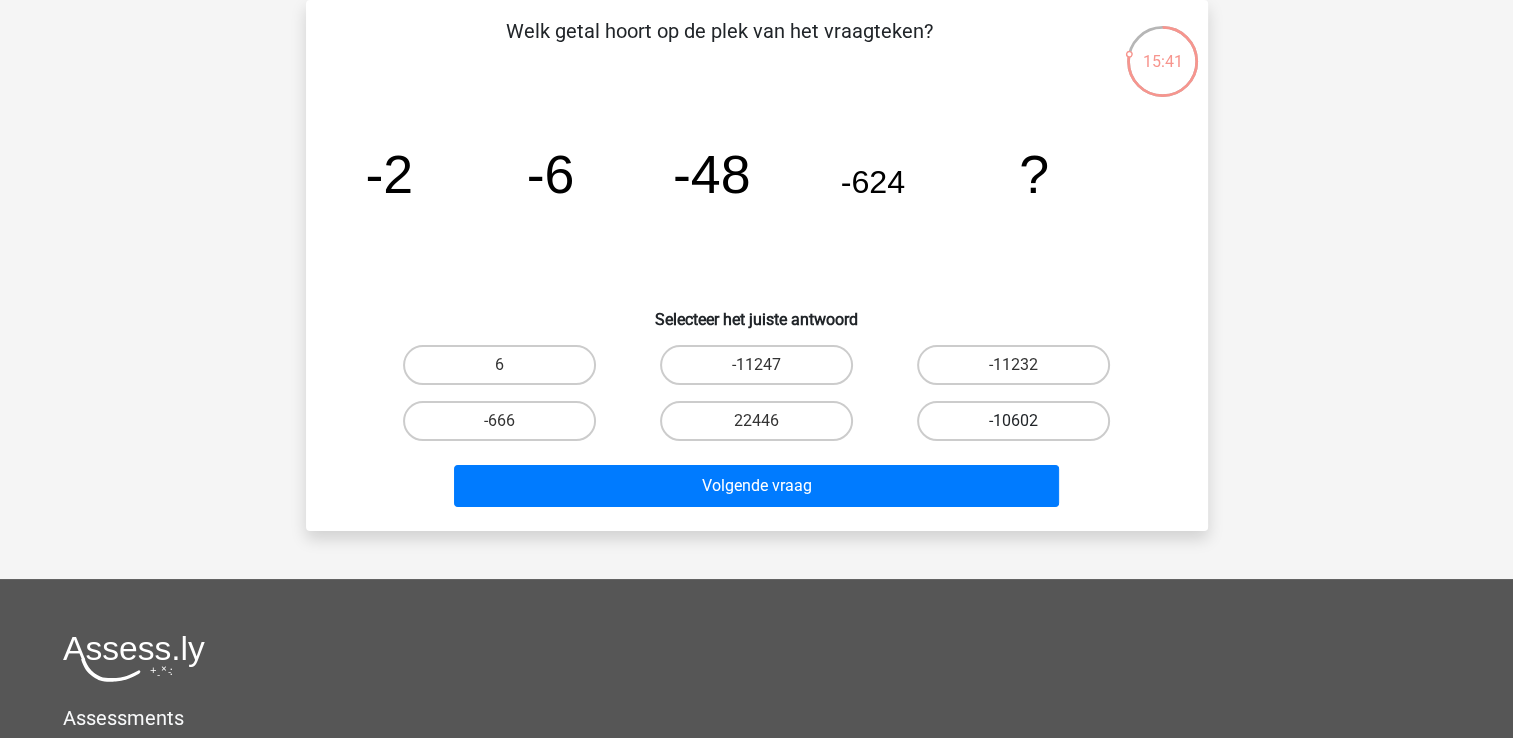 click on "-10602" at bounding box center (1013, 421) 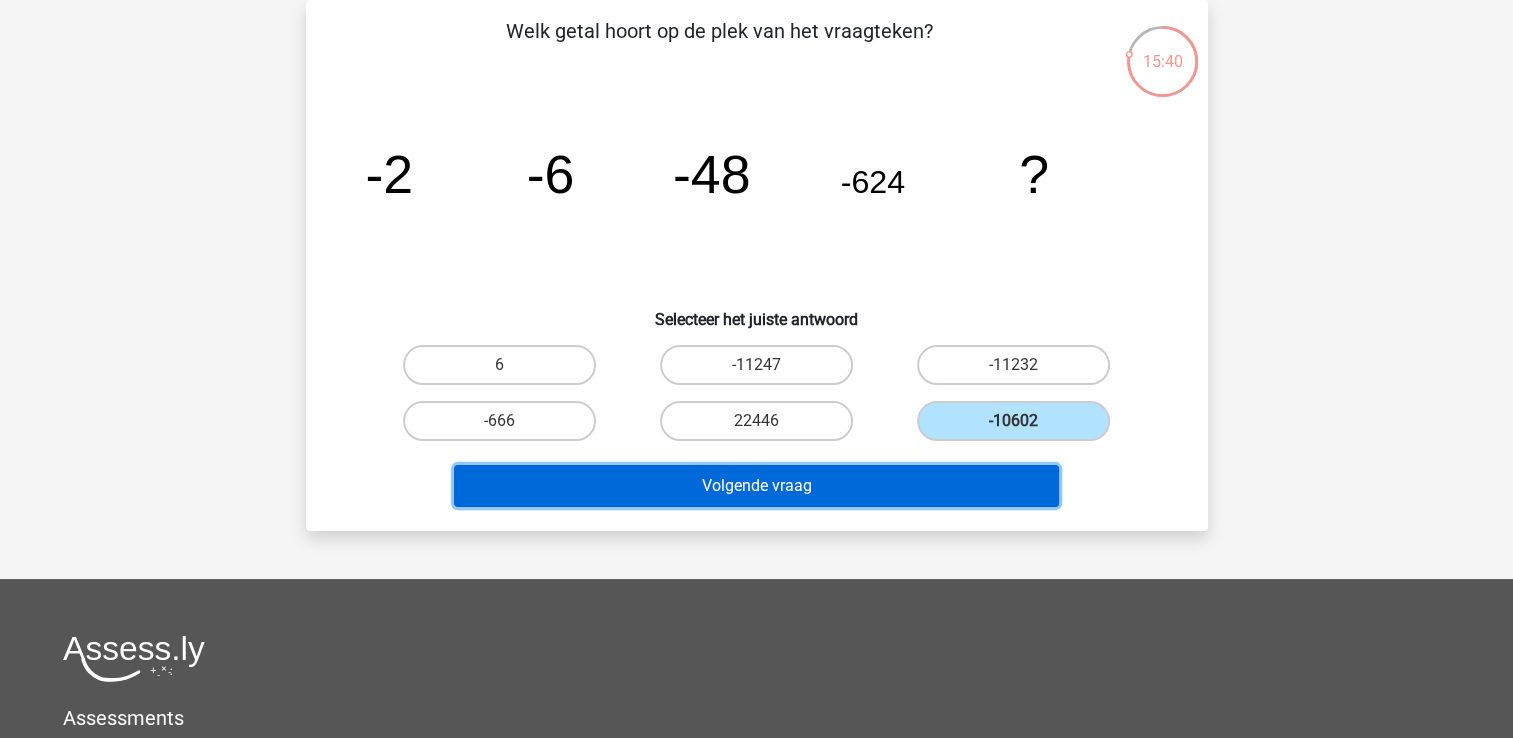 click on "Volgende vraag" at bounding box center (756, 486) 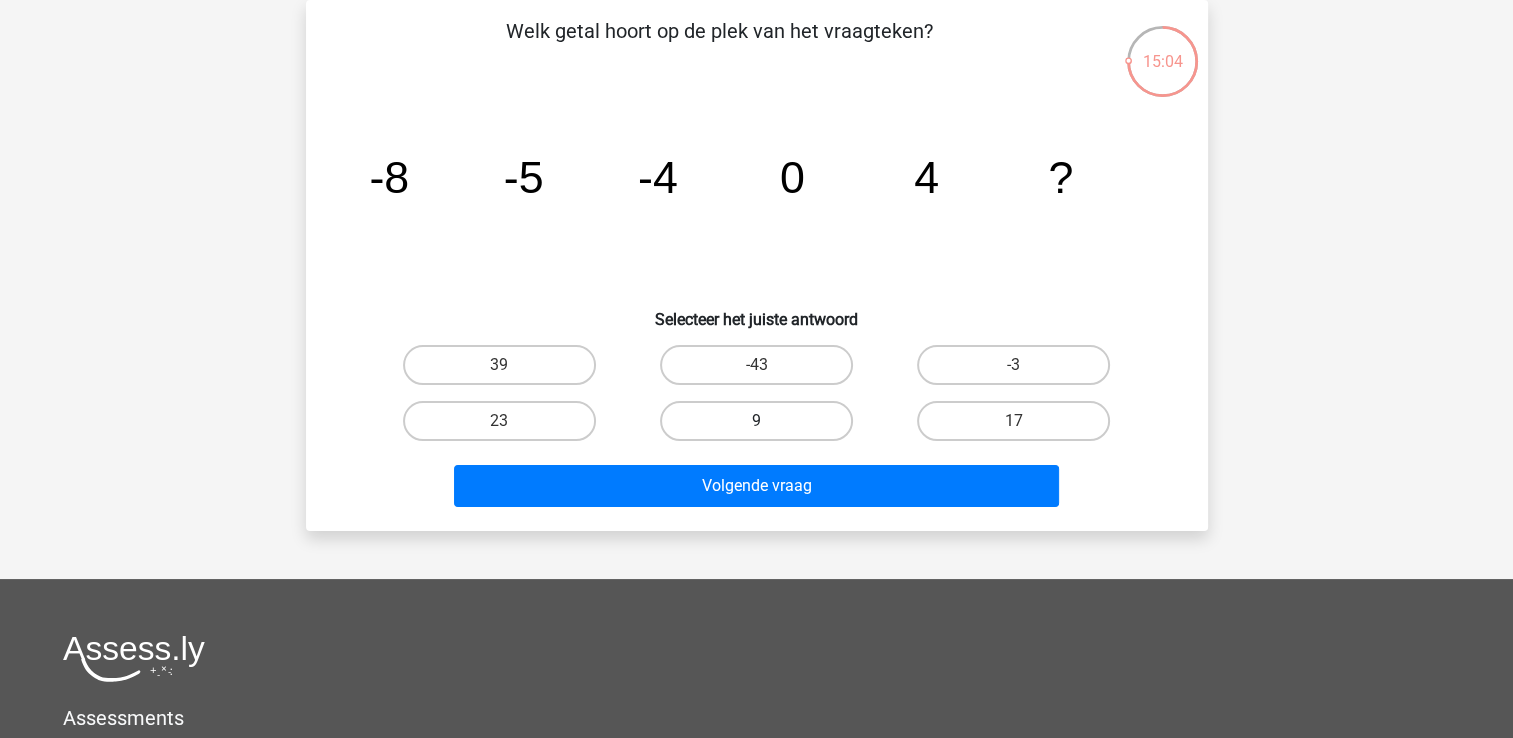 click on "9" at bounding box center [756, 421] 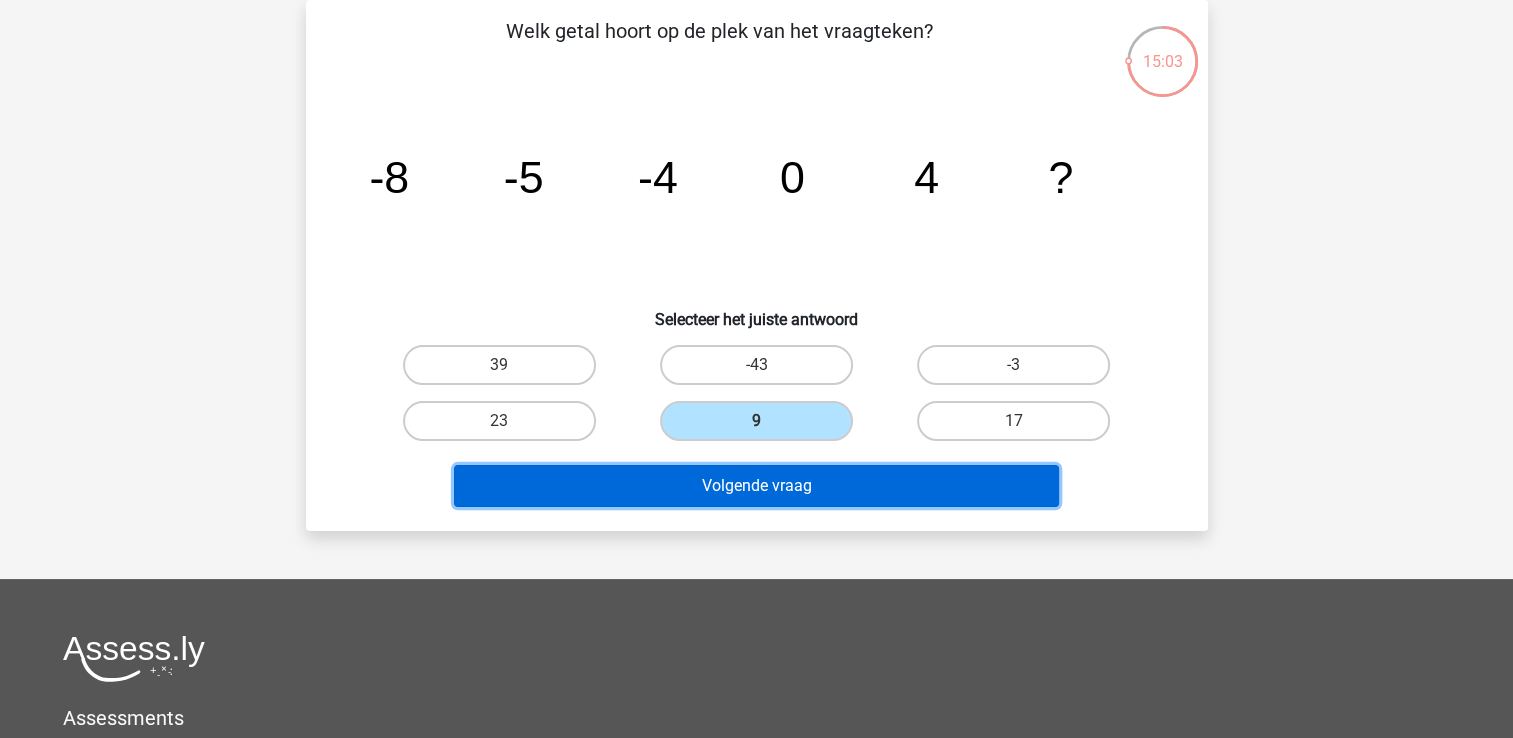 click on "Volgende vraag" at bounding box center (756, 486) 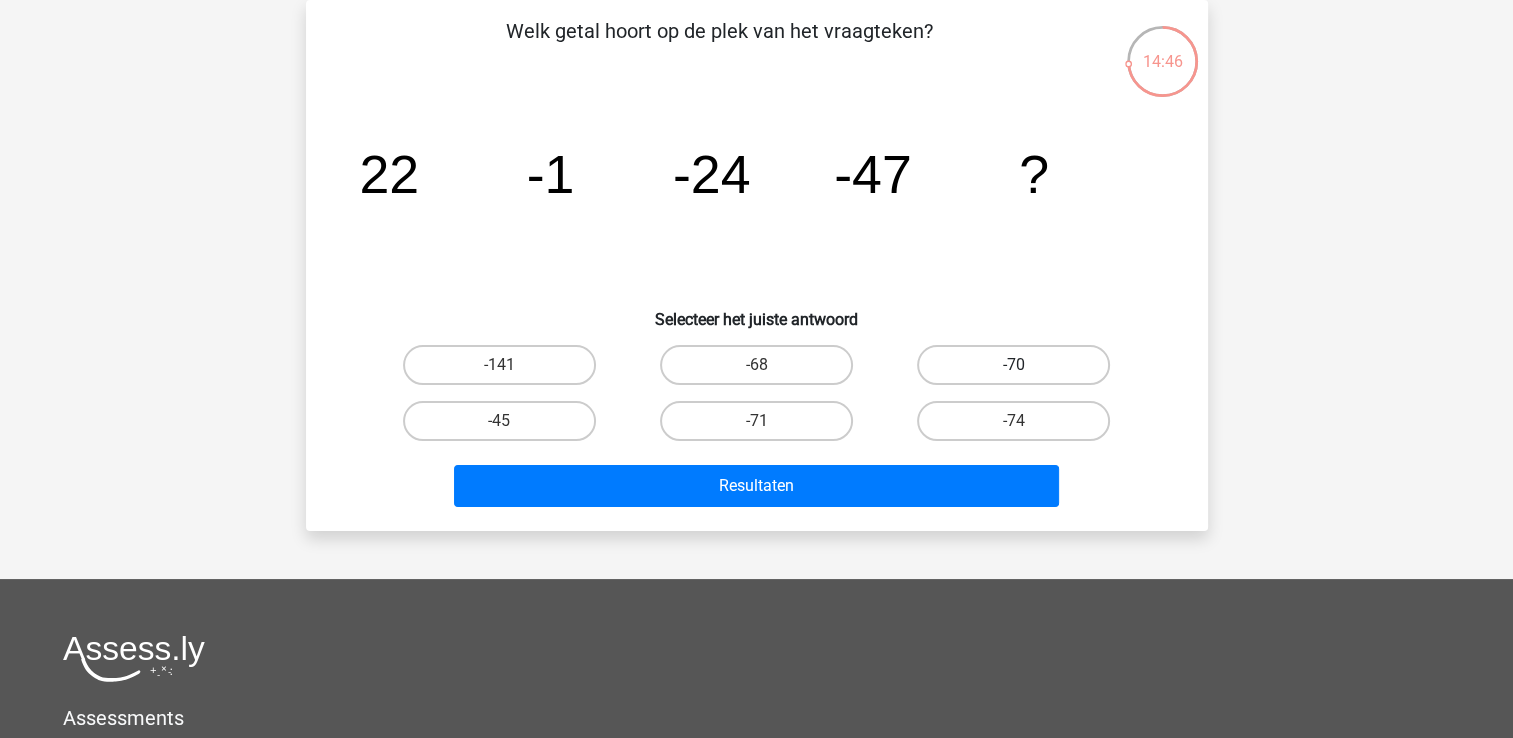 click on "-70" at bounding box center [1013, 365] 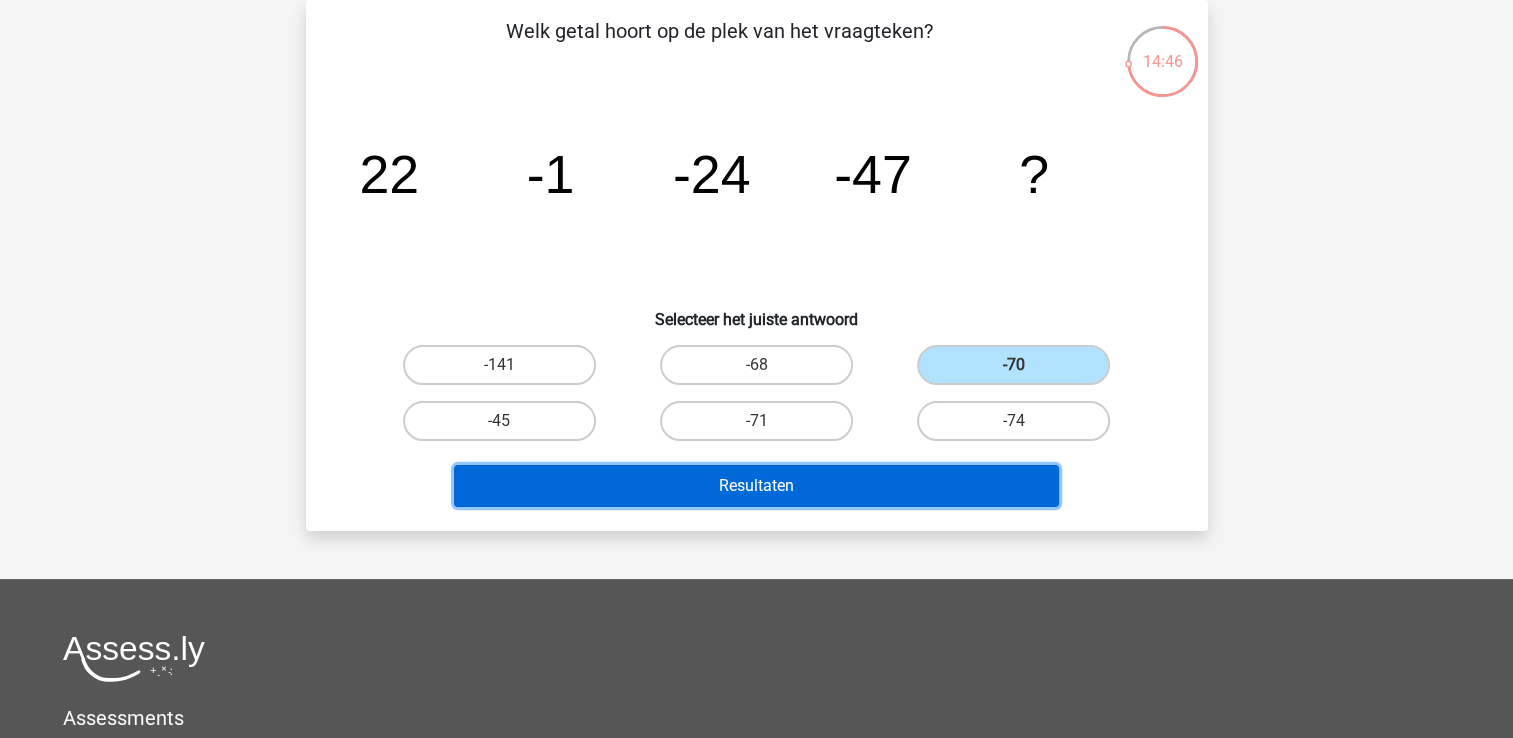 click on "Resultaten" at bounding box center (756, 486) 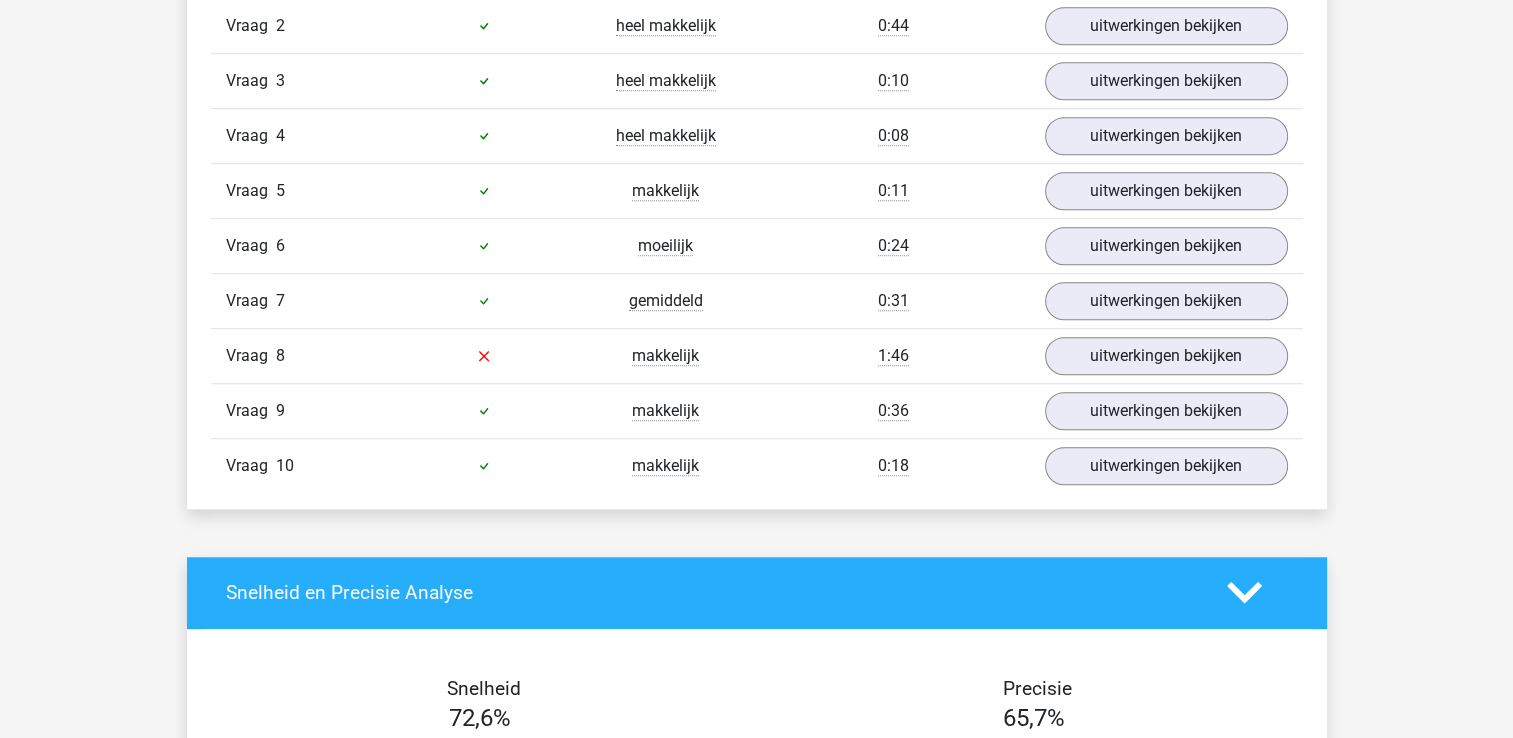 scroll, scrollTop: 1500, scrollLeft: 0, axis: vertical 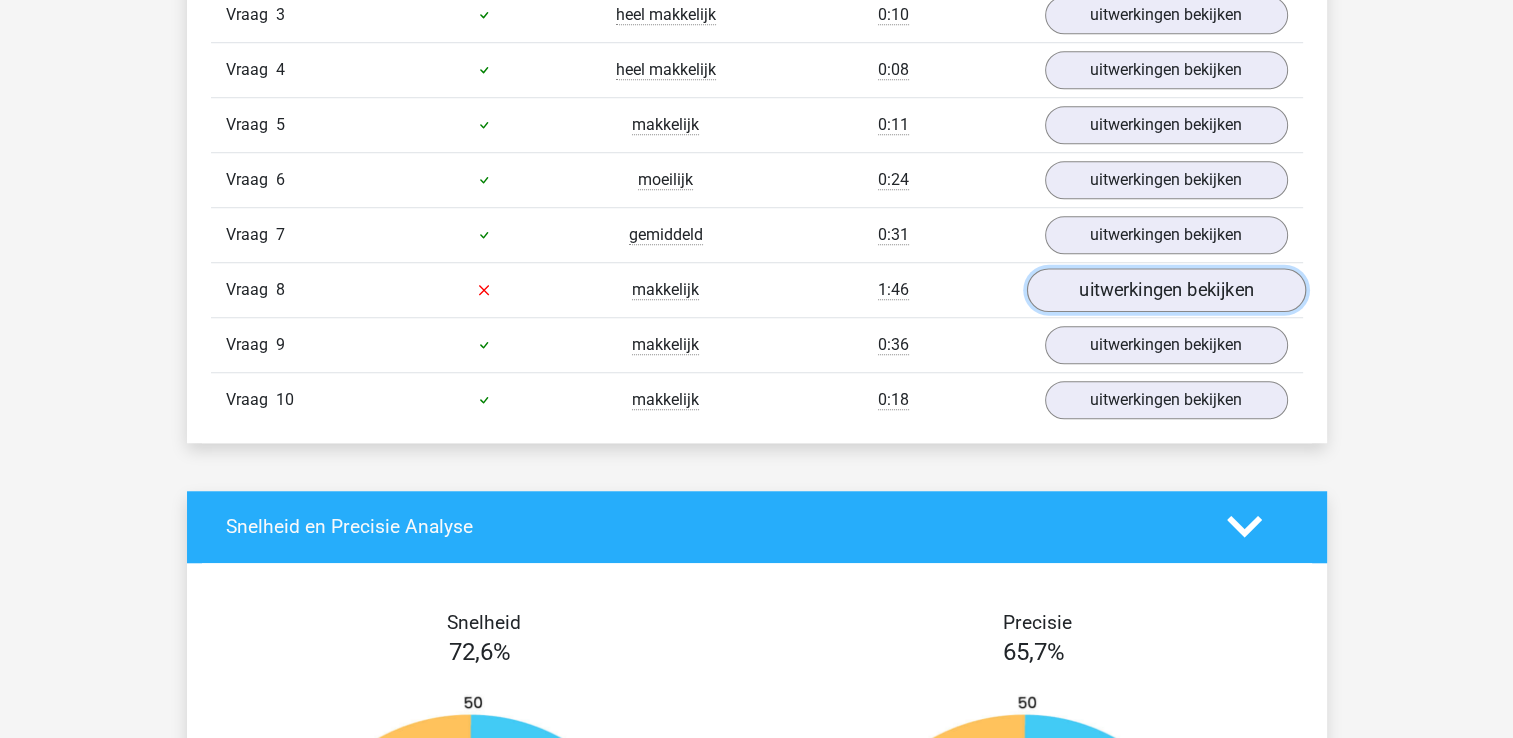 click on "uitwerkingen bekijken" at bounding box center (1165, 290) 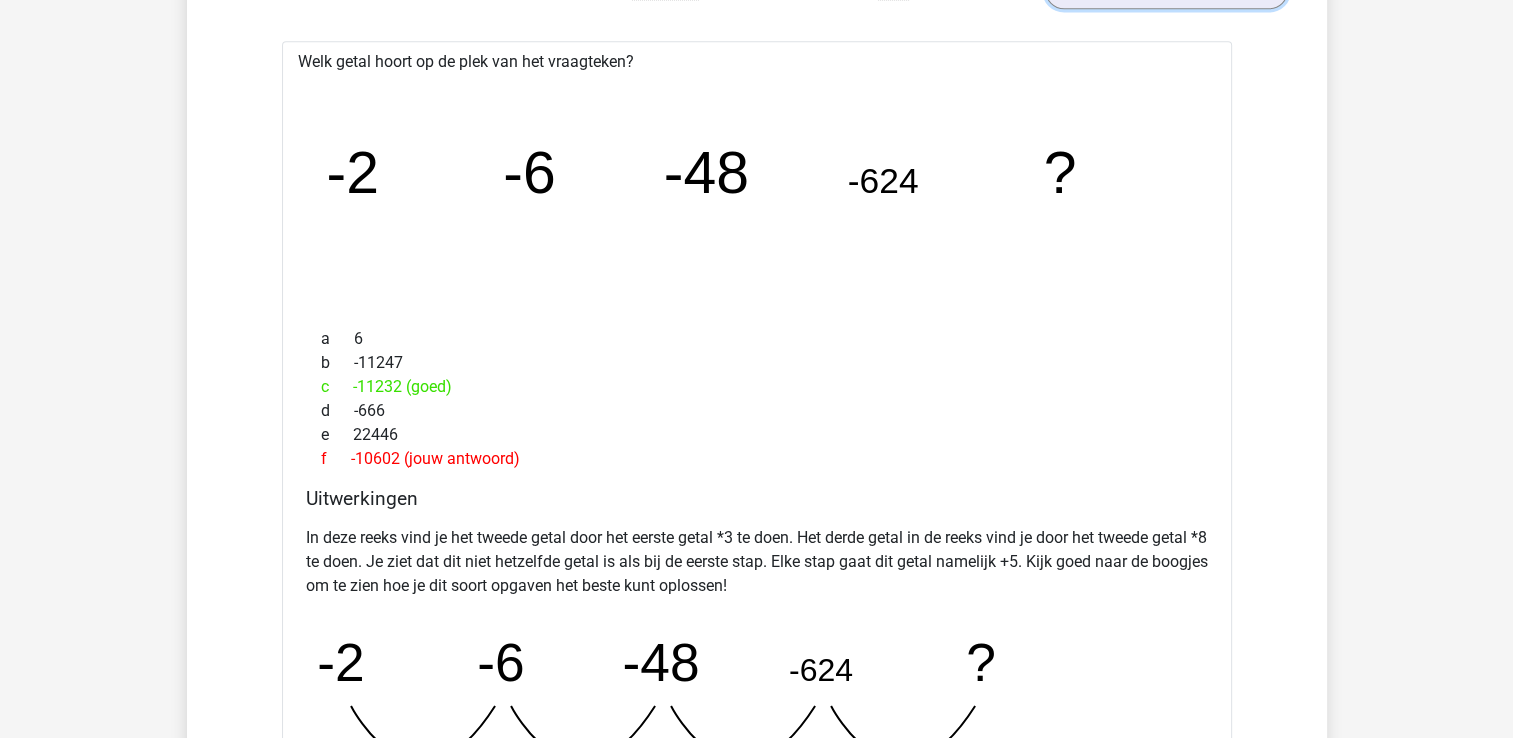 scroll, scrollTop: 1400, scrollLeft: 0, axis: vertical 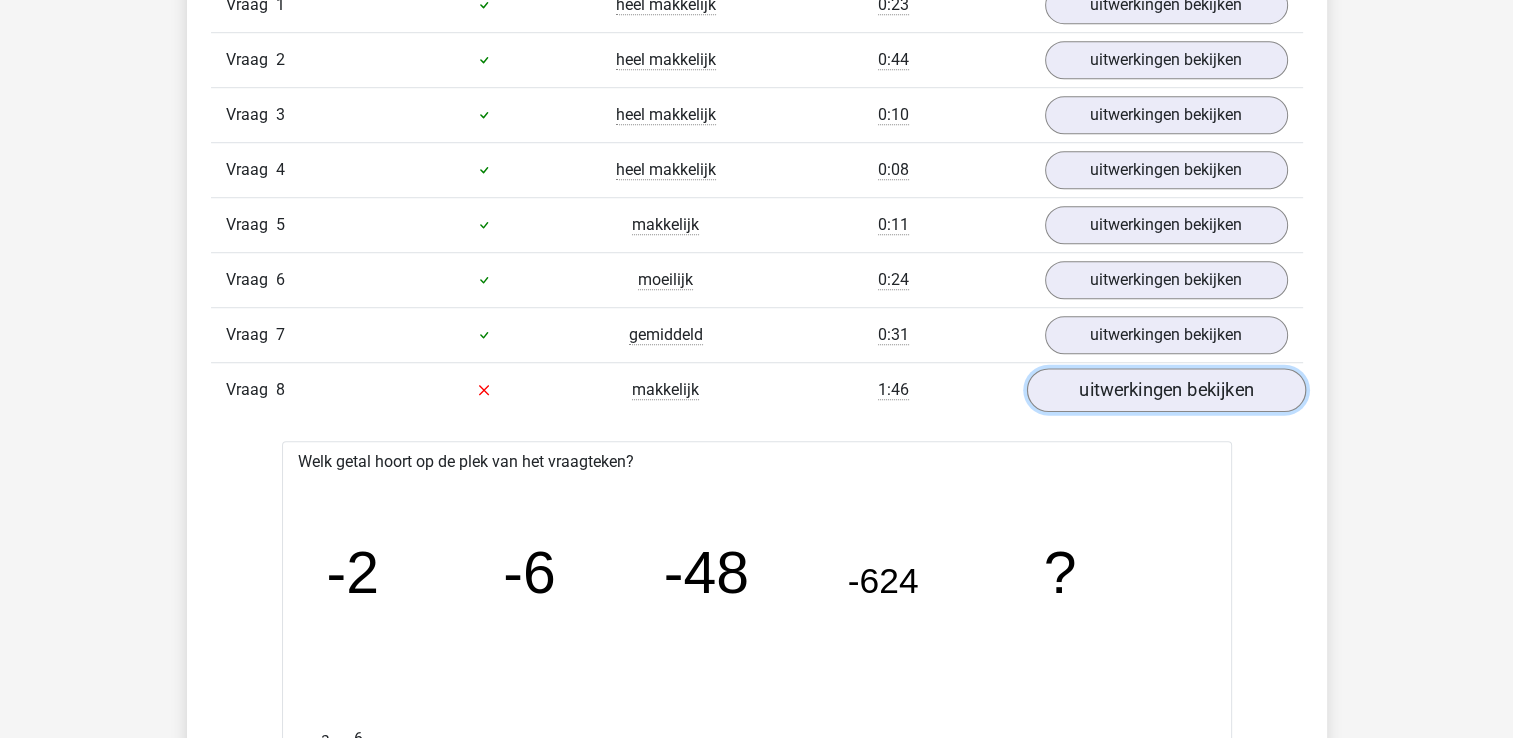 click on "uitwerkingen bekijken" at bounding box center [1165, 390] 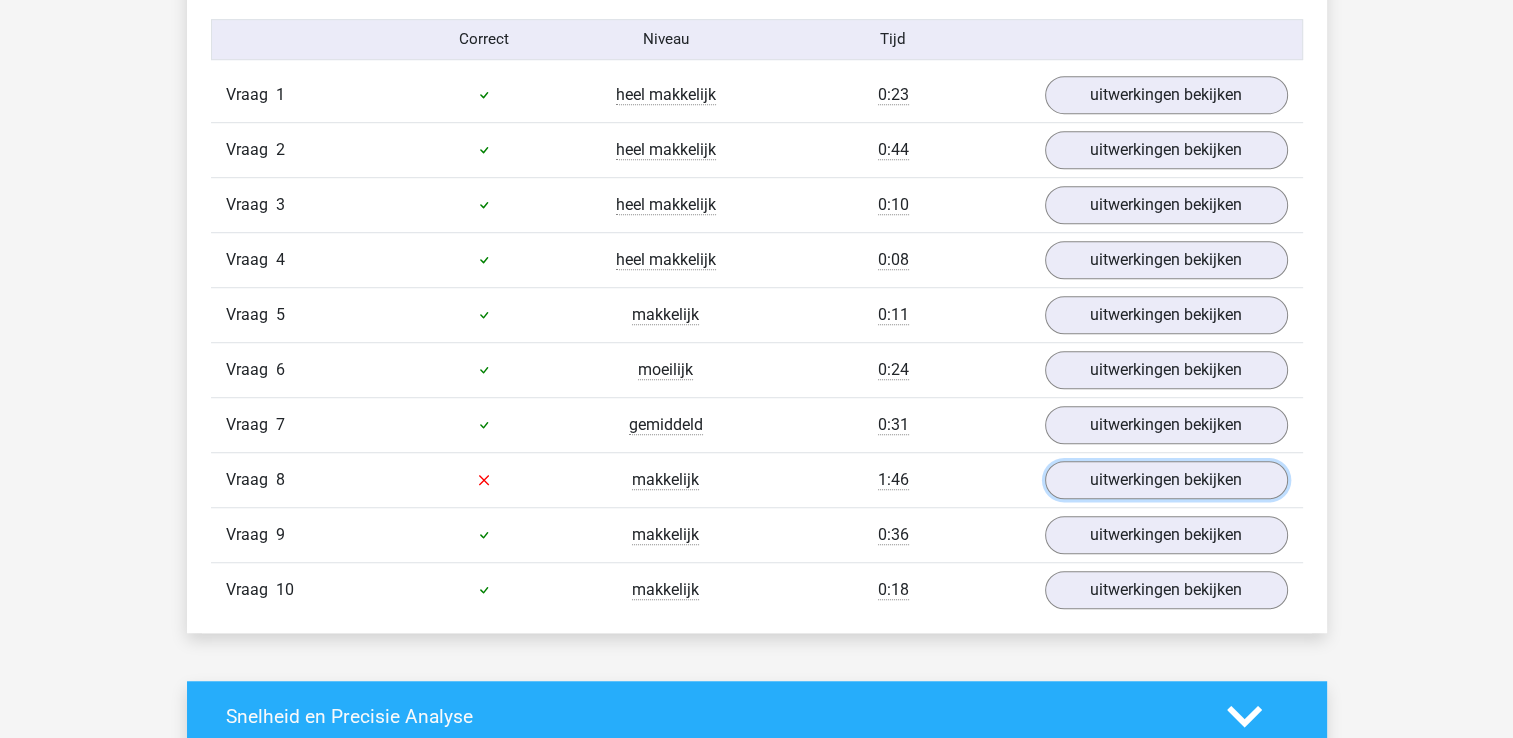 scroll, scrollTop: 800, scrollLeft: 0, axis: vertical 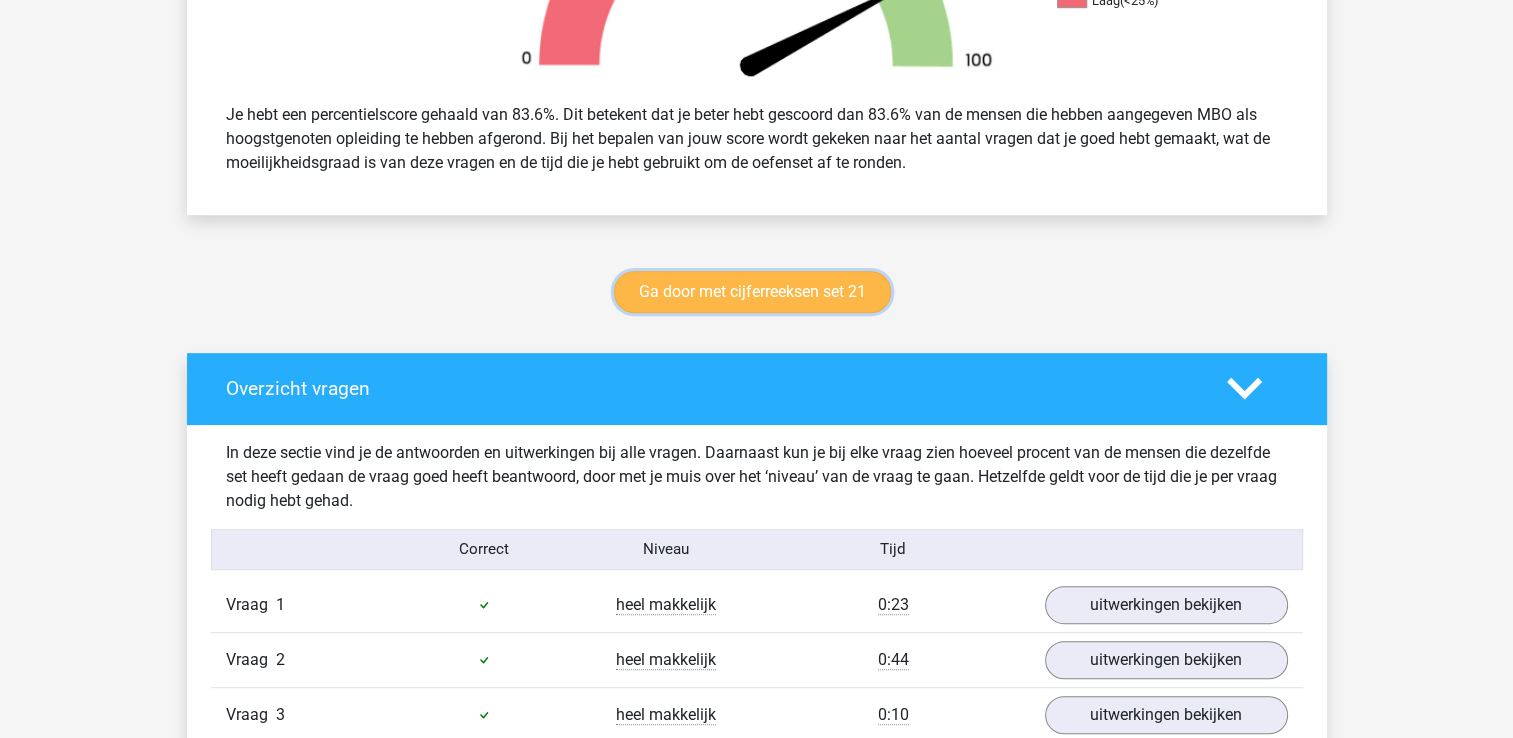 click on "Ga door met cijferreeksen set 21" at bounding box center (752, 292) 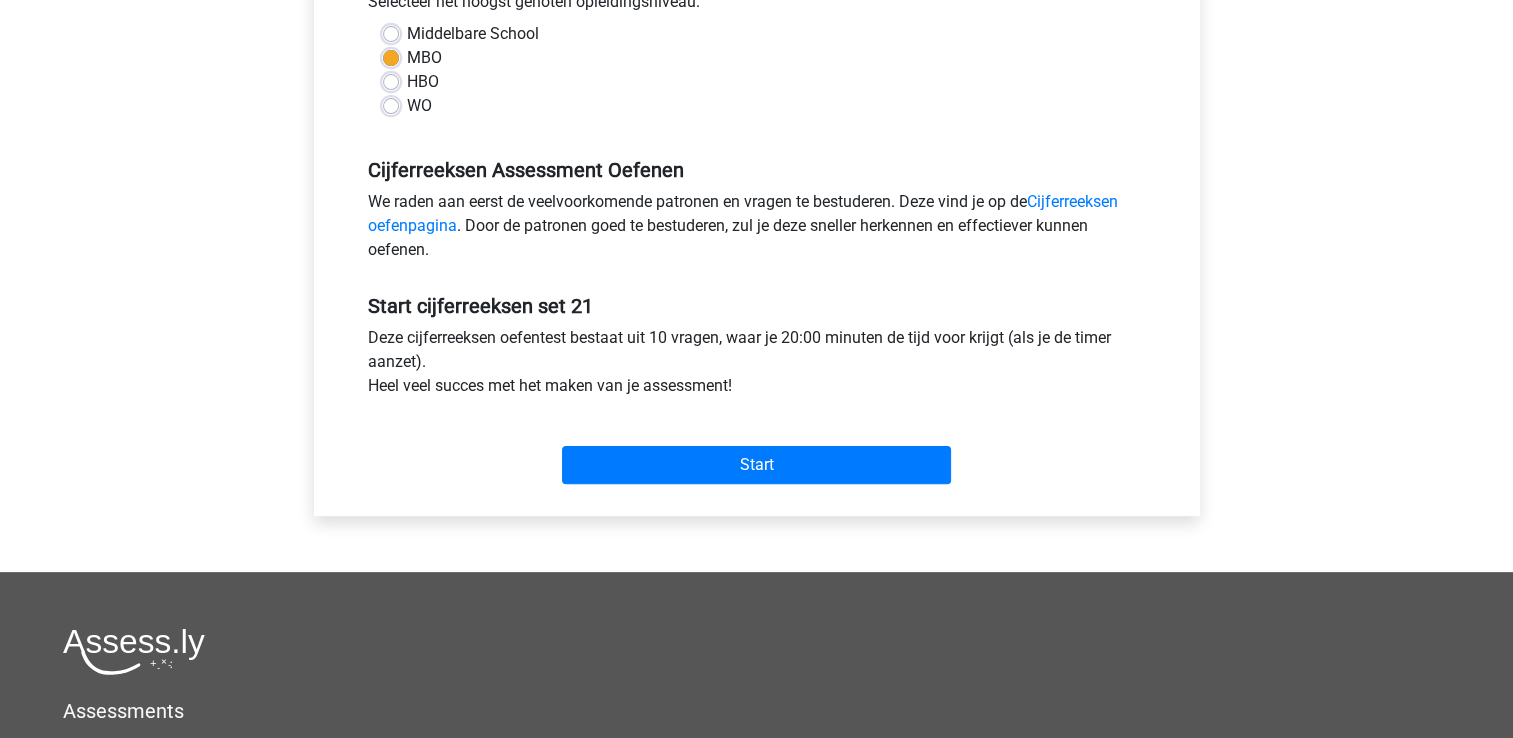 scroll, scrollTop: 600, scrollLeft: 0, axis: vertical 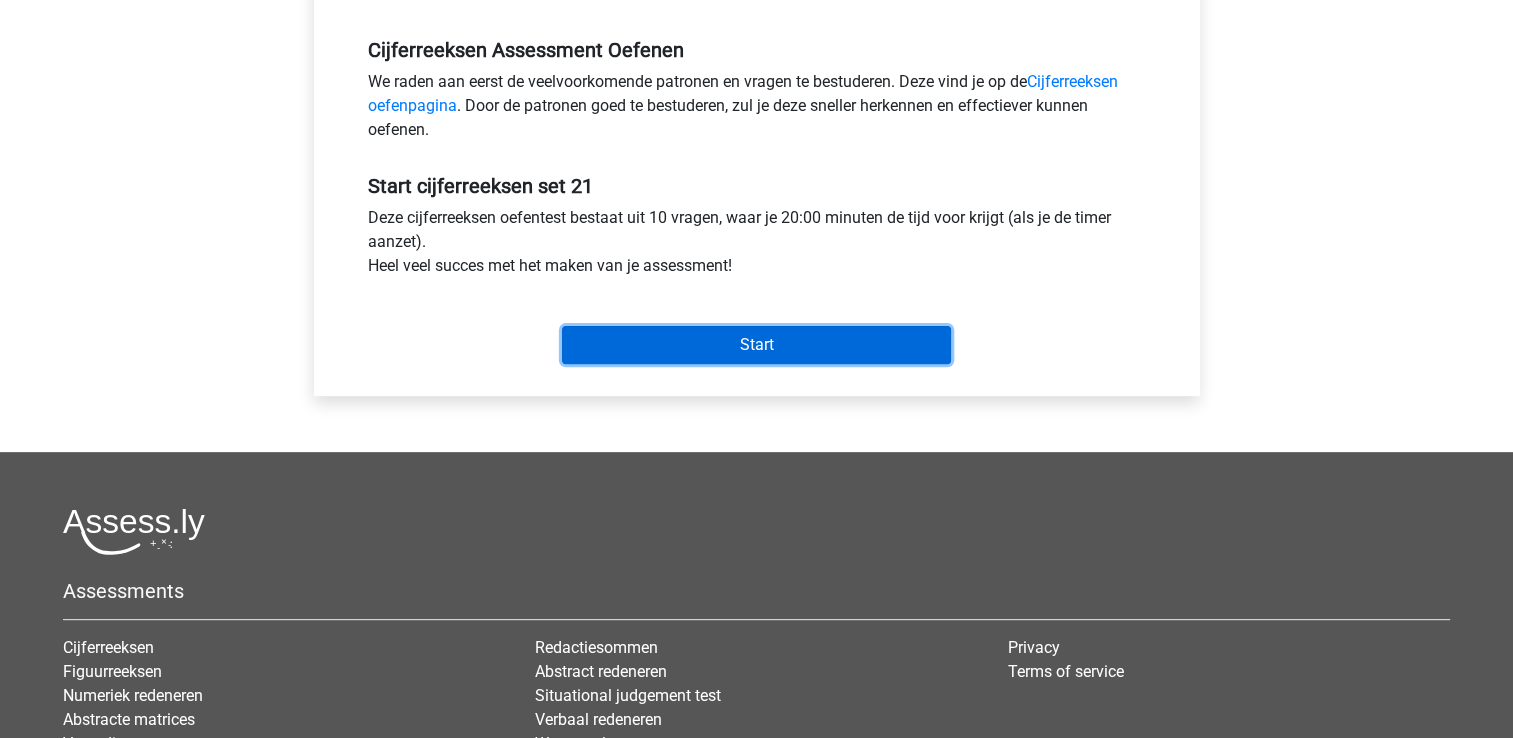 click on "Start" at bounding box center (756, 345) 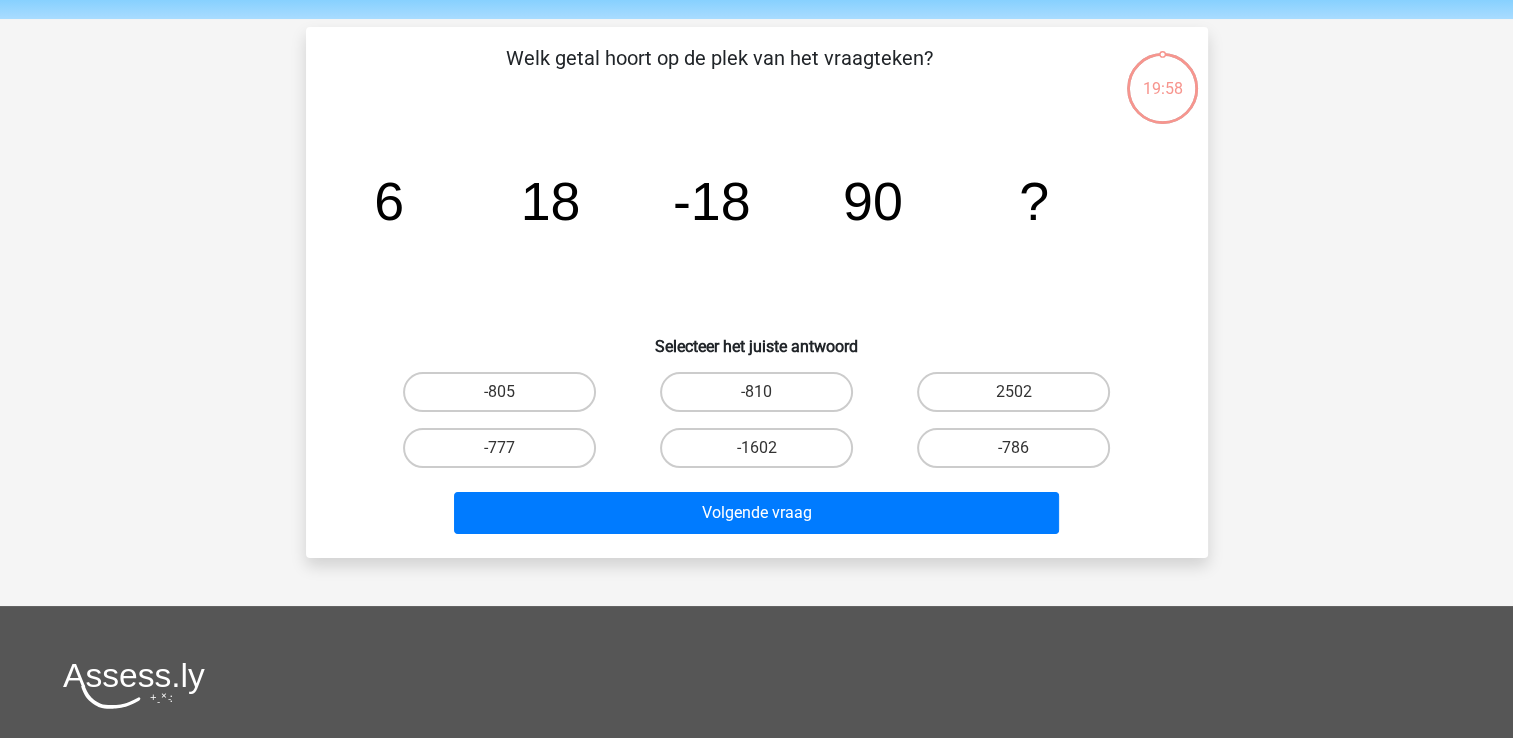scroll, scrollTop: 100, scrollLeft: 0, axis: vertical 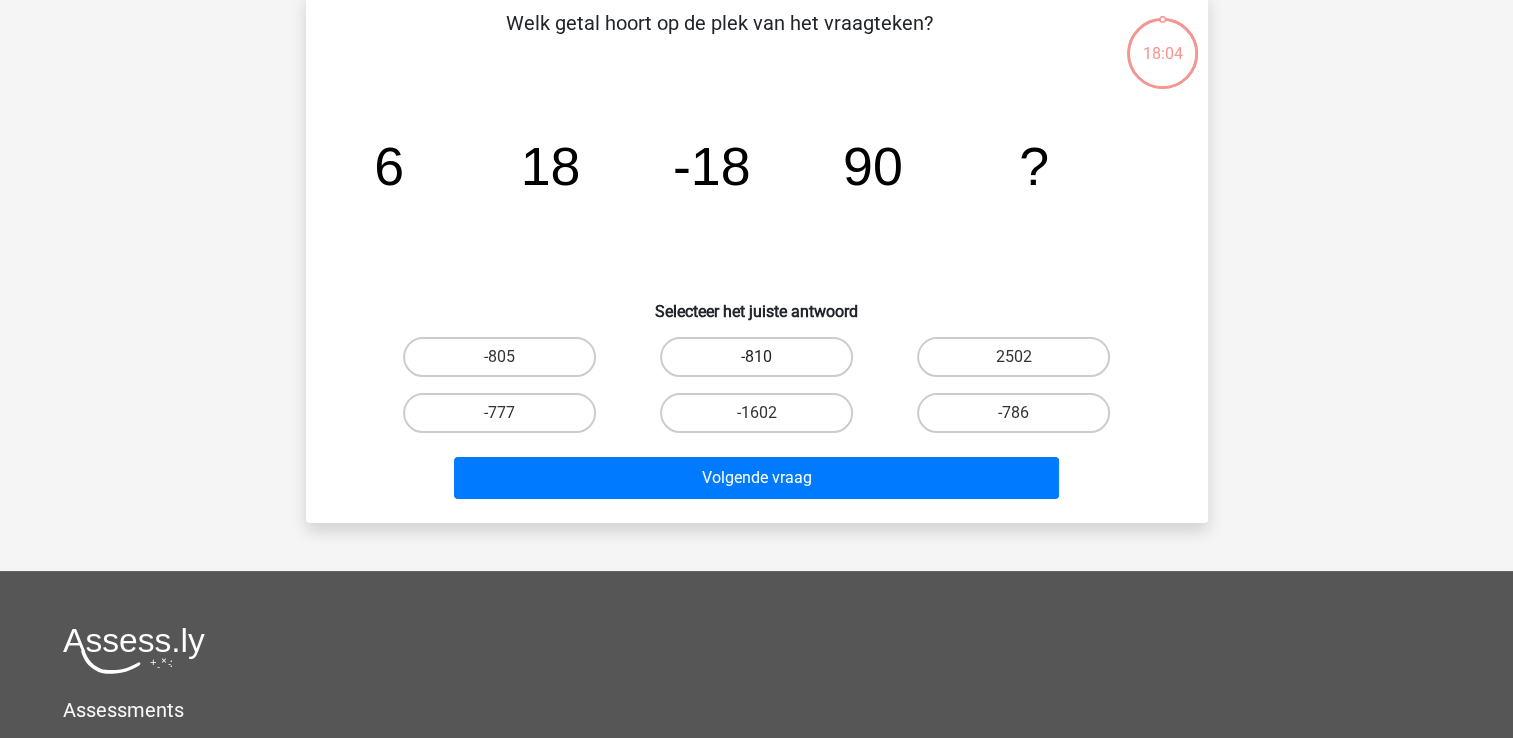 click on "-810" at bounding box center [756, 357] 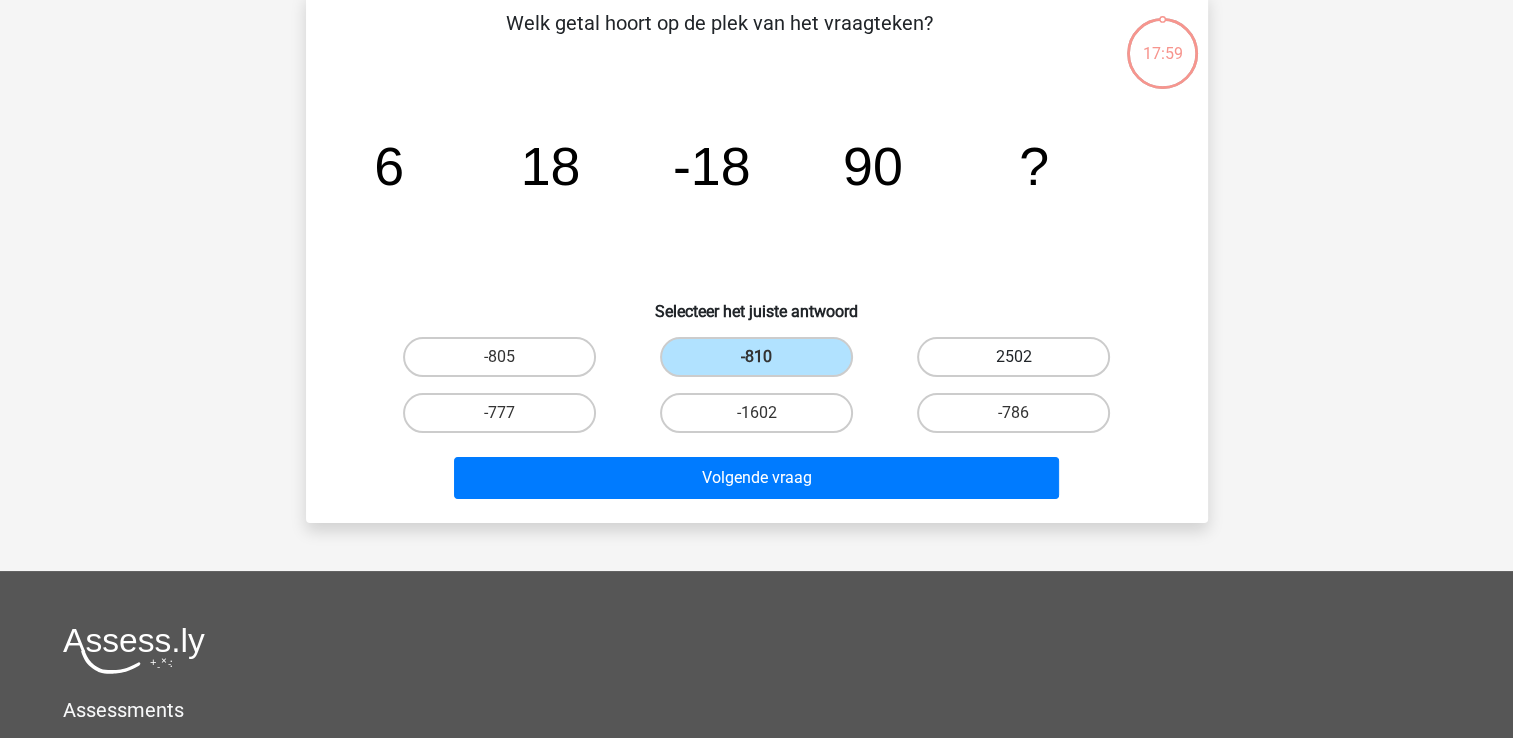 click on "2502" at bounding box center [1013, 357] 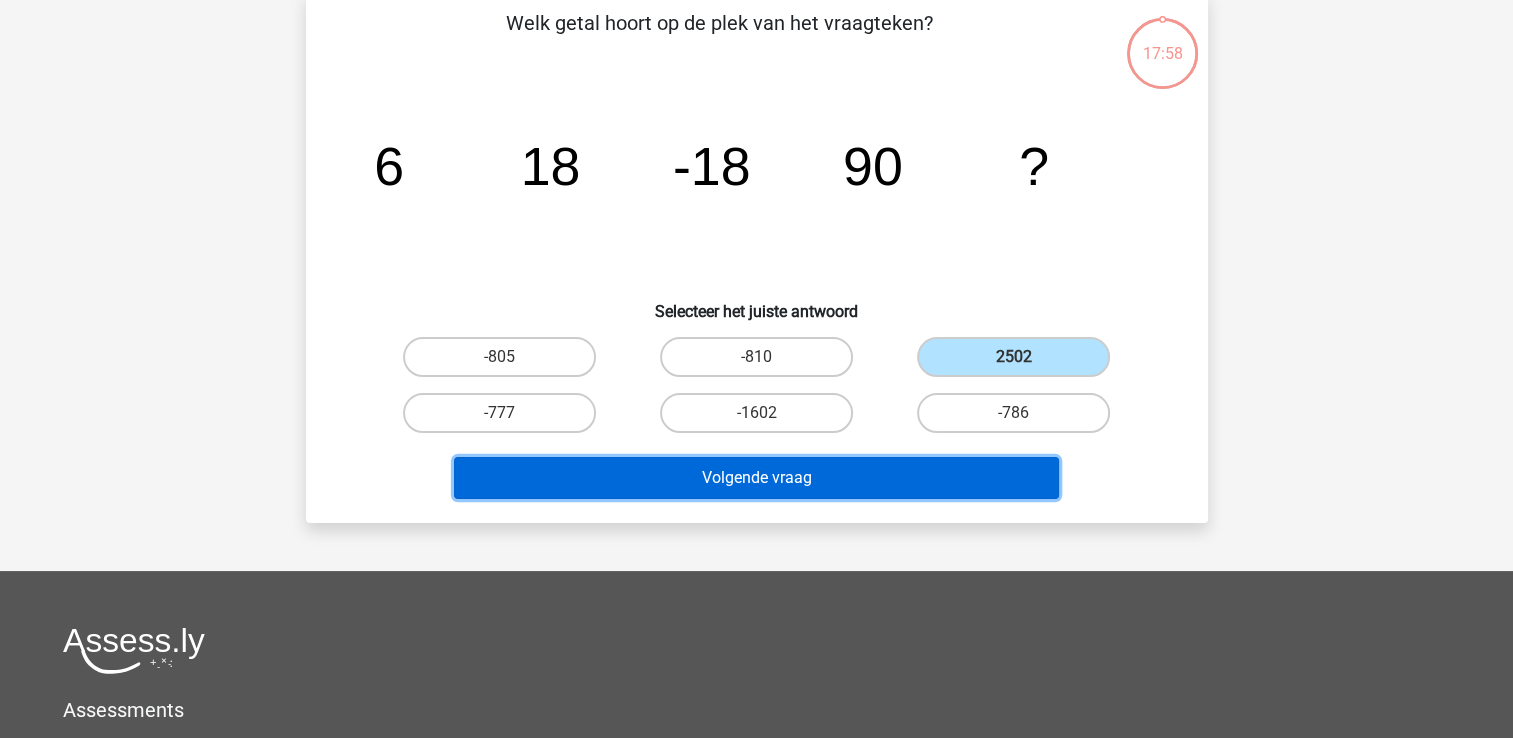 click on "Volgende vraag" at bounding box center (756, 478) 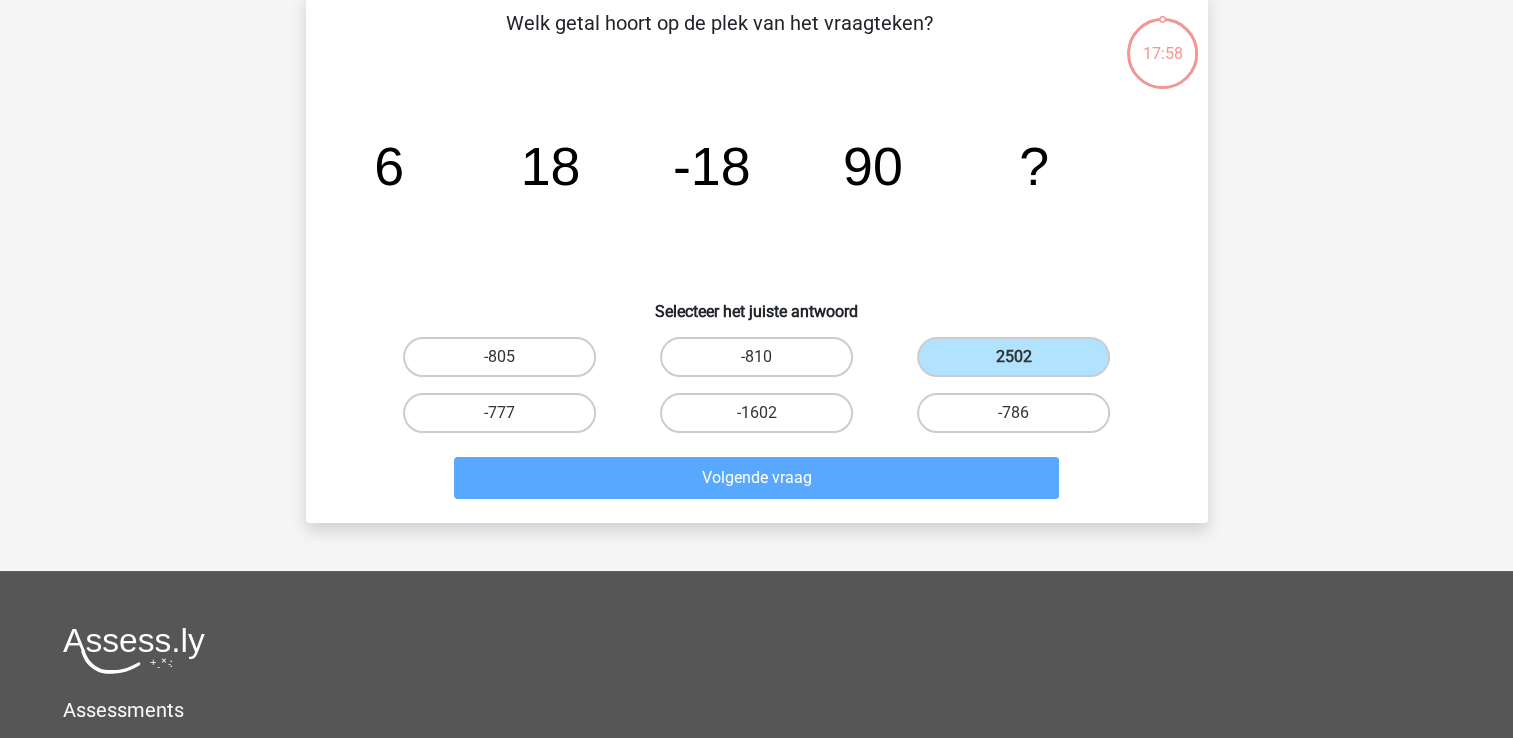scroll, scrollTop: 92, scrollLeft: 0, axis: vertical 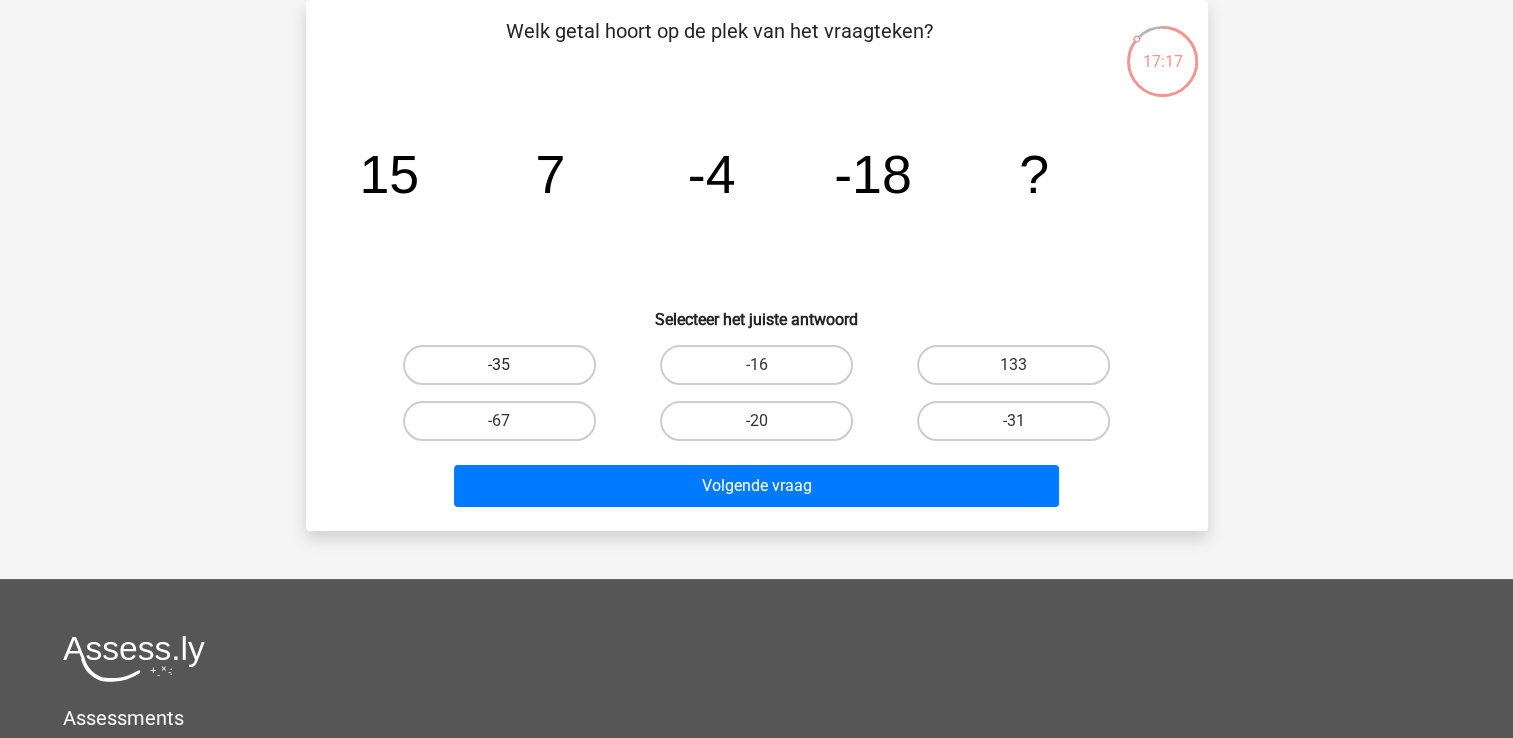 click on "-35" at bounding box center [499, 365] 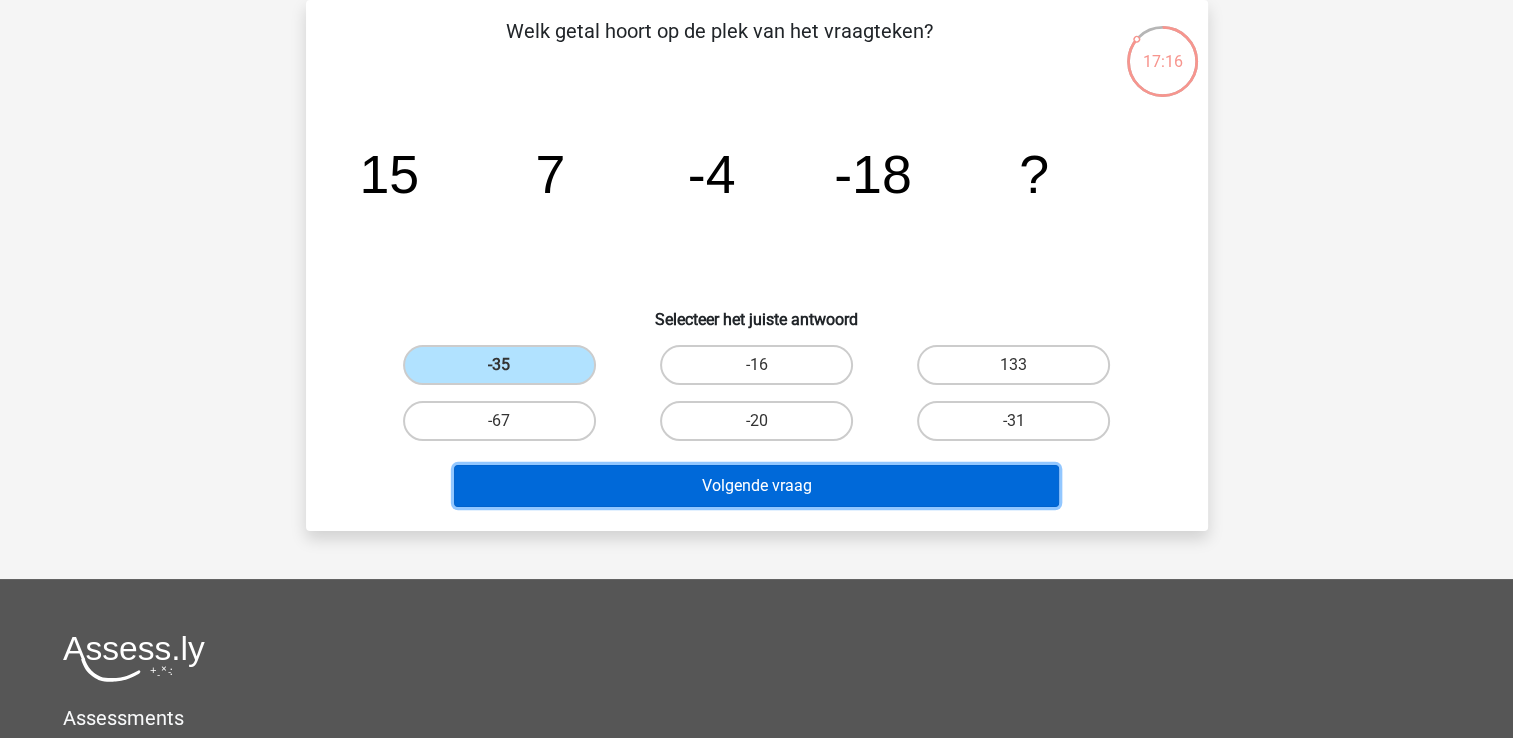click on "Volgende vraag" at bounding box center (756, 486) 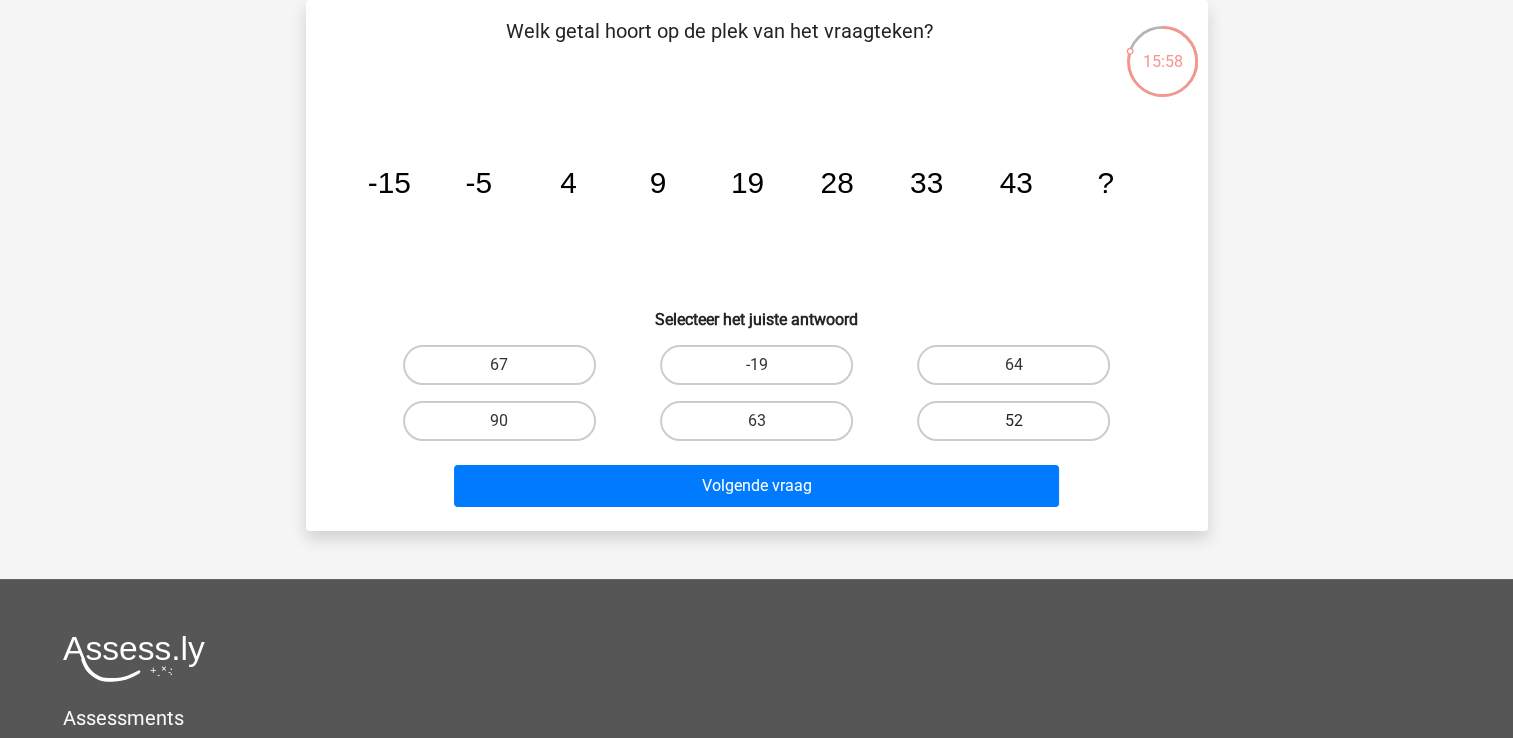 click on "52" at bounding box center [1013, 421] 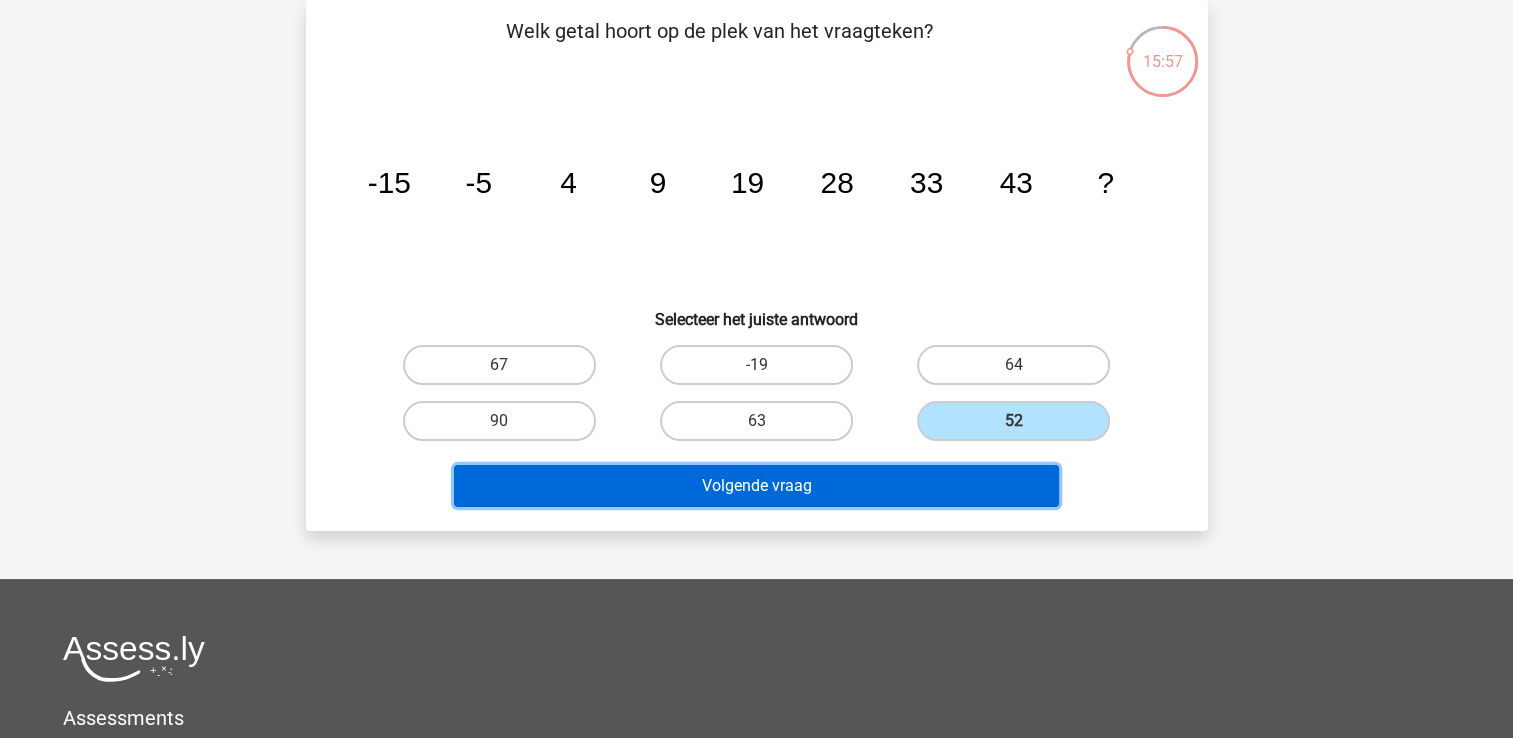 click on "Volgende vraag" at bounding box center (756, 486) 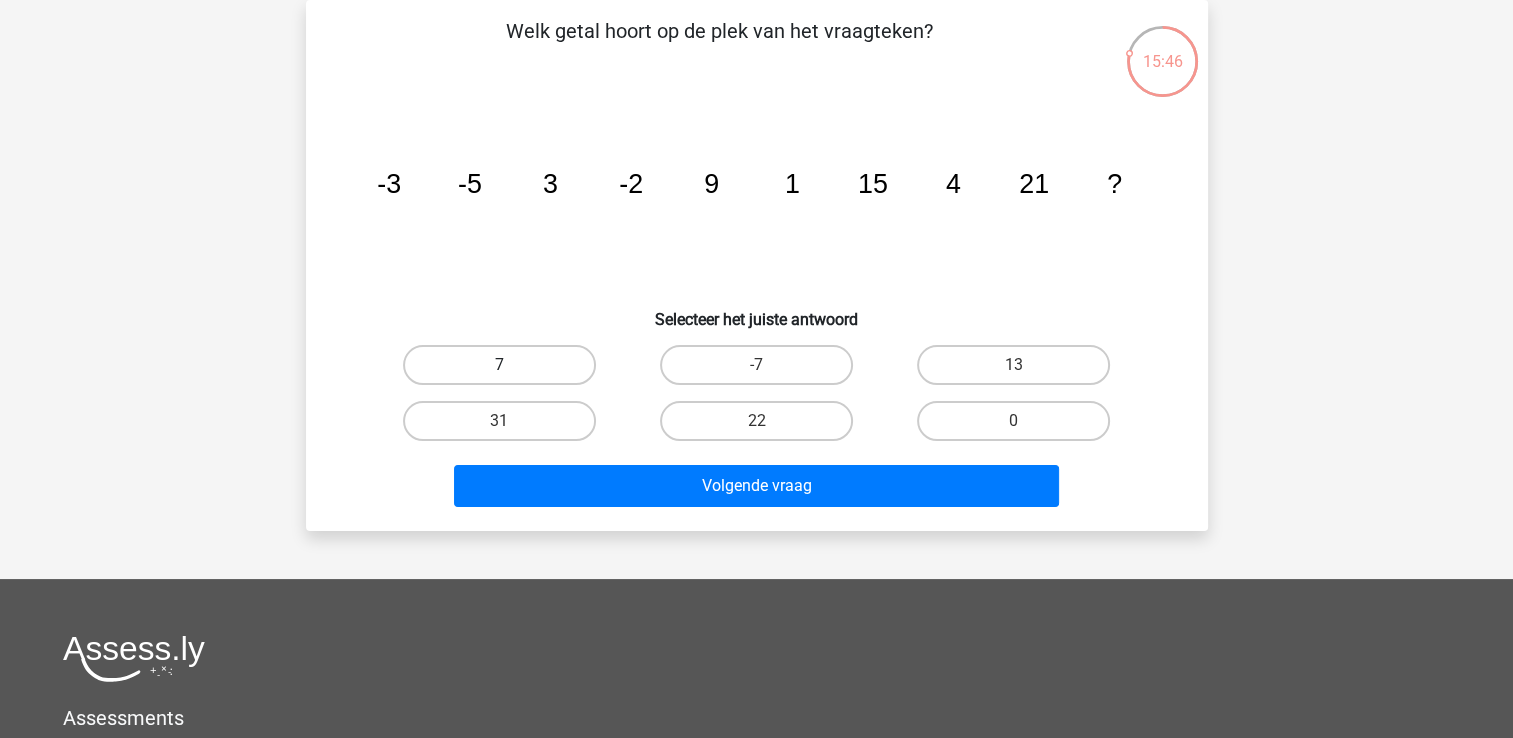 click on "7" at bounding box center (499, 365) 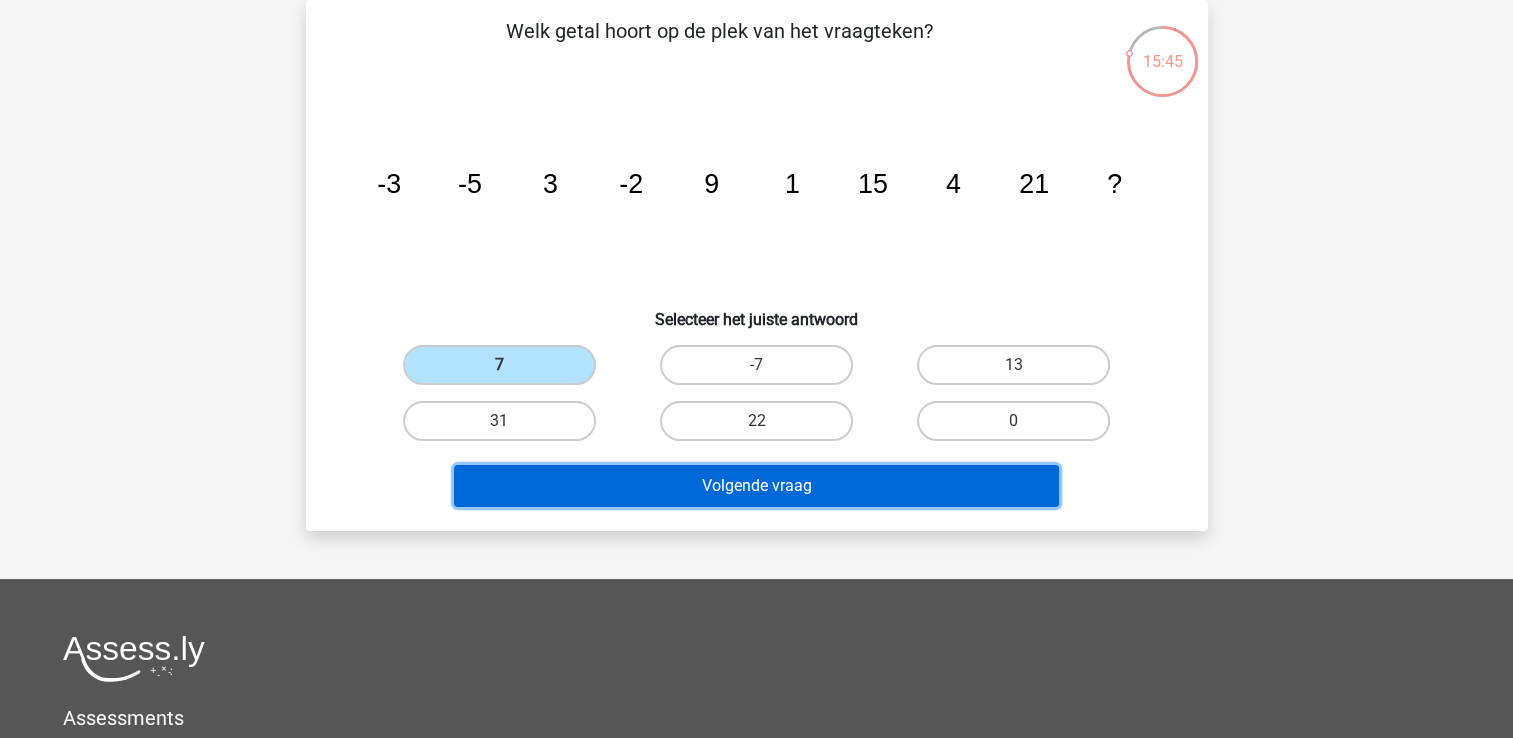 click on "Volgende vraag" at bounding box center (756, 486) 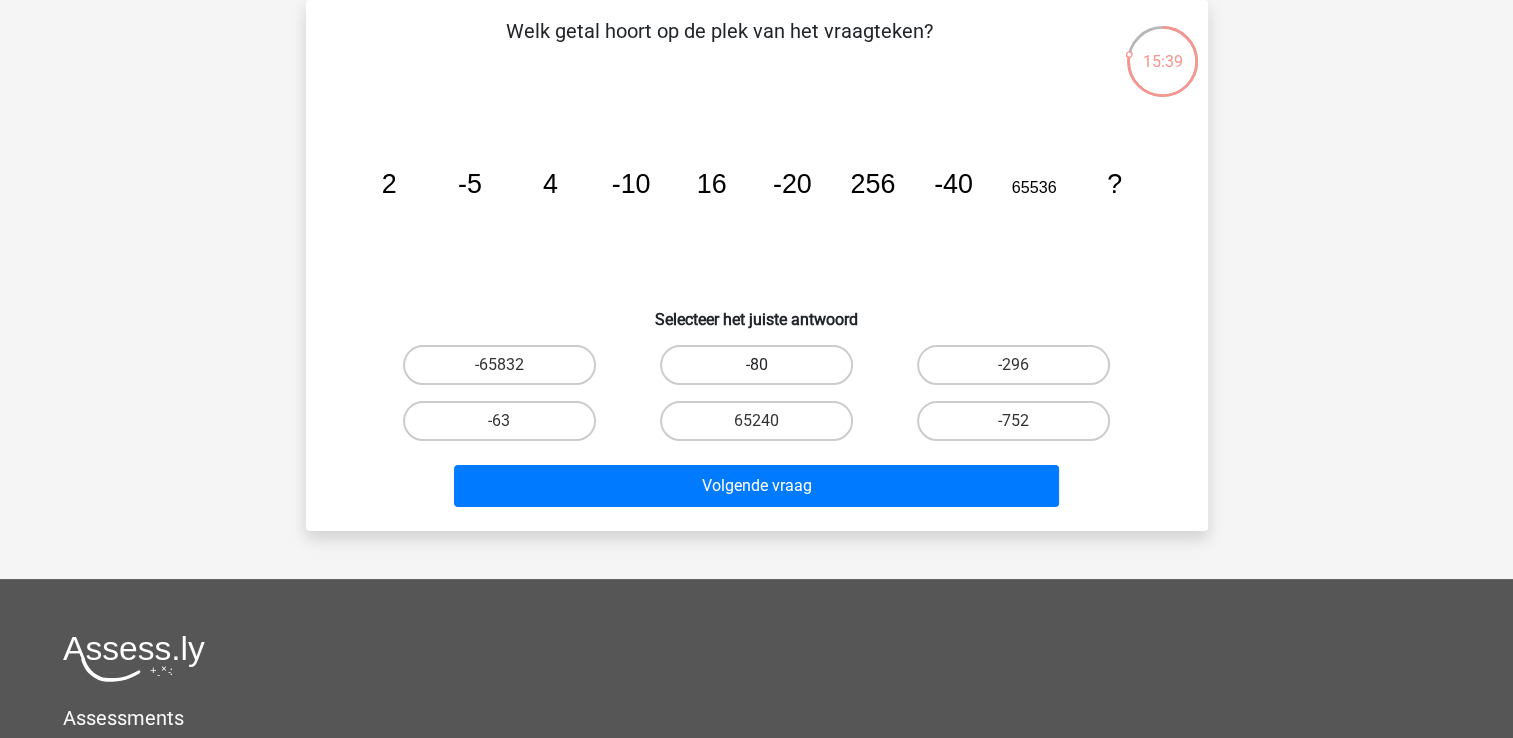 click on "-80" at bounding box center [756, 365] 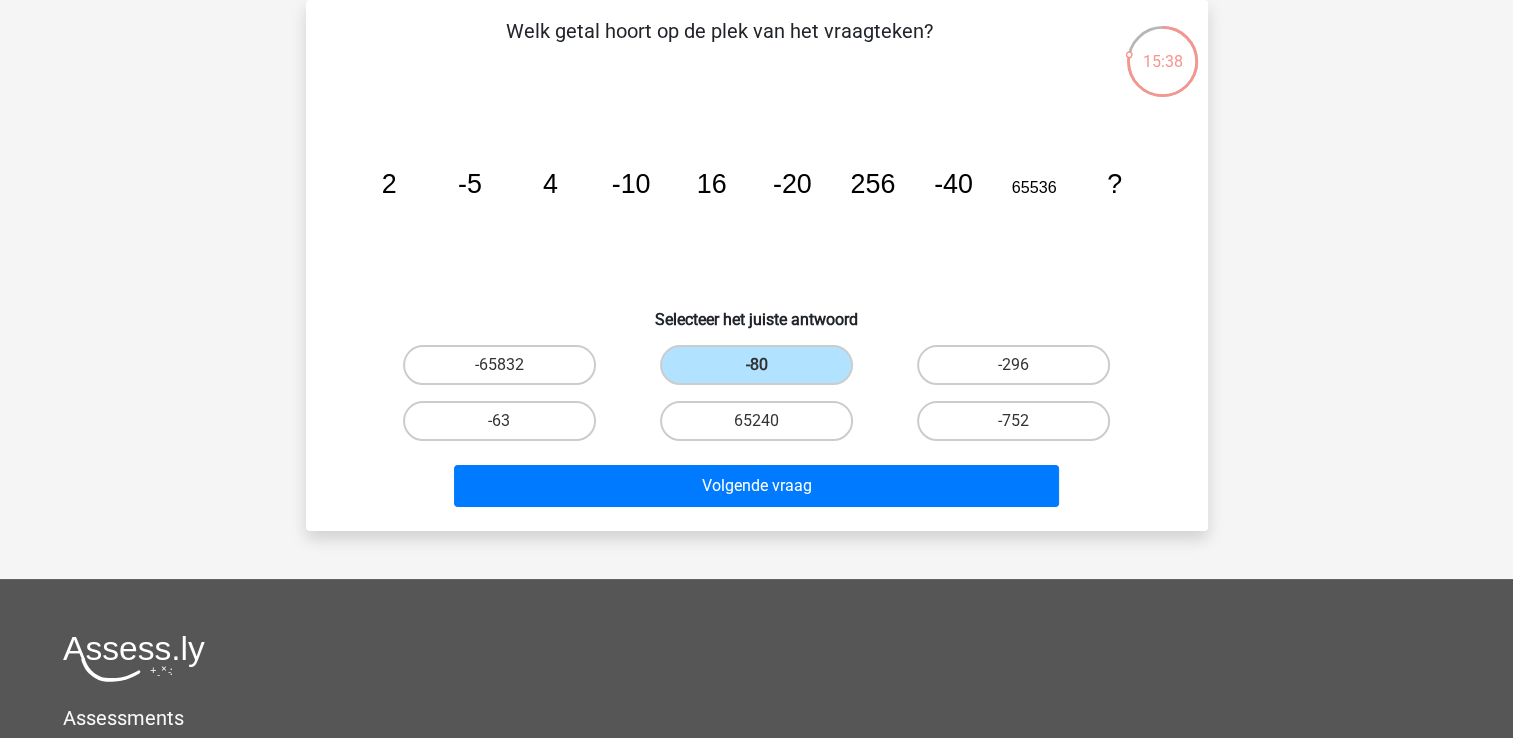 click on "Volgende vraag" at bounding box center [757, 482] 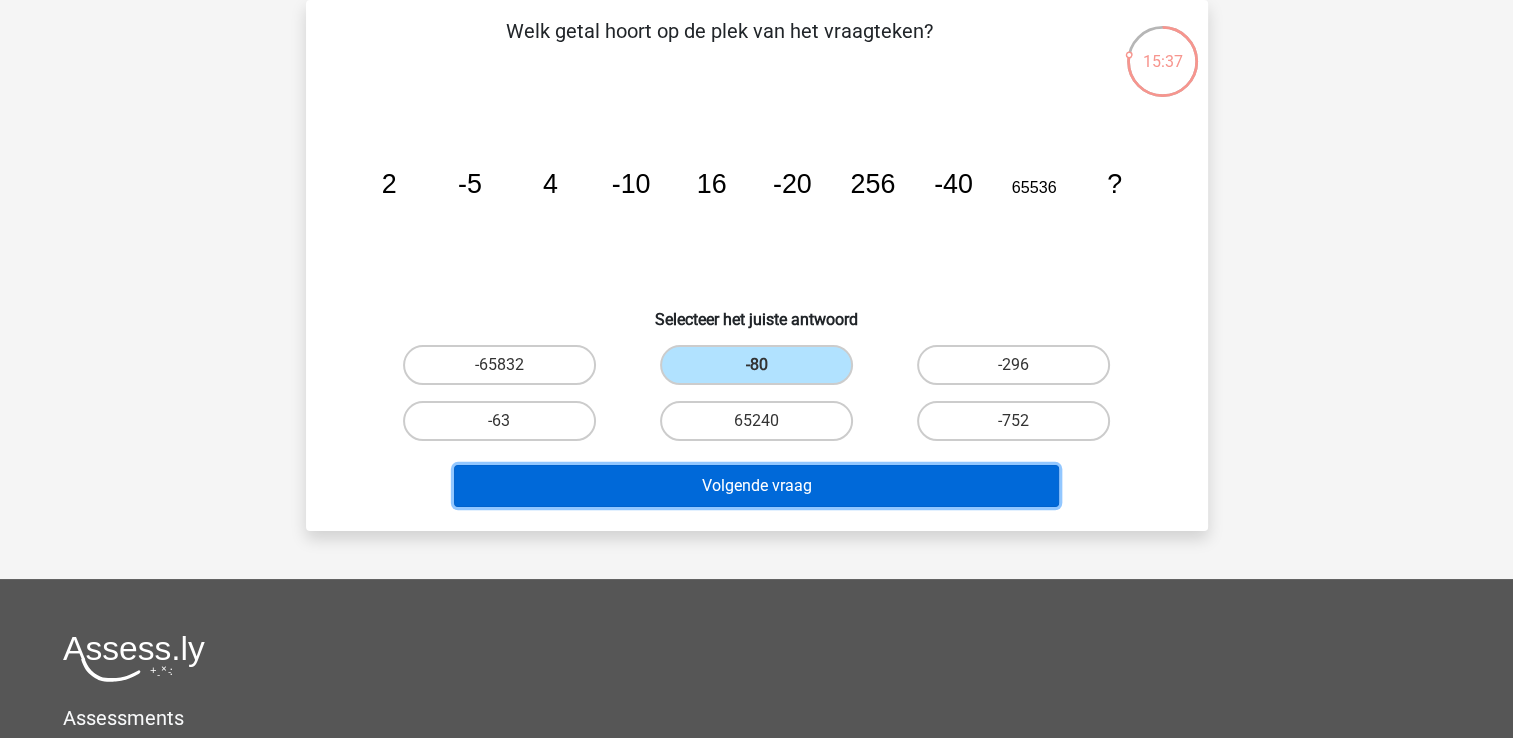 click on "Volgende vraag" at bounding box center (756, 486) 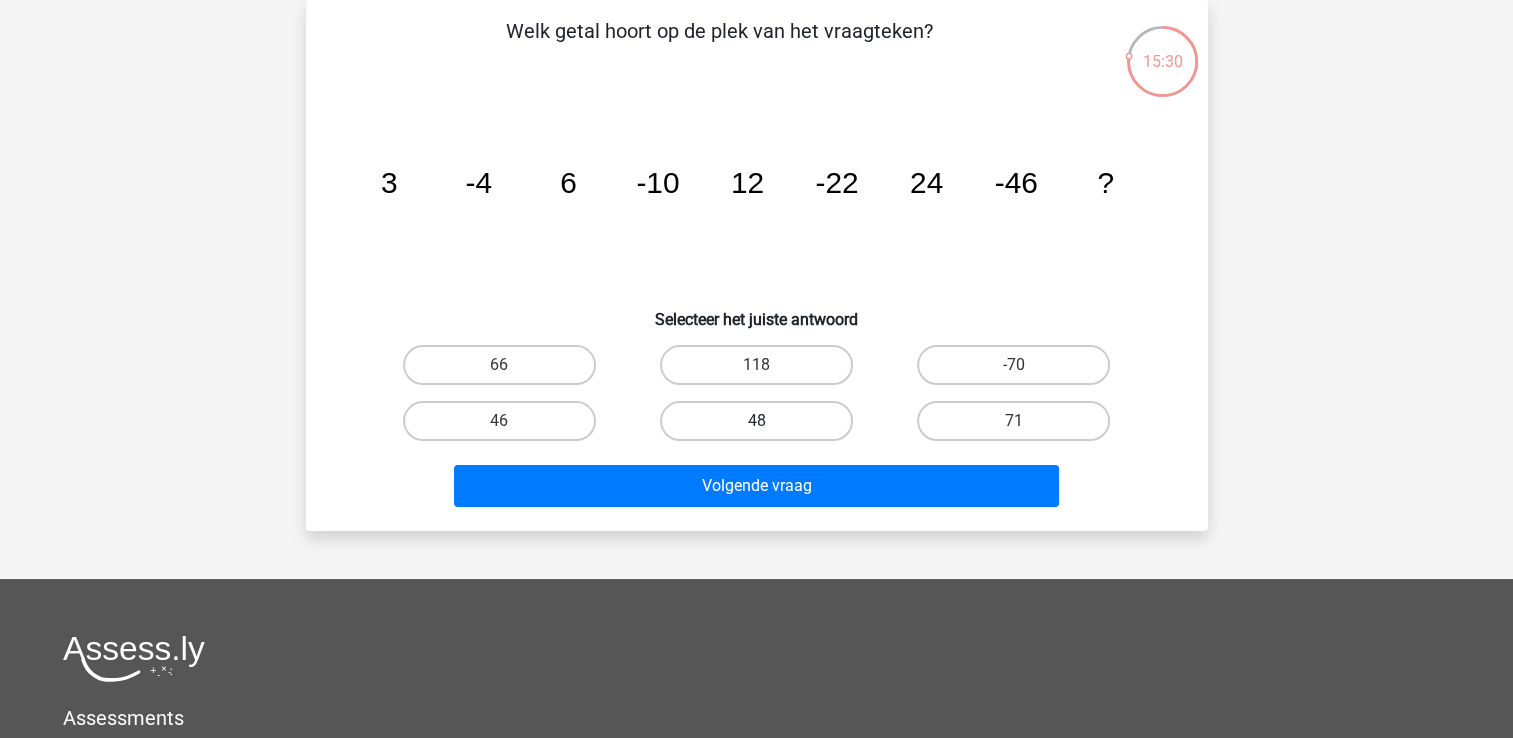 click on "48" at bounding box center [756, 421] 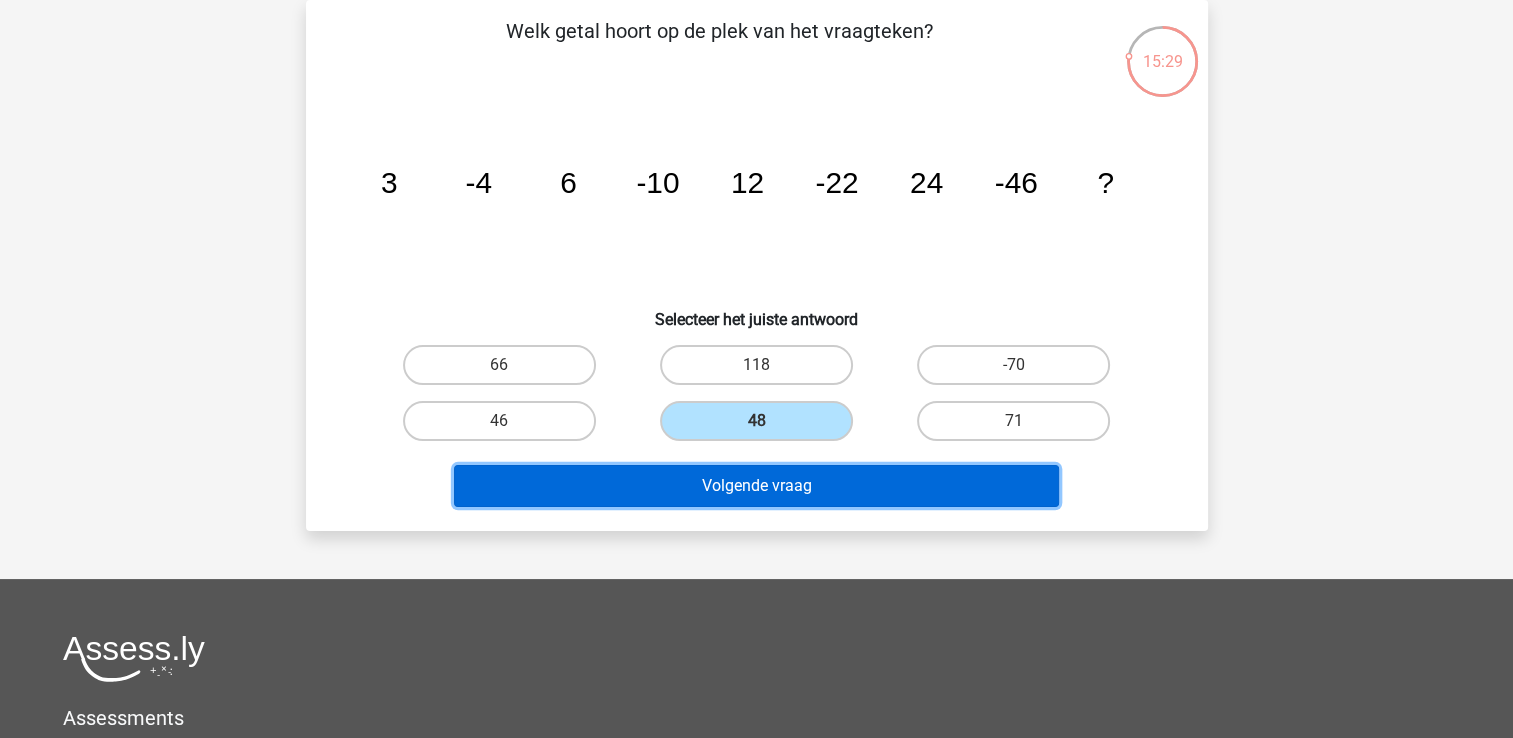 click on "Volgende vraag" at bounding box center [756, 486] 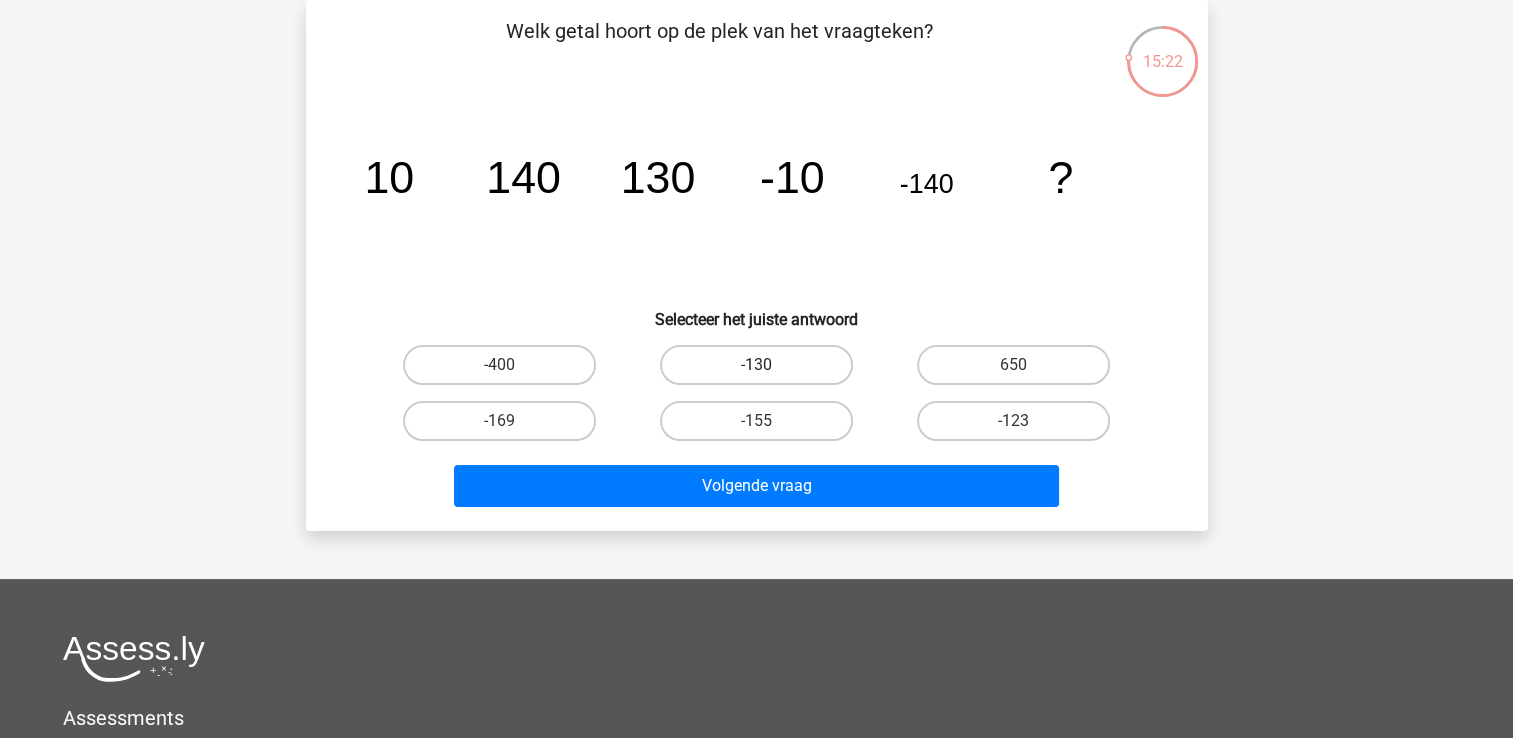 click on "-130" at bounding box center [756, 365] 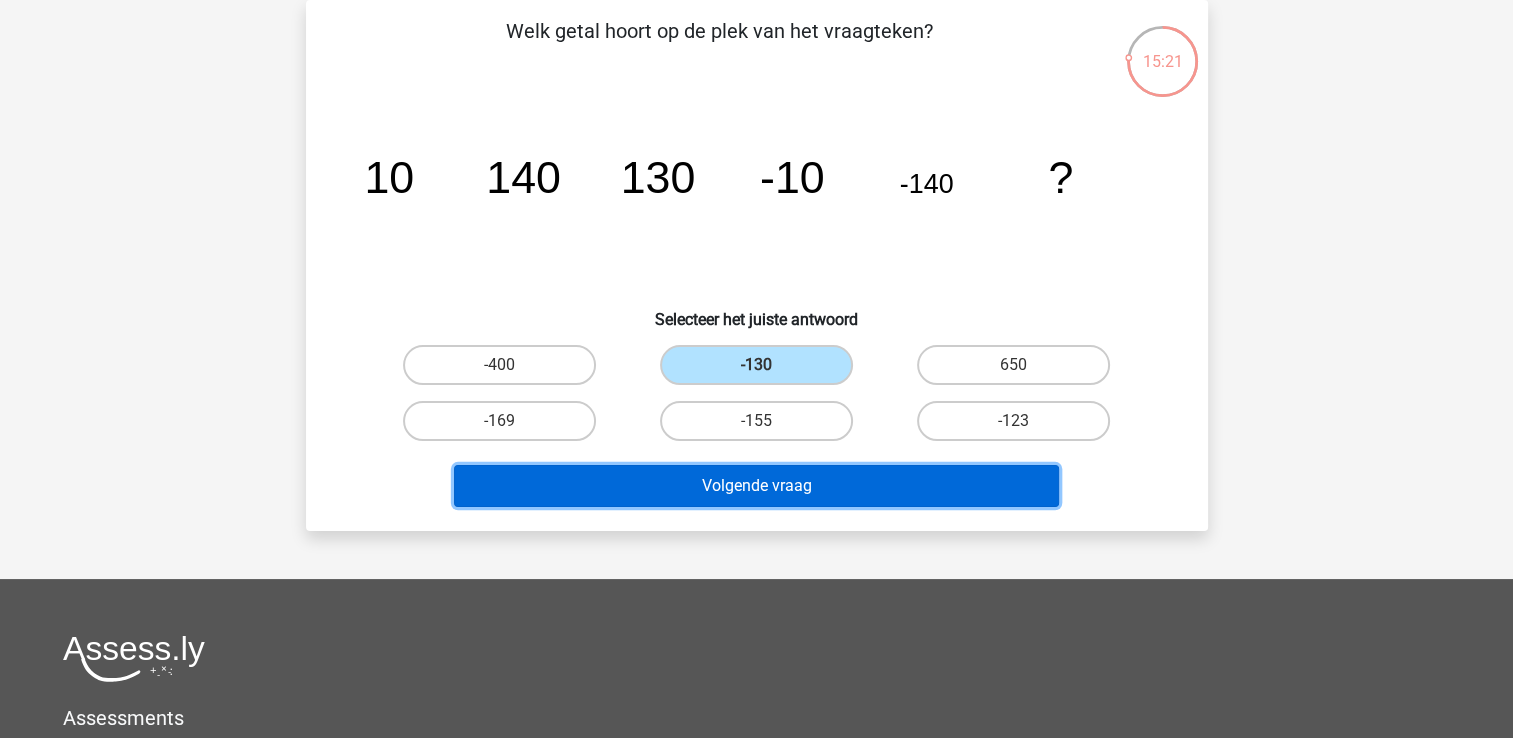 click on "Volgende vraag" at bounding box center [756, 486] 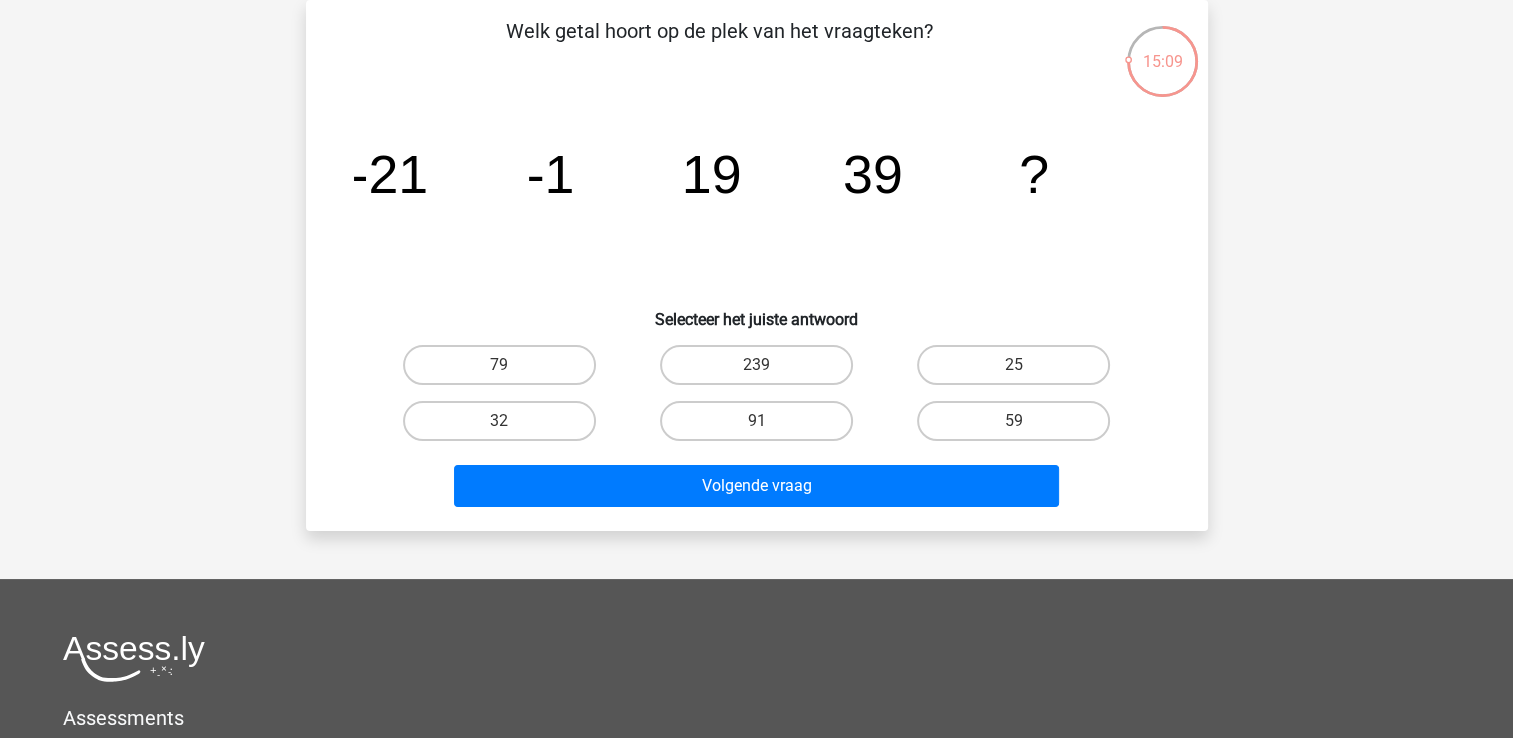 click on "59" at bounding box center [1013, 421] 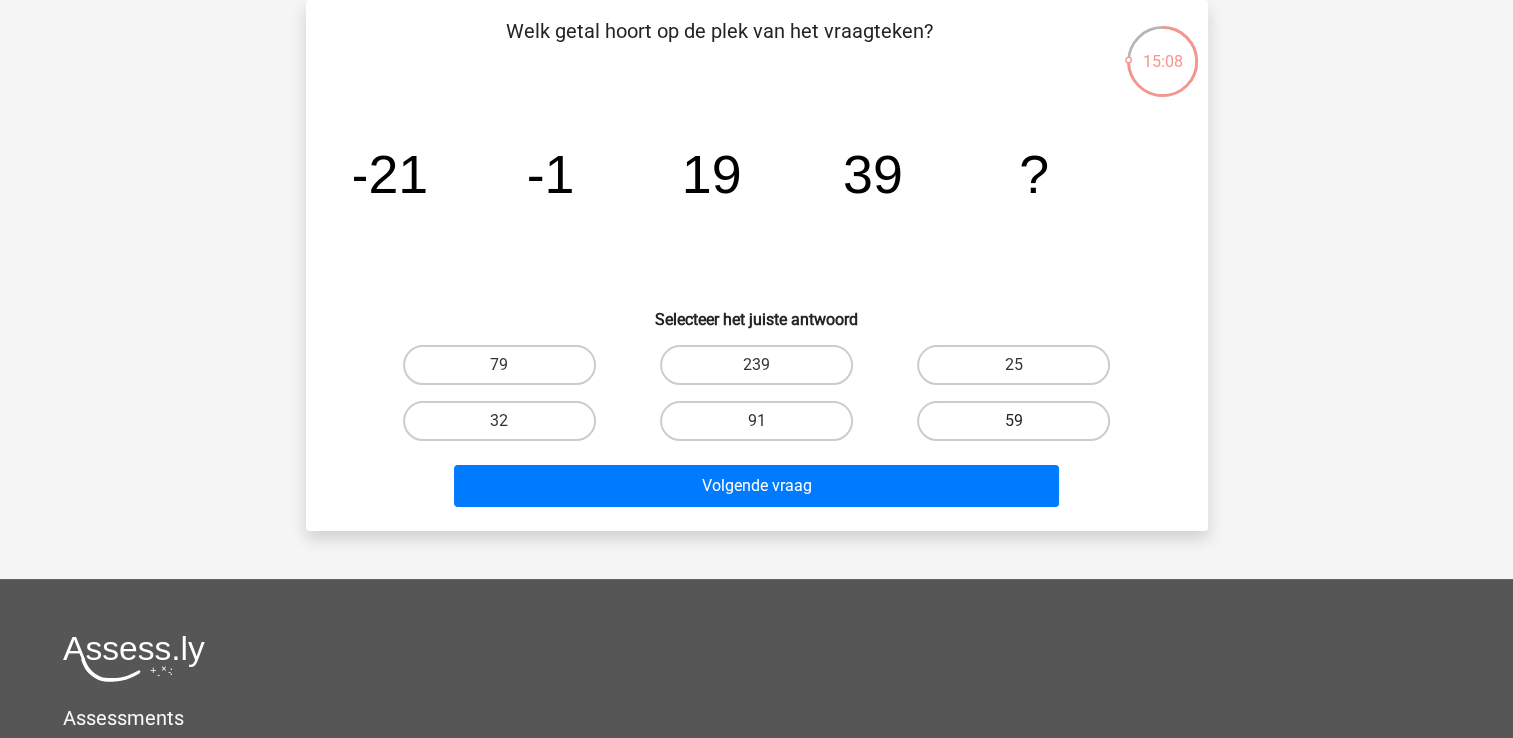 click on "59" at bounding box center (1013, 421) 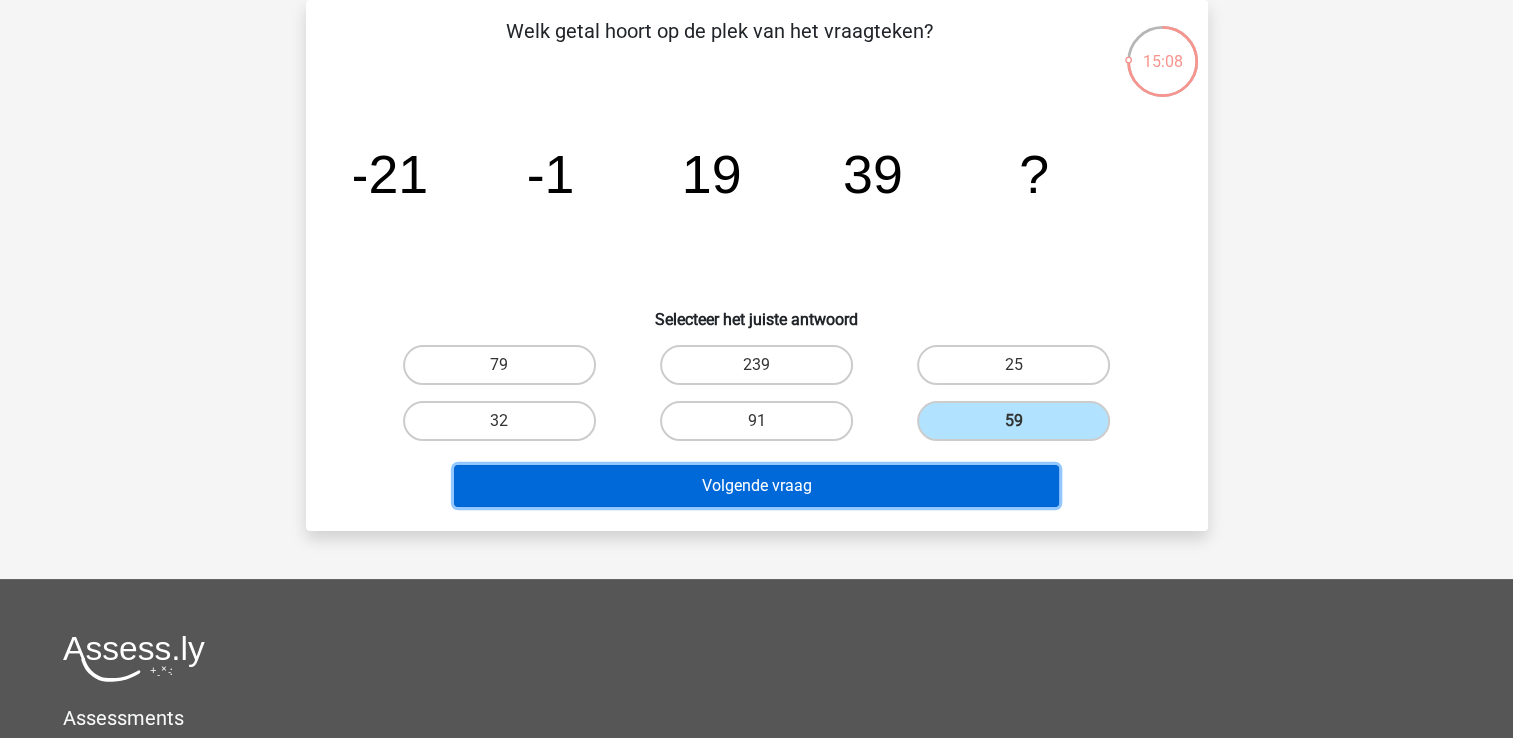 click on "Volgende vraag" at bounding box center (756, 486) 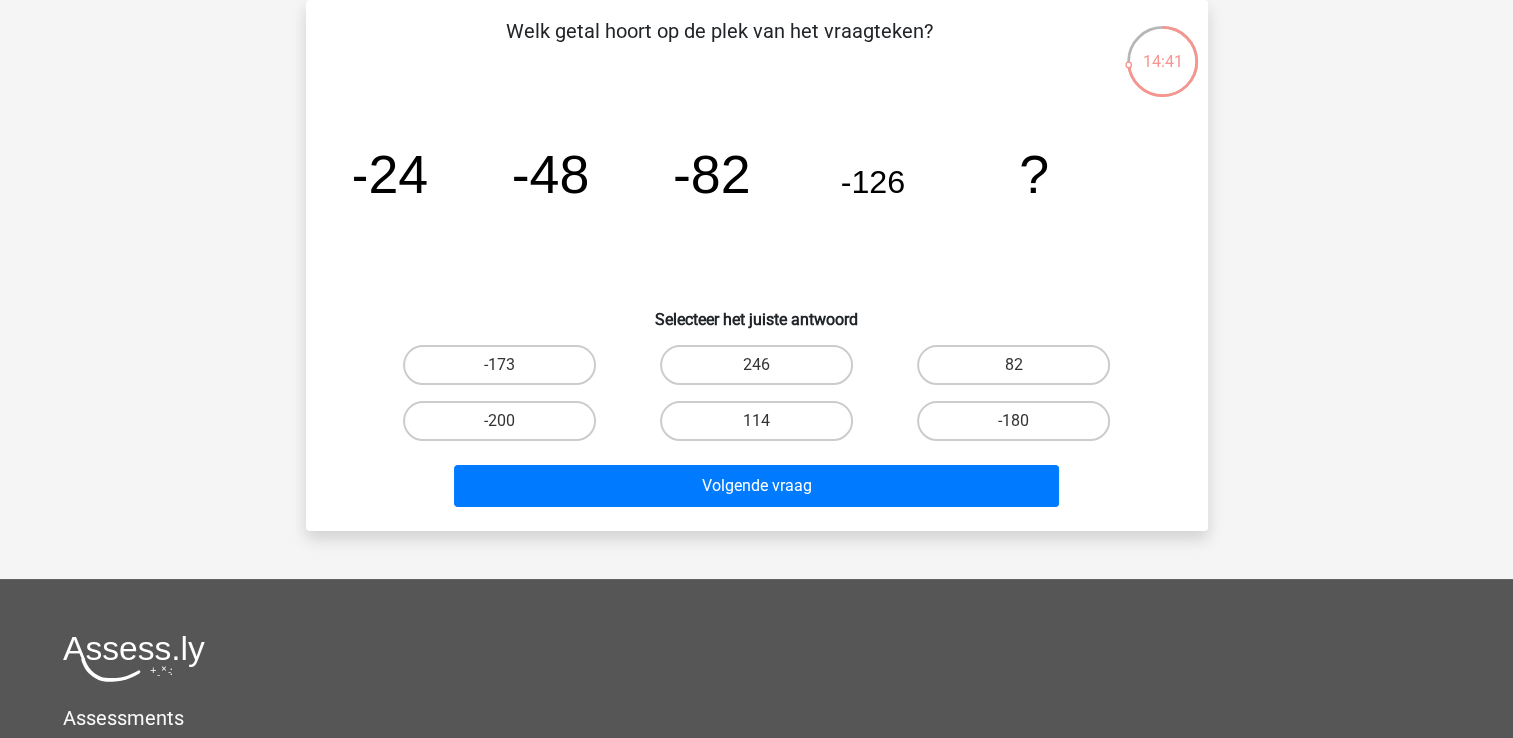 click on "-180" at bounding box center [1013, 421] 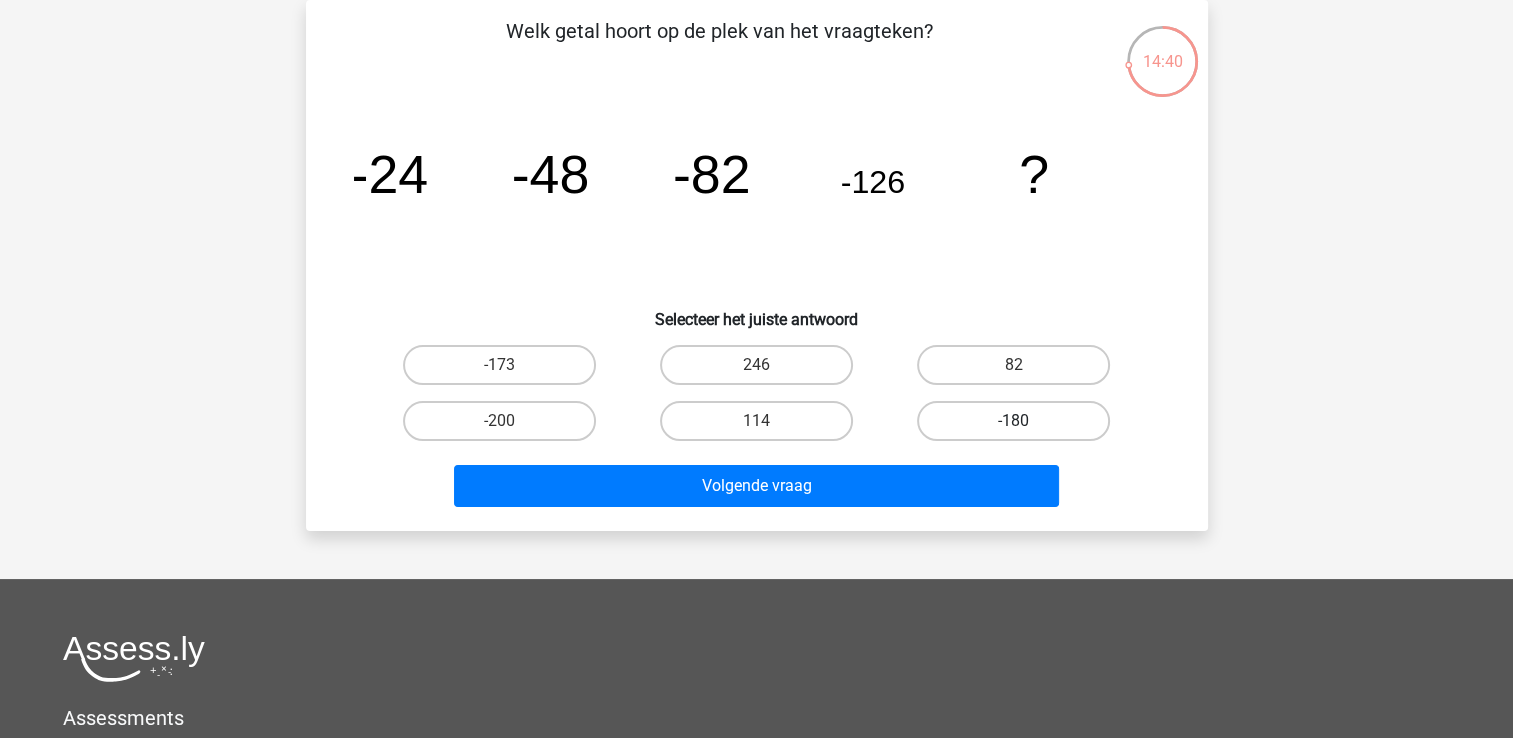 click on "-180" at bounding box center (1013, 421) 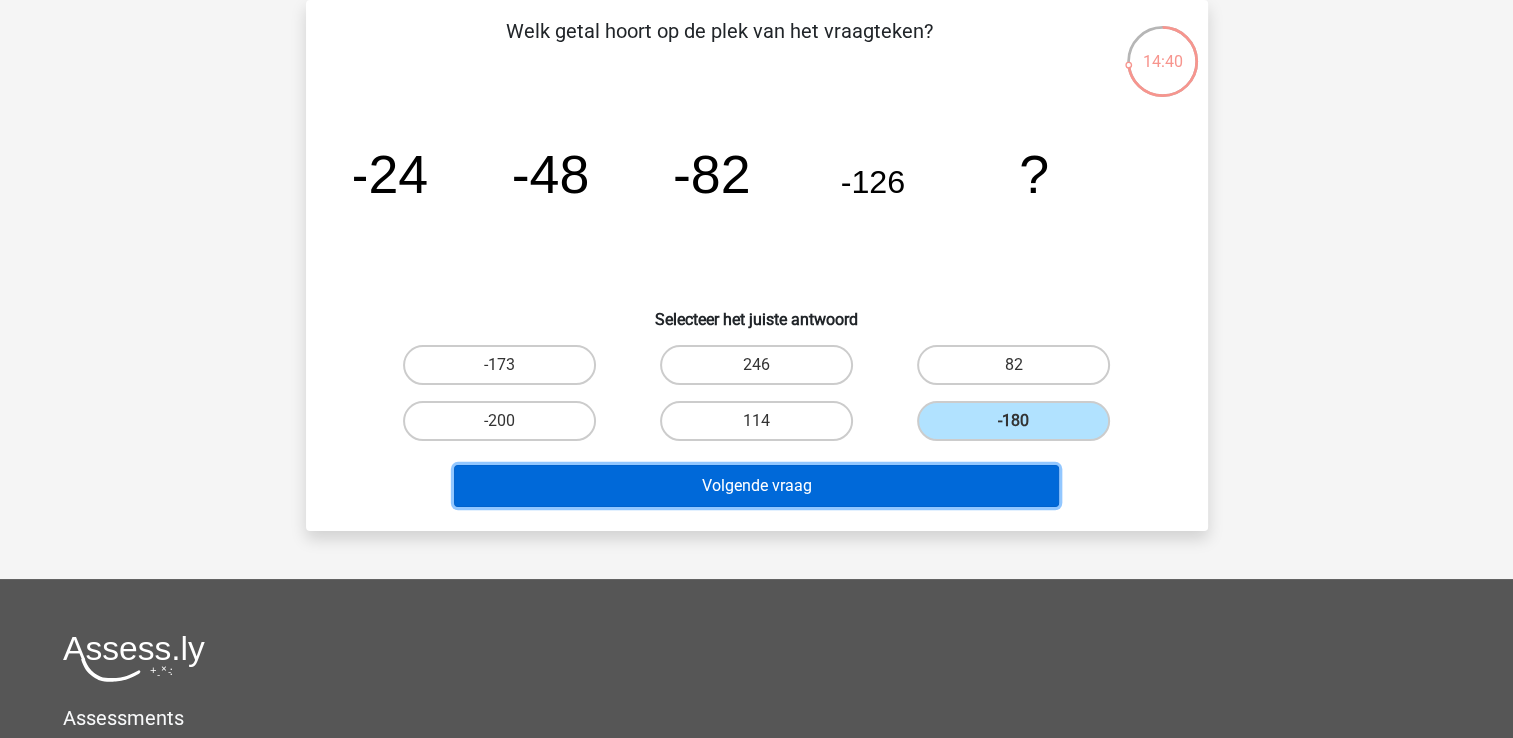 click on "Volgende vraag" at bounding box center [756, 486] 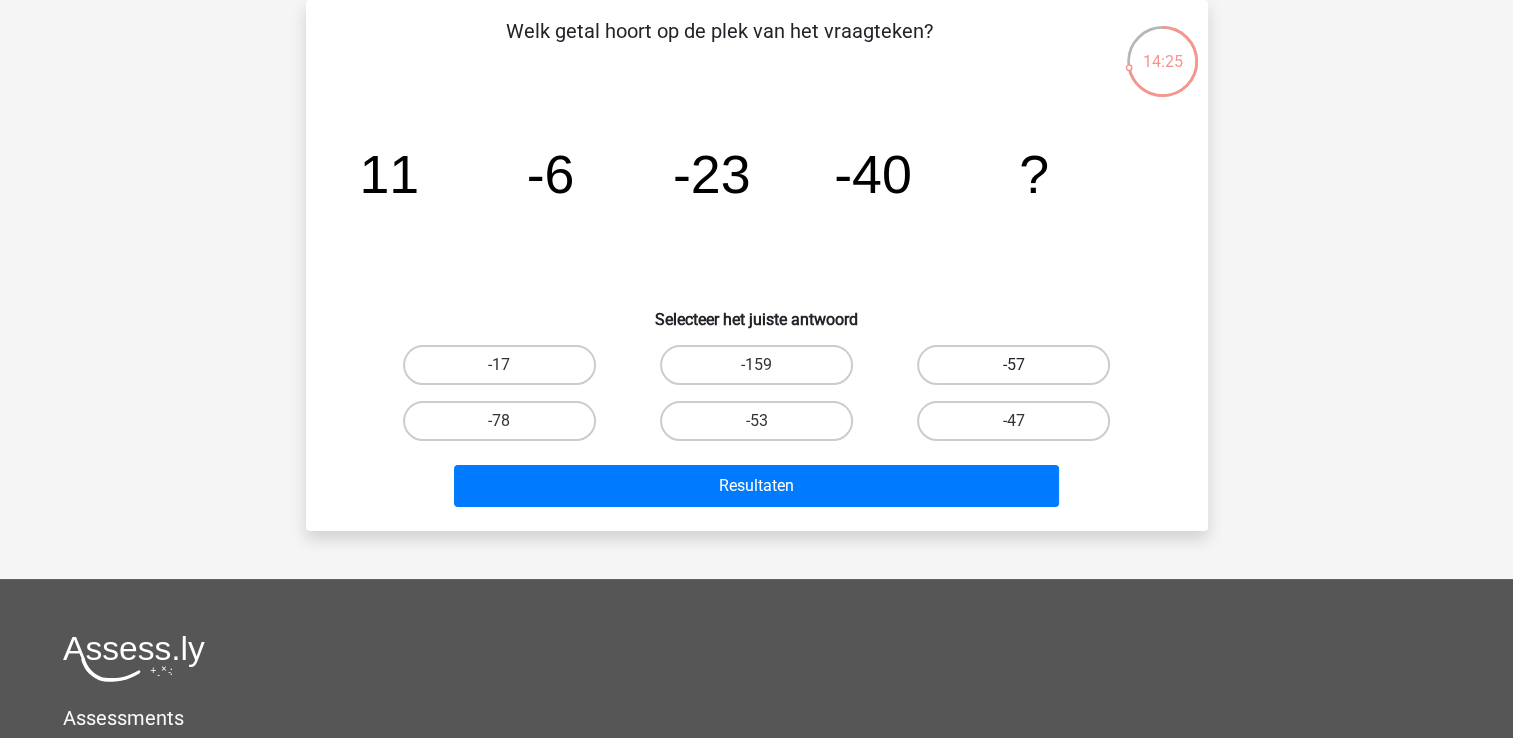 click on "-57" at bounding box center [1013, 365] 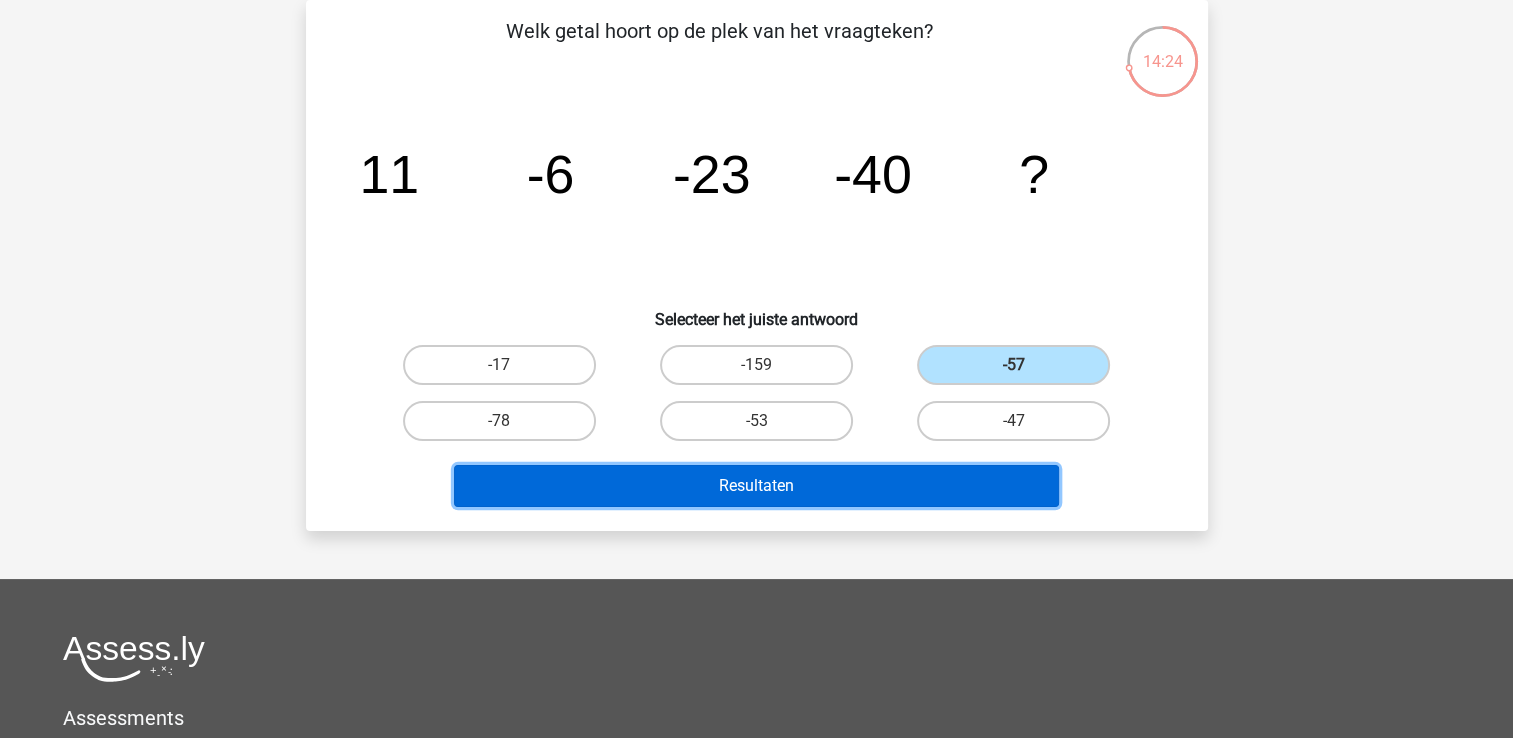 click on "Resultaten" at bounding box center [756, 486] 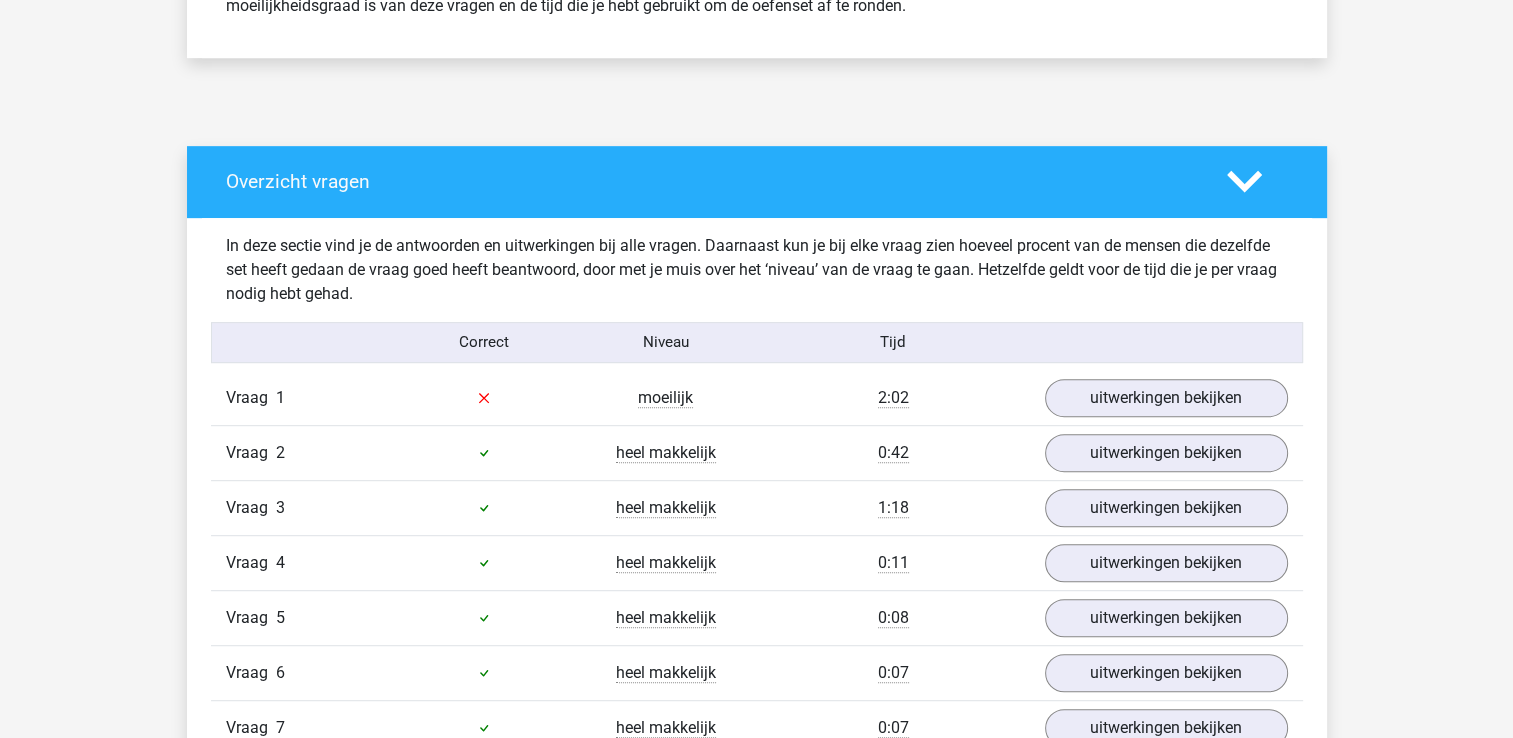 scroll, scrollTop: 1000, scrollLeft: 0, axis: vertical 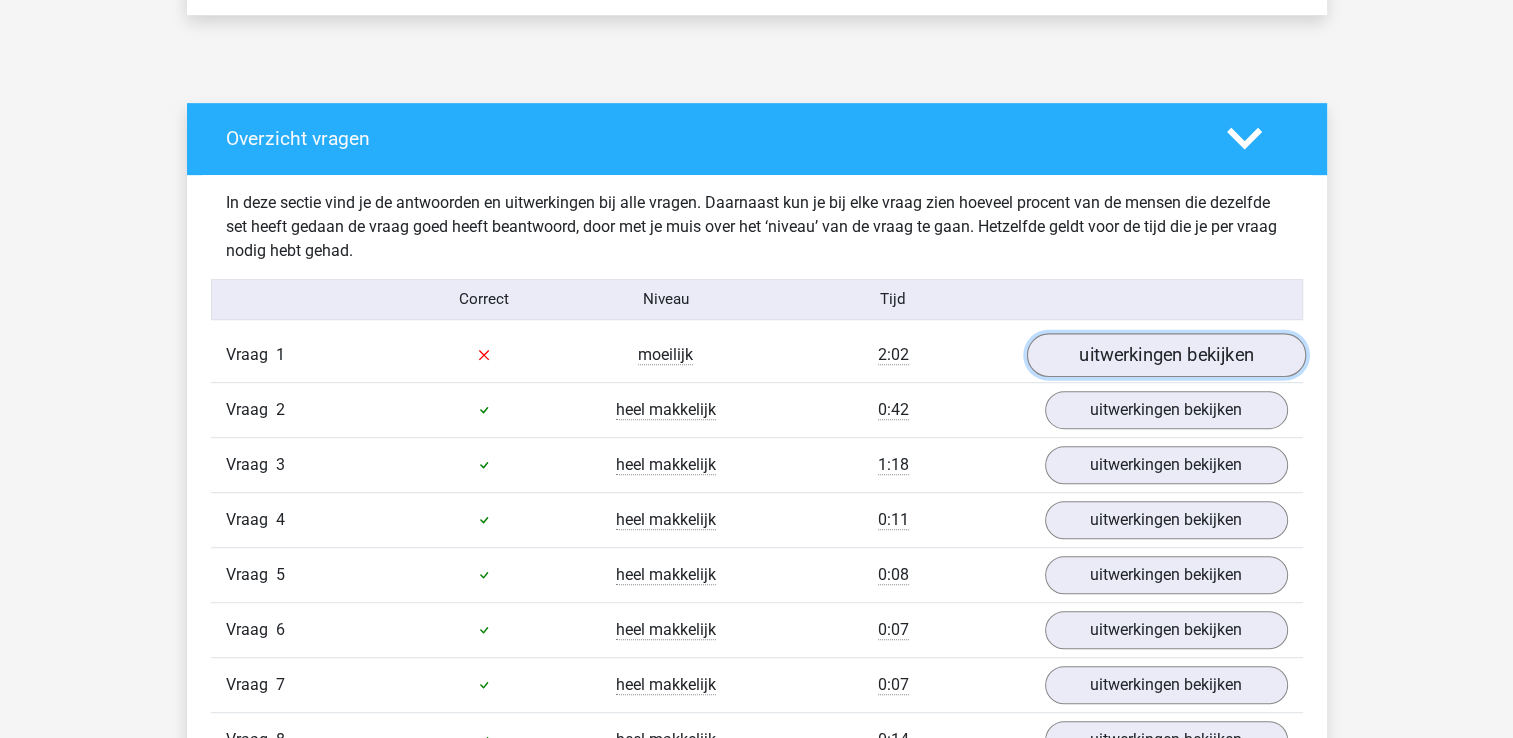 click on "uitwerkingen bekijken" at bounding box center [1165, 355] 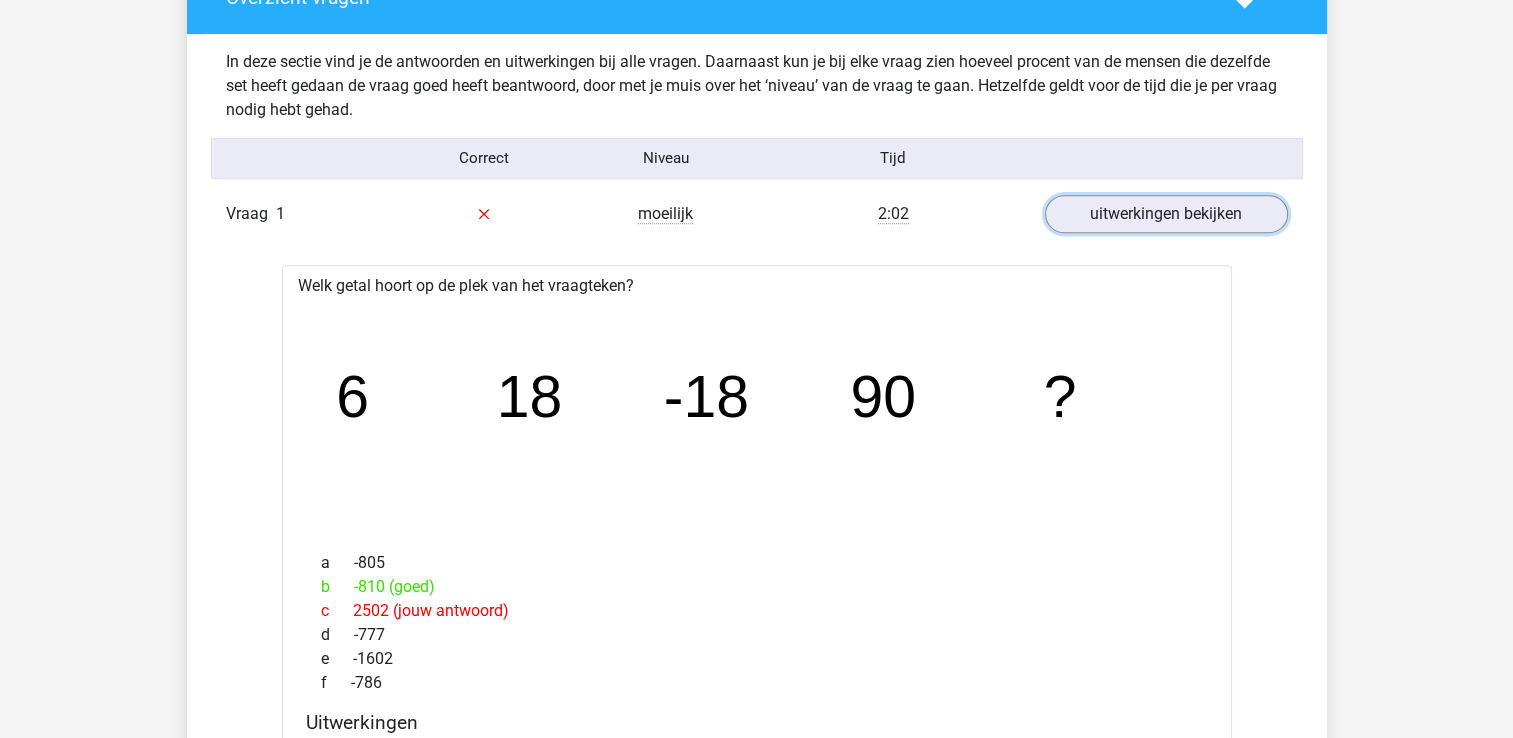 scroll, scrollTop: 1200, scrollLeft: 0, axis: vertical 